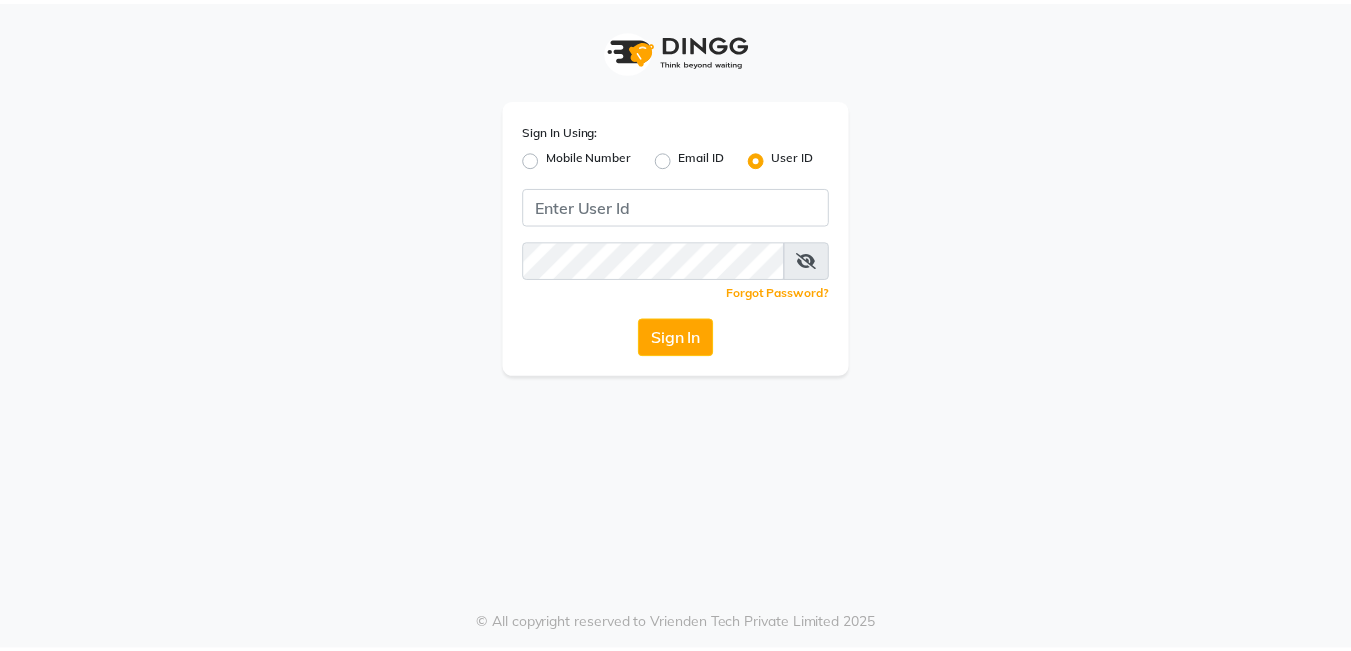 scroll, scrollTop: 0, scrollLeft: 0, axis: both 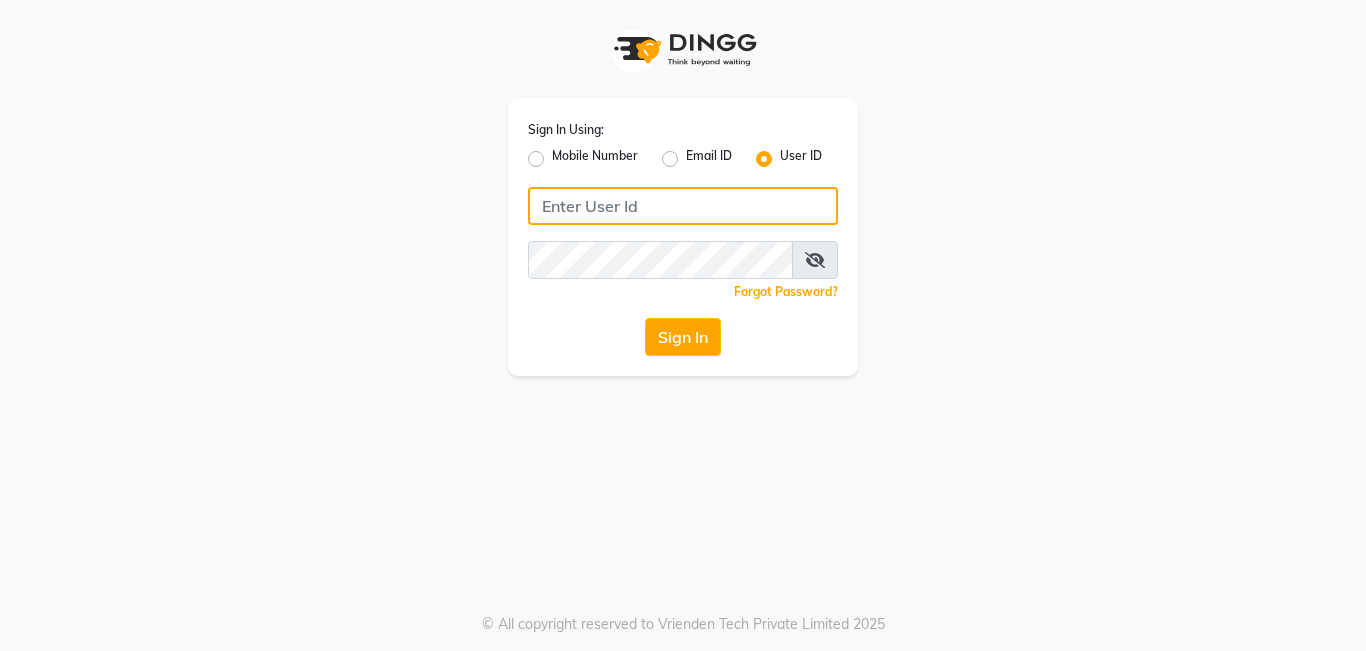 type on "naturalsk" 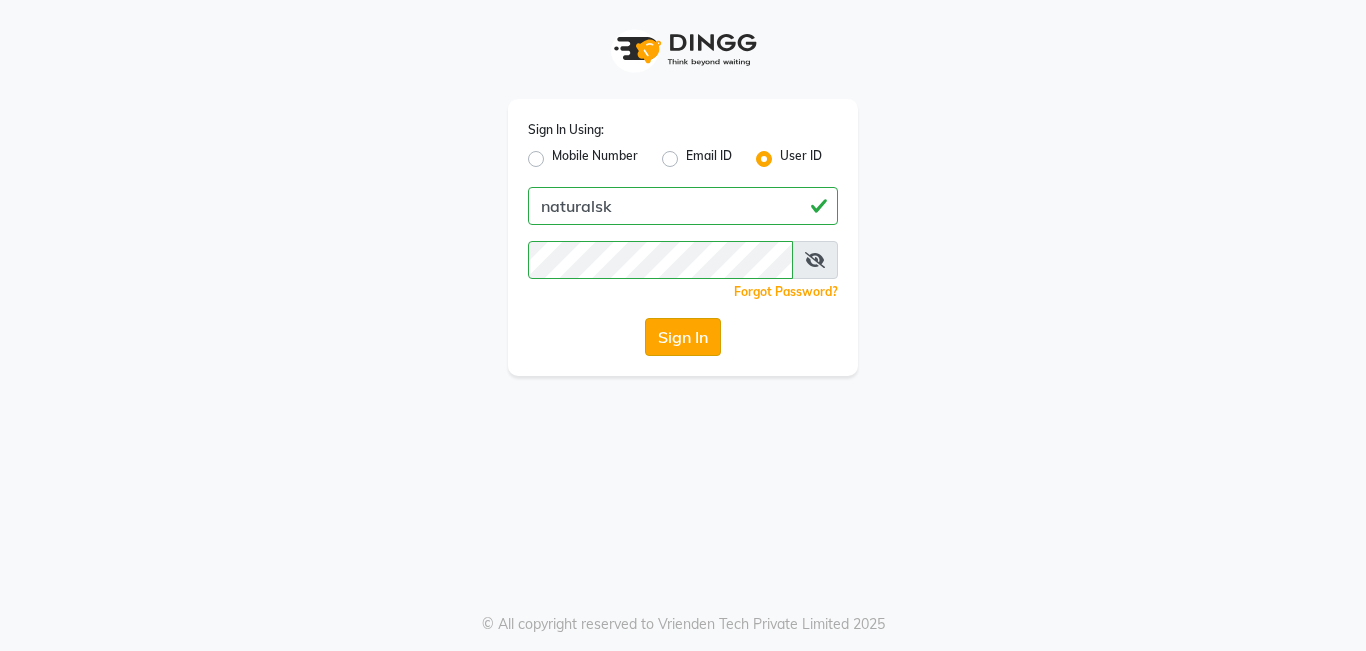 type 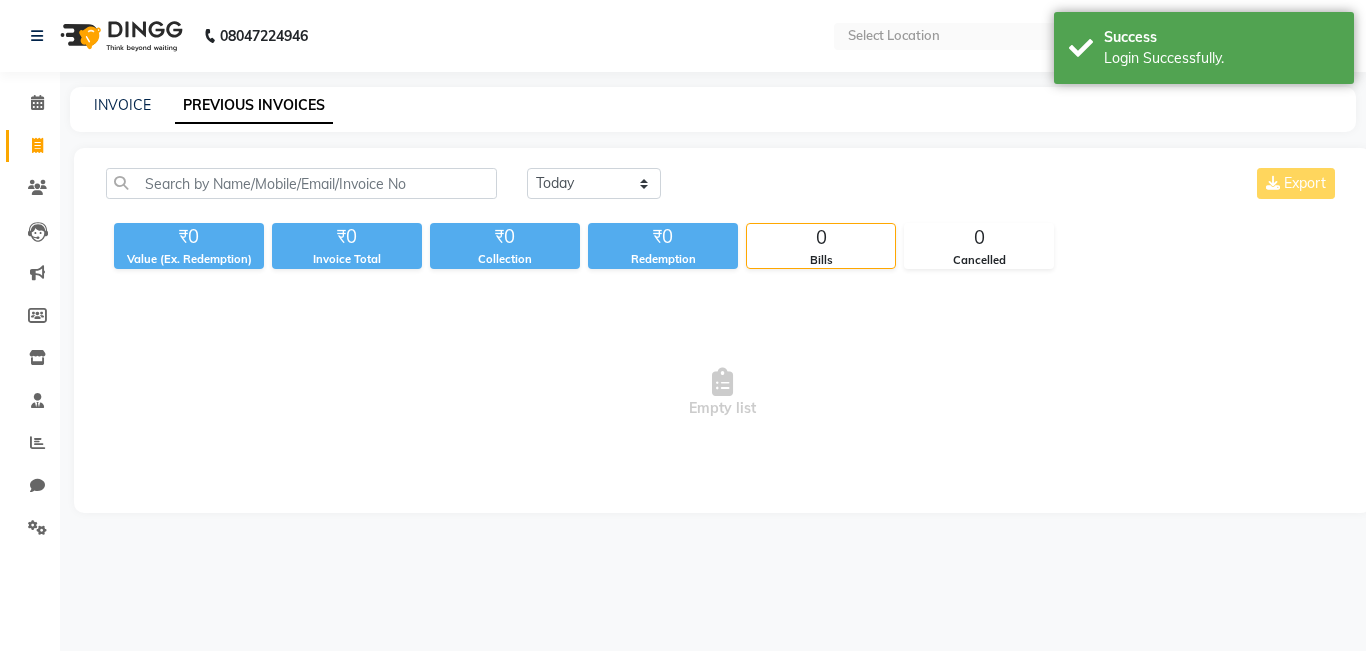 select on "en" 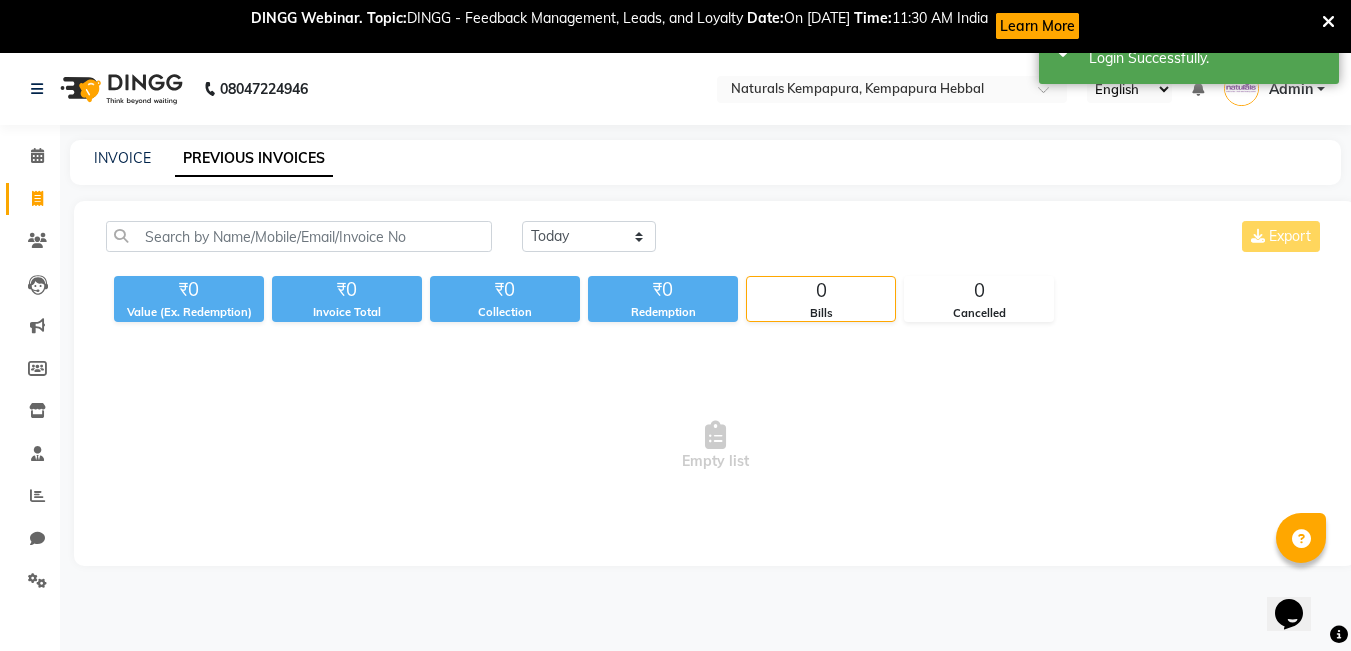 scroll, scrollTop: 0, scrollLeft: 0, axis: both 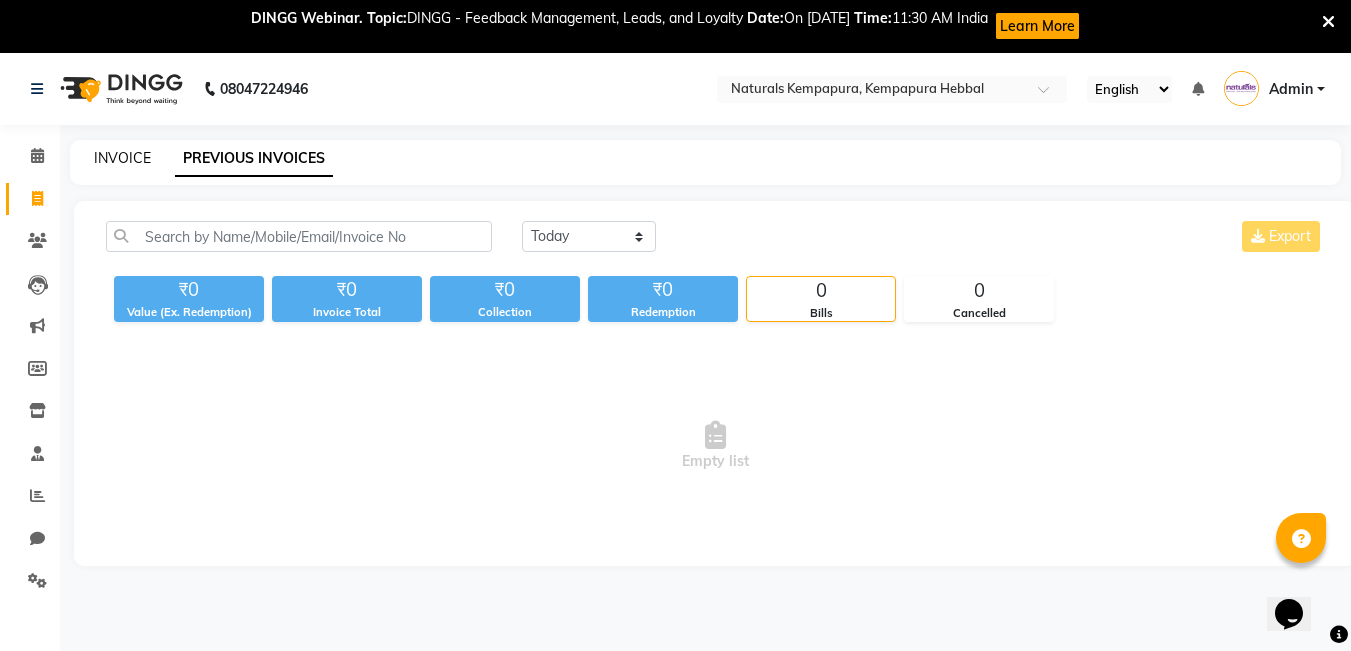 click on "INVOICE" 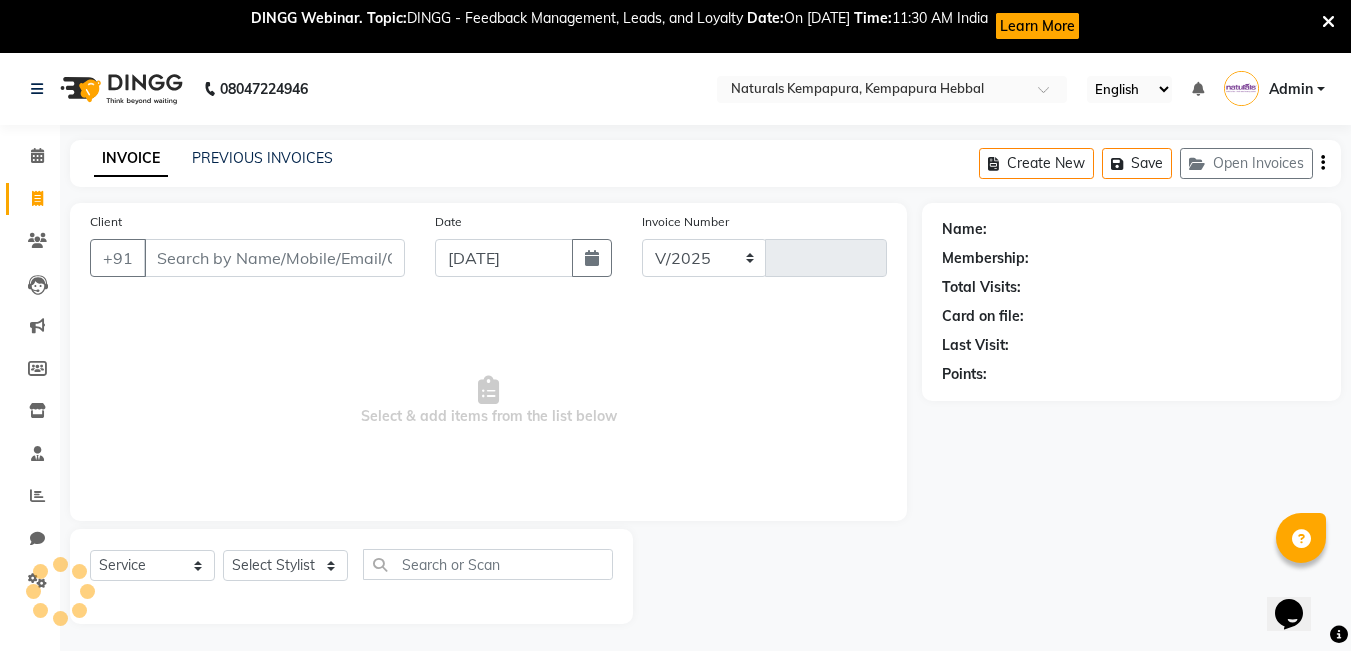 select on "7848" 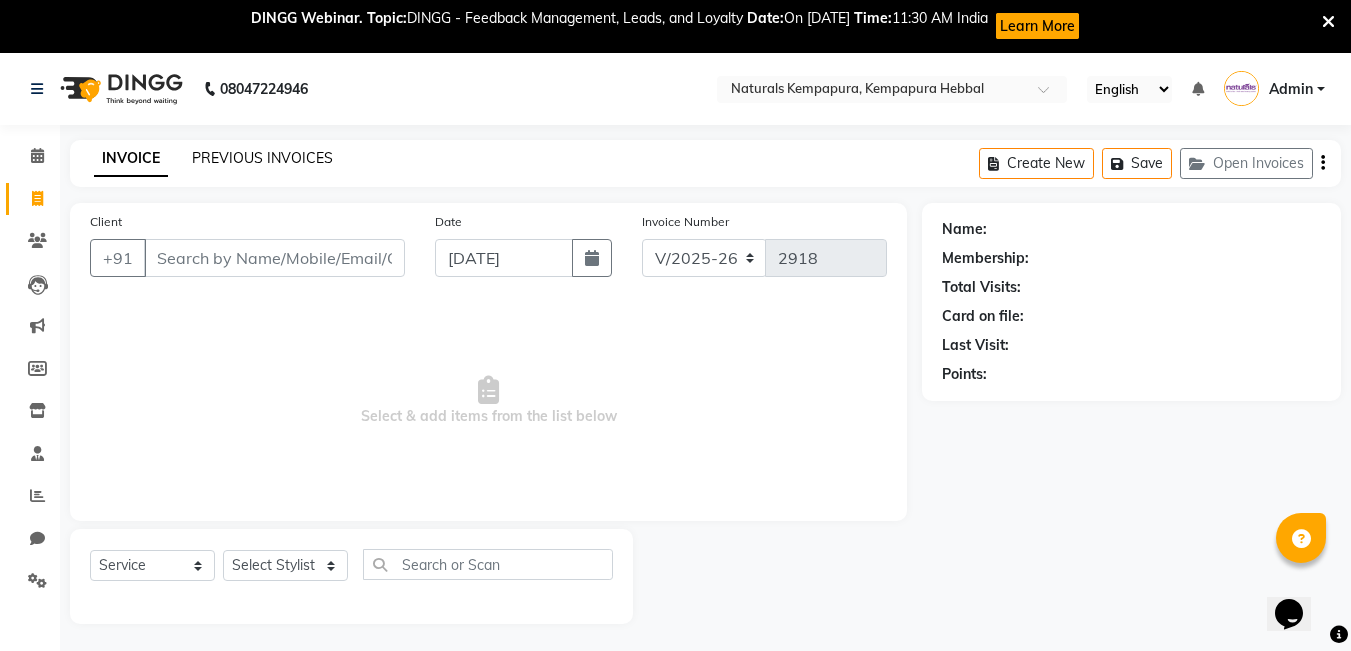 click on "PREVIOUS INVOICES" 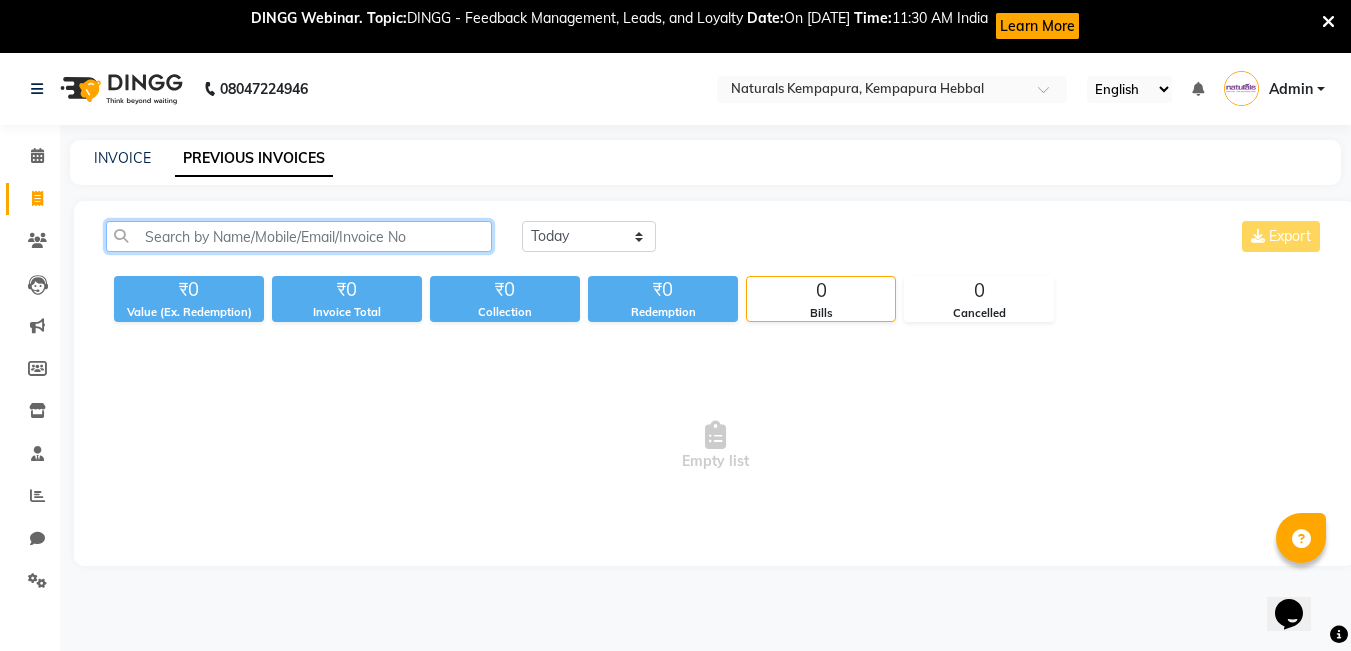 click 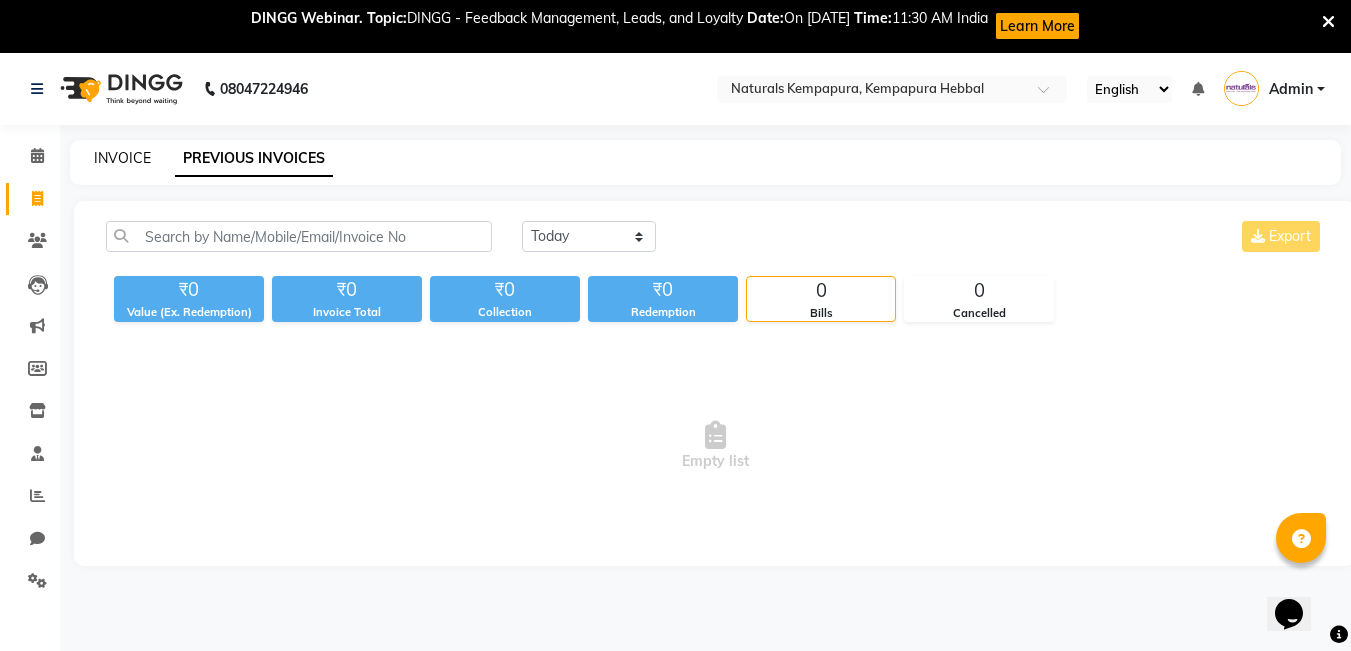 click on "INVOICE" 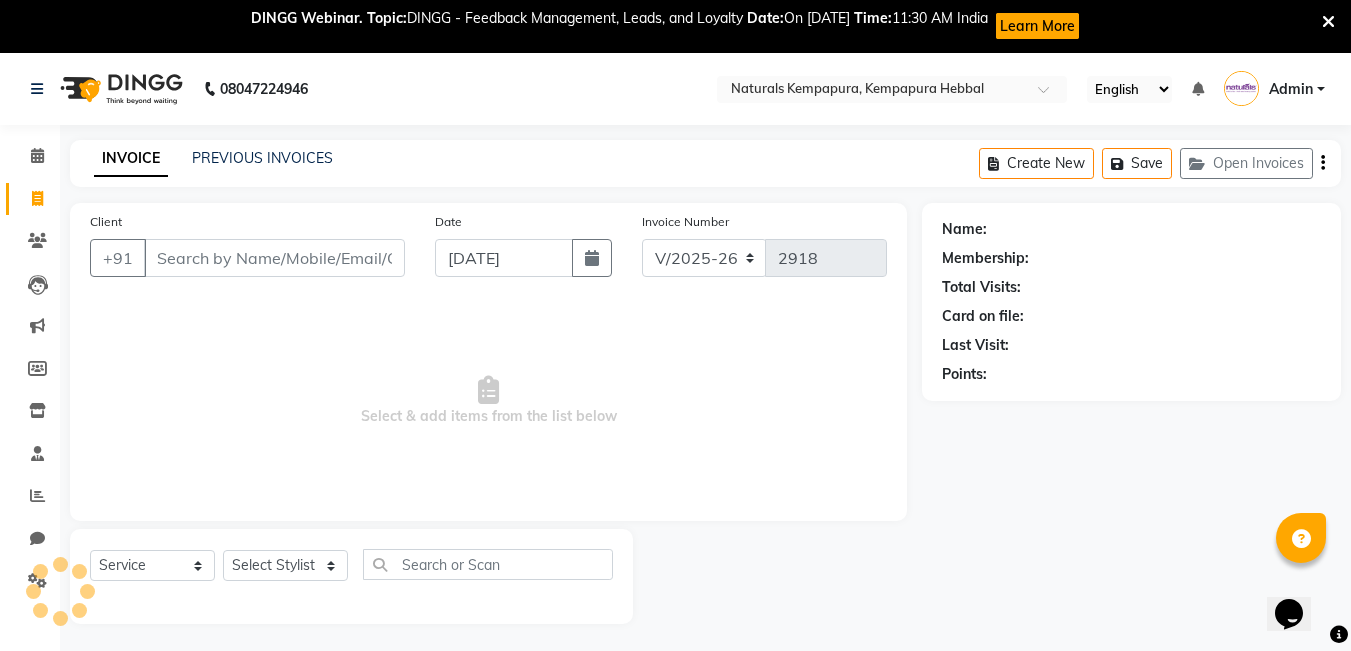scroll, scrollTop: 53, scrollLeft: 0, axis: vertical 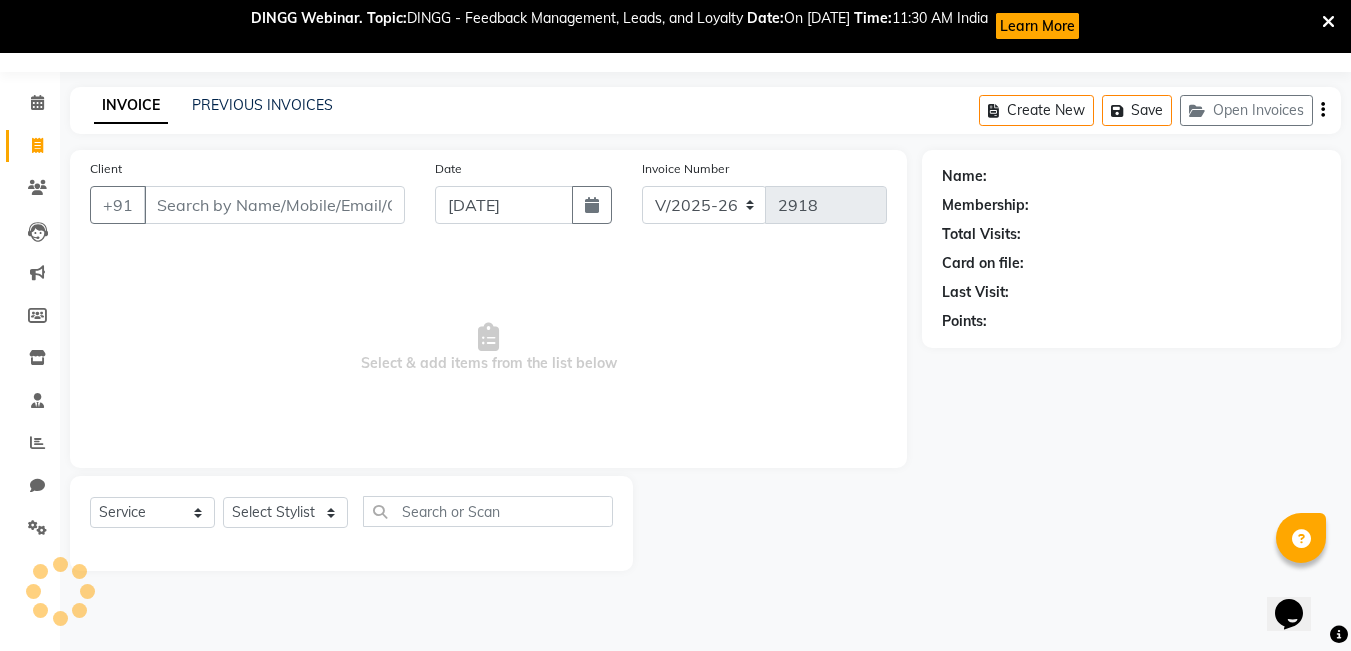 click on "Client" at bounding box center (274, 205) 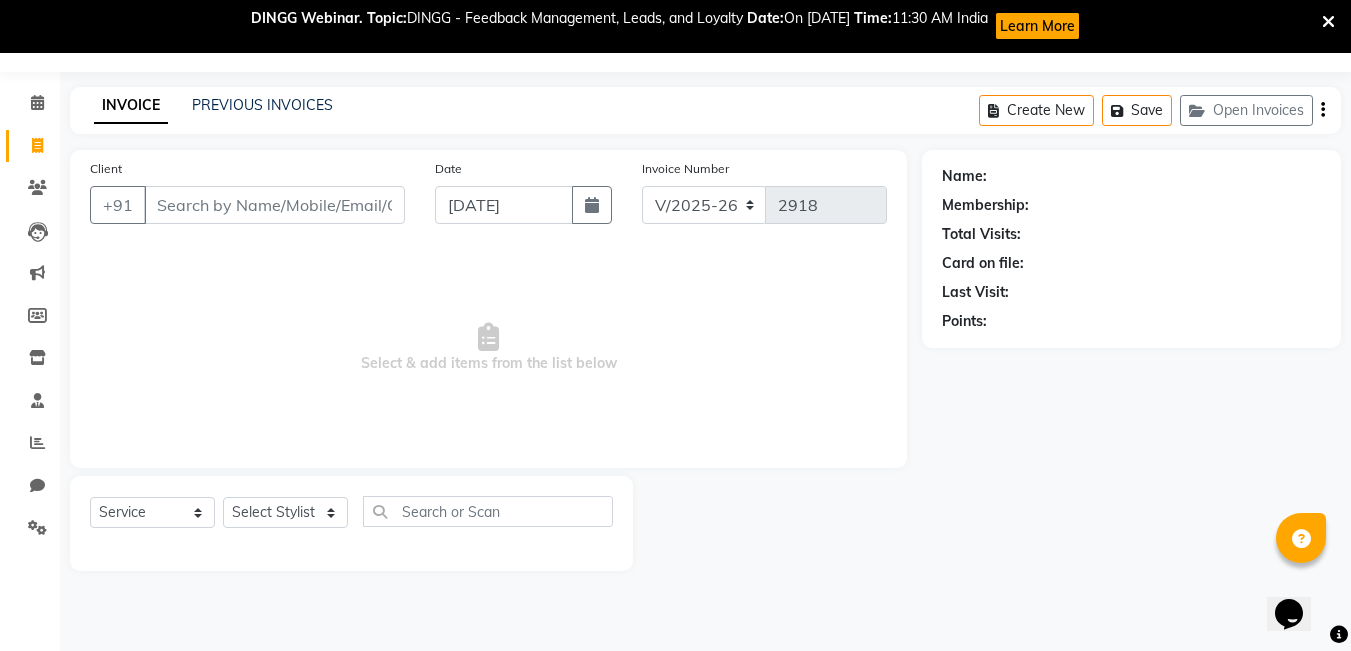 type on "9" 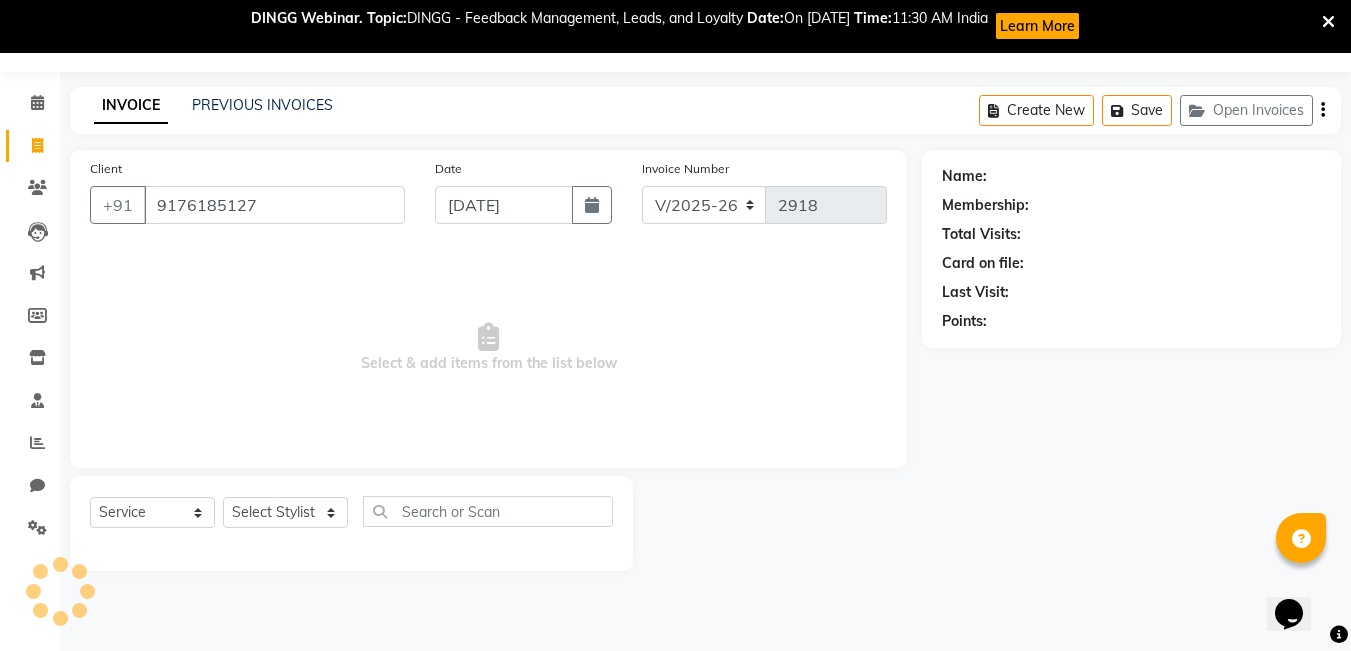type on "9176185127" 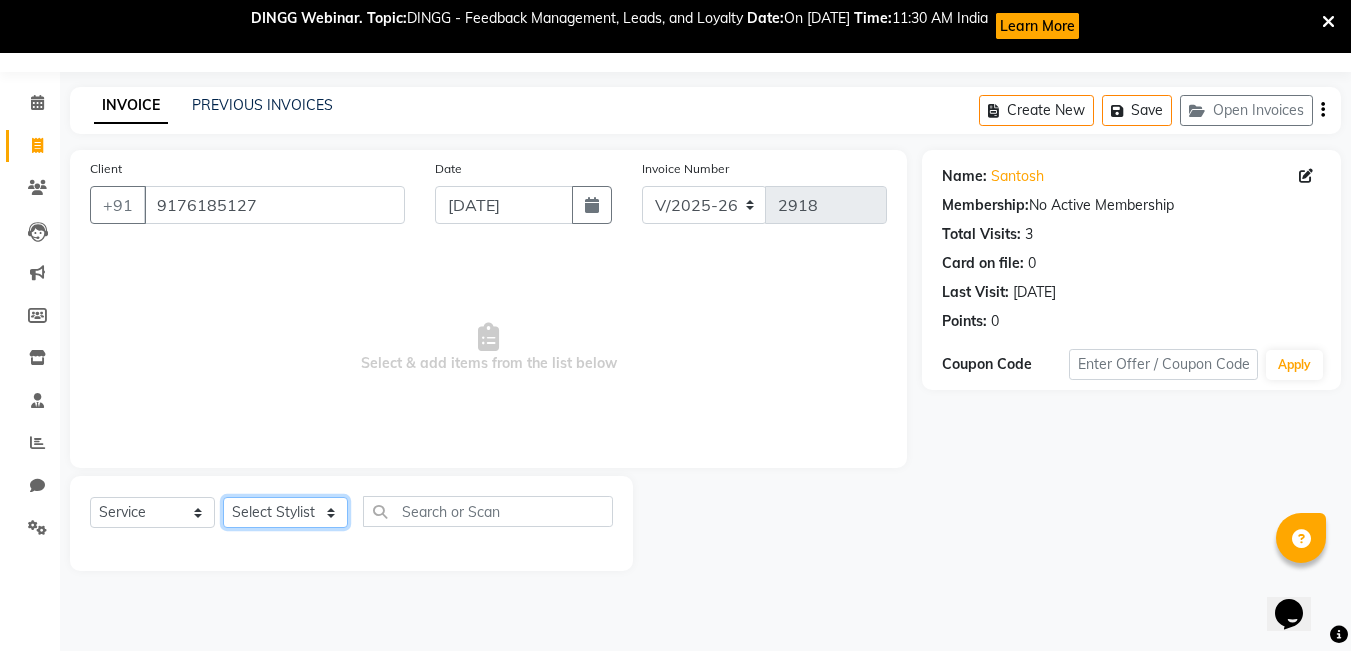 click on "Select Stylist [PERSON_NAME]  DANISH [PERSON_NAME] [PERSON_NAME]  [PERSON_NAME] [PERSON_NAME] [PERSON_NAME] MUSABEER [PERSON_NAME]  POOJA BC PUJA PRADHAN [DATE] [PERSON_NAME]  [PERSON_NAME]  REKHA GV  [PERSON_NAME]  [PERSON_NAME] [PERSON_NAME]" 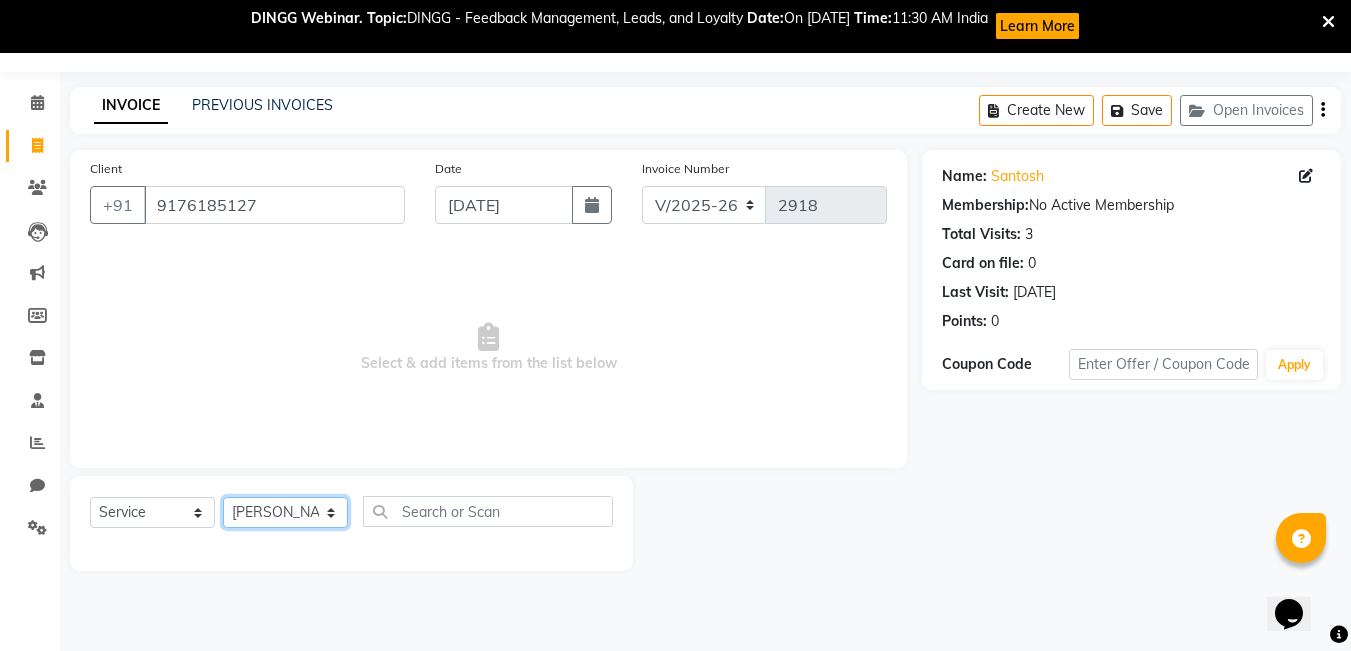 click on "Select Stylist [PERSON_NAME]  DANISH [PERSON_NAME] [PERSON_NAME]  [PERSON_NAME] [PERSON_NAME] [PERSON_NAME] MUSABEER [PERSON_NAME]  POOJA BC PUJA PRADHAN [DATE] [PERSON_NAME]  [PERSON_NAME]  REKHA GV  [PERSON_NAME]  [PERSON_NAME] [PERSON_NAME]" 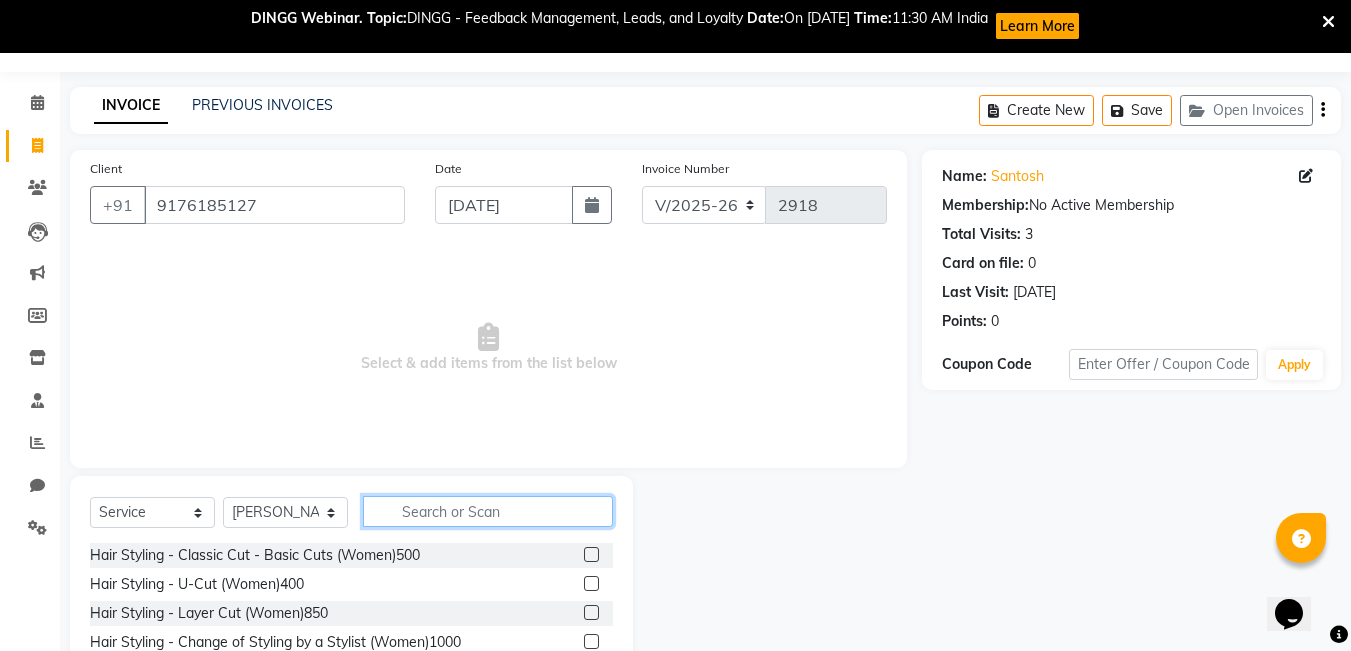 click 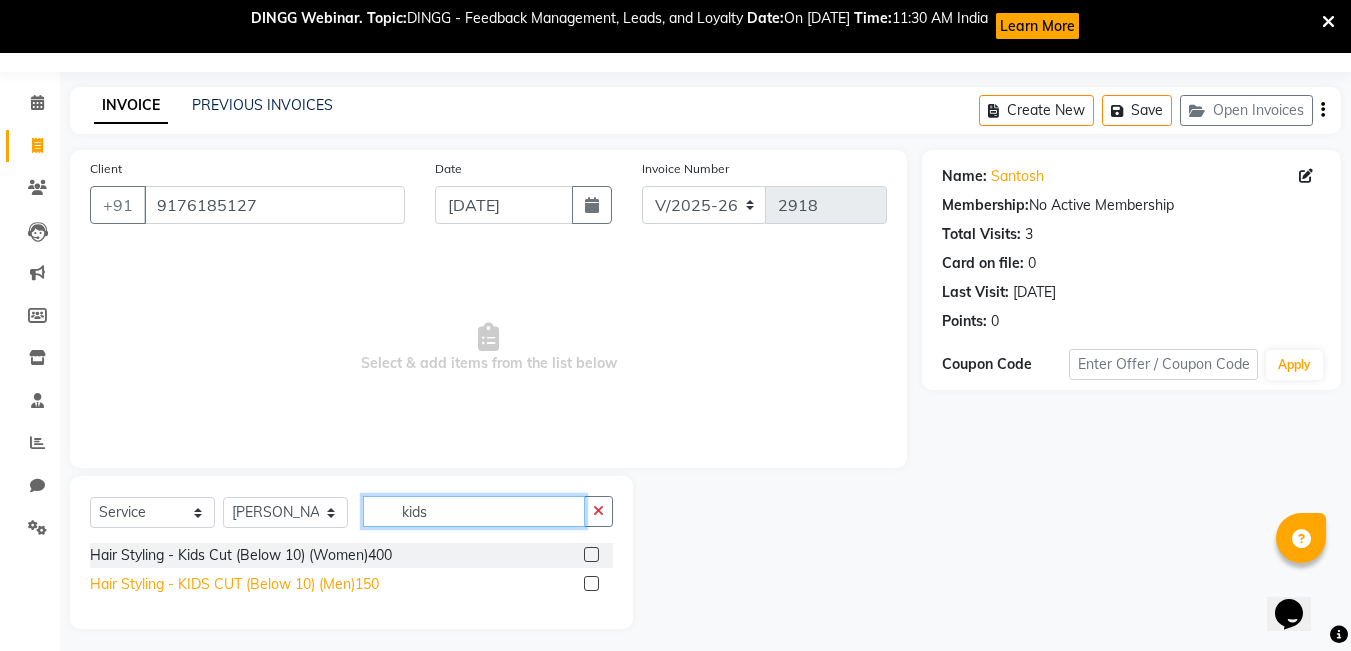 type on "kids" 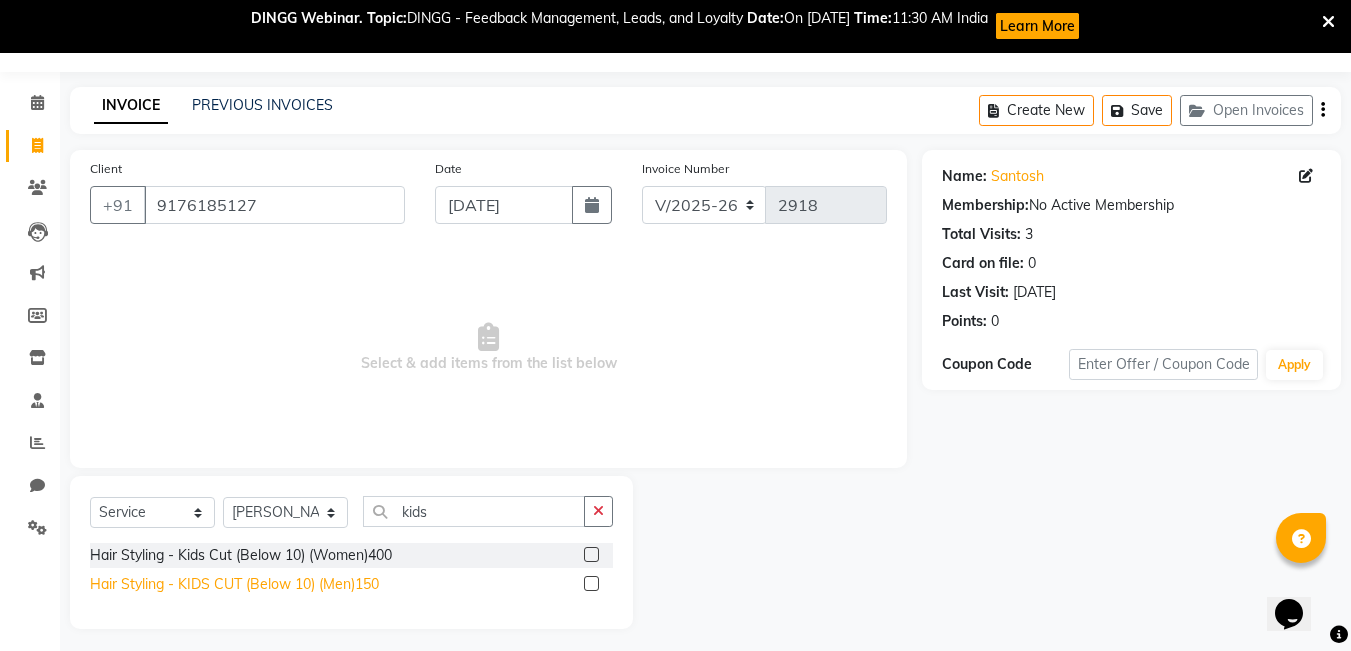 click on "Hair Styling - KIDS CUT (Below 10) (Men)150" 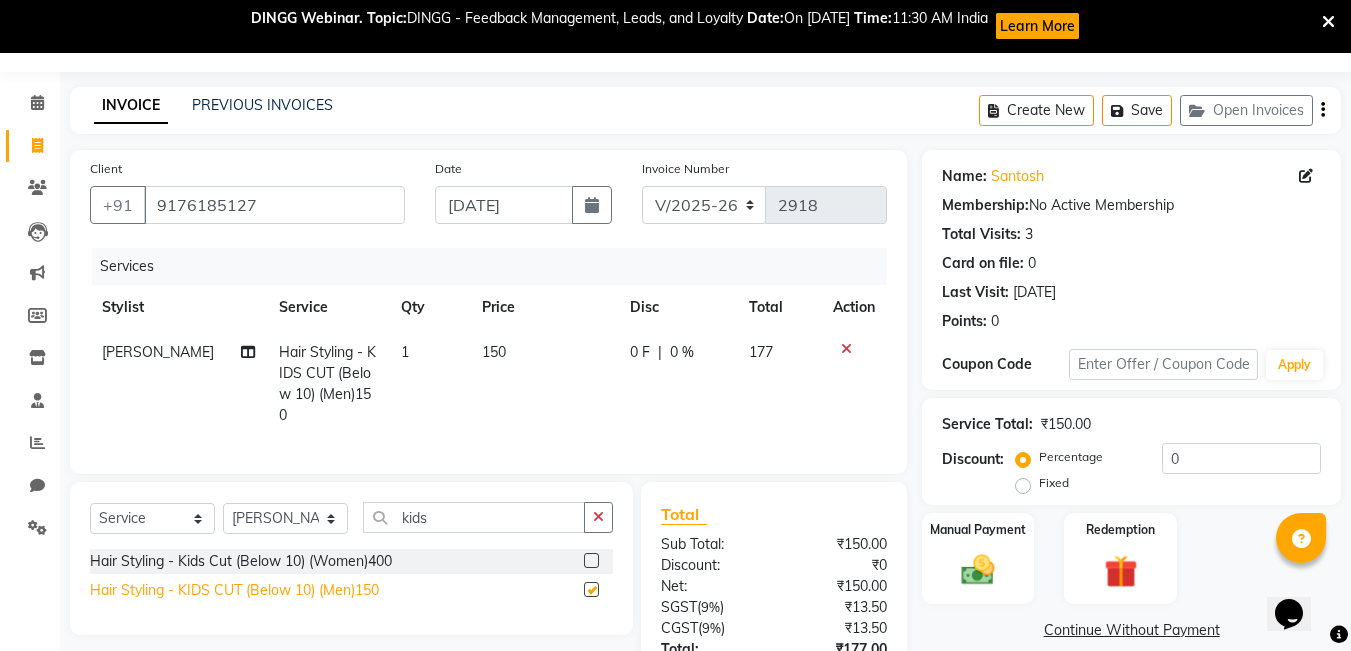 checkbox on "false" 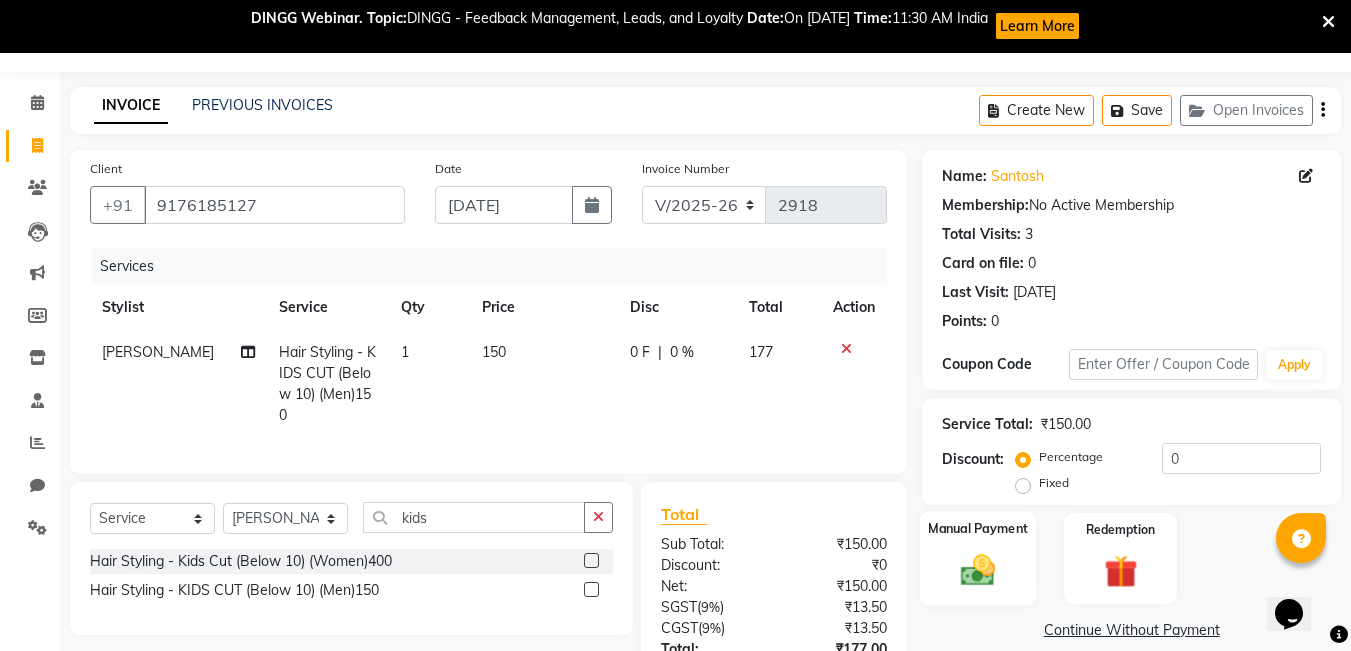 click 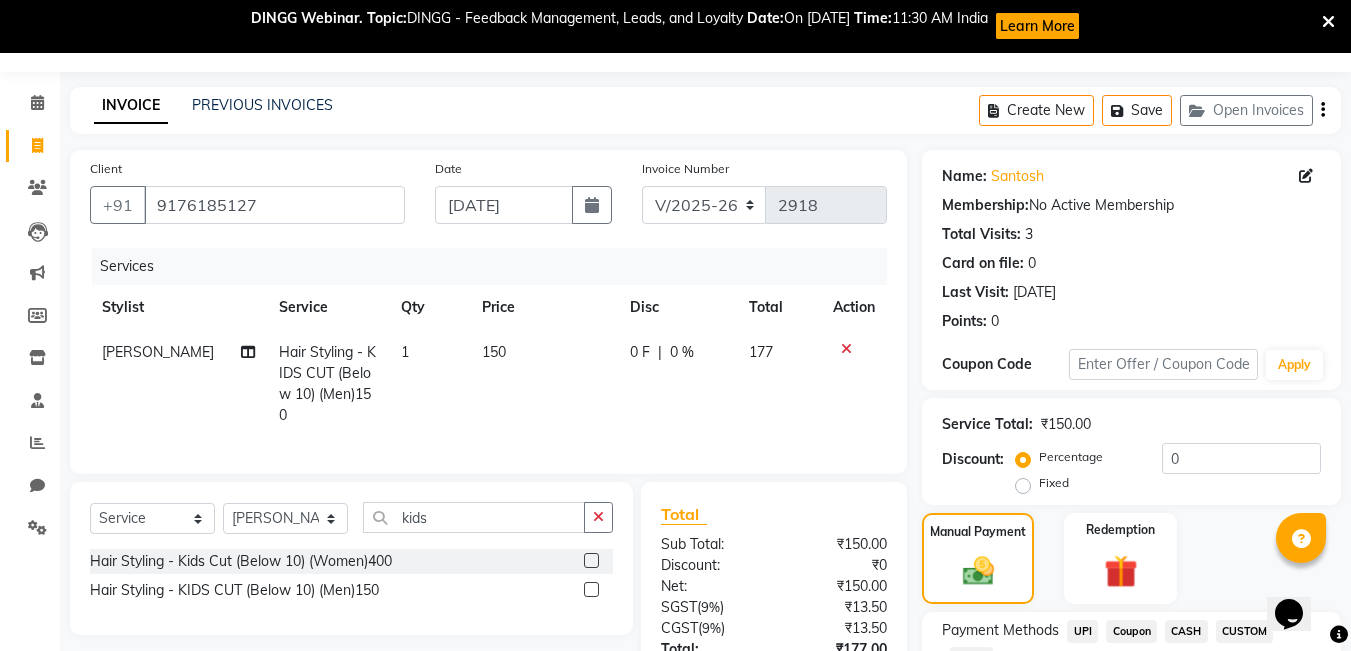 click on "UPI" 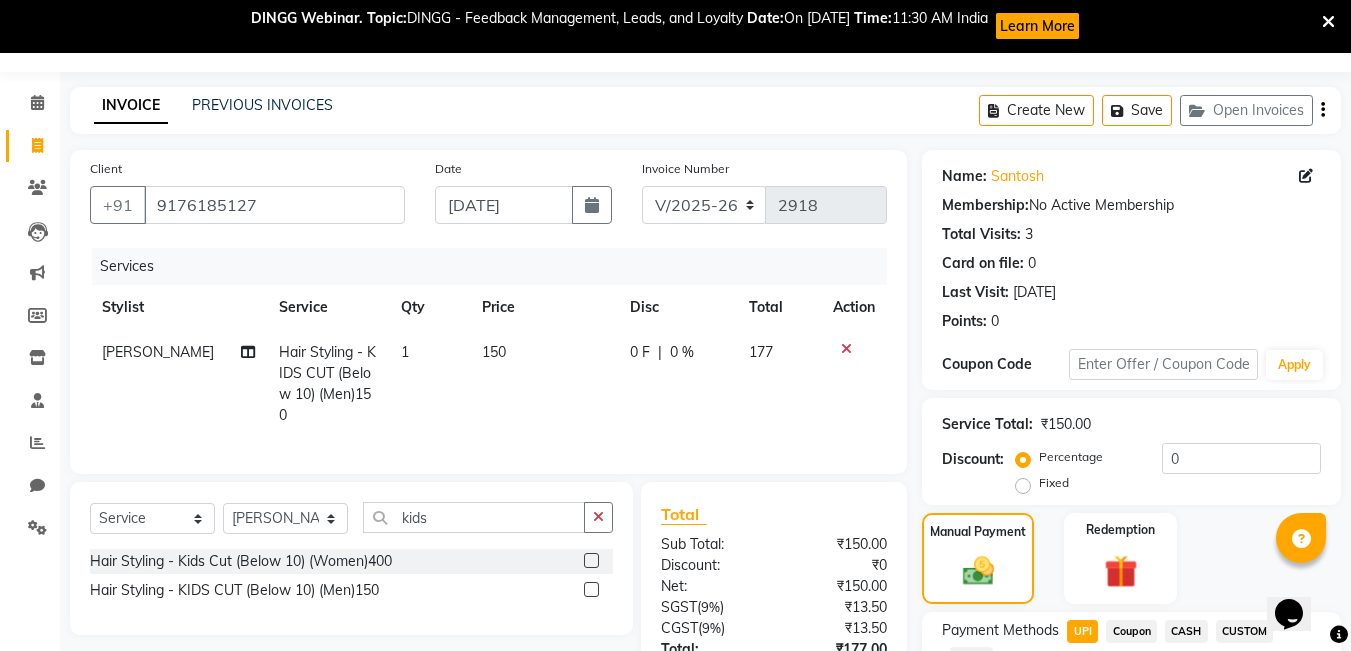 click on "UPI" 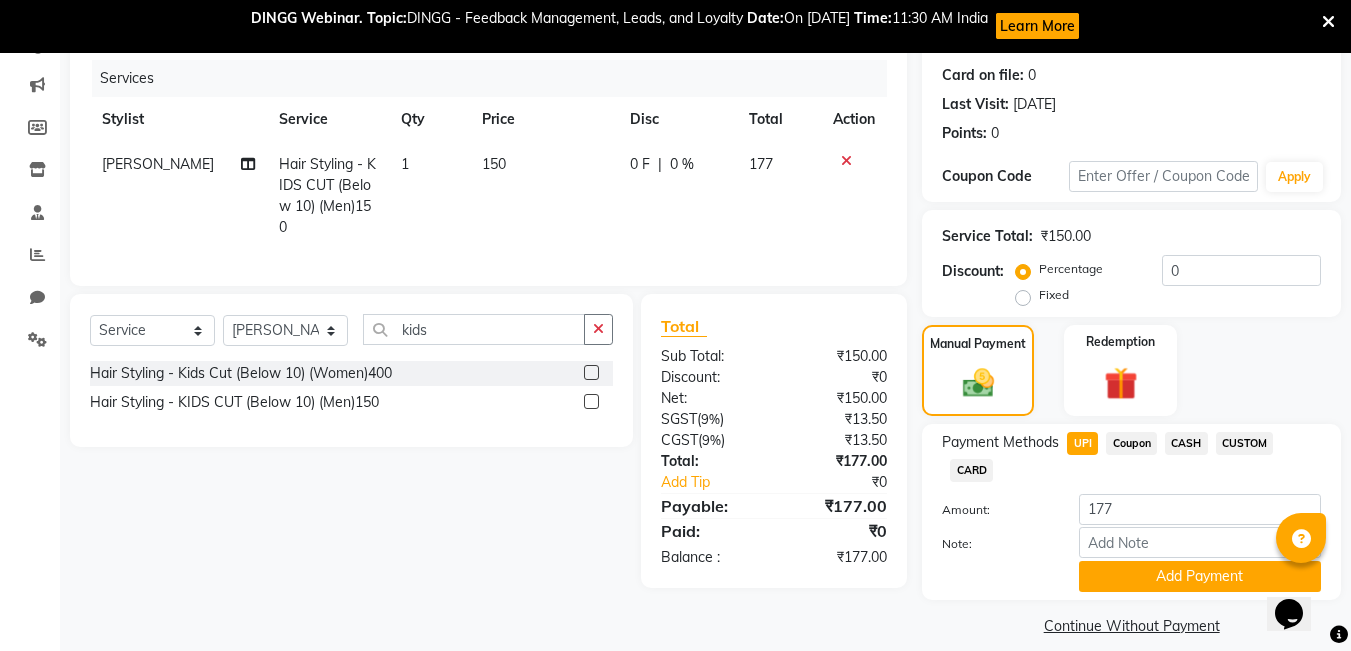 scroll, scrollTop: 261, scrollLeft: 0, axis: vertical 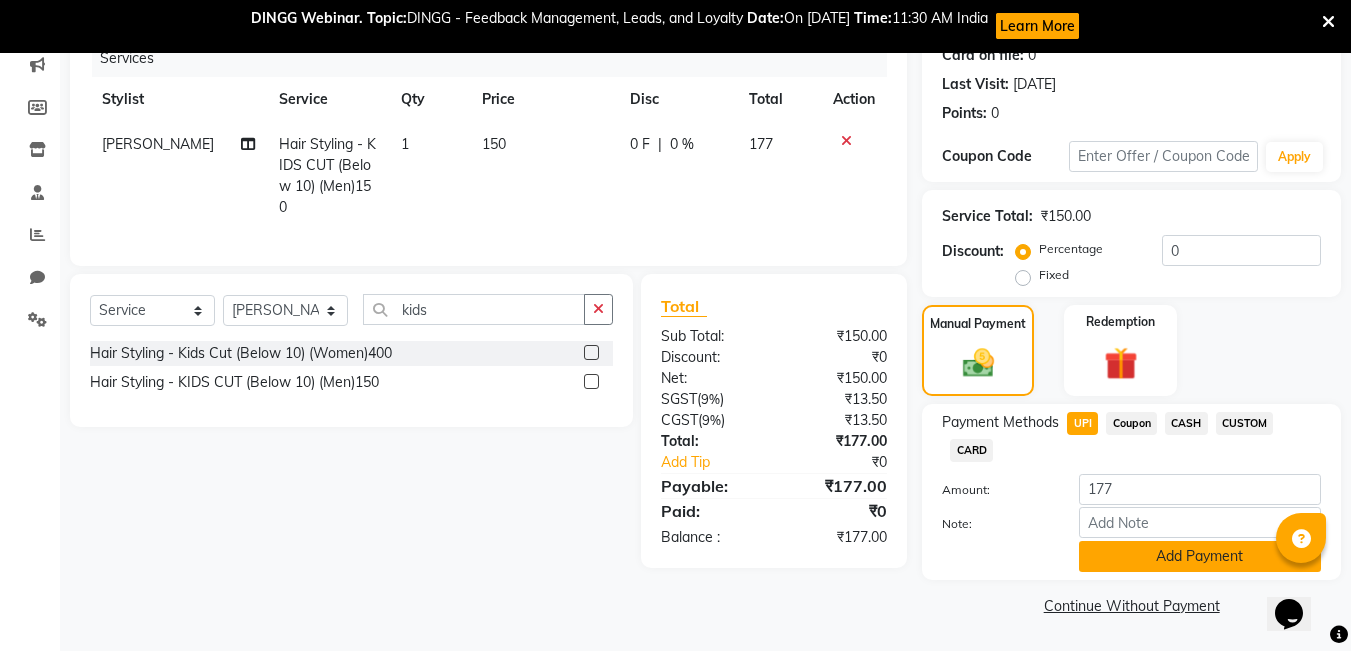 click on "Add Payment" 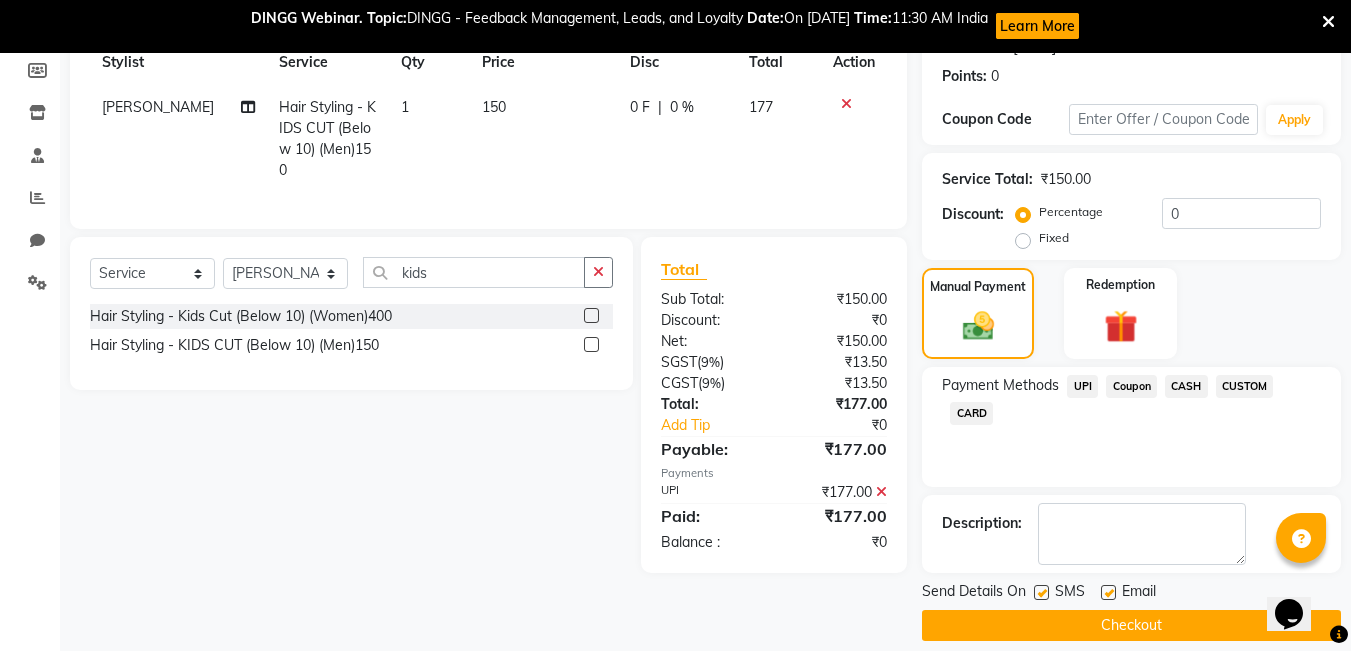 scroll, scrollTop: 318, scrollLeft: 0, axis: vertical 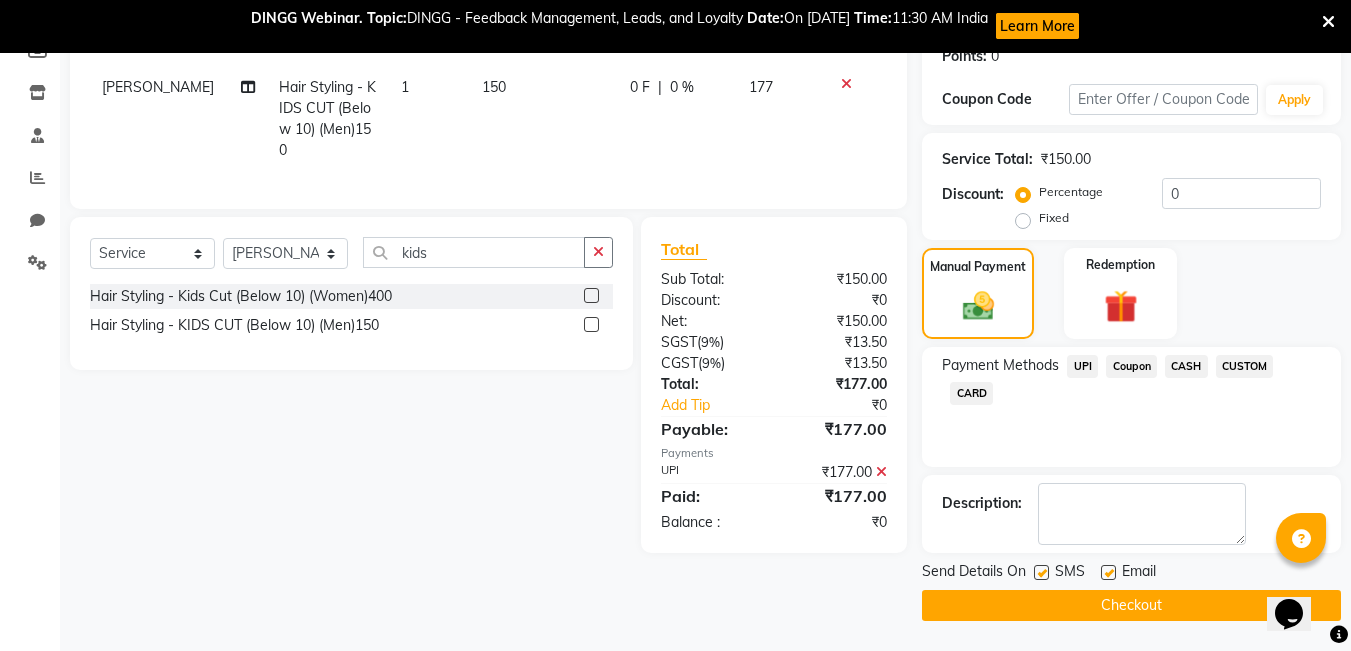 click on "Email" 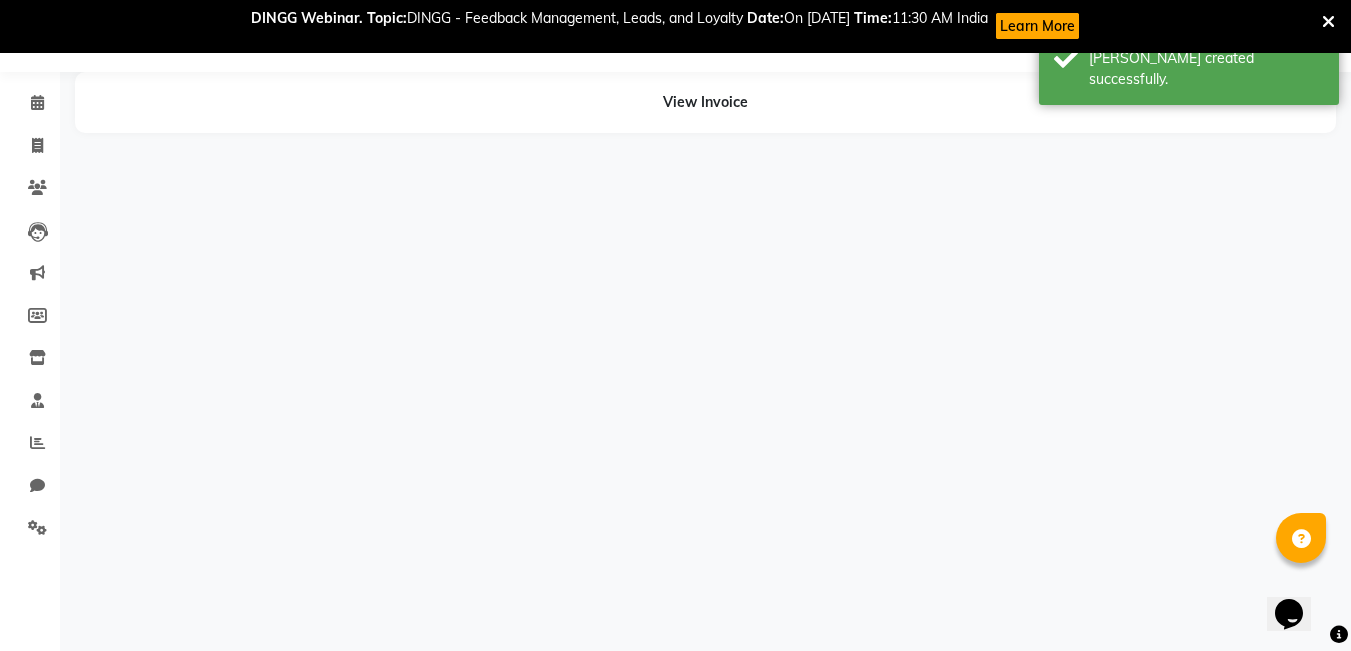 click on "08047224946 Select Location × Naturals [GEOGRAPHIC_DATA], Kempapura Hebbal English ENGLISH Español العربية मराठी हिंदी ગુજરાતી தமிழ் 中文 Notifications nothing to show Admin Manage Profile Change Password Sign out  Version:3.15.4  ☀ Naturals Kempapura, Kempapura Hebbal  Calendar  Invoice  Clients  Leads   Marketing  Members  Inventory  Staff  Reports  Chat  Settings Completed InProgress Upcoming Dropped Tentative Check-In Confirm Bookings Generate Report Segments Page Builder  View Invoice" at bounding box center [675, 325] 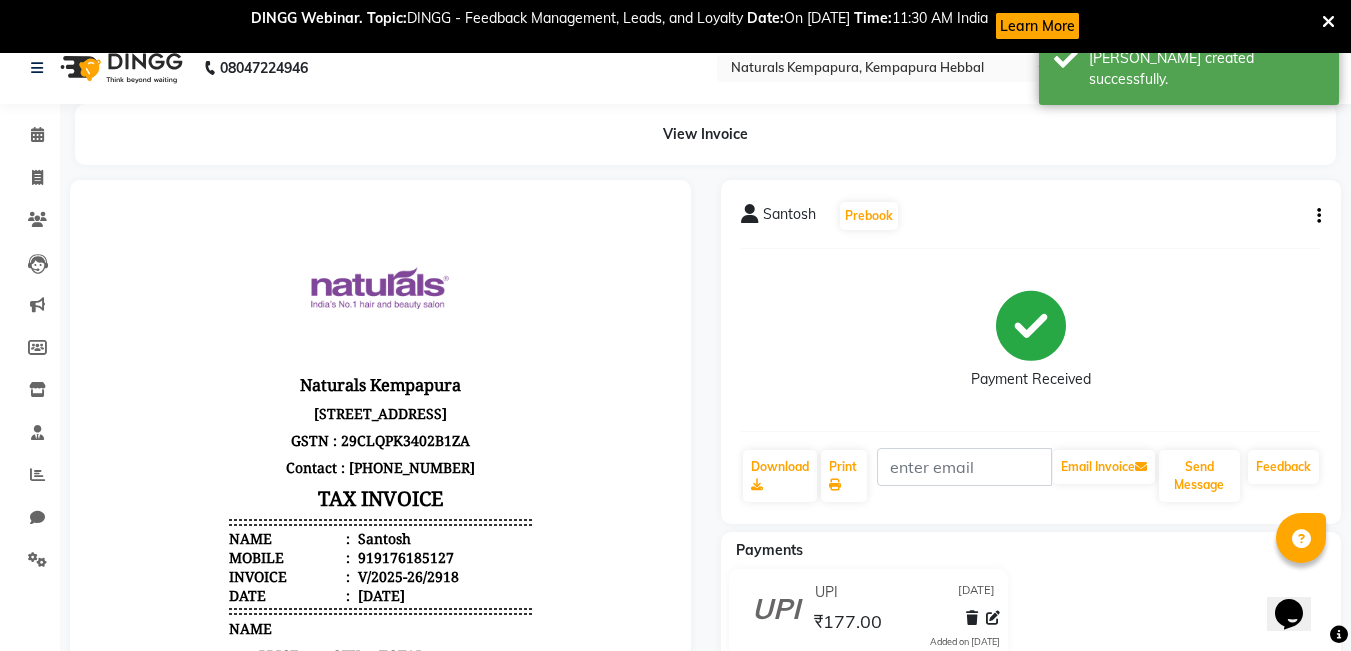 scroll, scrollTop: 0, scrollLeft: 0, axis: both 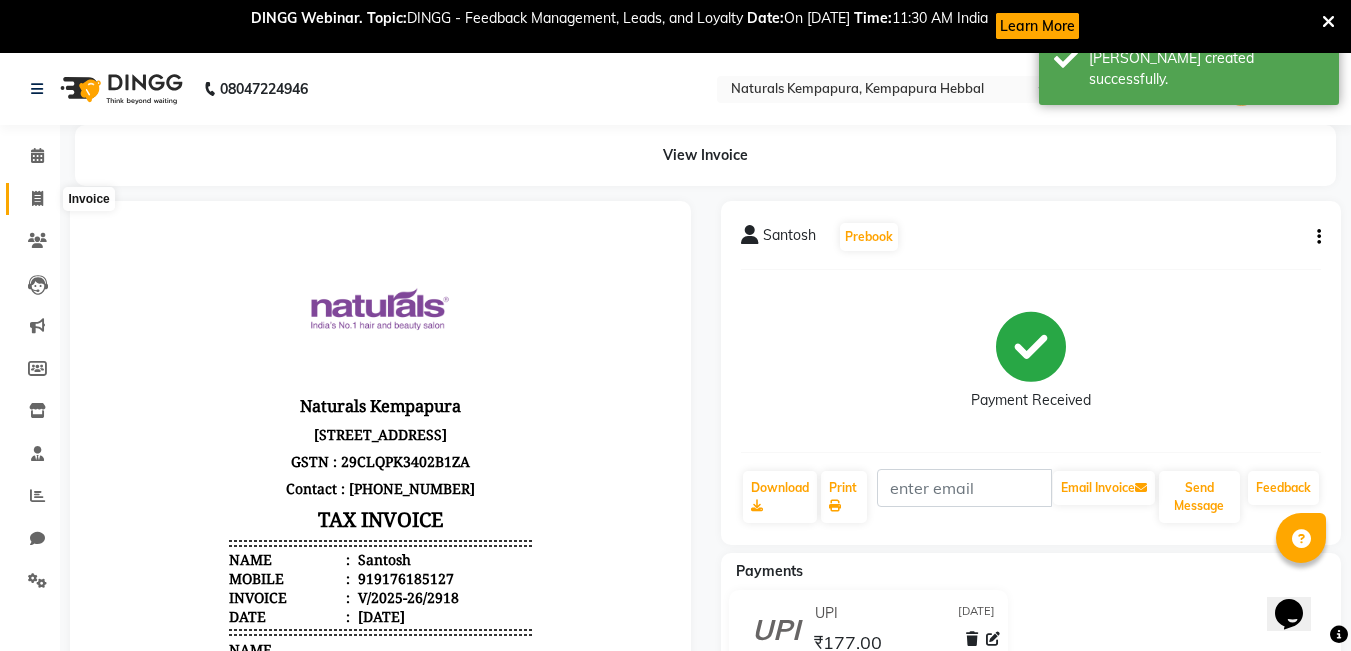 click 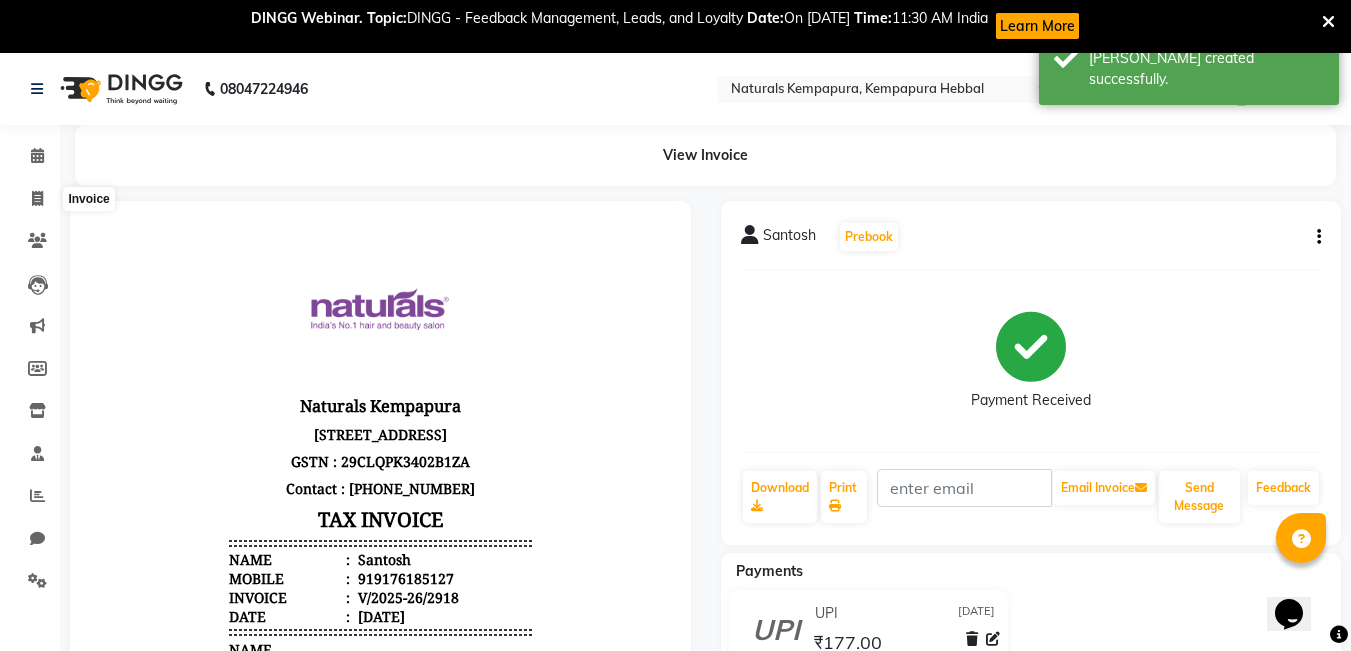 select on "7848" 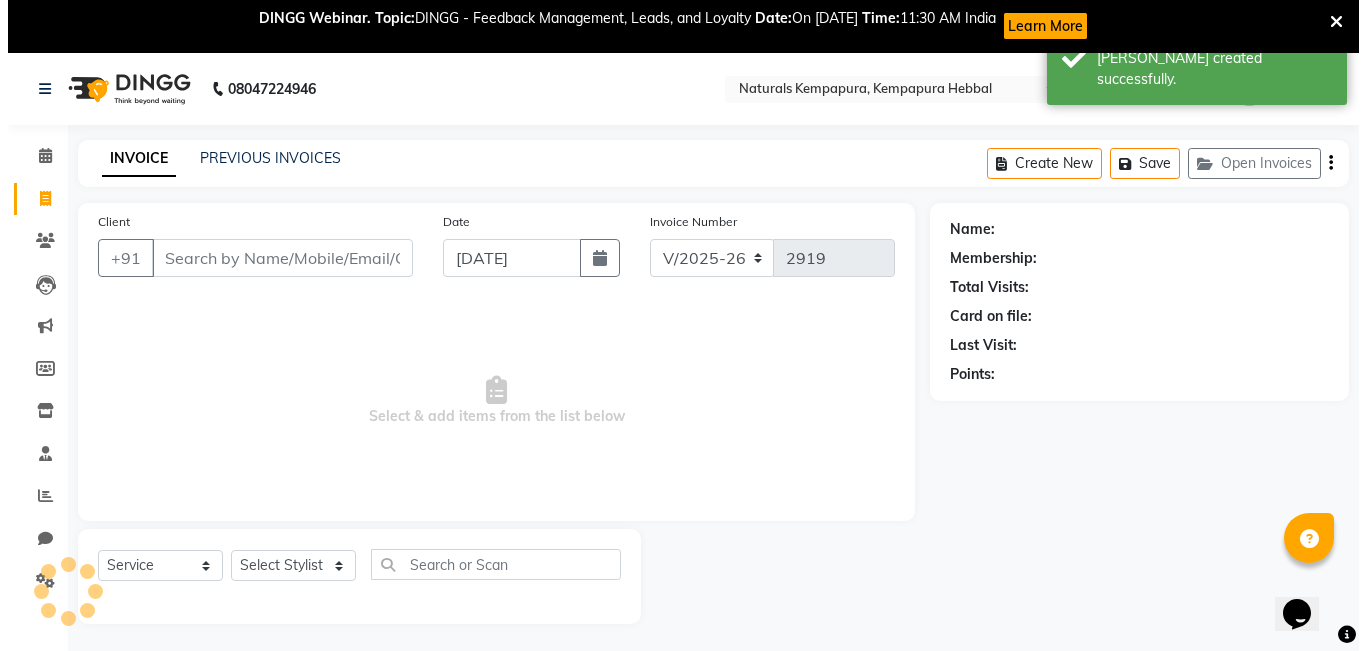scroll, scrollTop: 53, scrollLeft: 0, axis: vertical 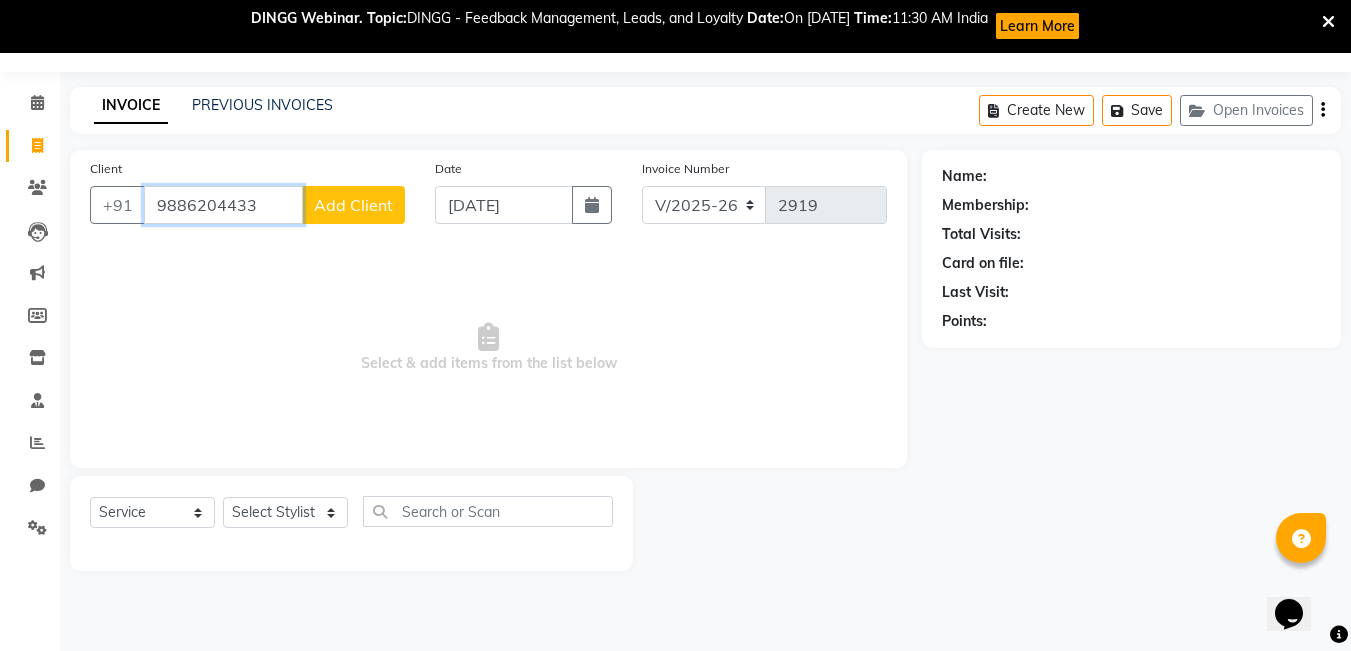 type on "9886204433" 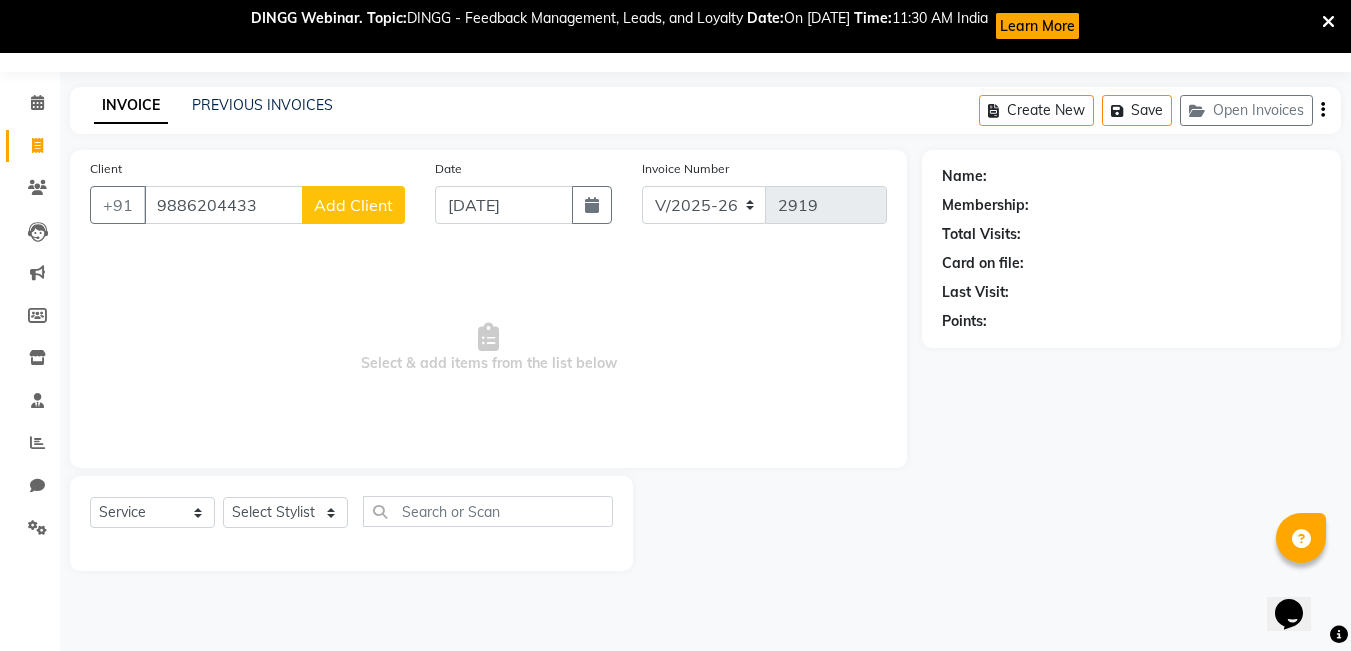 click on "Add Client" 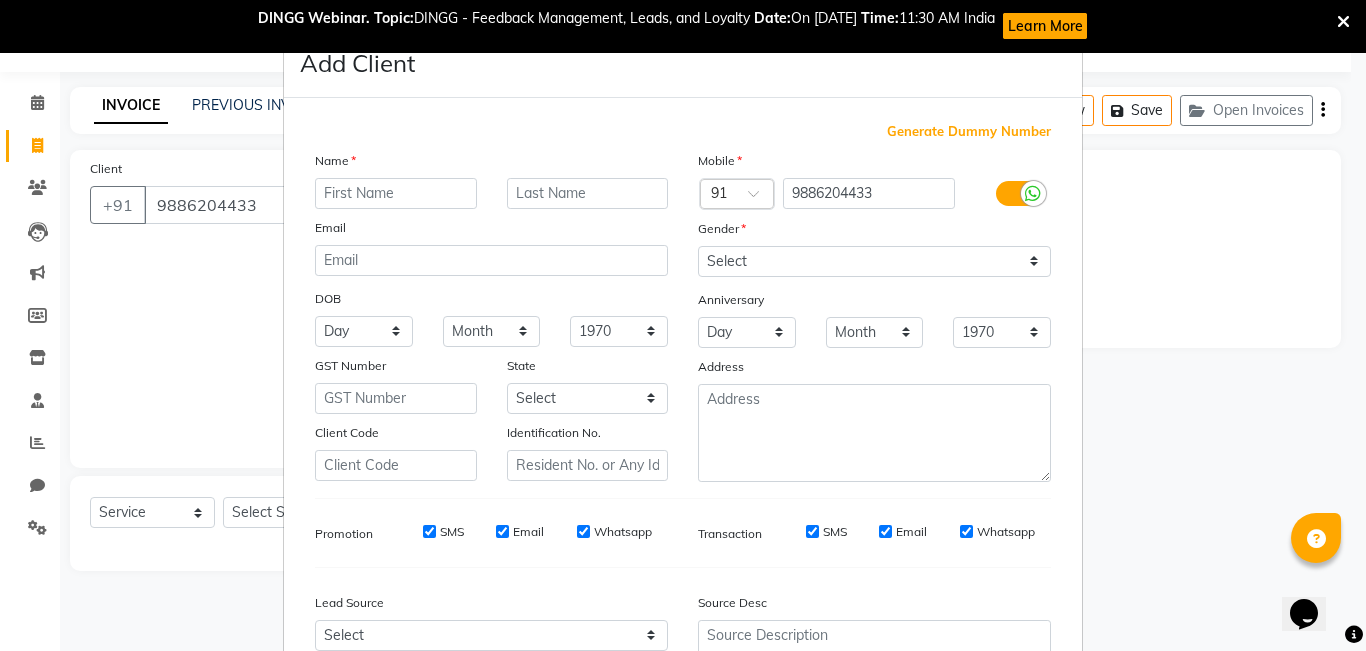 click at bounding box center (396, 193) 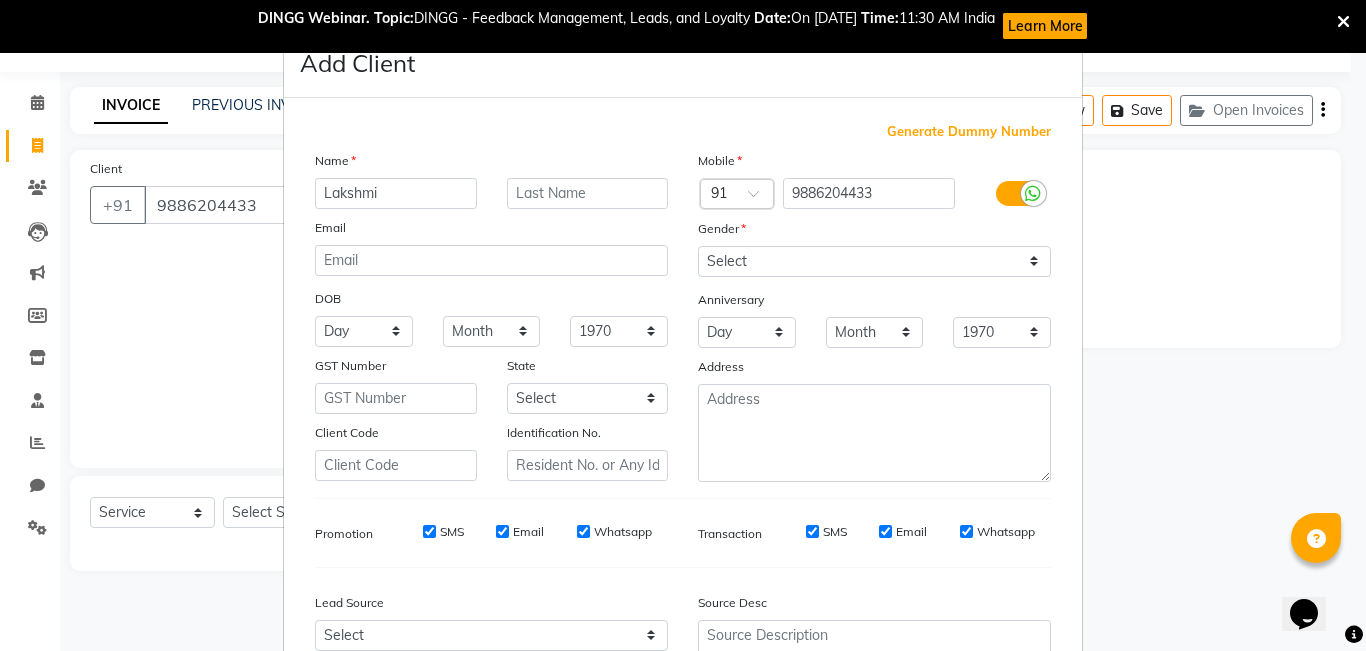 type on "Lakshmi" 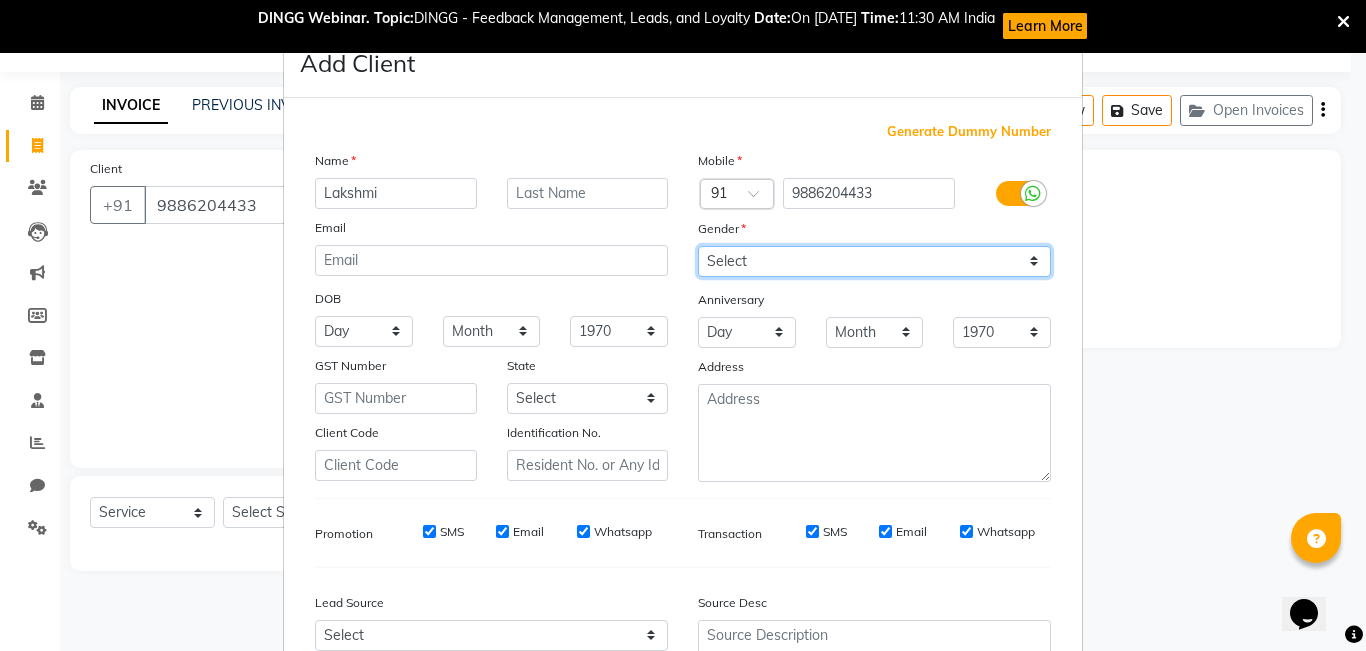 click on "Select [DEMOGRAPHIC_DATA] [DEMOGRAPHIC_DATA] Other Prefer Not To Say" at bounding box center [874, 261] 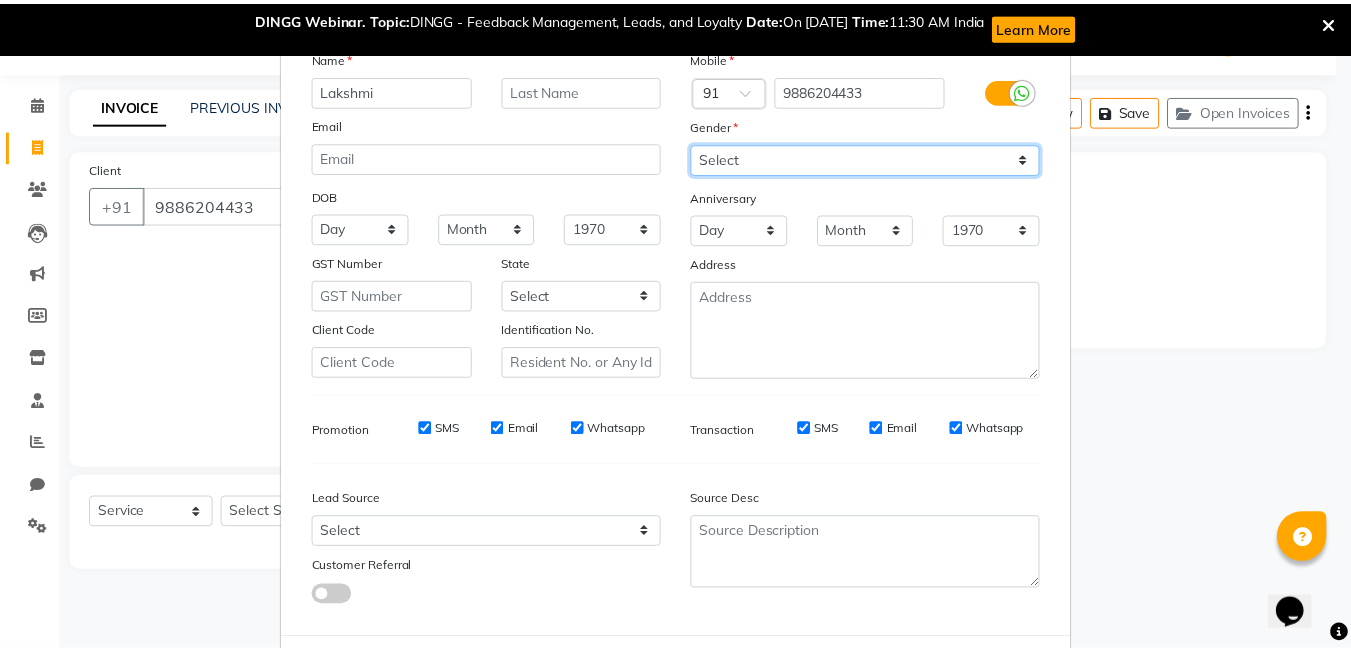 scroll, scrollTop: 198, scrollLeft: 0, axis: vertical 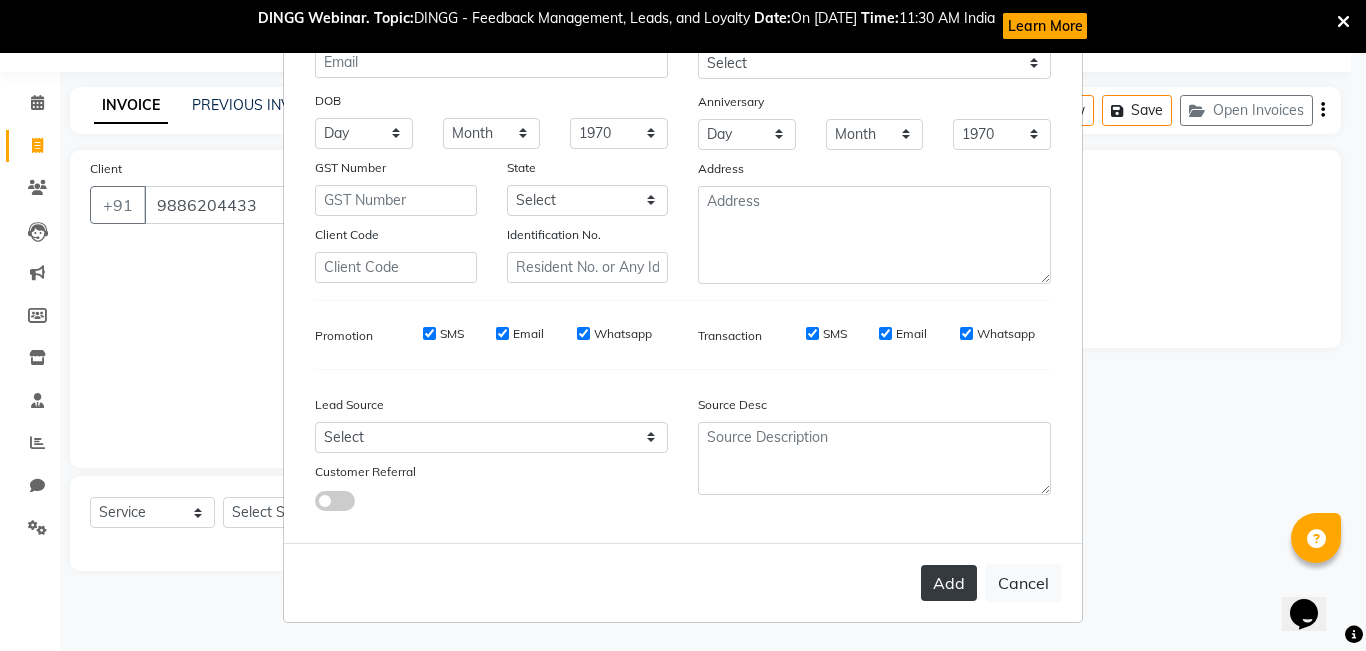 click on "Add" at bounding box center [949, 583] 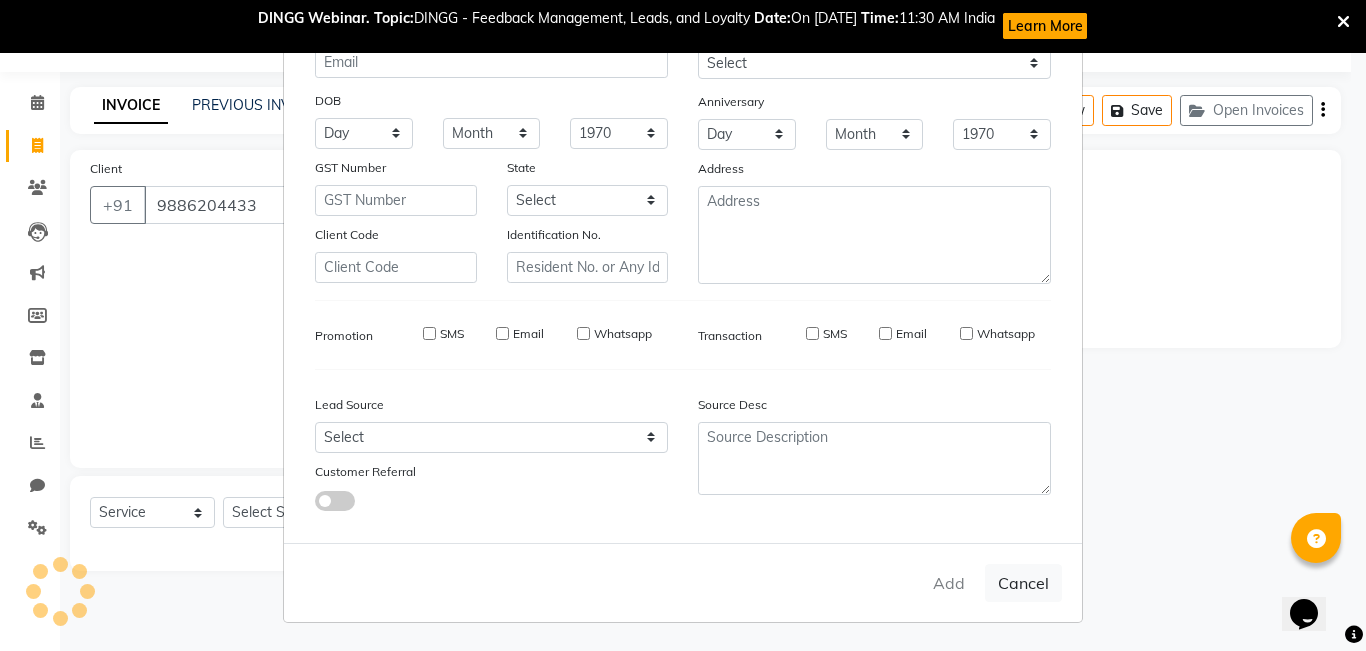type 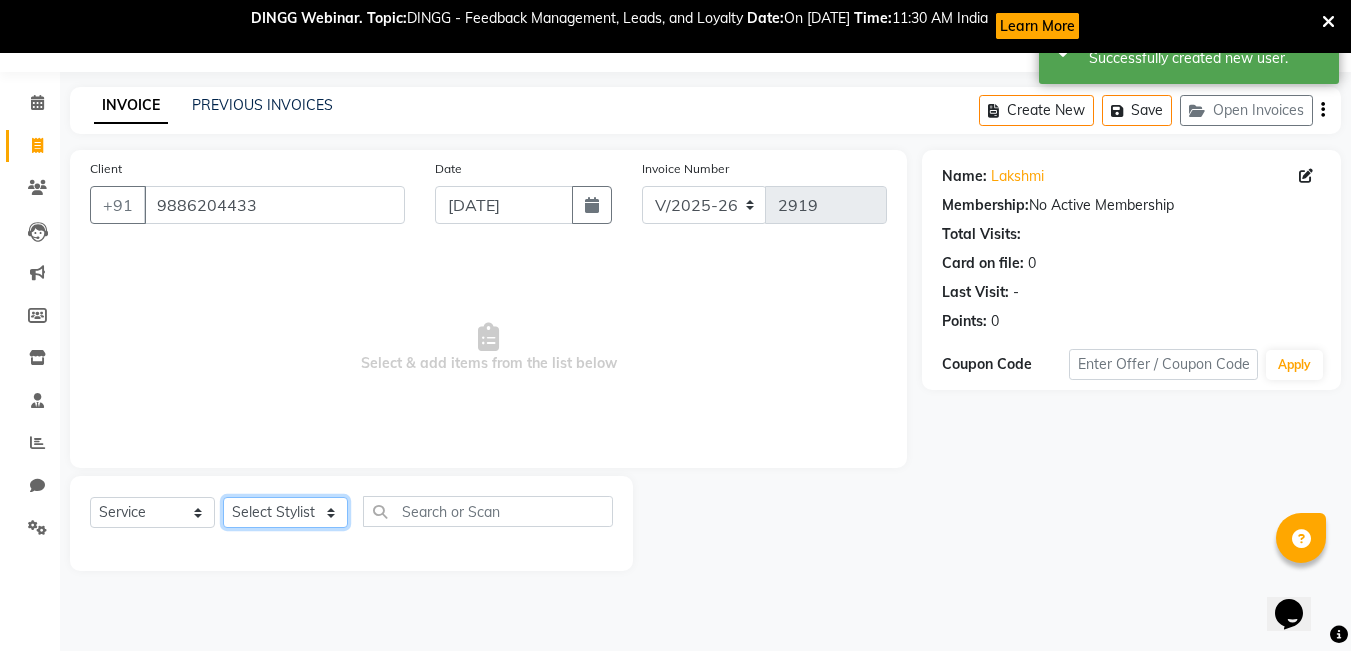 click on "Select Stylist [PERSON_NAME]  DANISH [PERSON_NAME] [PERSON_NAME]  [PERSON_NAME] [PERSON_NAME] [PERSON_NAME] MUSABEER [PERSON_NAME]  POOJA BC PUJA PRADHAN [DATE] [PERSON_NAME]  [PERSON_NAME]  REKHA GV  [PERSON_NAME]  [PERSON_NAME] [PERSON_NAME]" 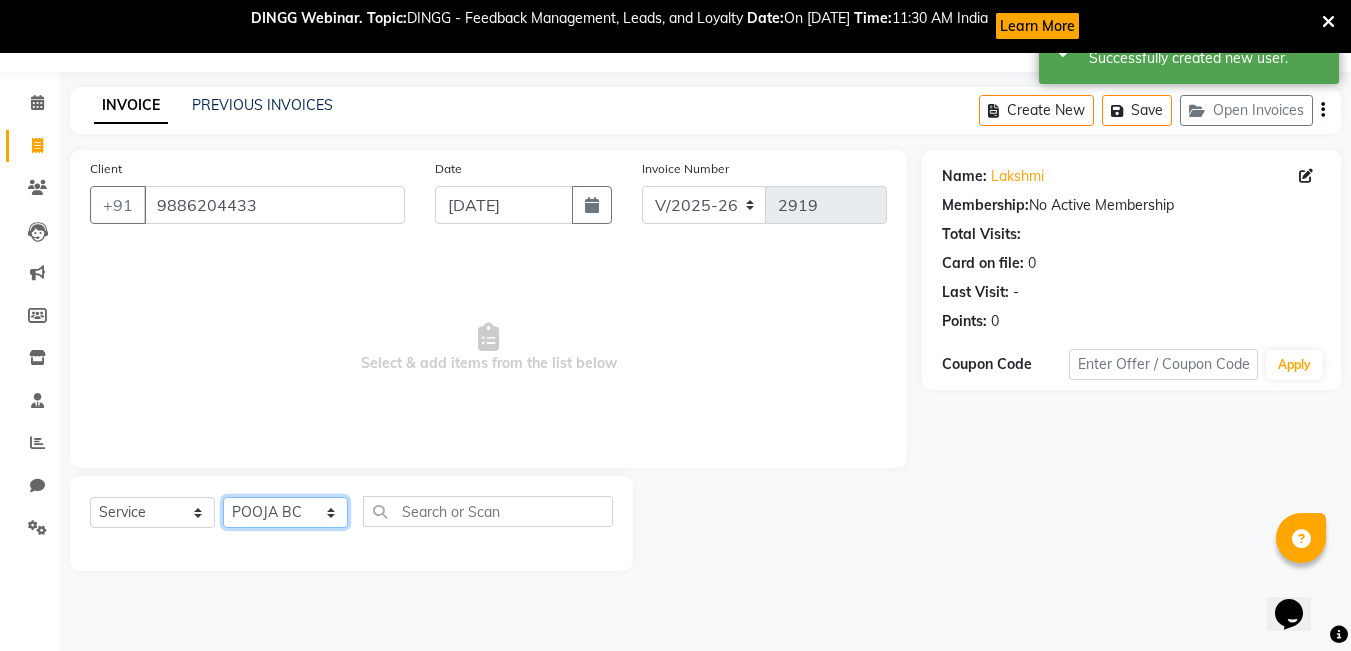 click on "Select Stylist [PERSON_NAME]  DANISH [PERSON_NAME] [PERSON_NAME]  [PERSON_NAME] [PERSON_NAME] [PERSON_NAME] MUSABEER [PERSON_NAME]  POOJA BC PUJA PRADHAN [DATE] [PERSON_NAME]  [PERSON_NAME]  REKHA GV  [PERSON_NAME]  [PERSON_NAME] [PERSON_NAME]" 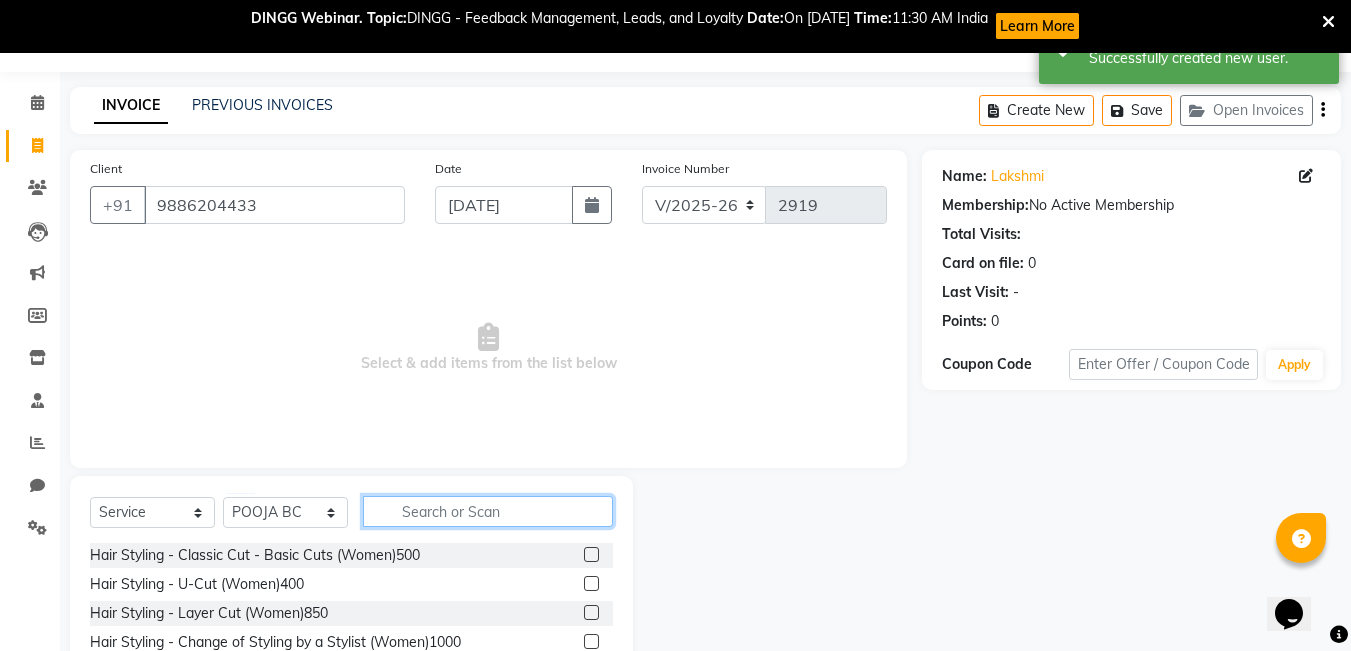 click 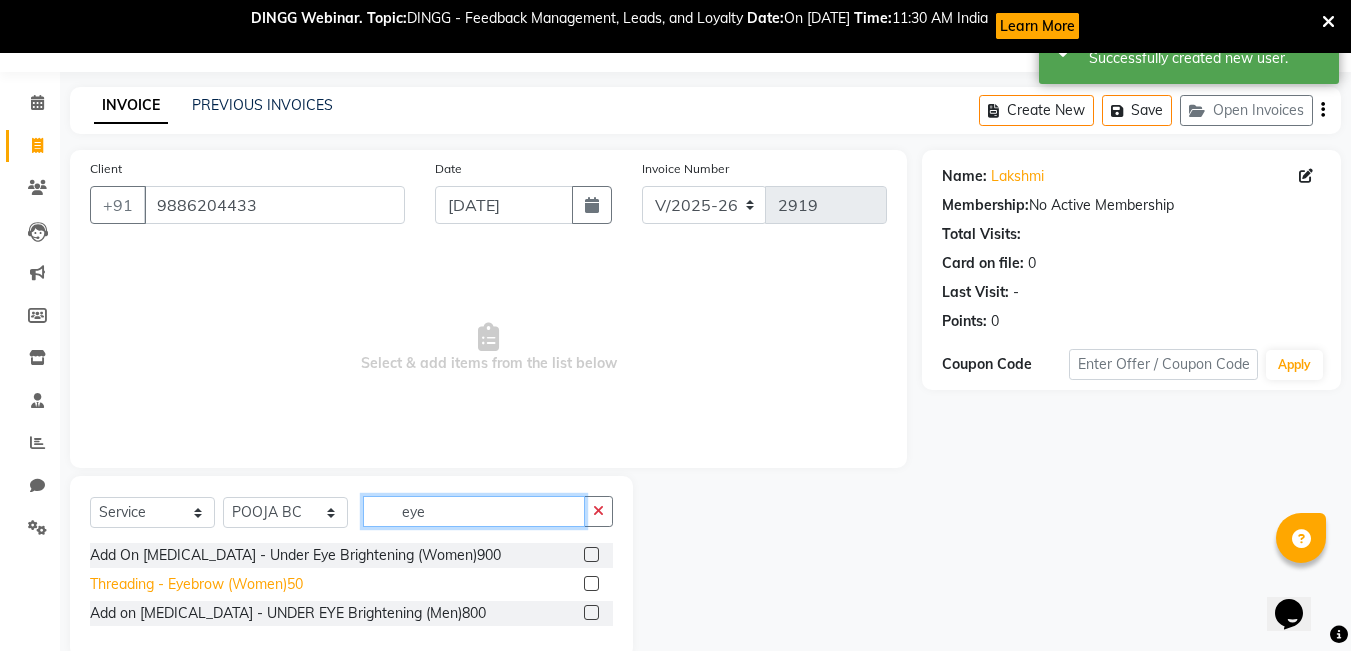 type on "eye" 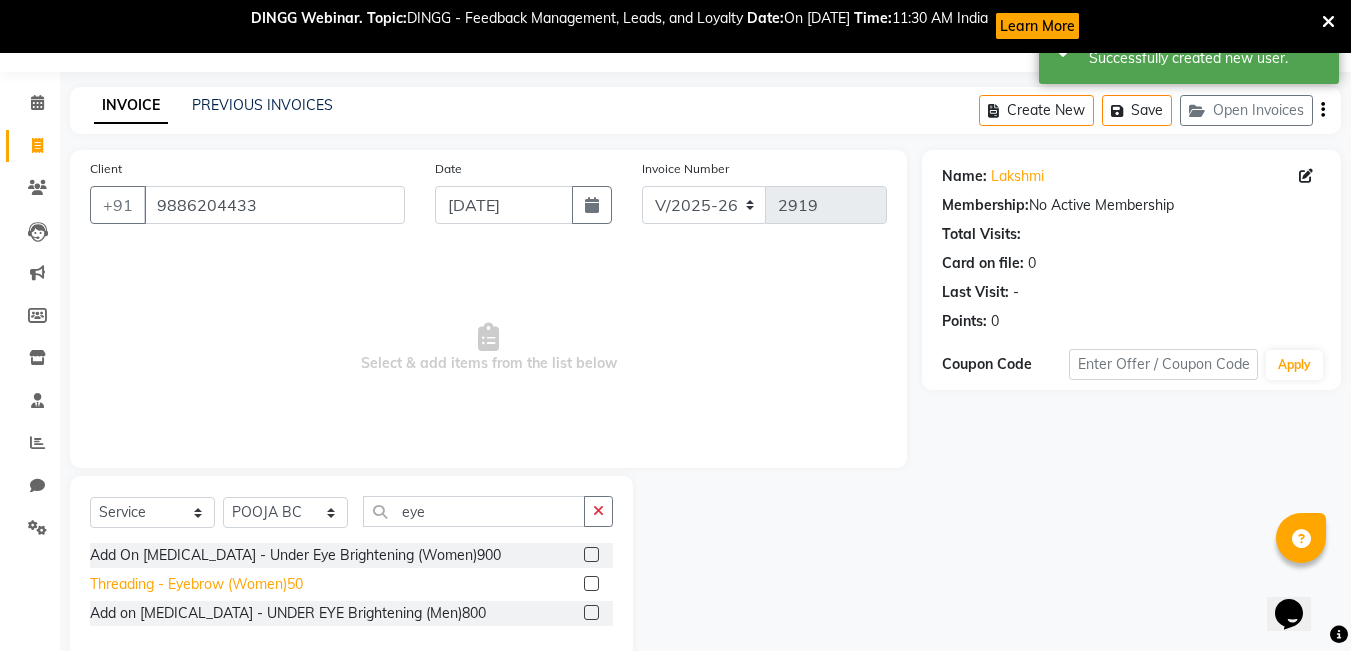 click on "Threading - Eyebrow (Women)50" 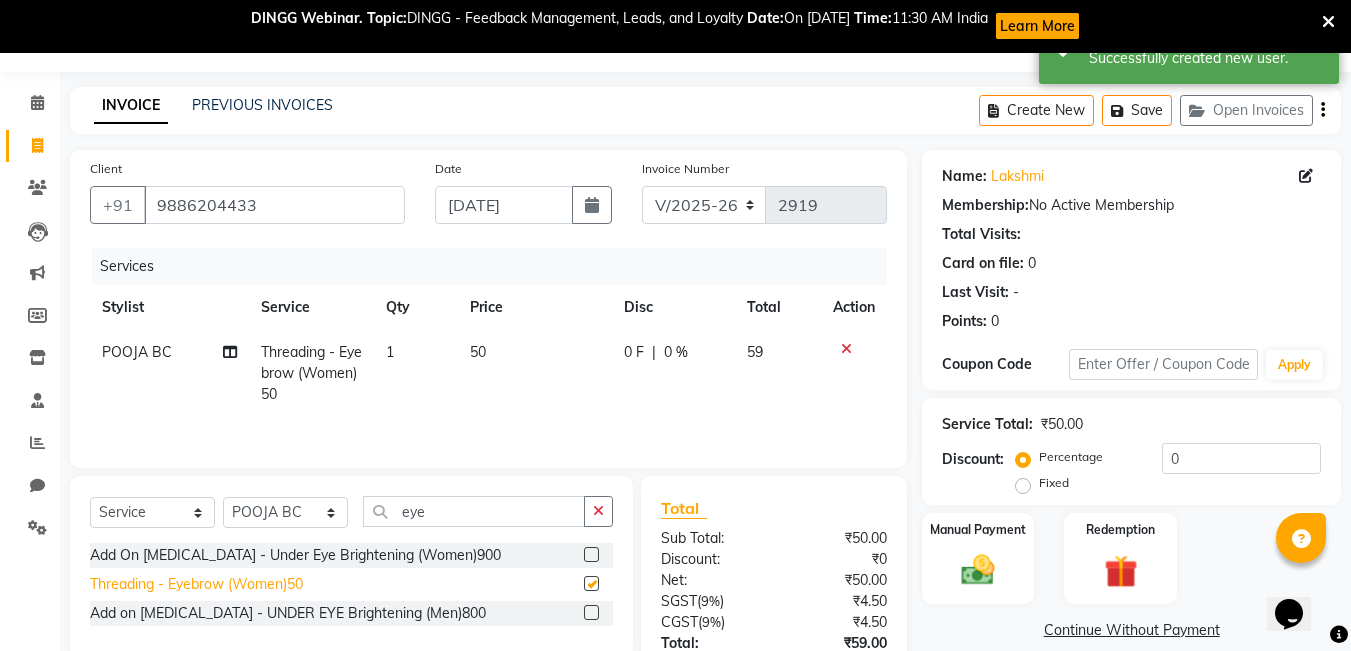 checkbox on "false" 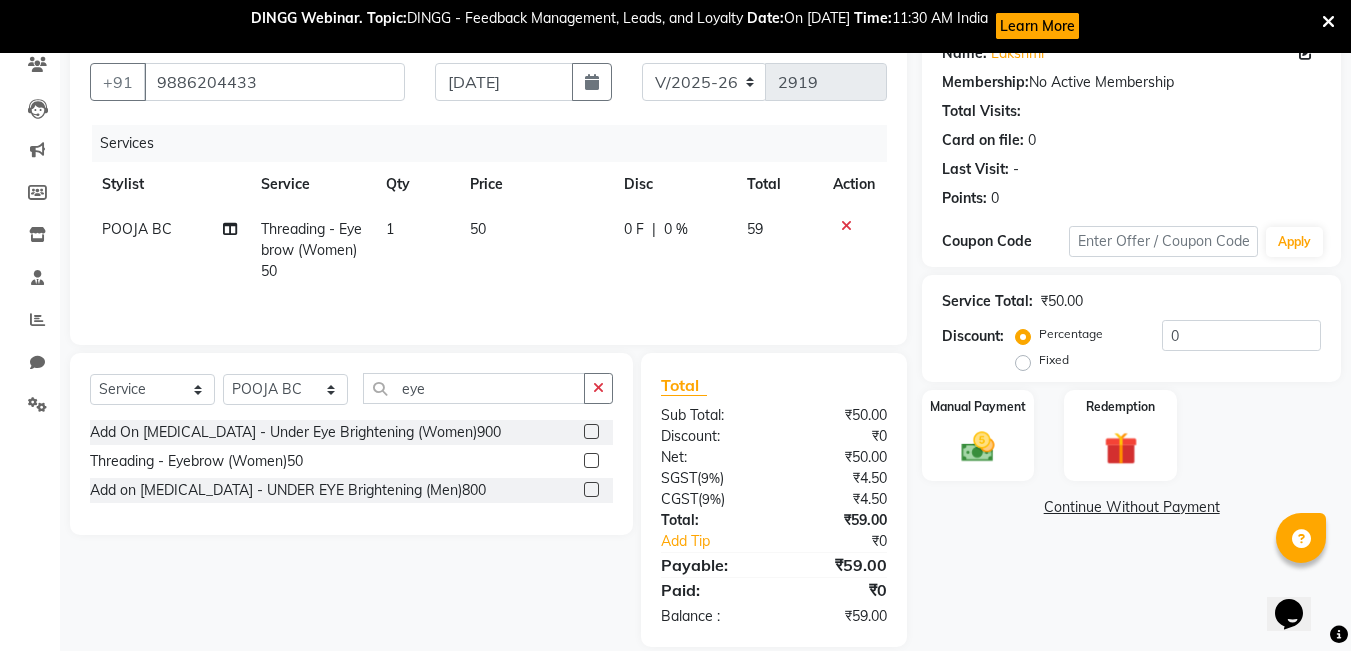 scroll, scrollTop: 202, scrollLeft: 0, axis: vertical 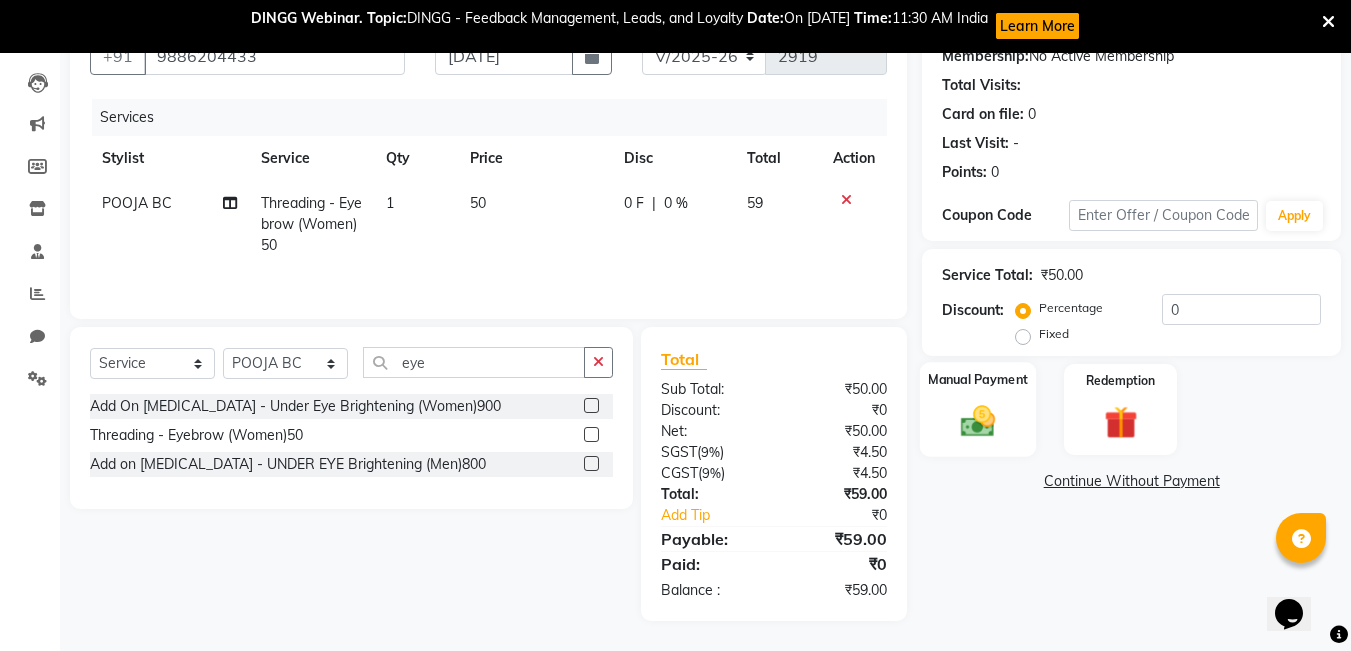 click 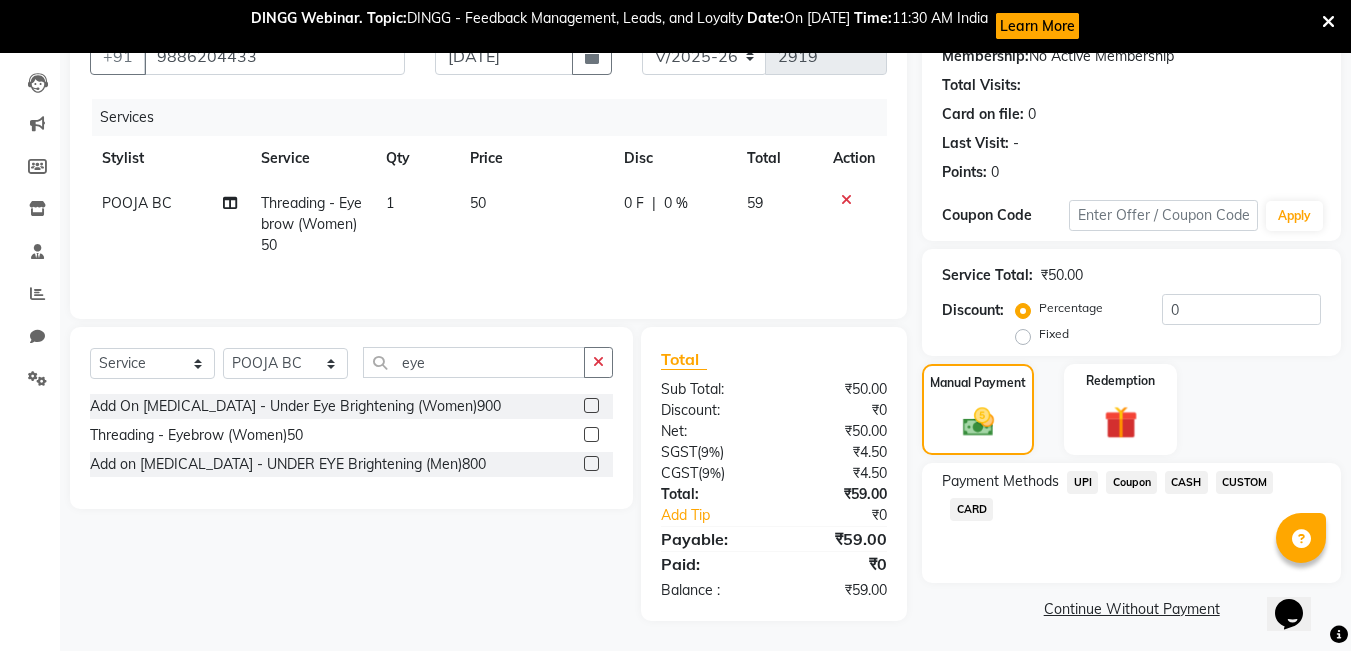 click on "UPI" 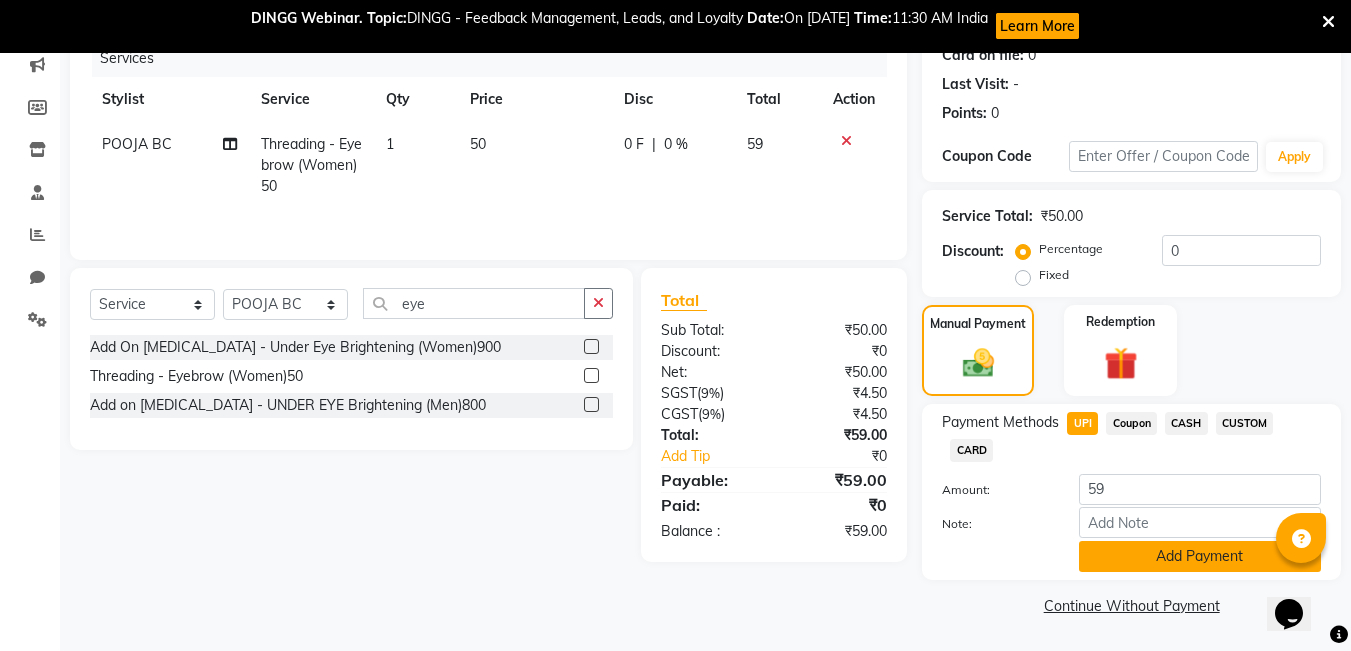 click on "Add Payment" 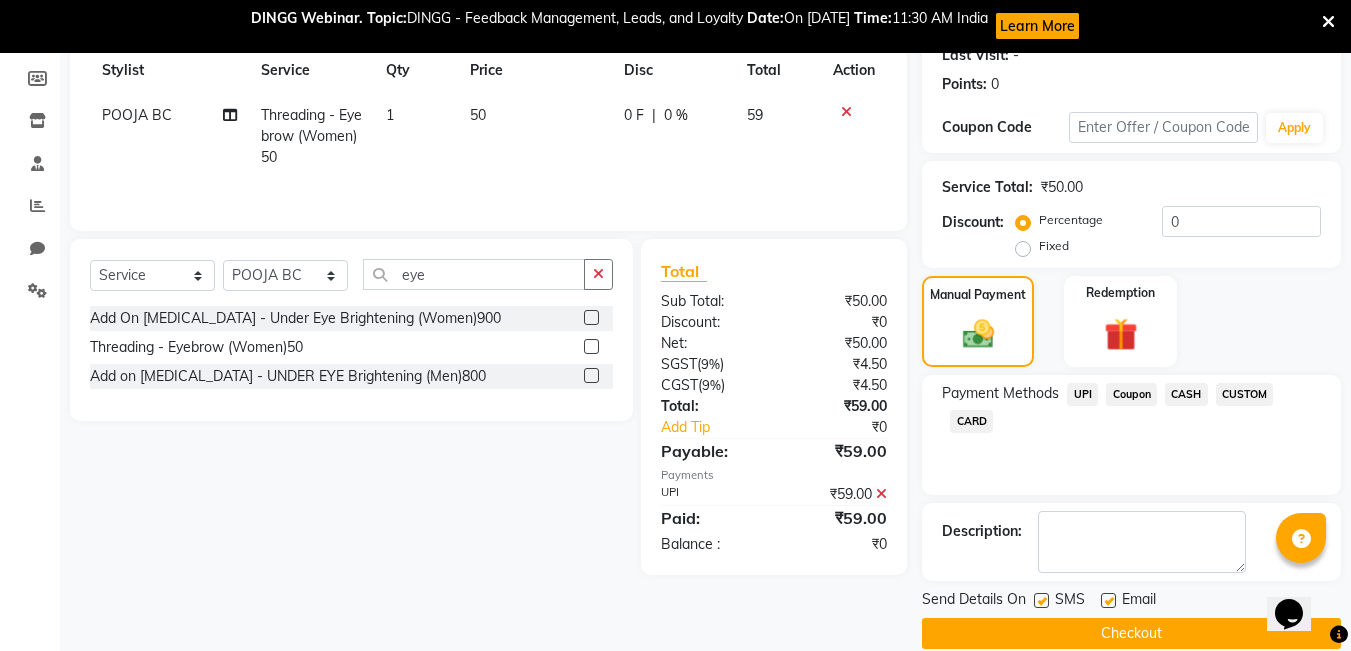 scroll, scrollTop: 318, scrollLeft: 0, axis: vertical 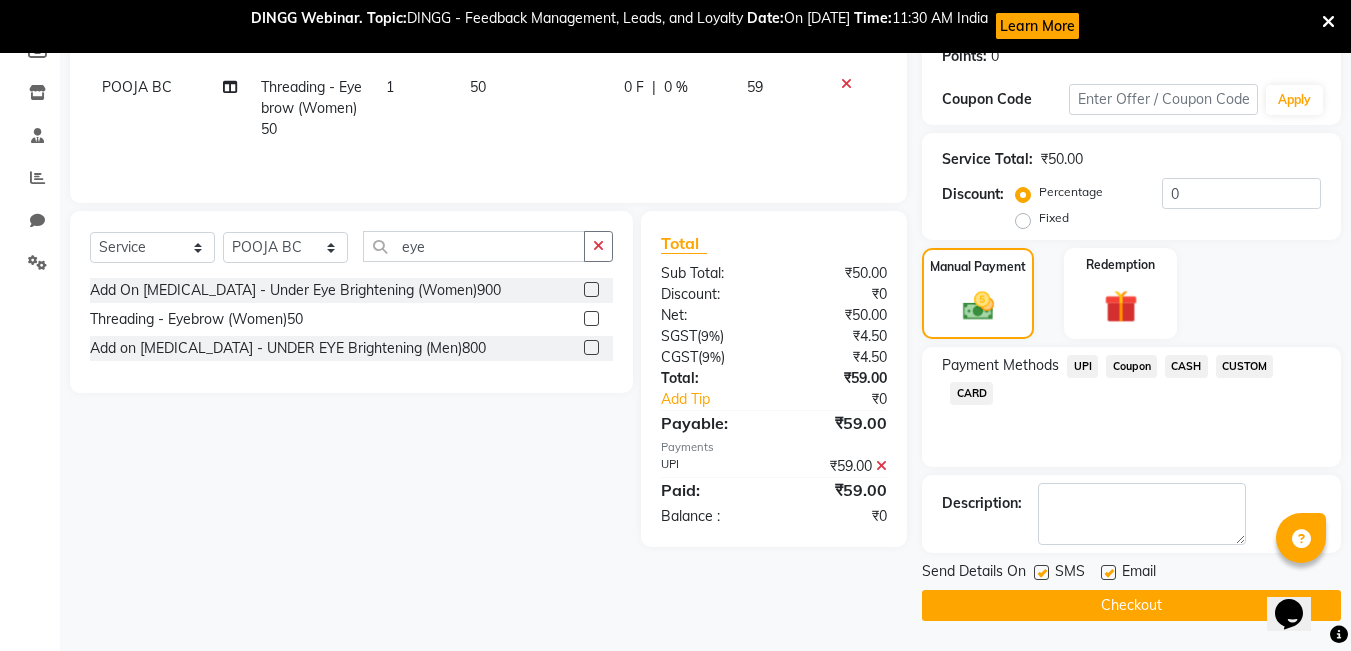 click 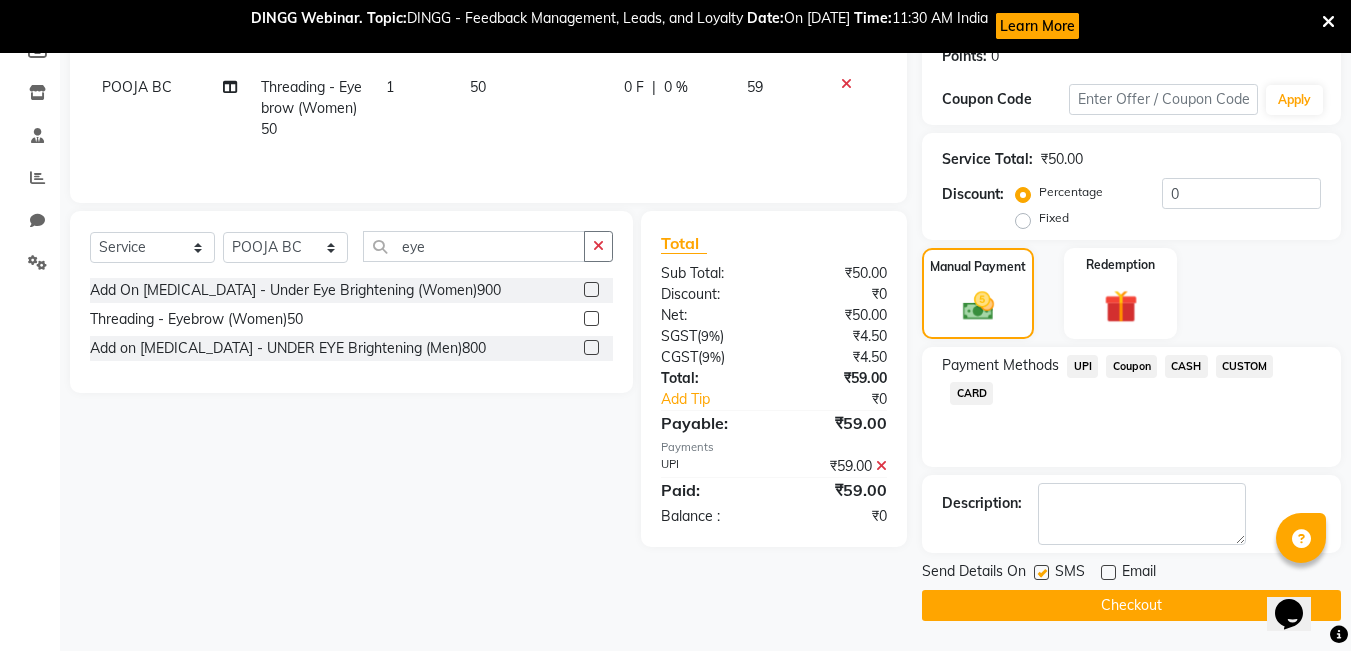 click on "Checkout" 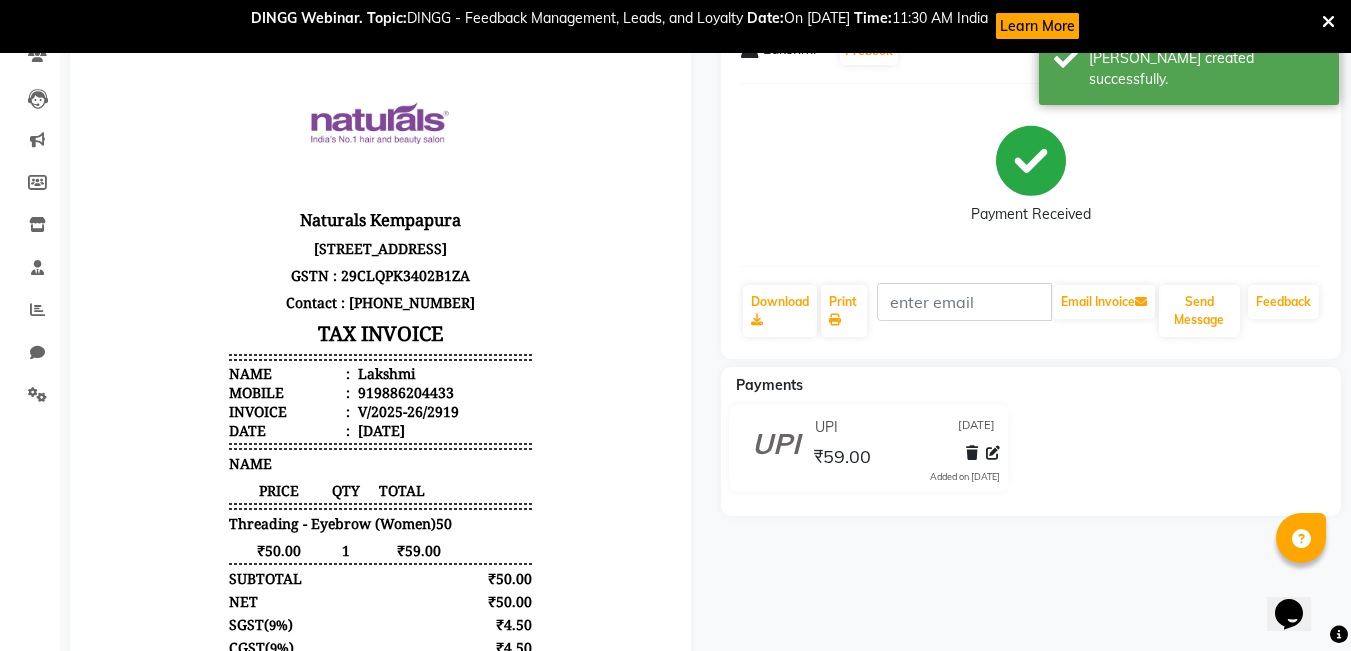scroll, scrollTop: 0, scrollLeft: 0, axis: both 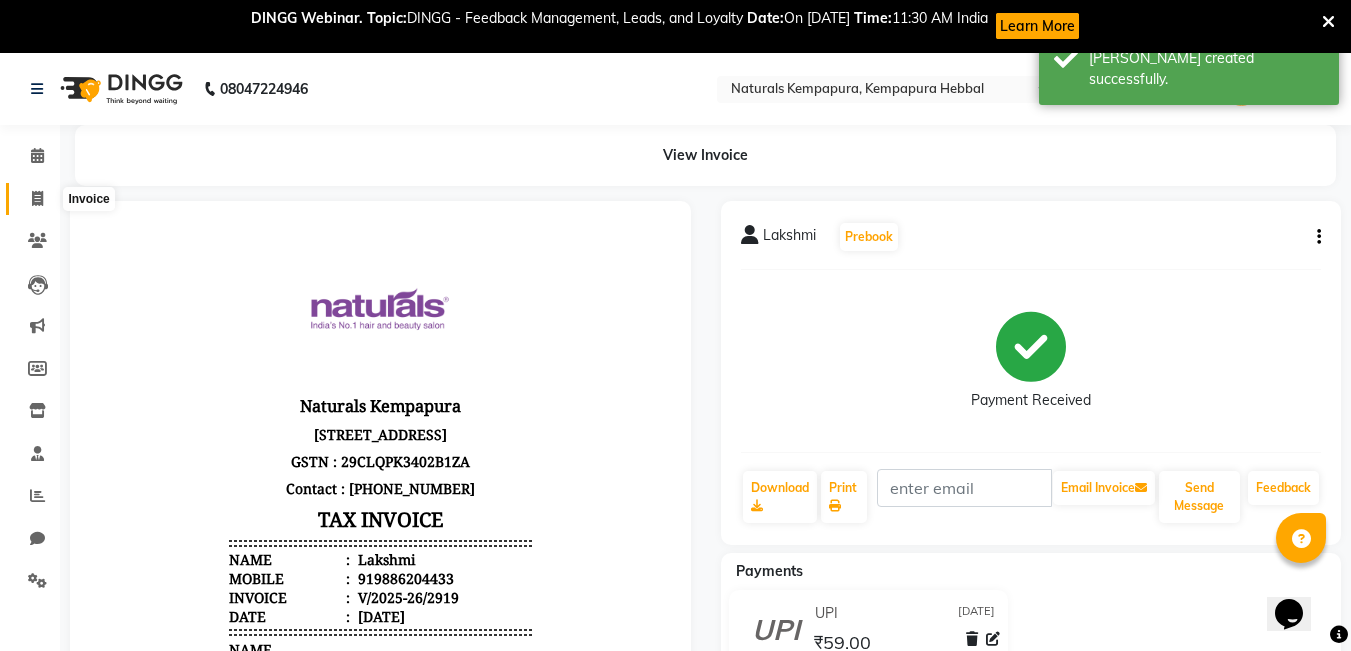 click 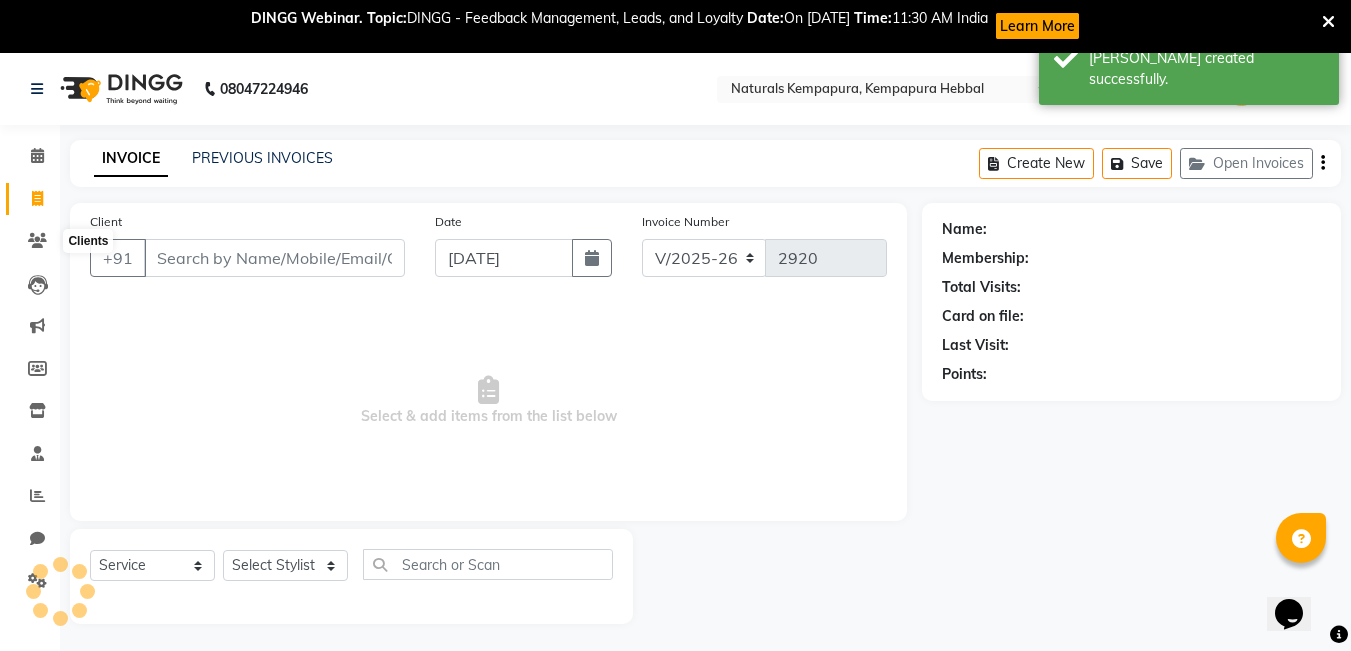 scroll, scrollTop: 53, scrollLeft: 0, axis: vertical 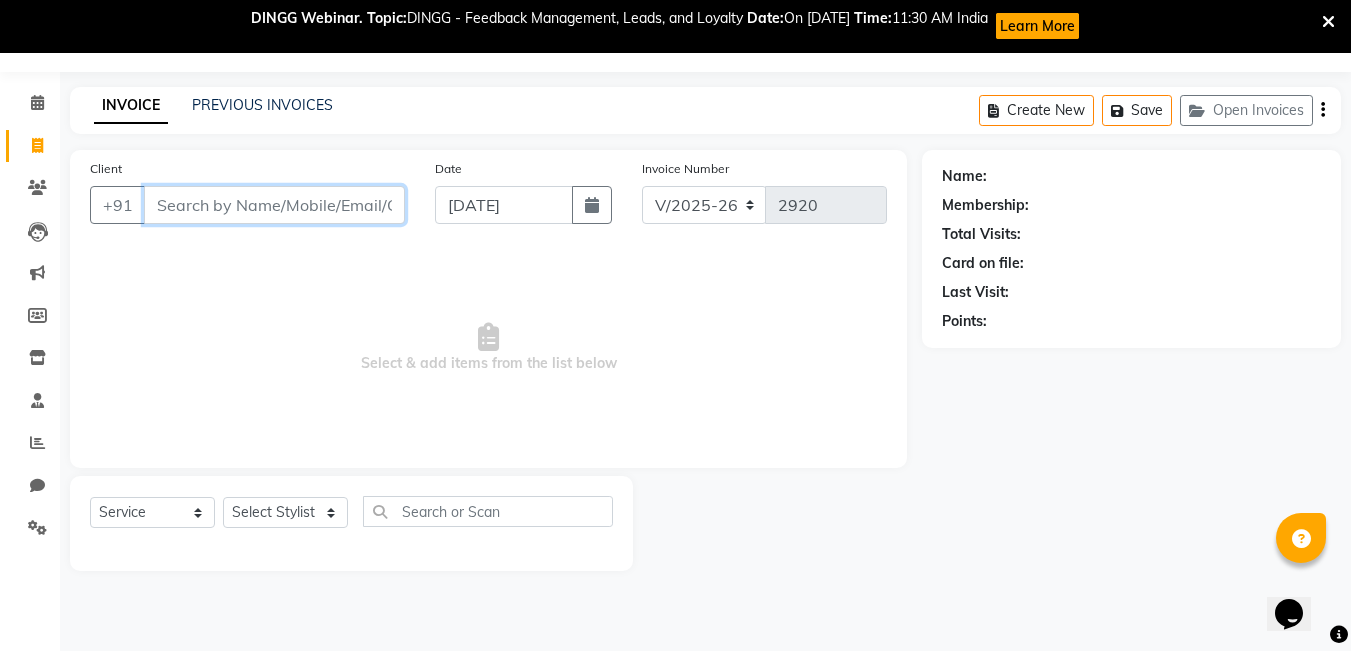 click on "Client" at bounding box center [274, 205] 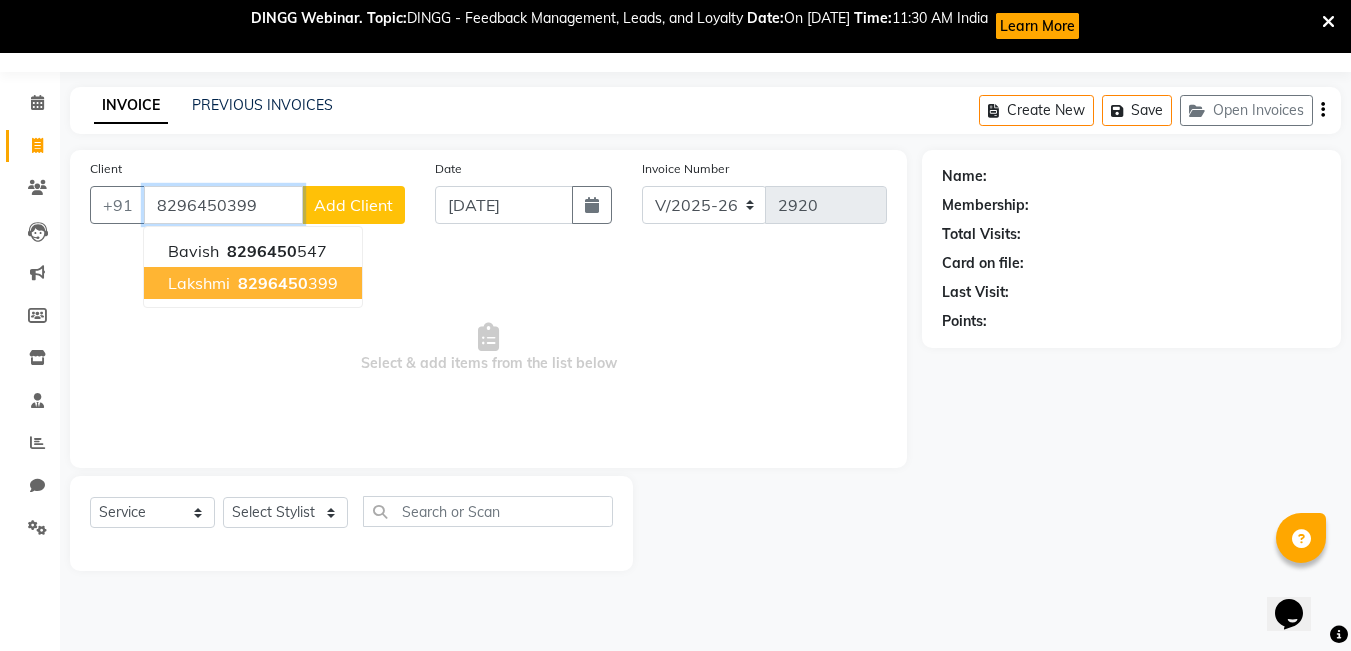 type on "8296450399" 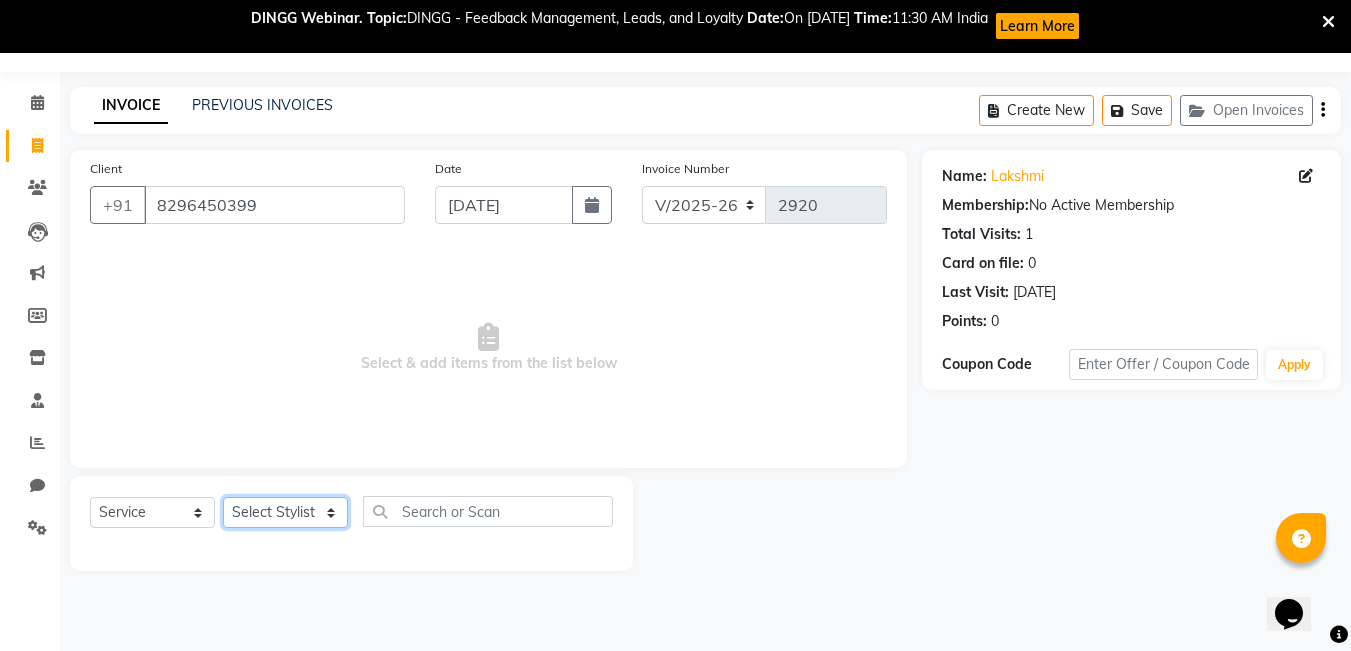 drag, startPoint x: 322, startPoint y: 512, endPoint x: 323, endPoint y: 497, distance: 15.033297 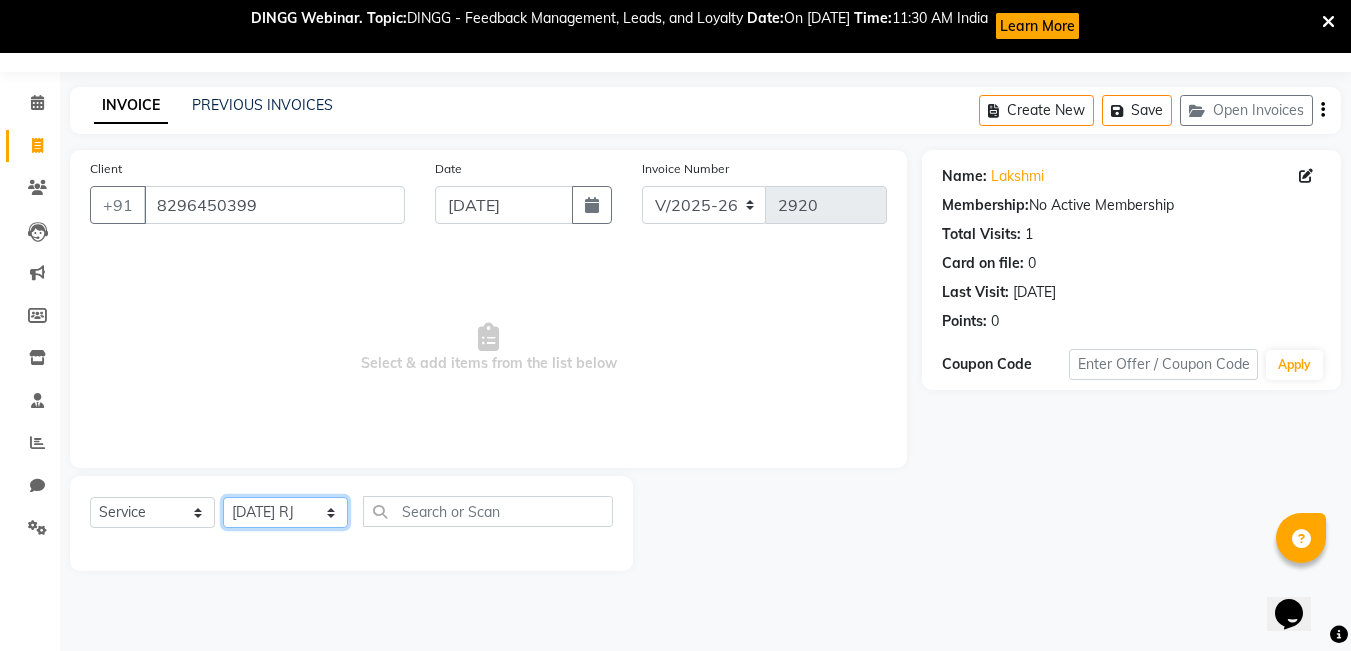 click on "Select Stylist [PERSON_NAME]  DANISH [PERSON_NAME] [PERSON_NAME]  [PERSON_NAME] [PERSON_NAME] [PERSON_NAME] MUSABEER [PERSON_NAME]  POOJA BC PUJA PRADHAN [DATE] [PERSON_NAME]  [PERSON_NAME]  REKHA GV  [PERSON_NAME]  [PERSON_NAME] [PERSON_NAME]" 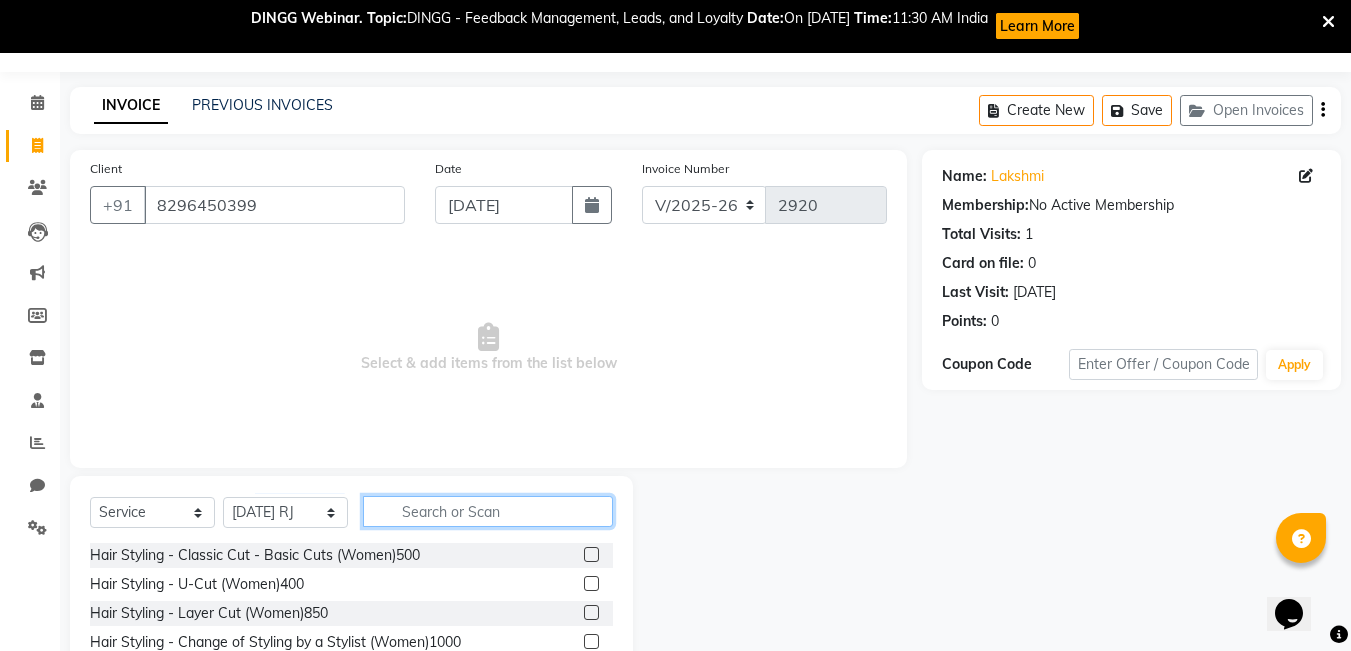 click 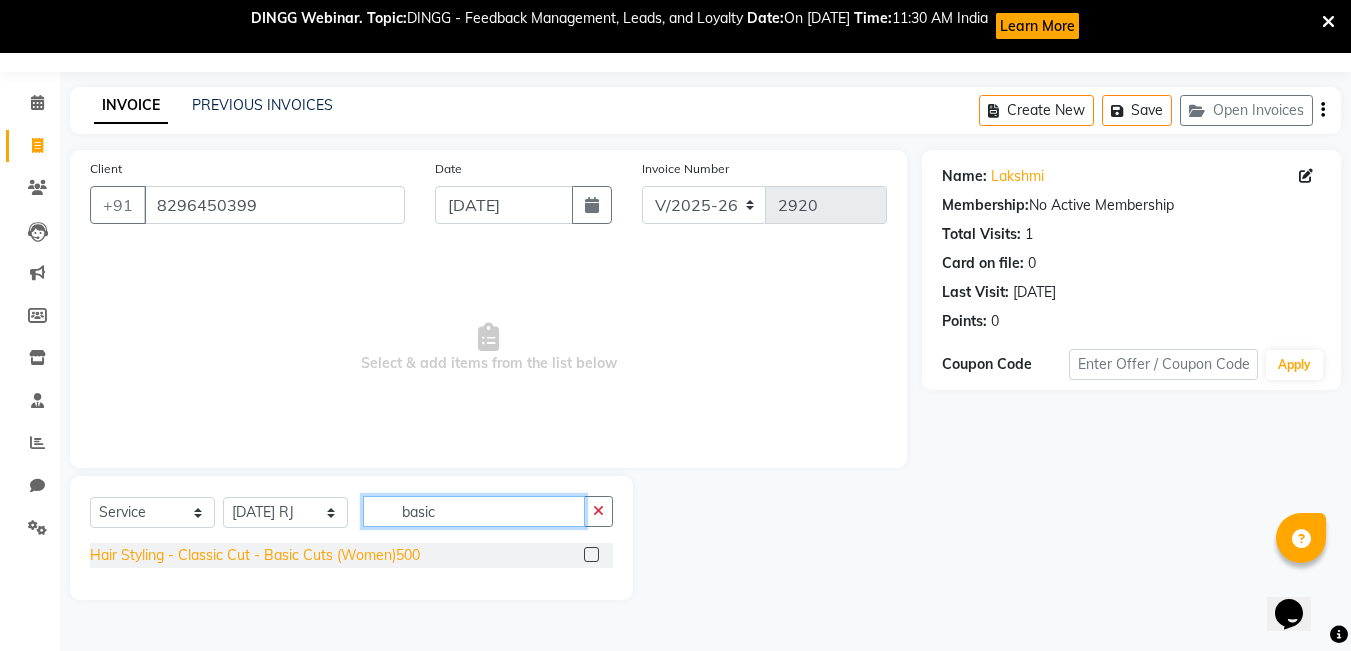 type on "basic" 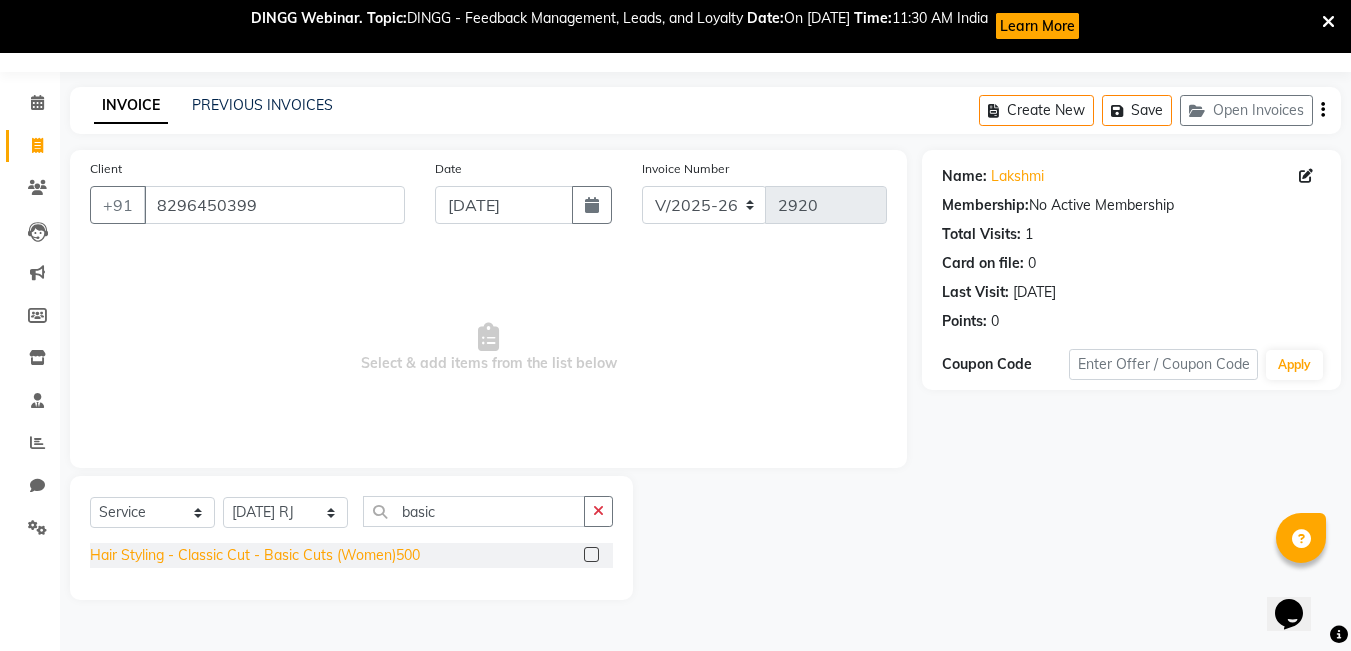 click on "Hair Styling - Classic Cut - Basic Cuts (Women)500" 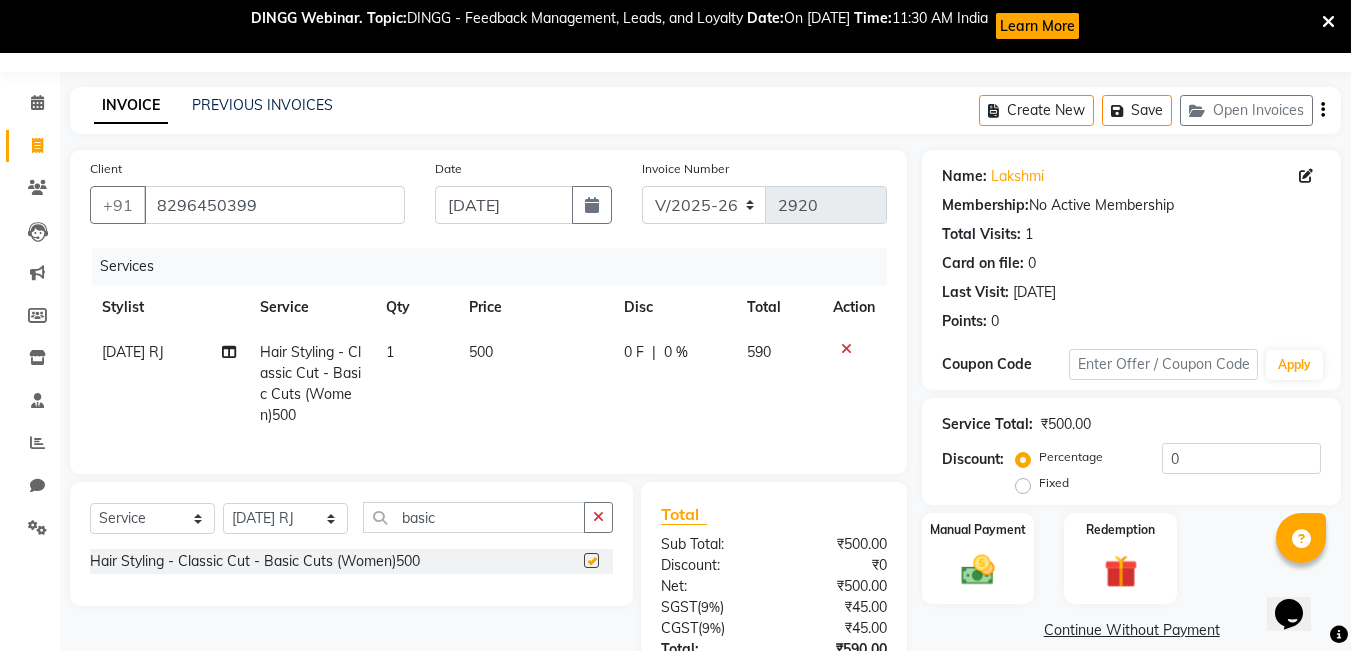 checkbox on "false" 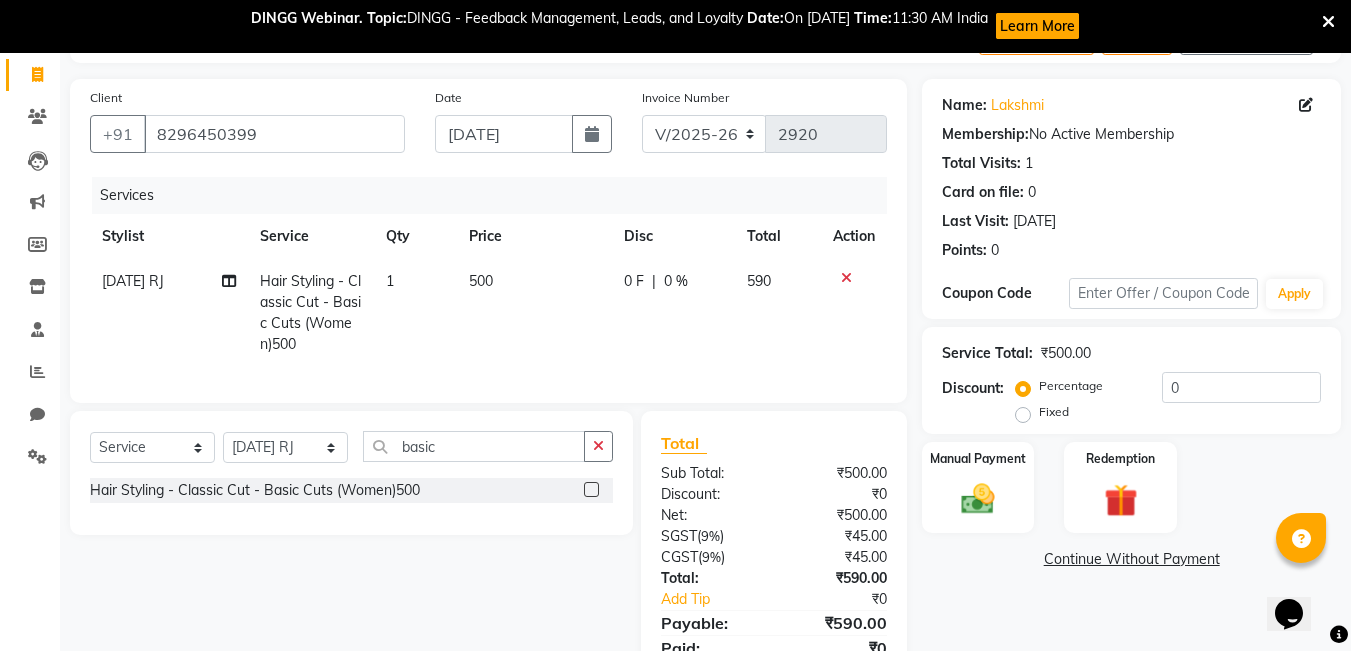 scroll, scrollTop: 223, scrollLeft: 0, axis: vertical 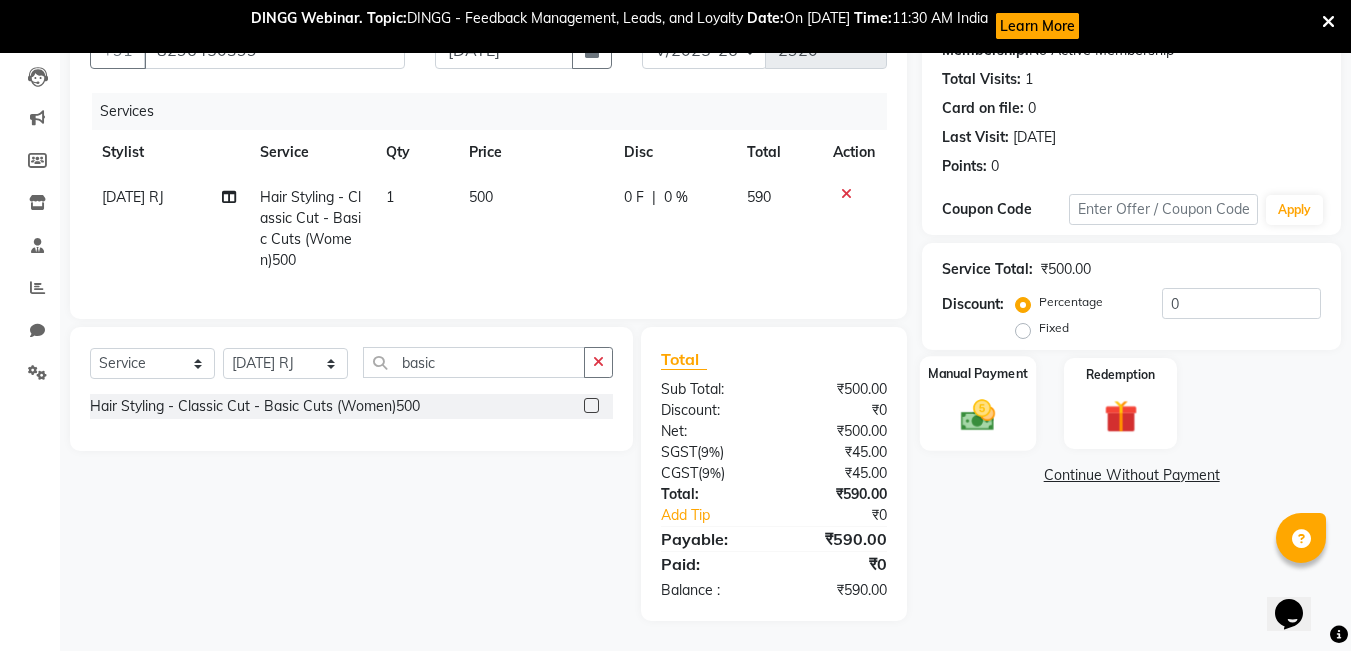 click 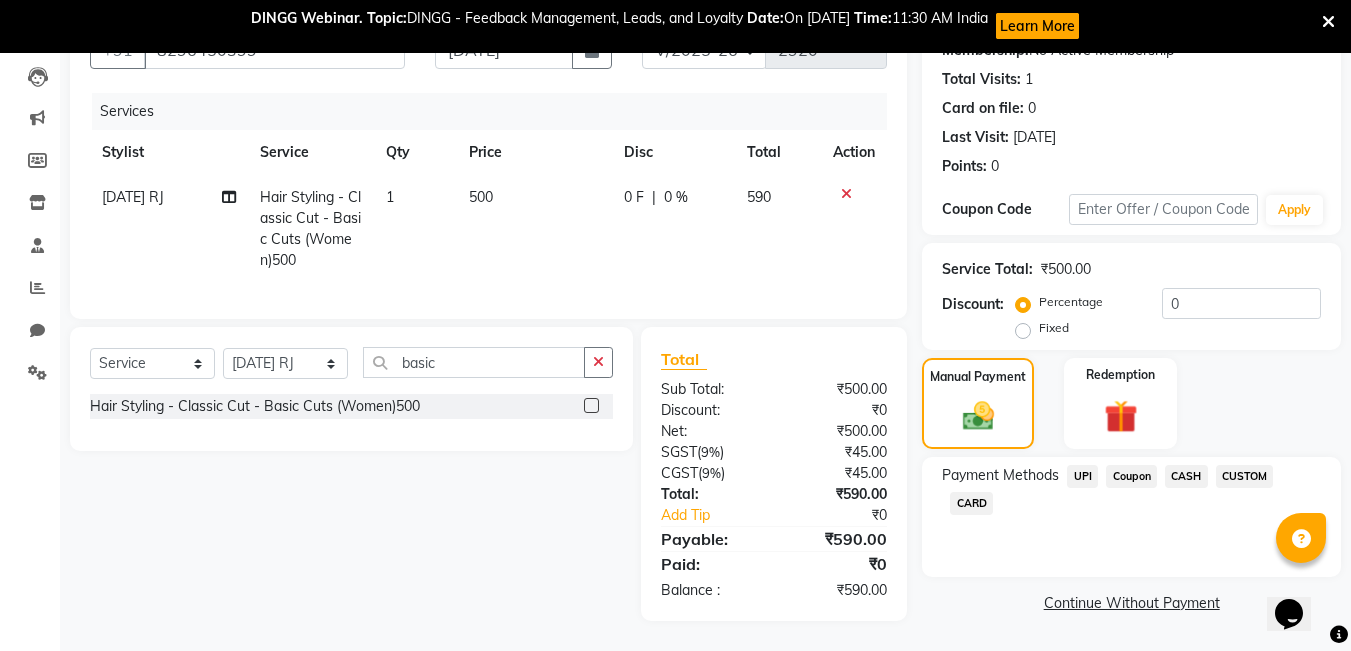 click on "UPI" 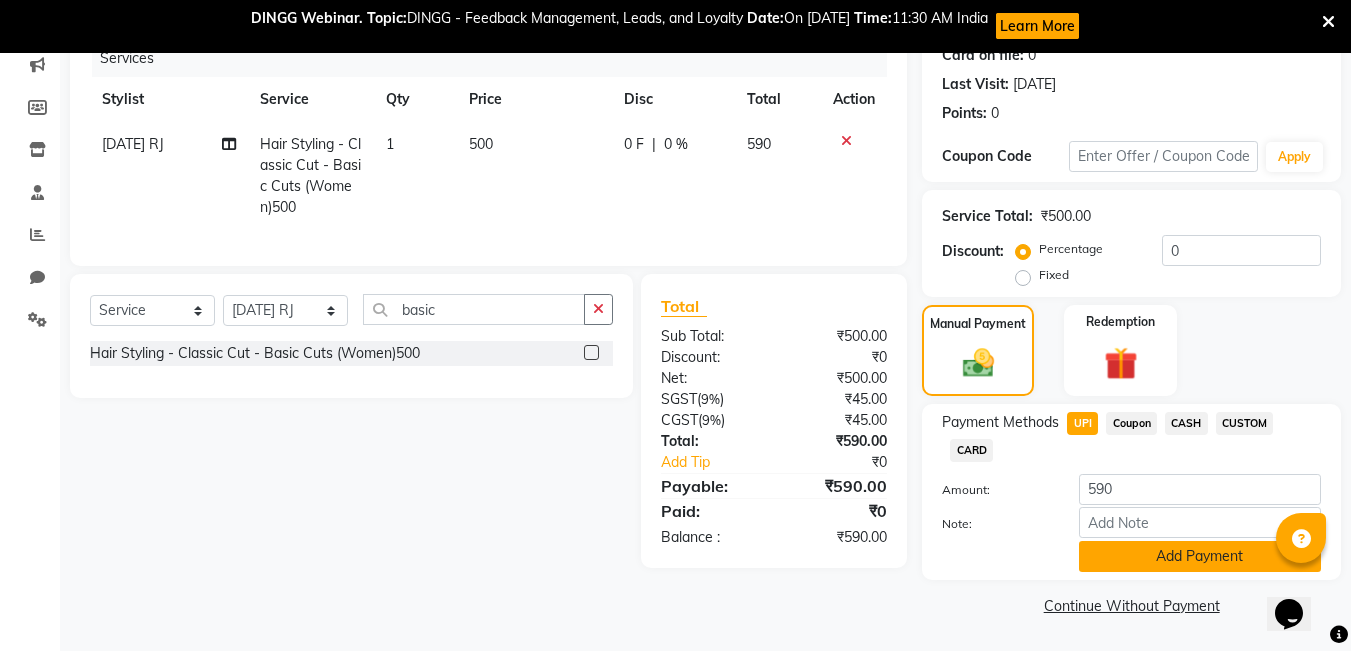 click on "Add Payment" 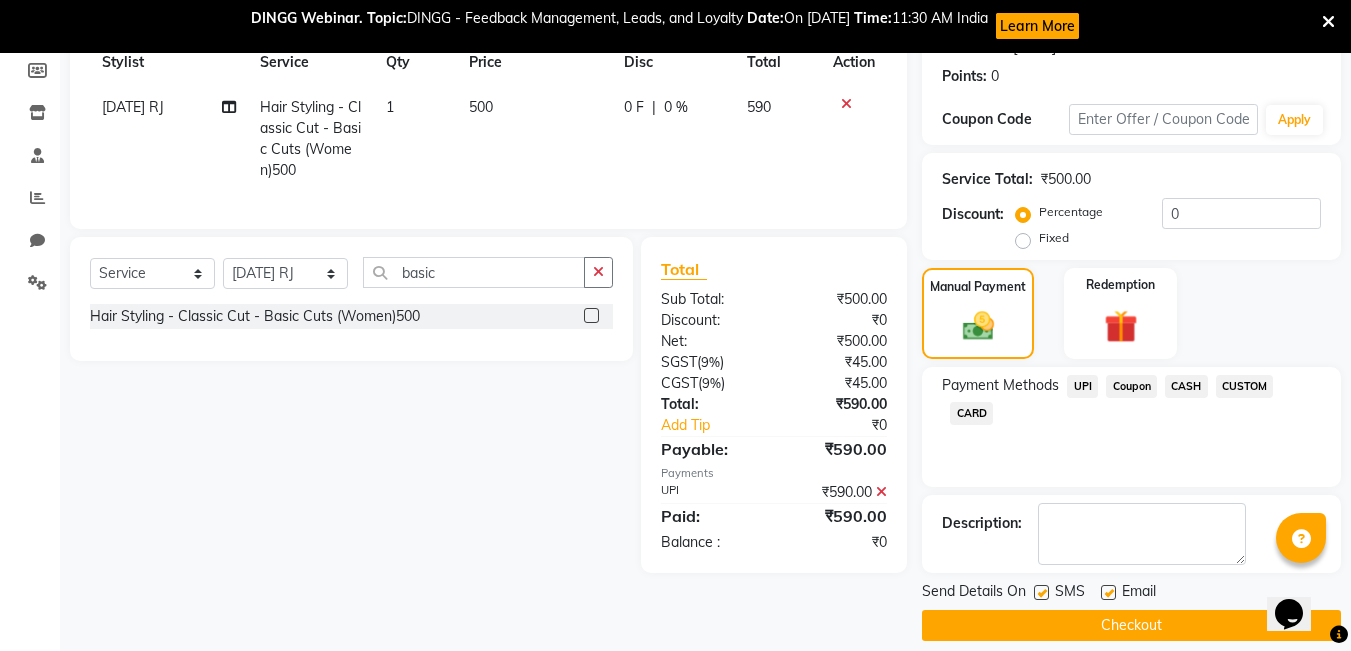 scroll, scrollTop: 318, scrollLeft: 0, axis: vertical 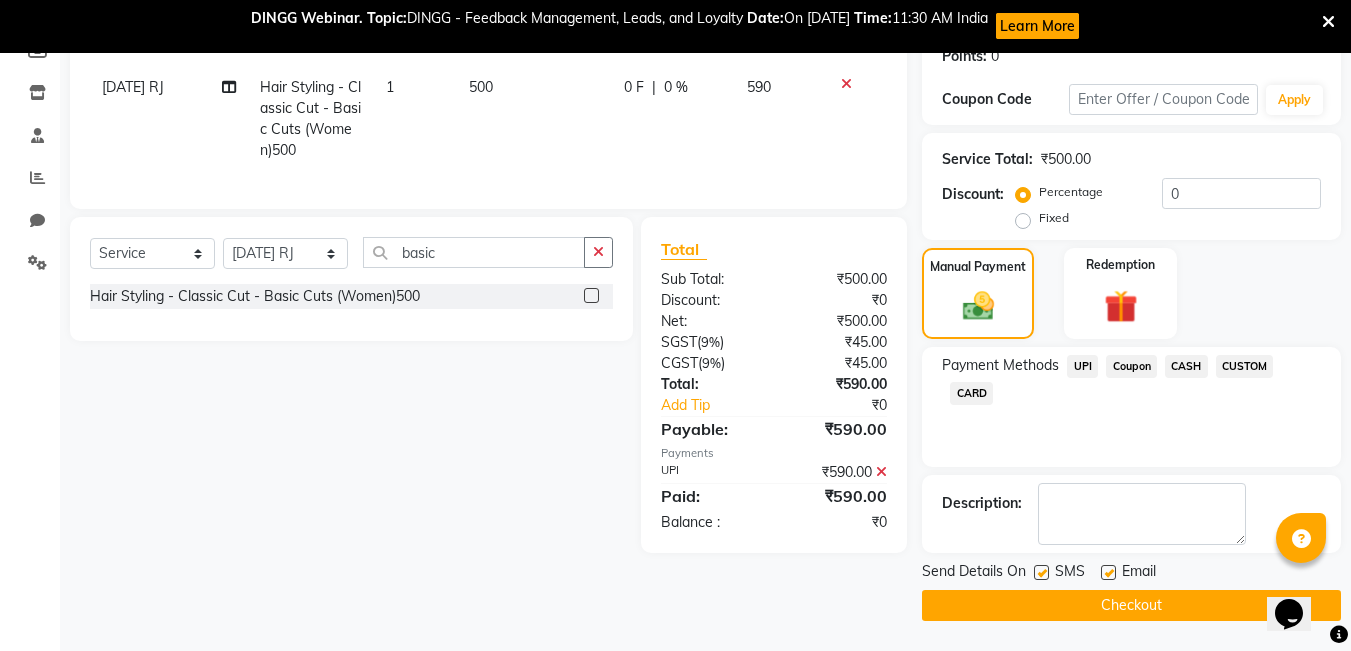 click 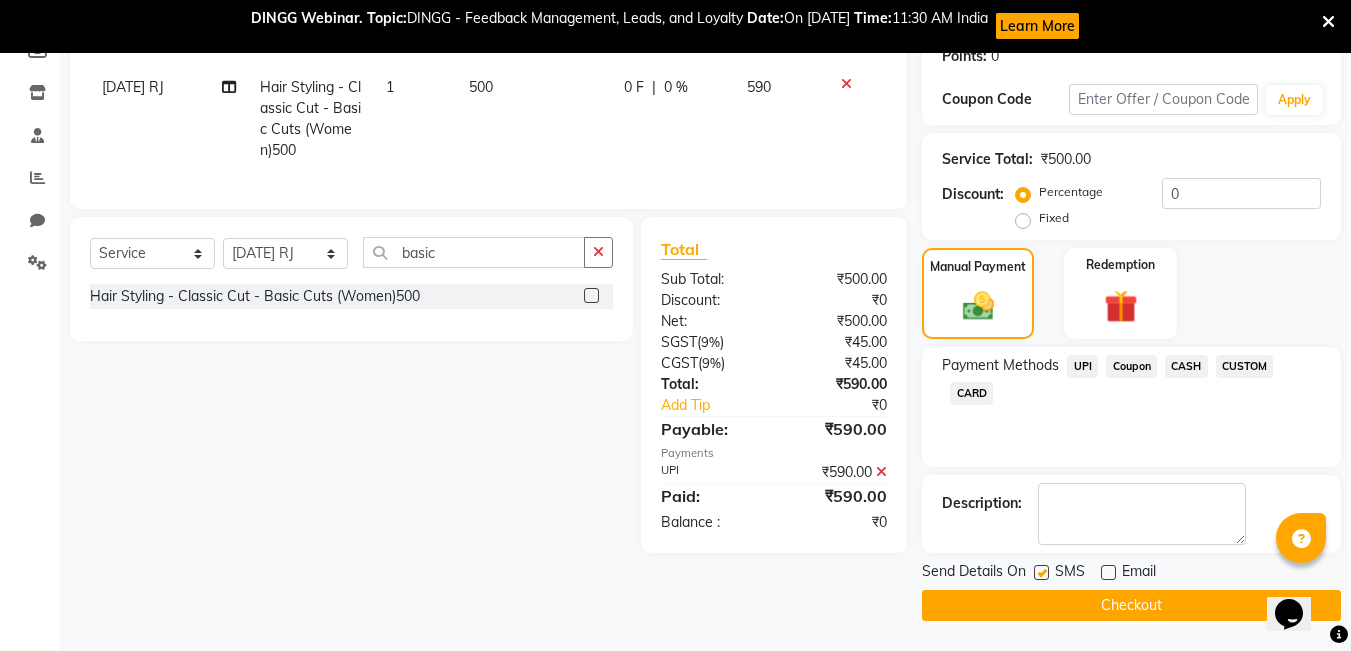 click on "Checkout" 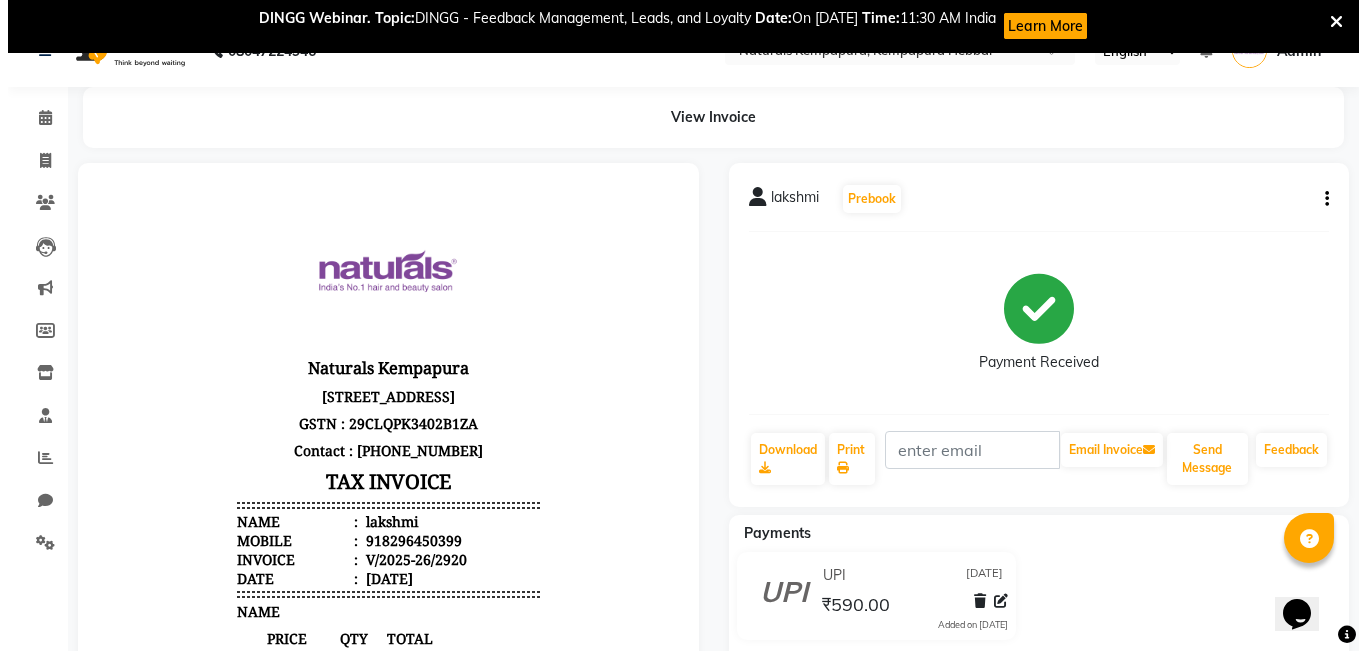 scroll, scrollTop: 0, scrollLeft: 0, axis: both 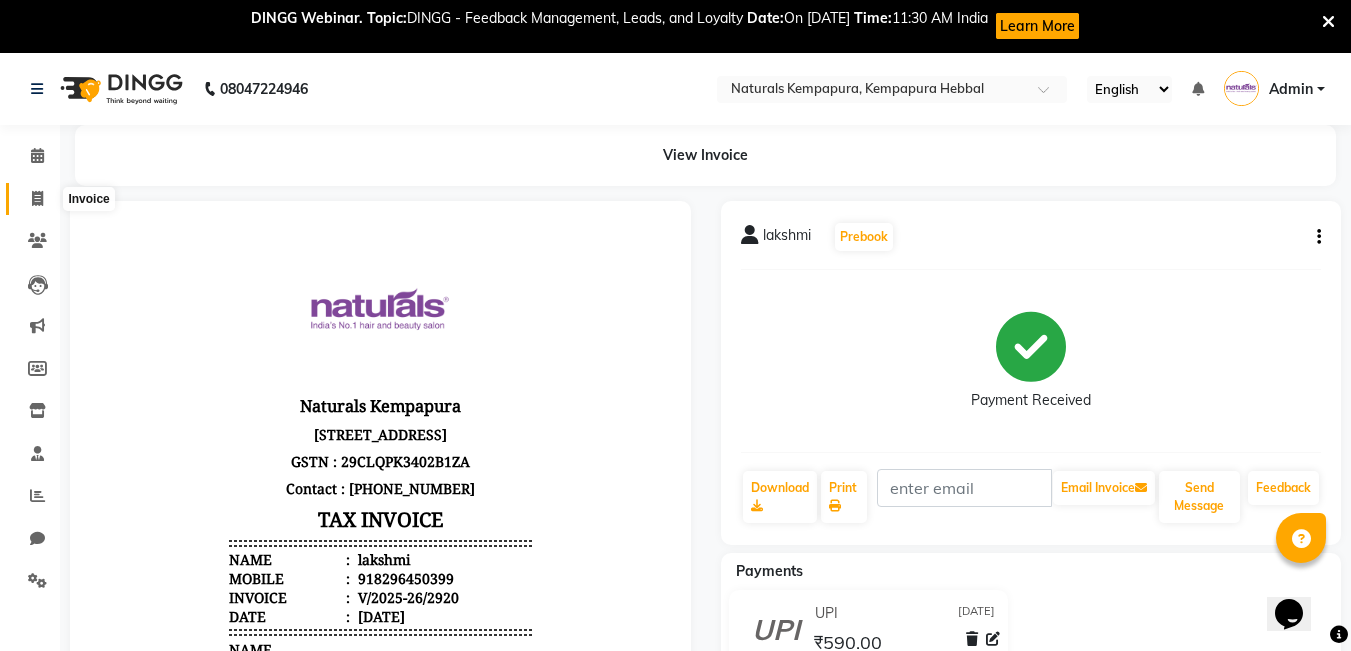 click 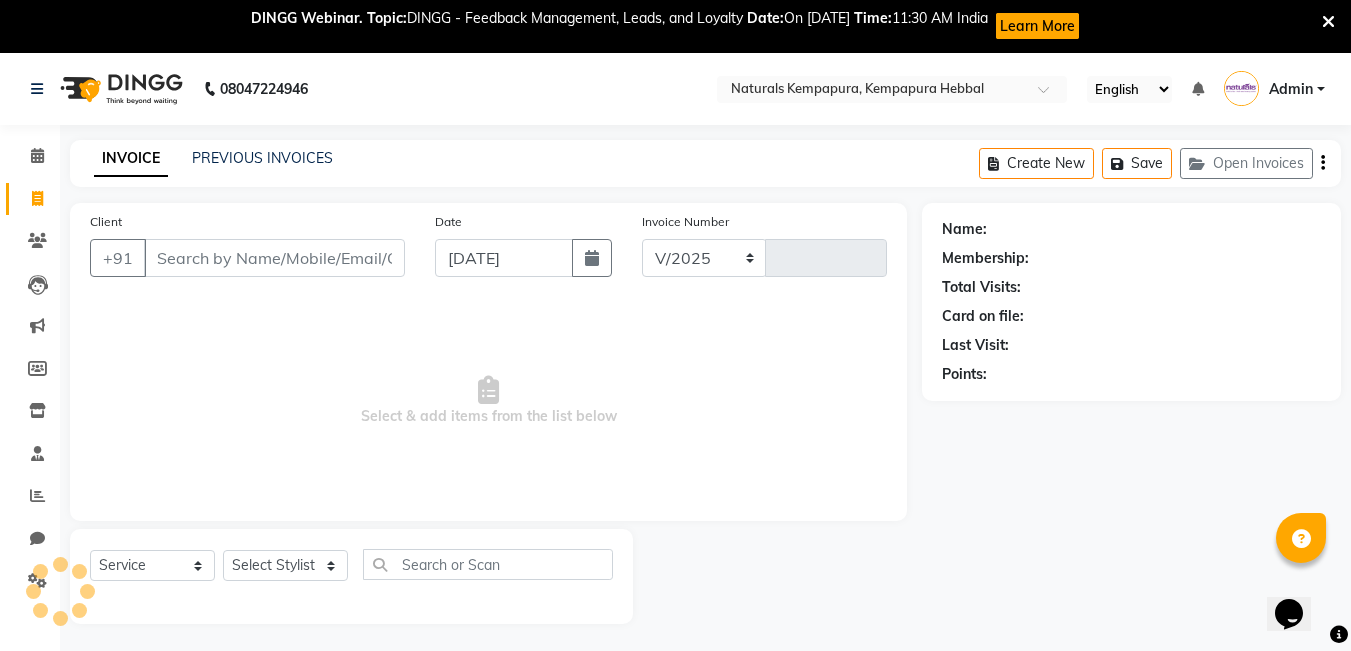 select on "7848" 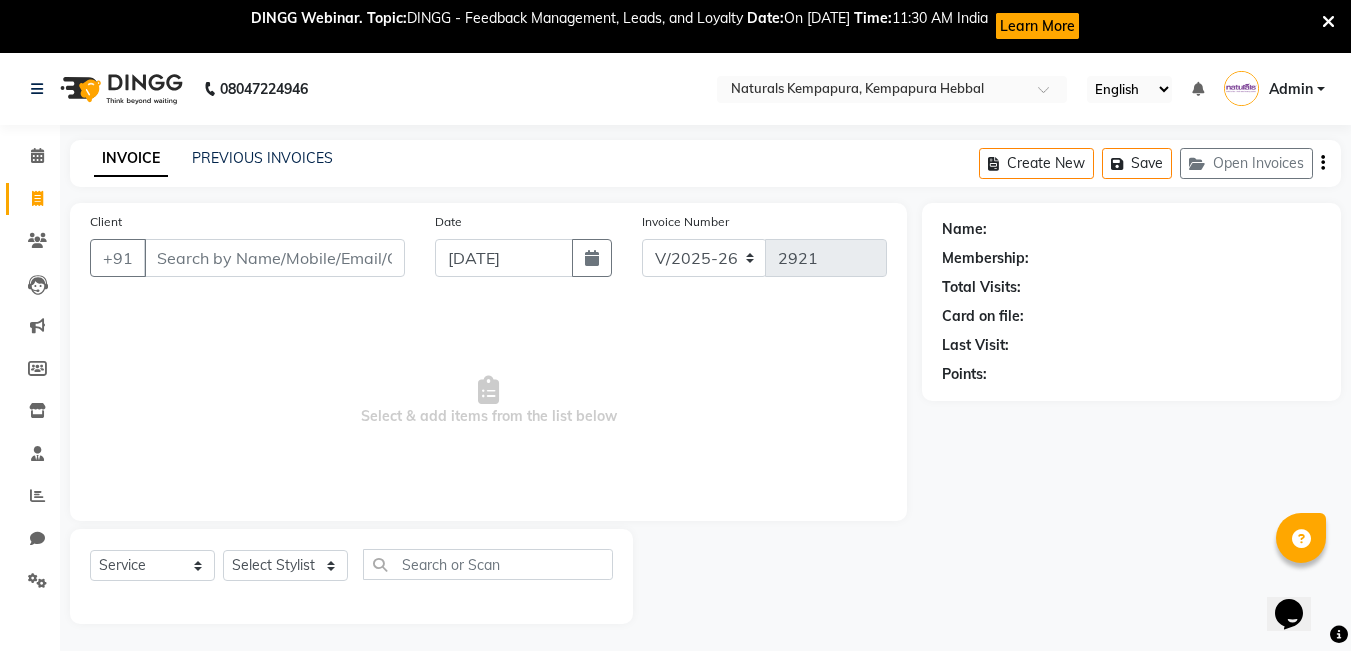 click on "Client" at bounding box center [274, 258] 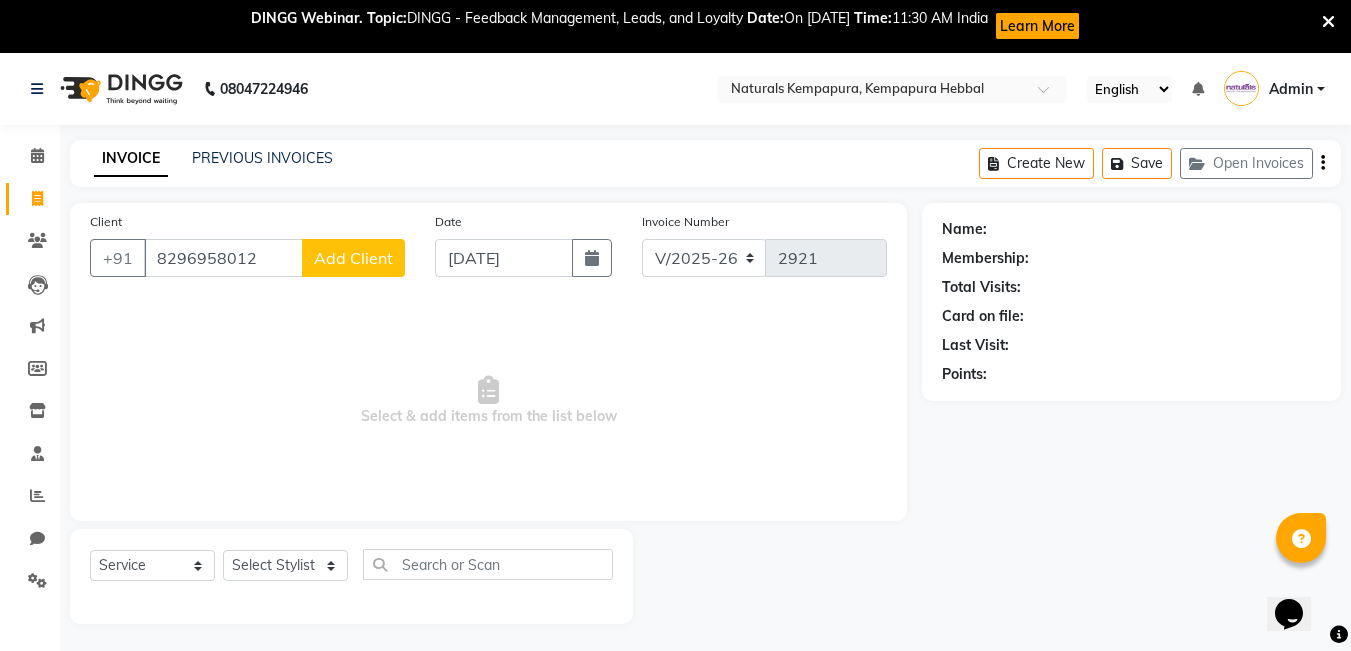 type on "8296958012" 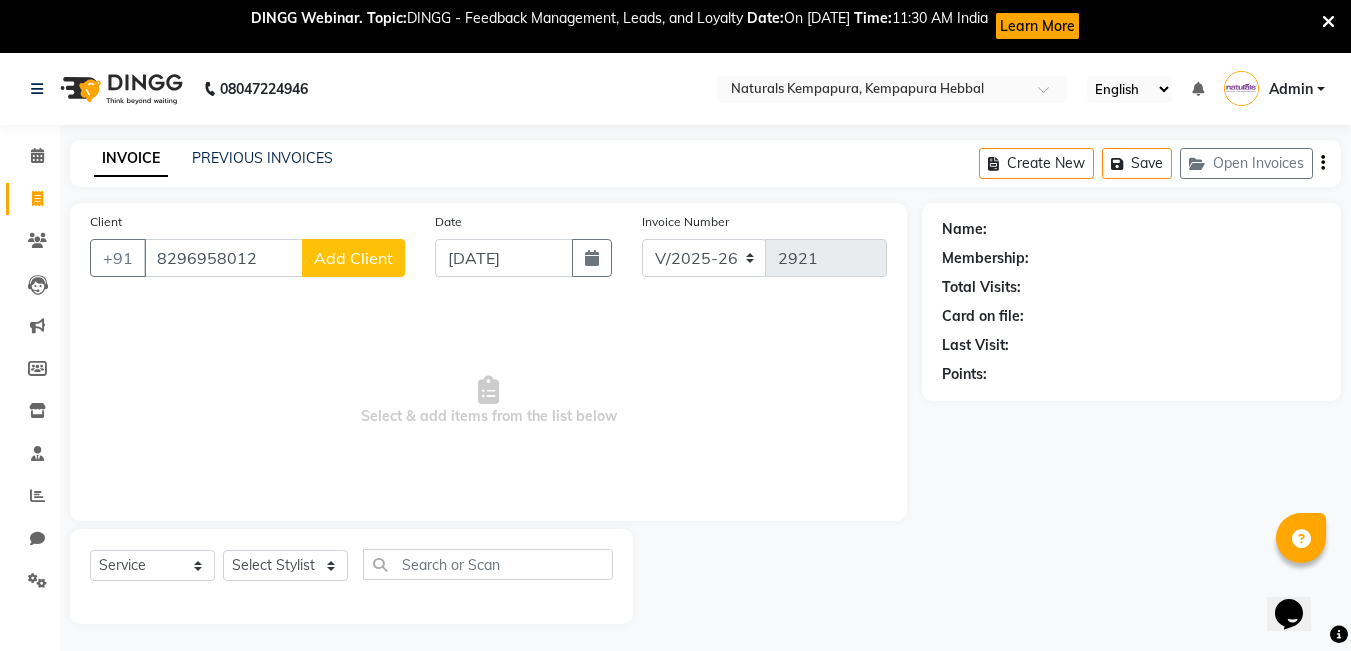 click on "Add Client" 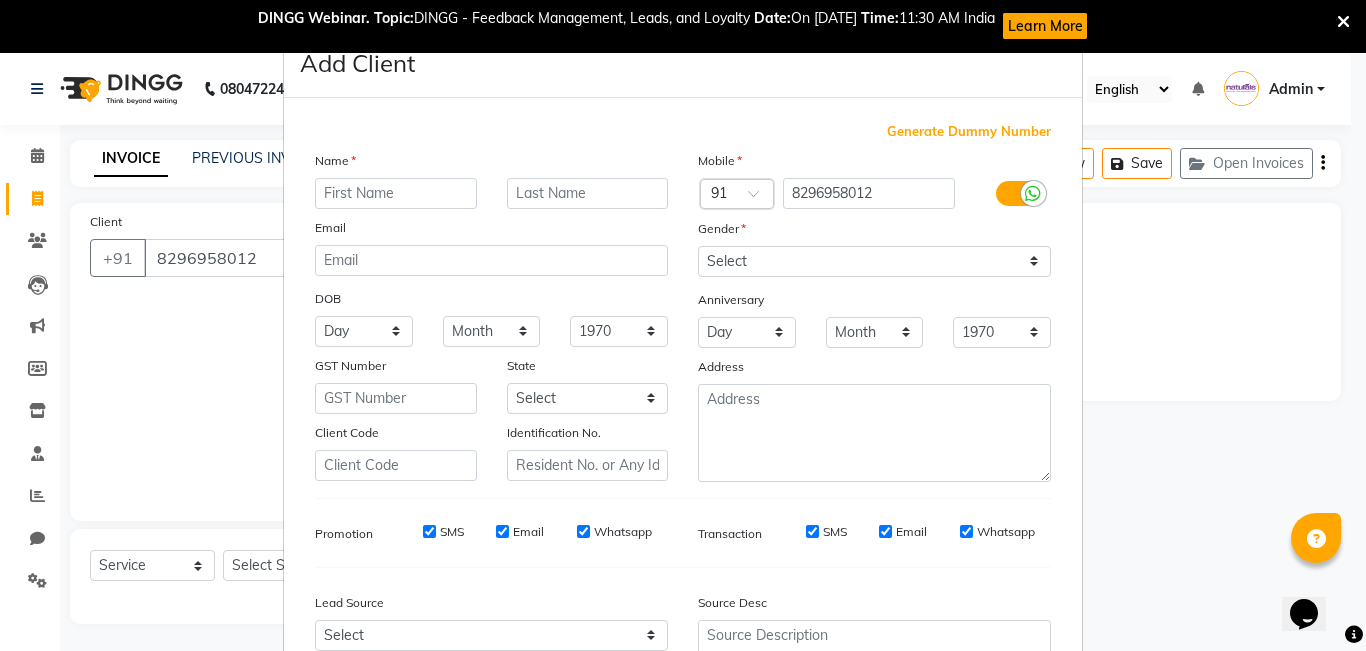 click at bounding box center [396, 193] 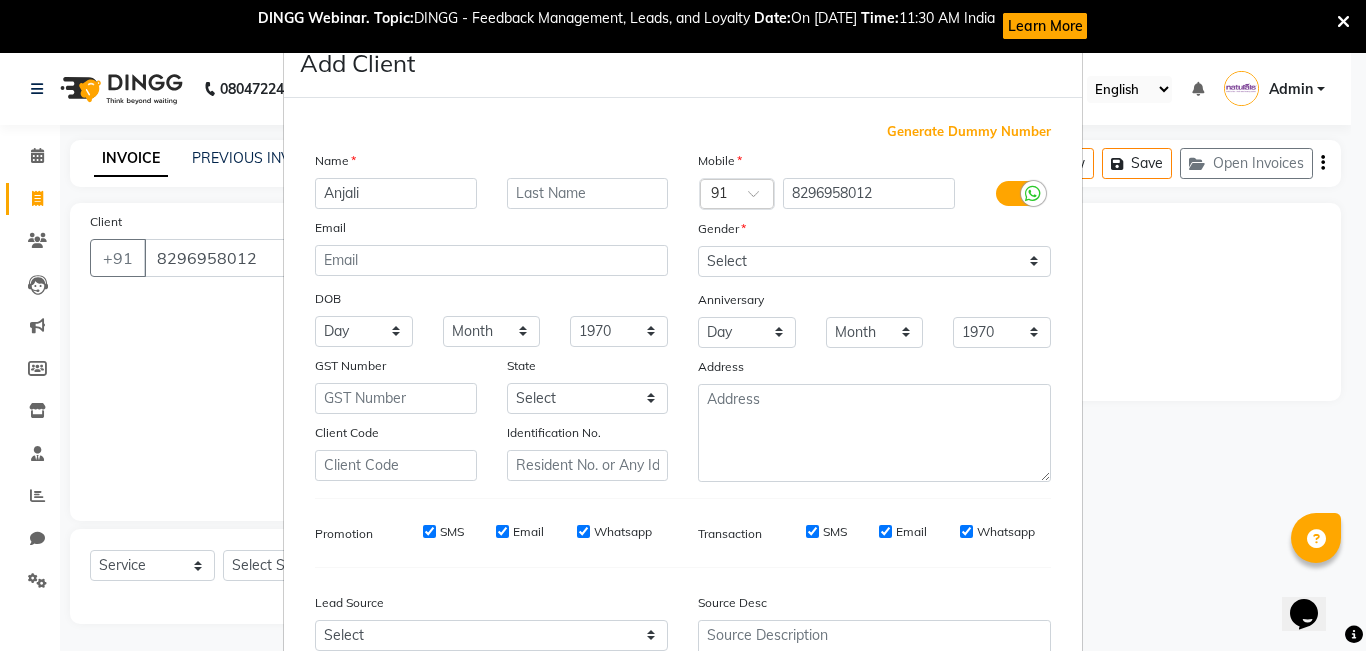 type on "Anjali" 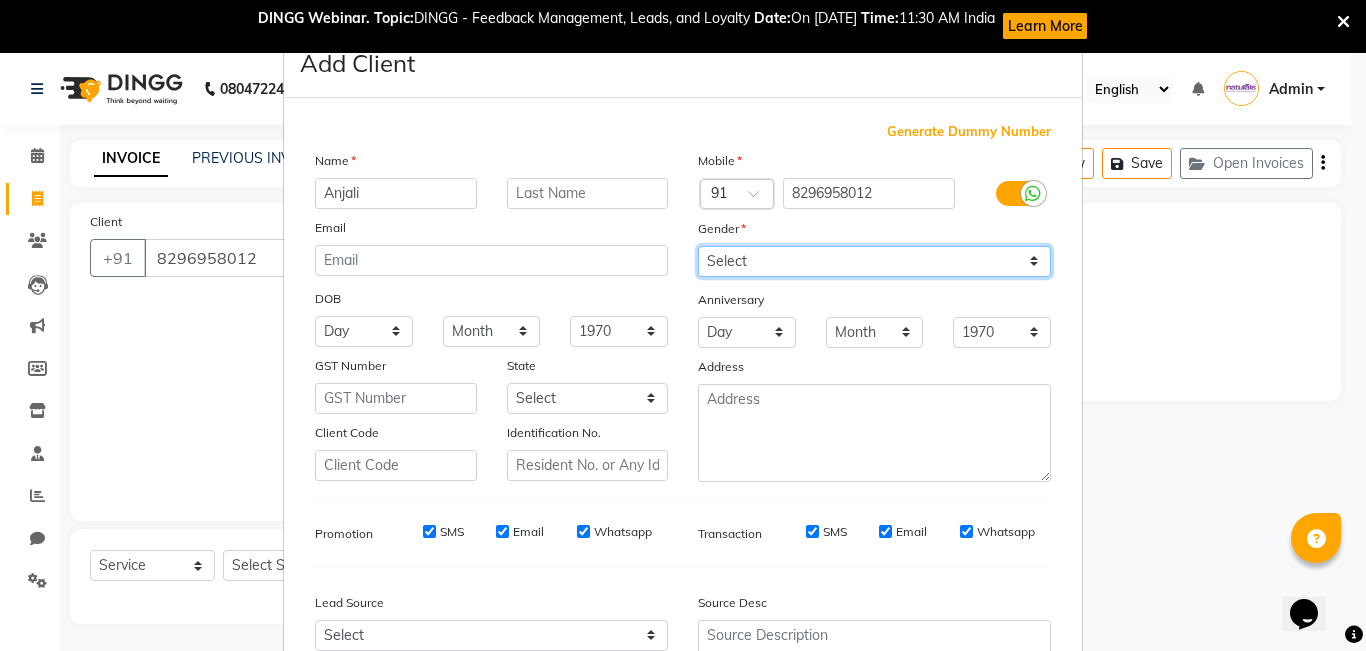 click on "Select [DEMOGRAPHIC_DATA] [DEMOGRAPHIC_DATA] Other Prefer Not To Say" at bounding box center (874, 261) 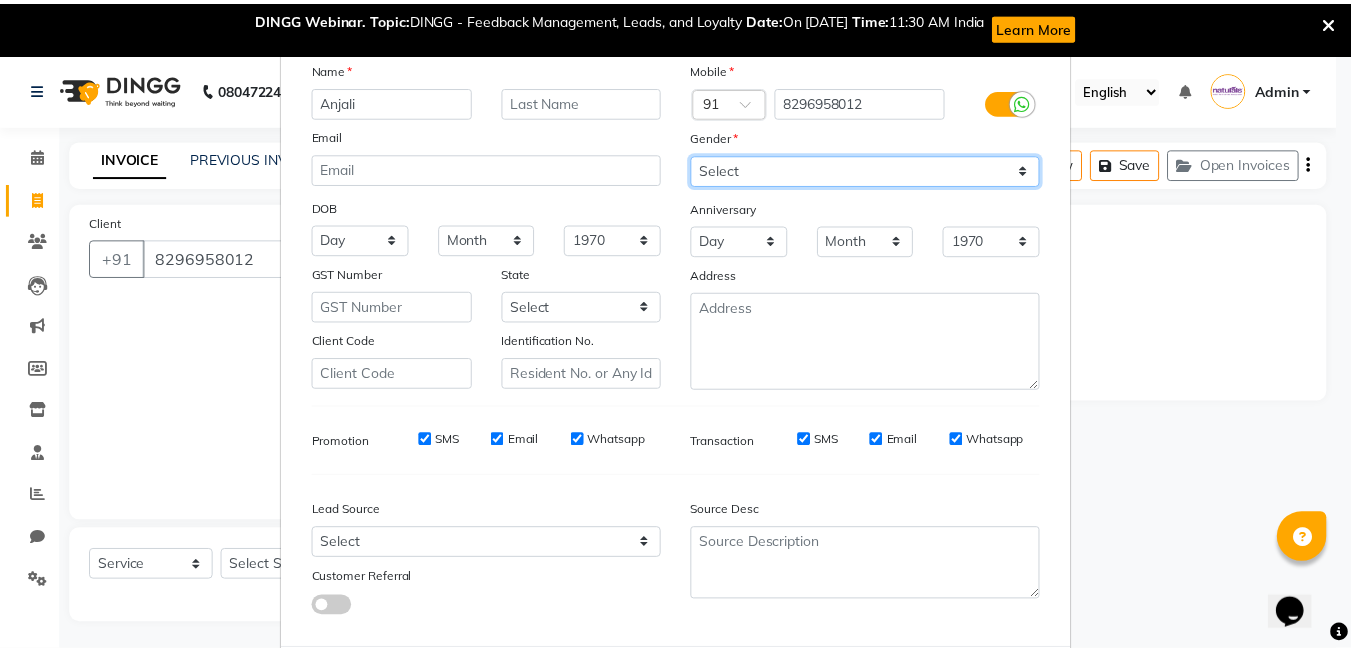 scroll, scrollTop: 198, scrollLeft: 0, axis: vertical 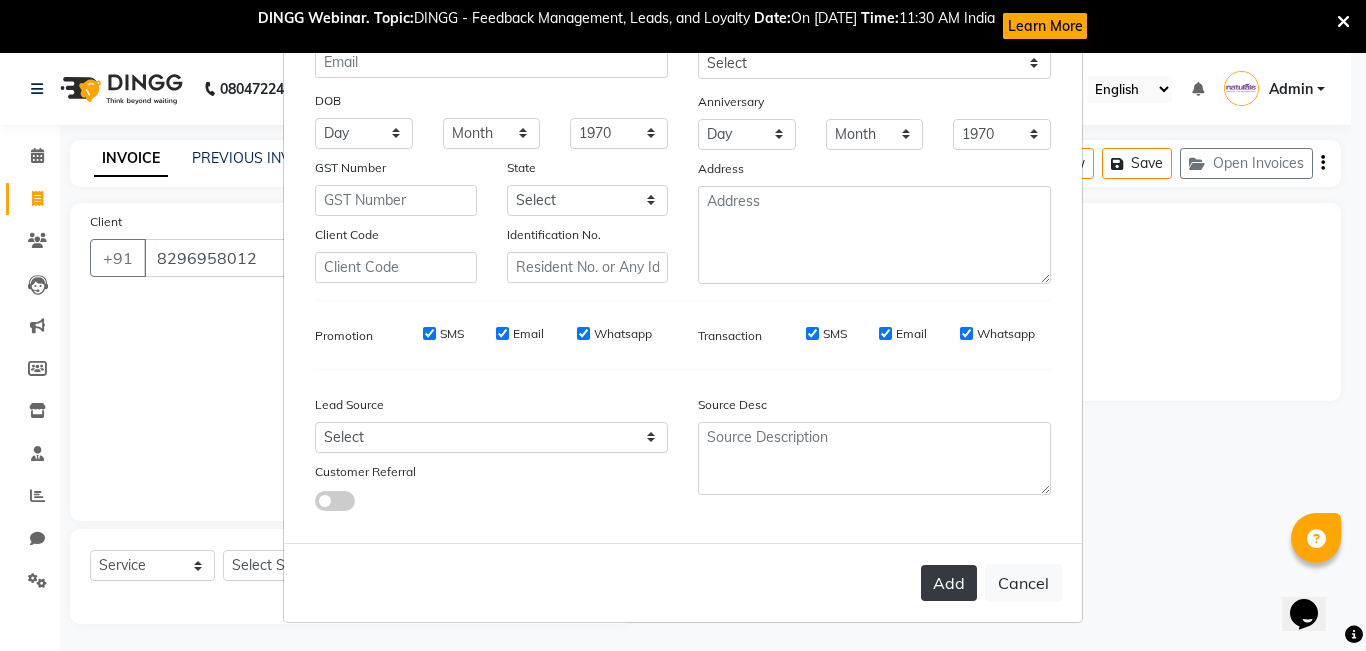 click on "Add" at bounding box center (949, 583) 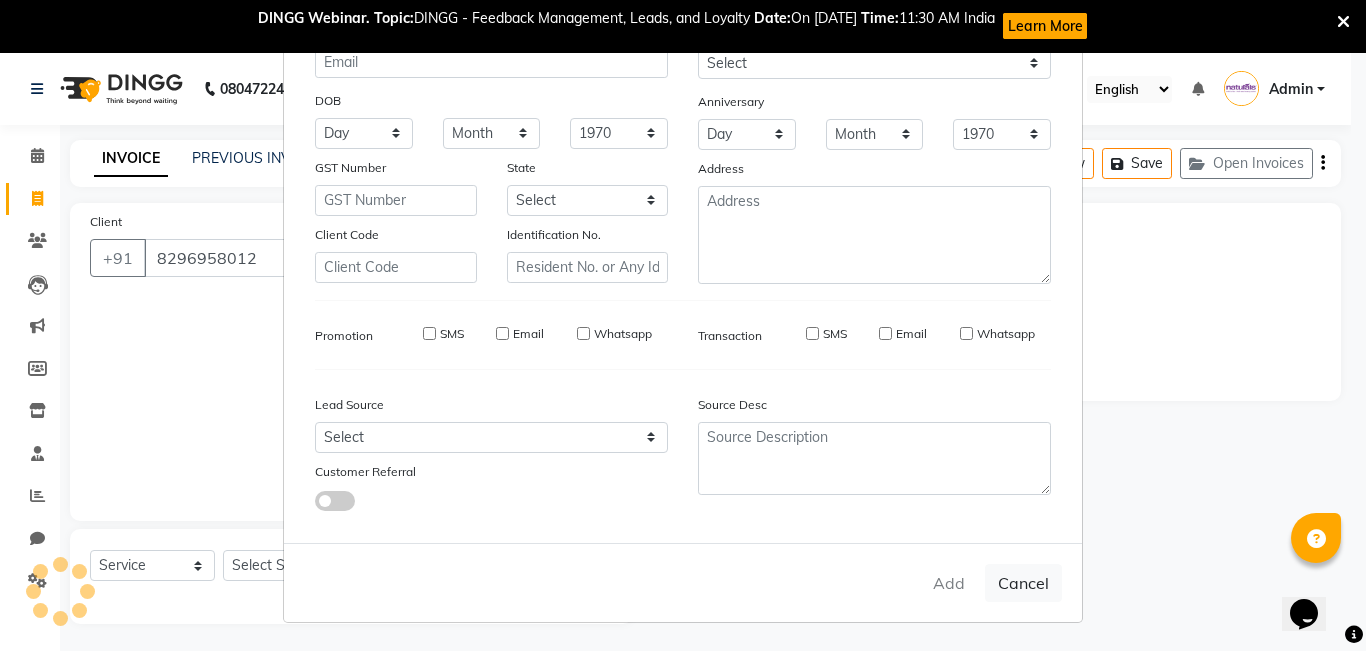 type 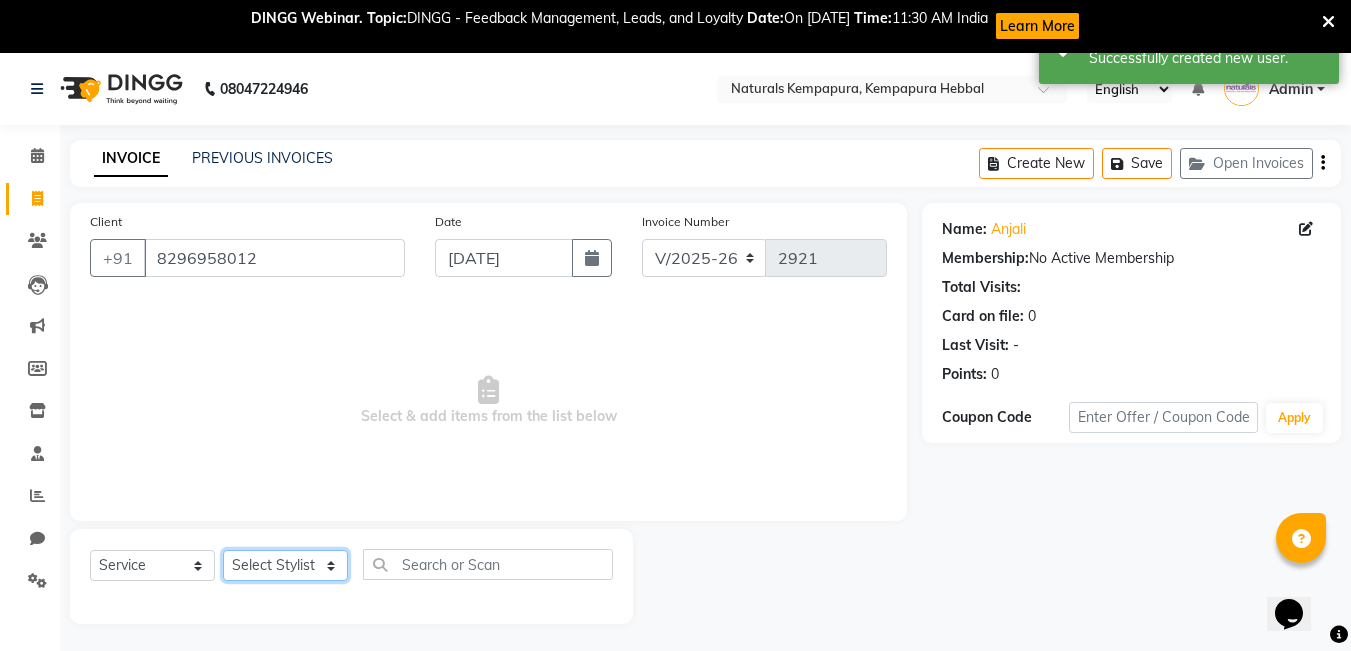 click on "Select Stylist [PERSON_NAME]  DANISH [PERSON_NAME] [PERSON_NAME]  [PERSON_NAME] [PERSON_NAME] [PERSON_NAME] MUSABEER [PERSON_NAME]  POOJA BC PUJA PRADHAN [DATE] [PERSON_NAME]  [PERSON_NAME]  REKHA GV  [PERSON_NAME]  [PERSON_NAME] [PERSON_NAME]" 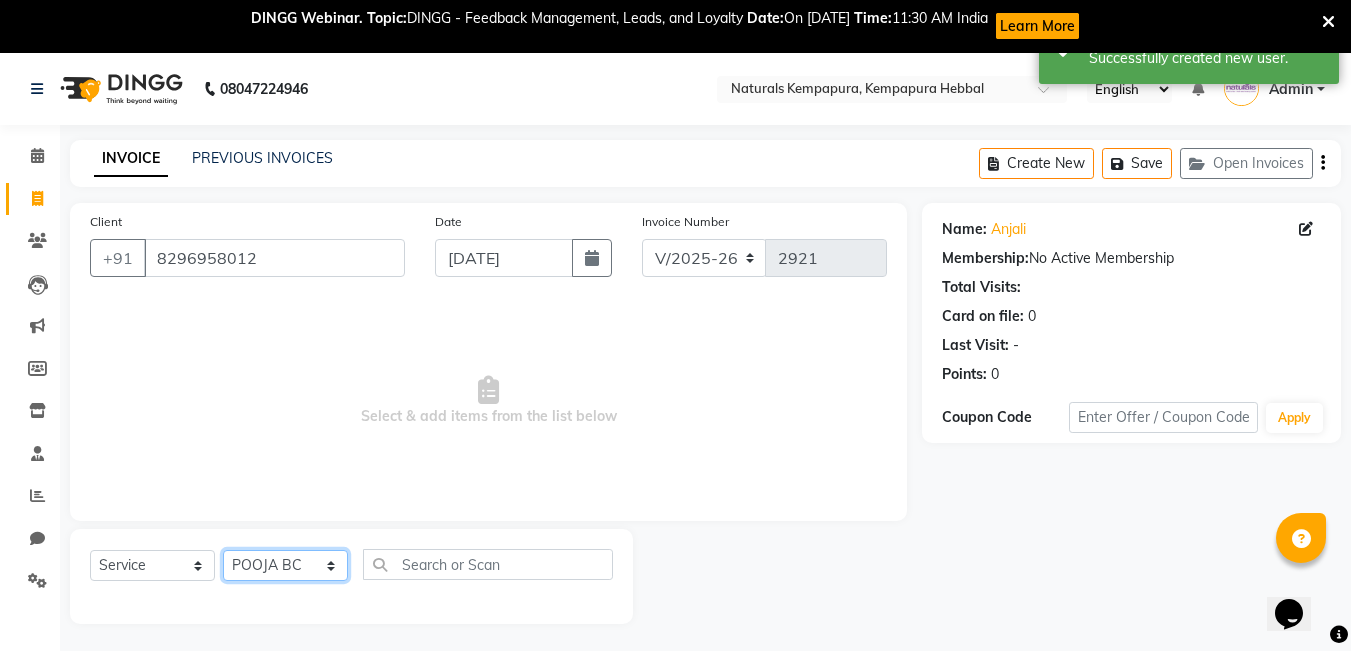 click on "Select Stylist [PERSON_NAME]  DANISH [PERSON_NAME] [PERSON_NAME]  [PERSON_NAME] [PERSON_NAME] [PERSON_NAME] MUSABEER [PERSON_NAME]  POOJA BC PUJA PRADHAN [DATE] [PERSON_NAME]  [PERSON_NAME]  REKHA GV  [PERSON_NAME]  [PERSON_NAME] [PERSON_NAME]" 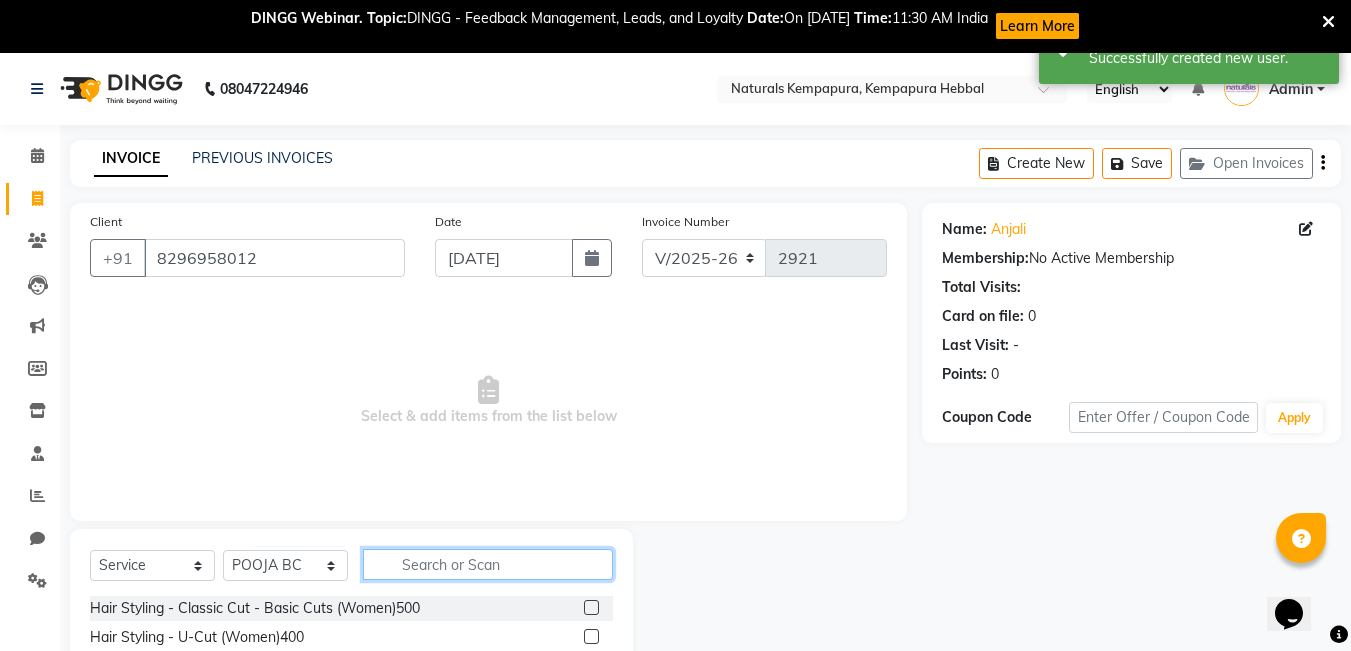 click 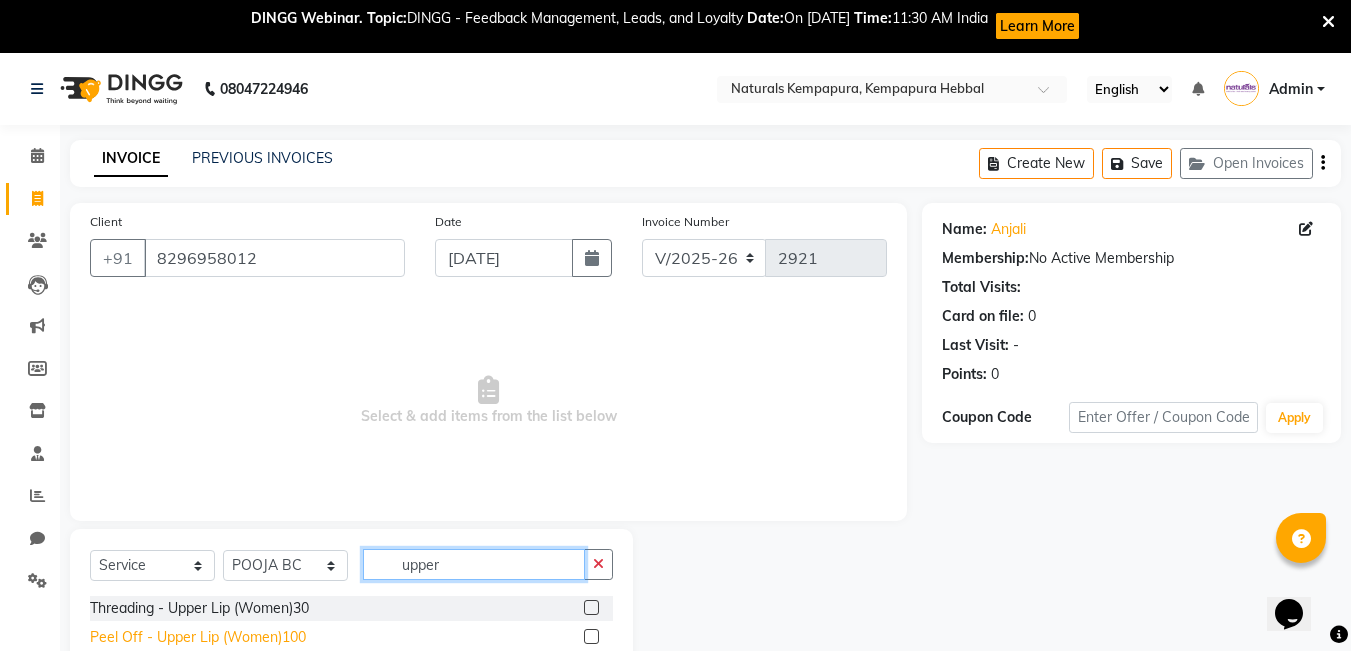 type on "upper" 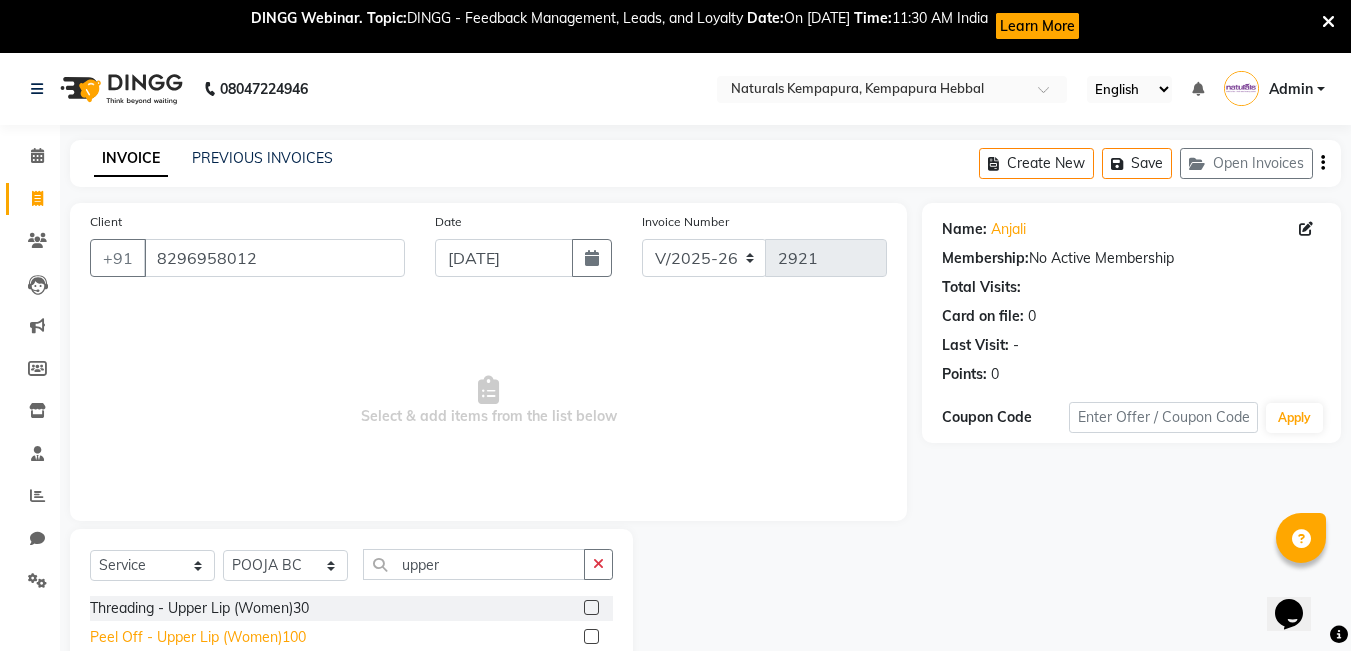 click on "Peel Off - Upper Lip (Women)100" 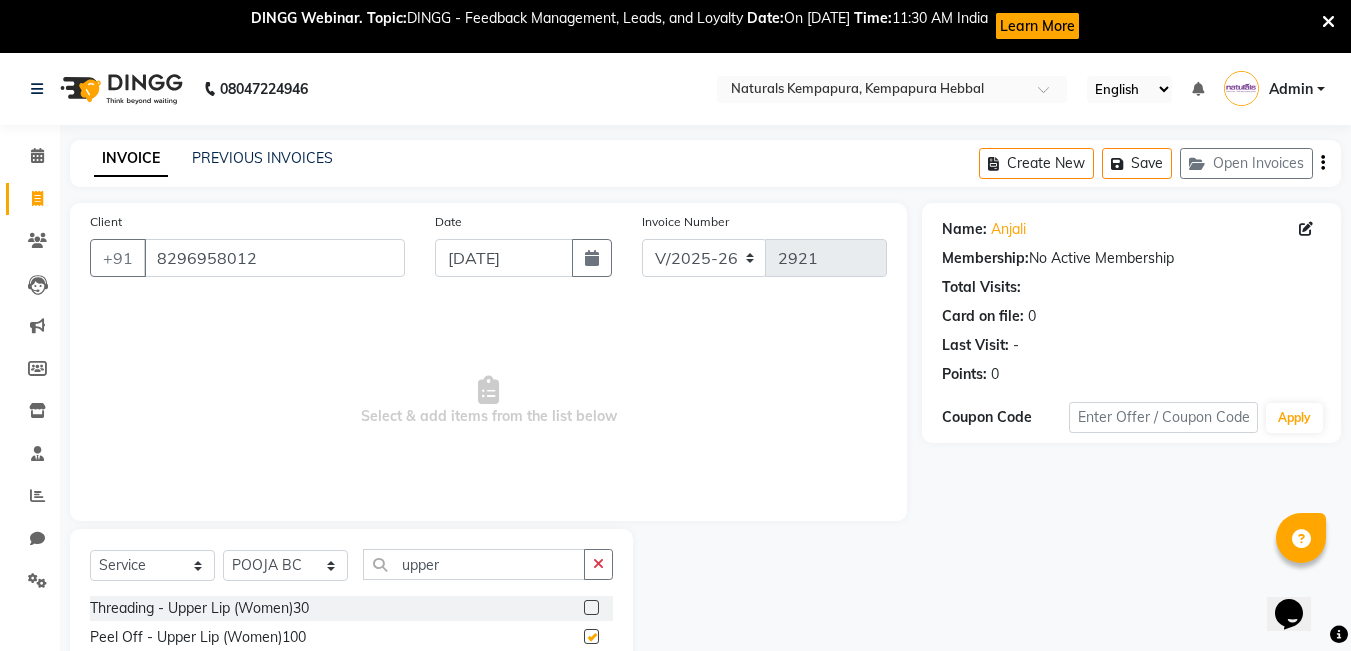 checkbox on "false" 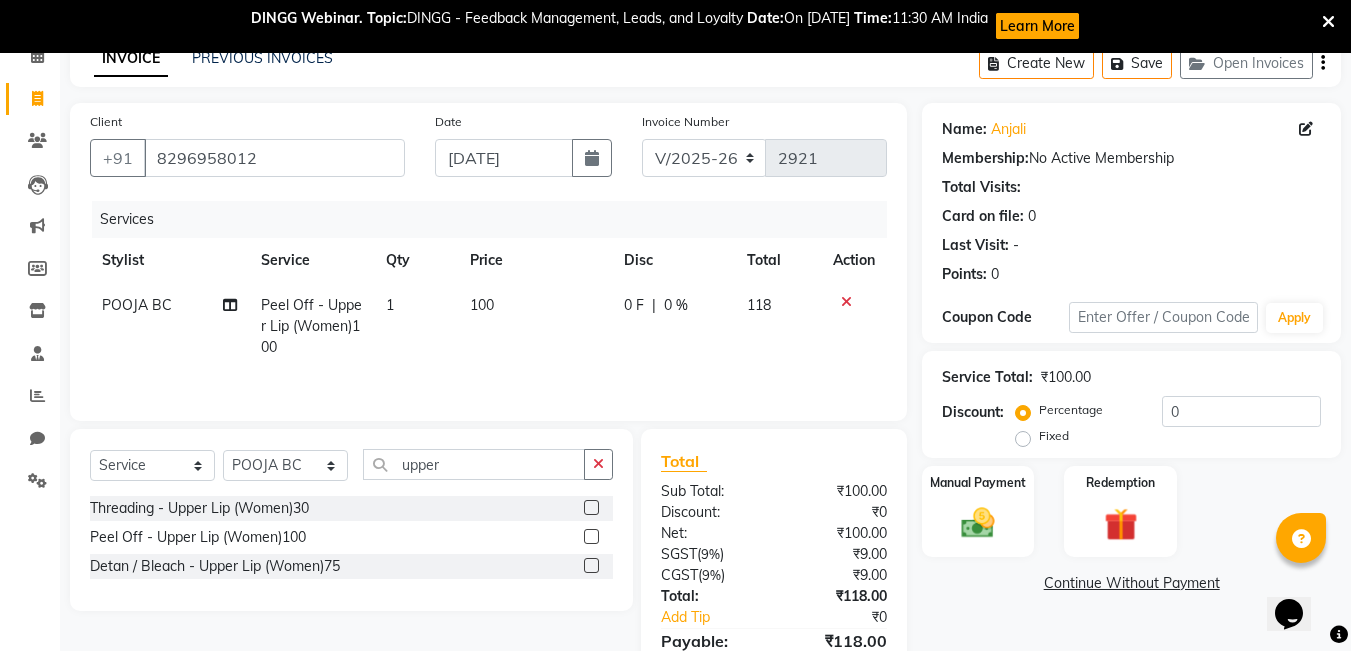 scroll, scrollTop: 202, scrollLeft: 0, axis: vertical 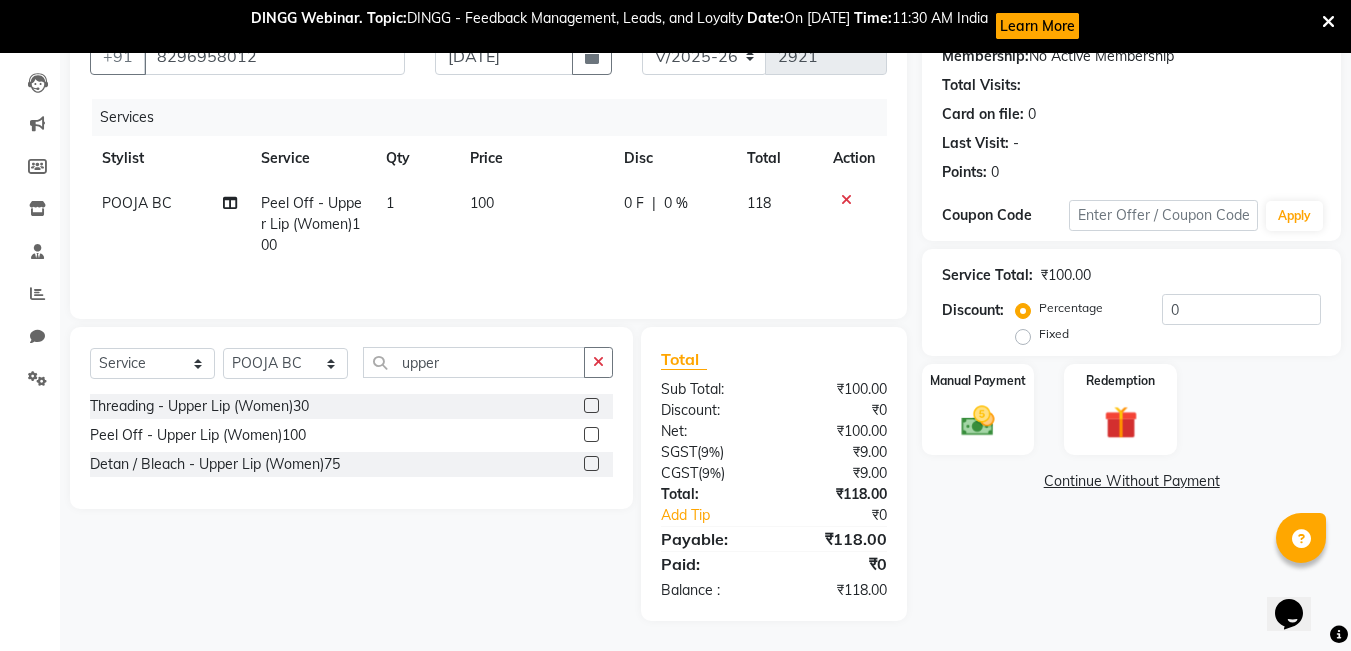 click on "1" 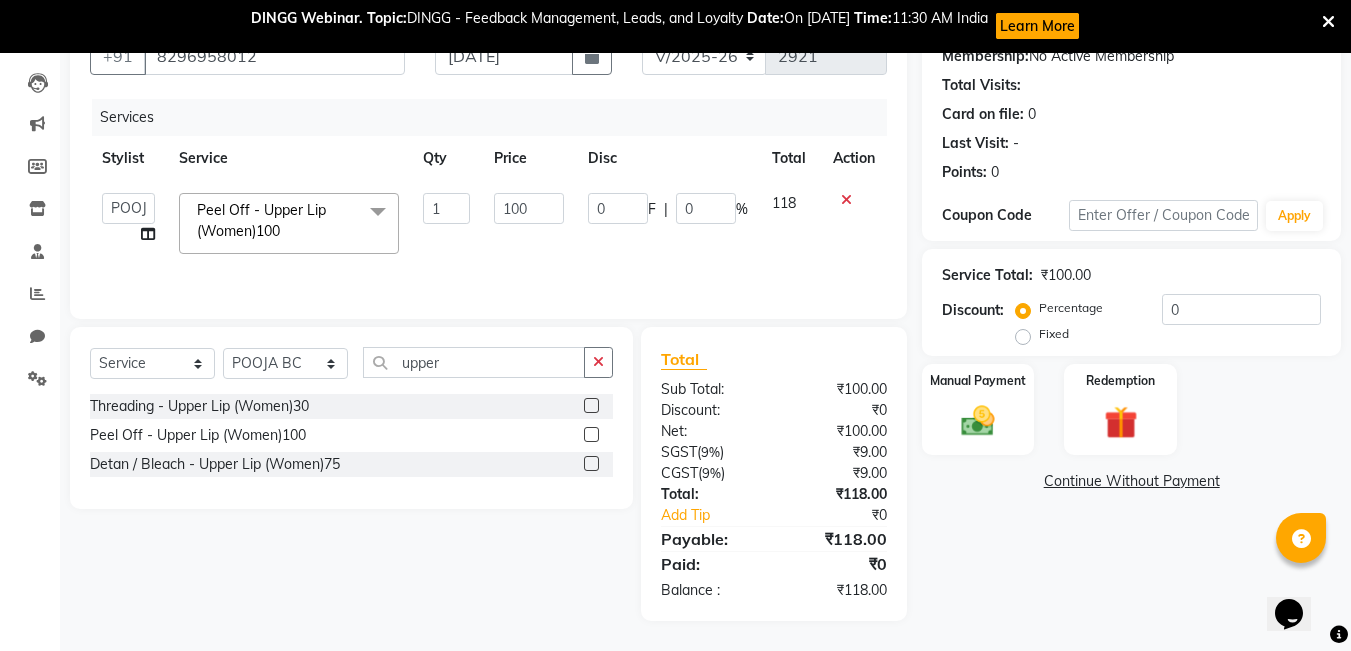 click 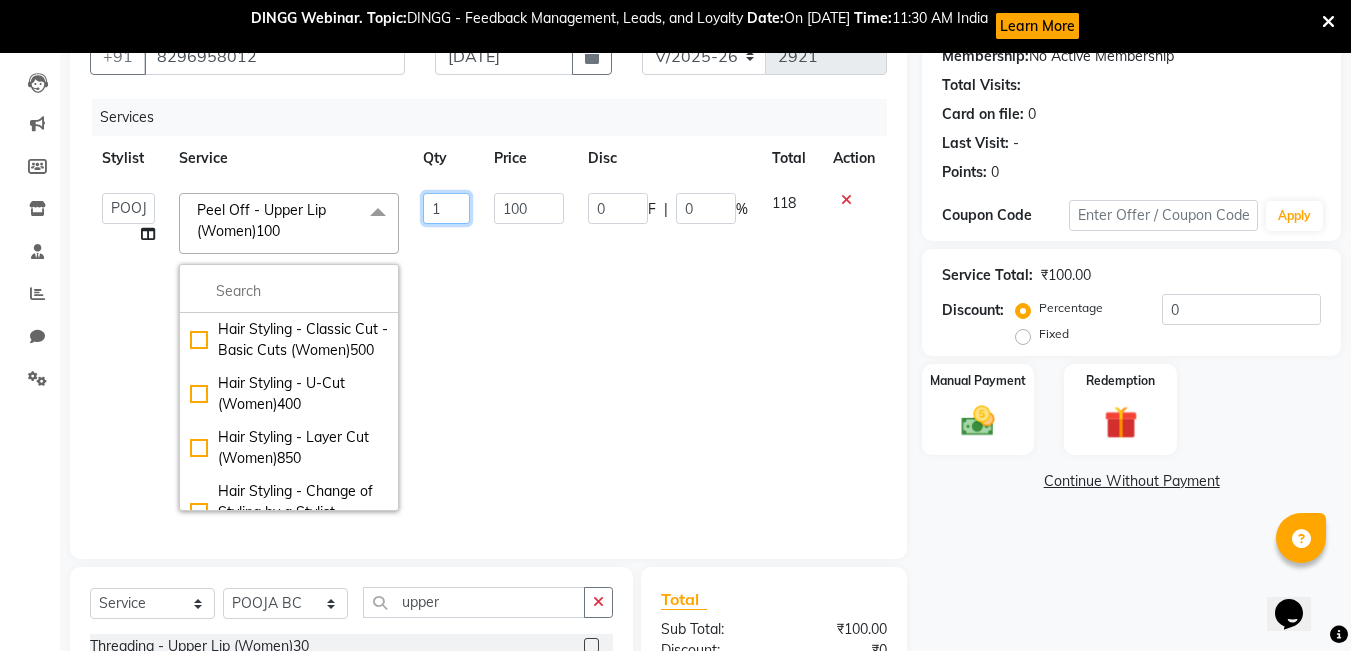 click on "1" 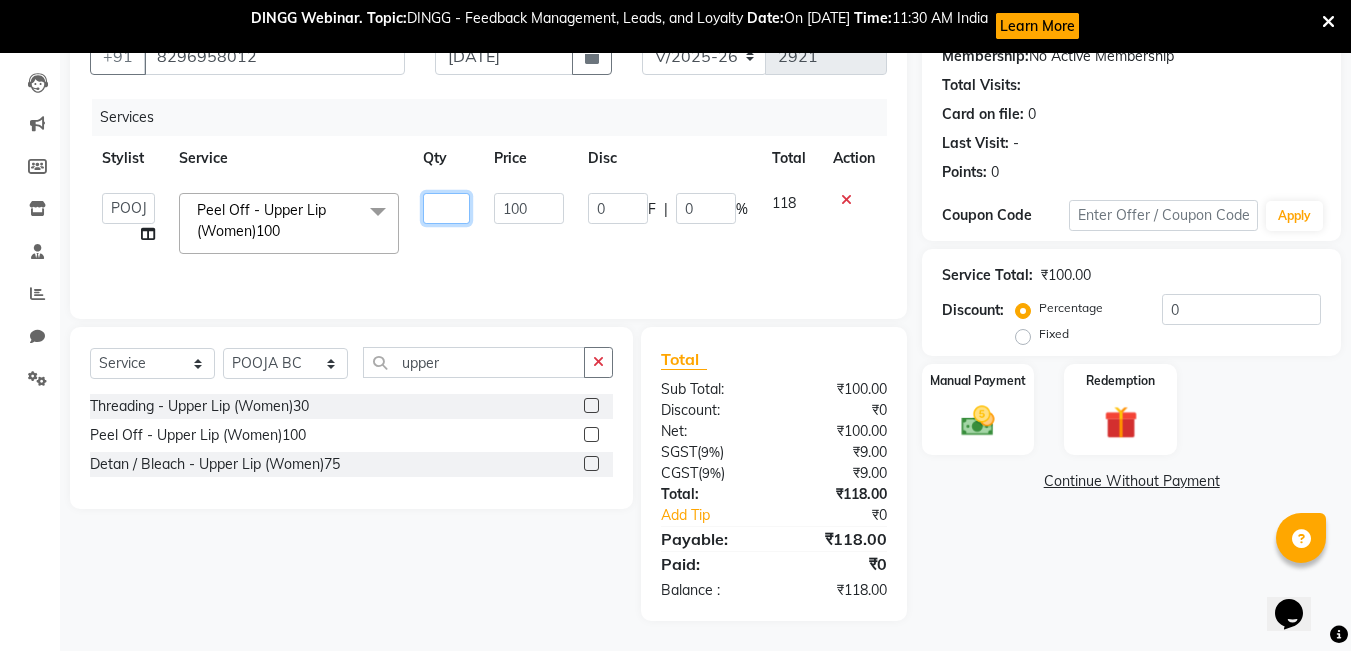 type on "2" 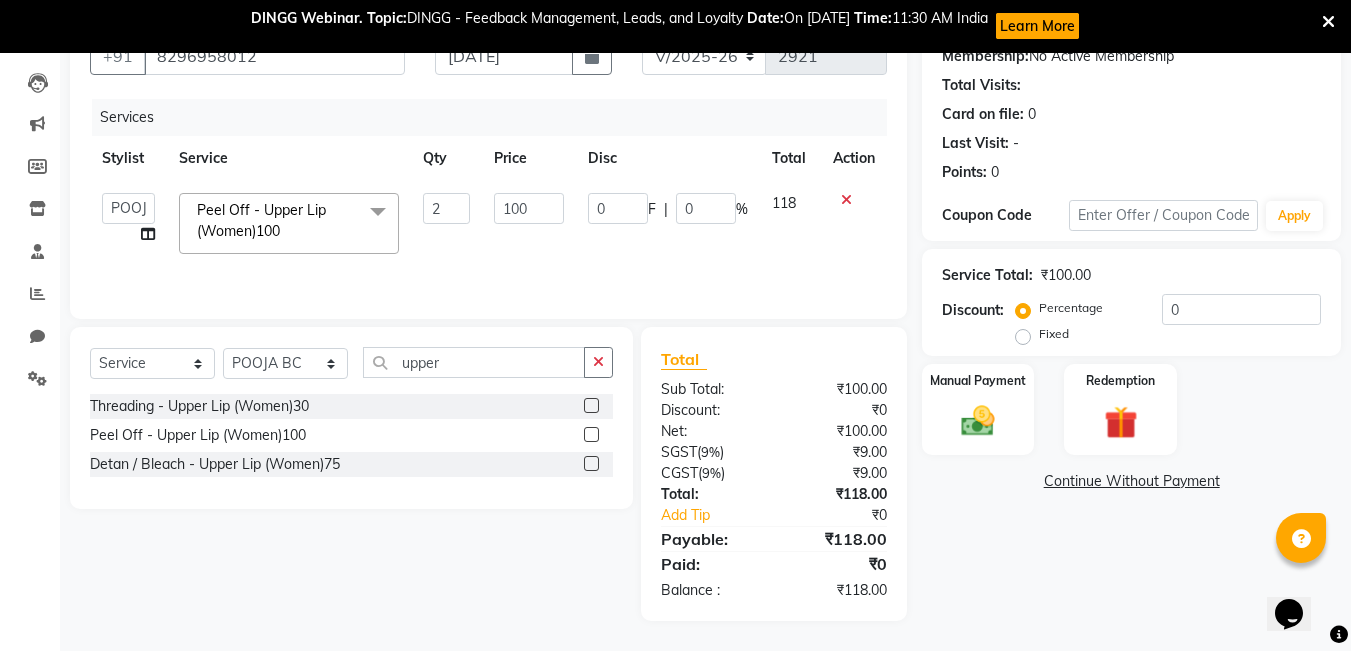 click on "100" 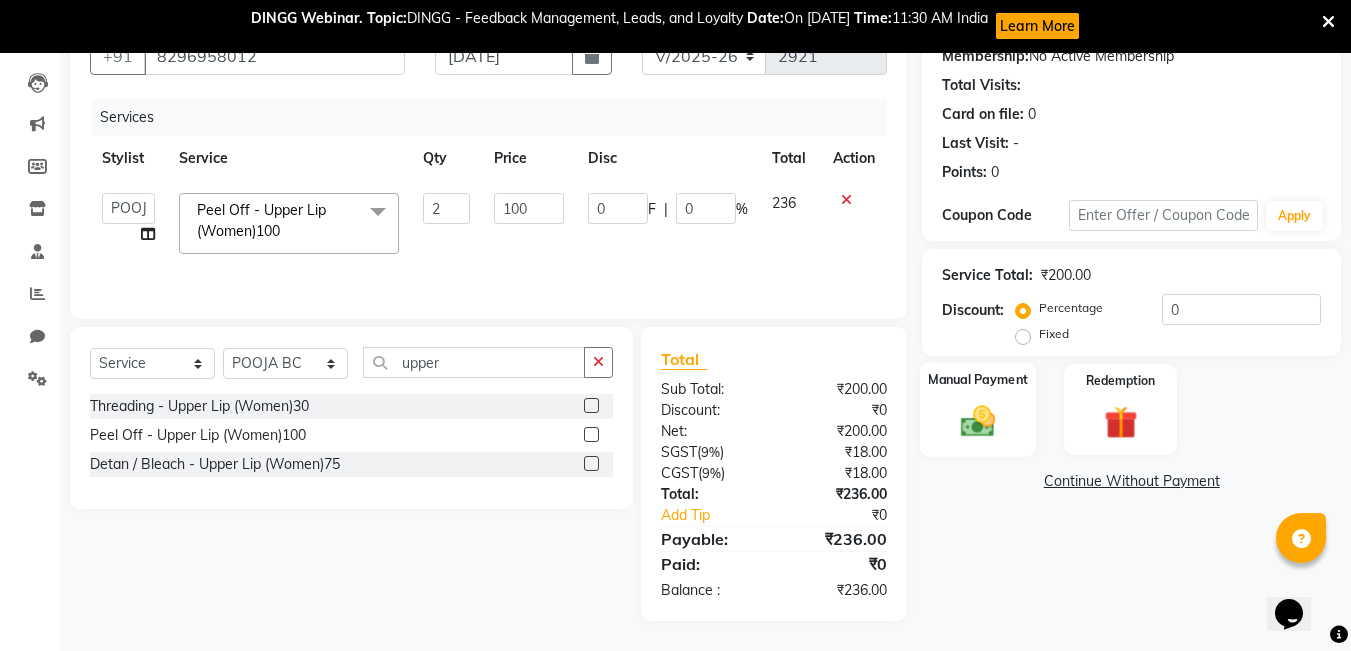 click 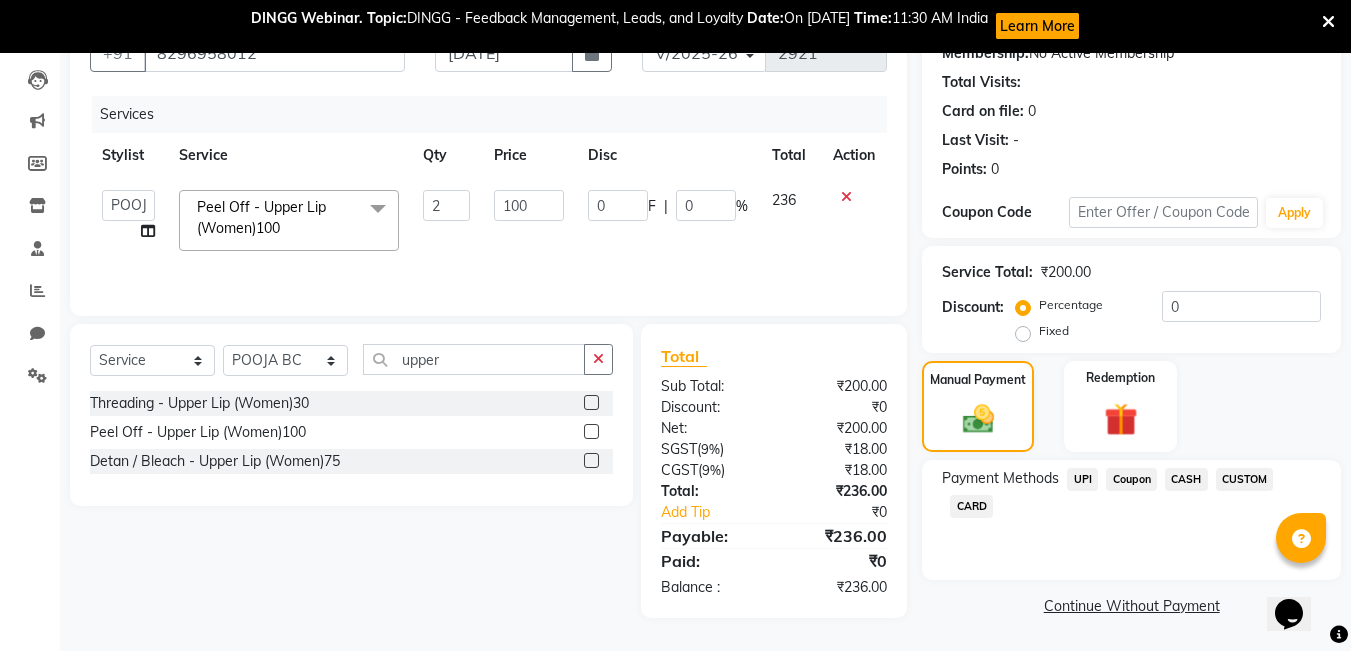 click on "UPI" 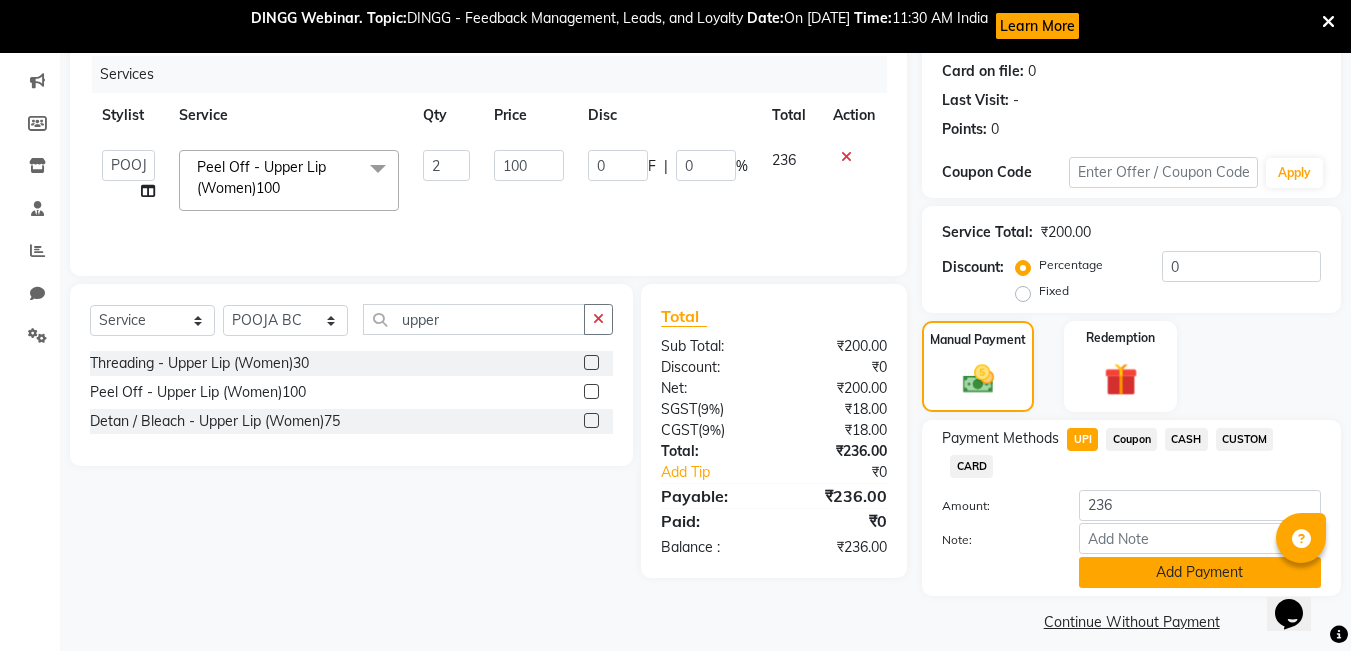 scroll, scrollTop: 261, scrollLeft: 0, axis: vertical 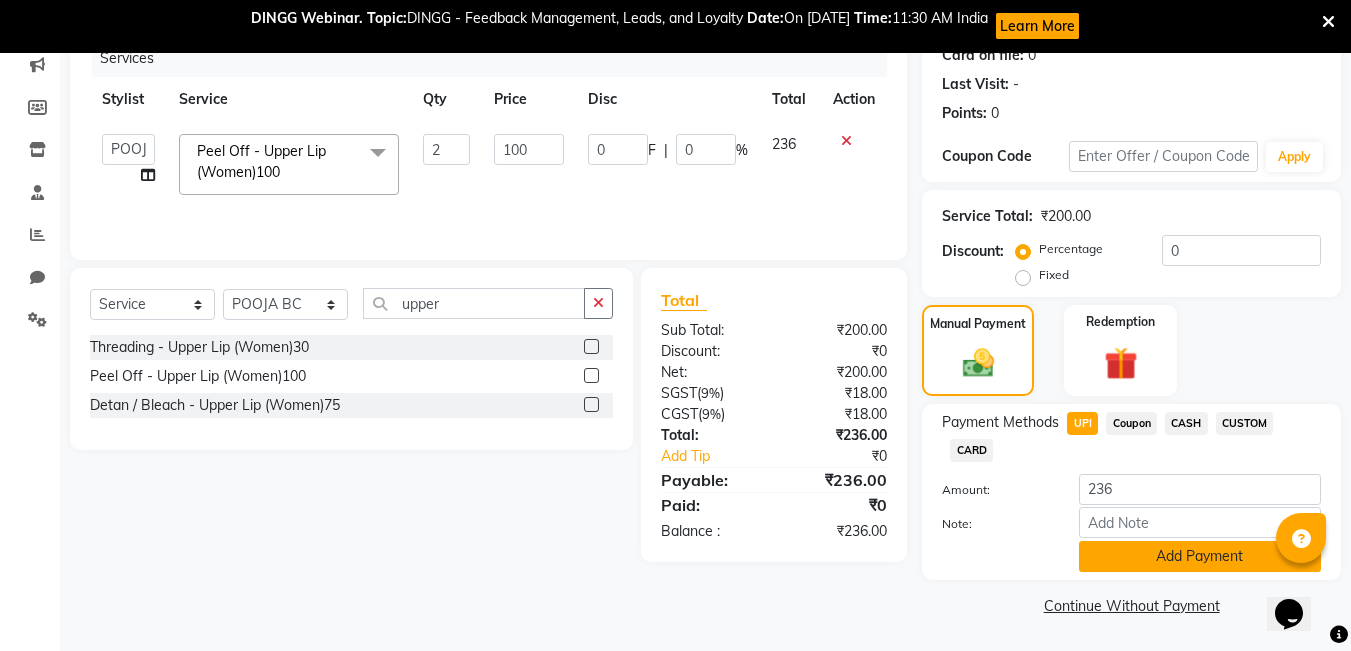 click on "Add Payment" 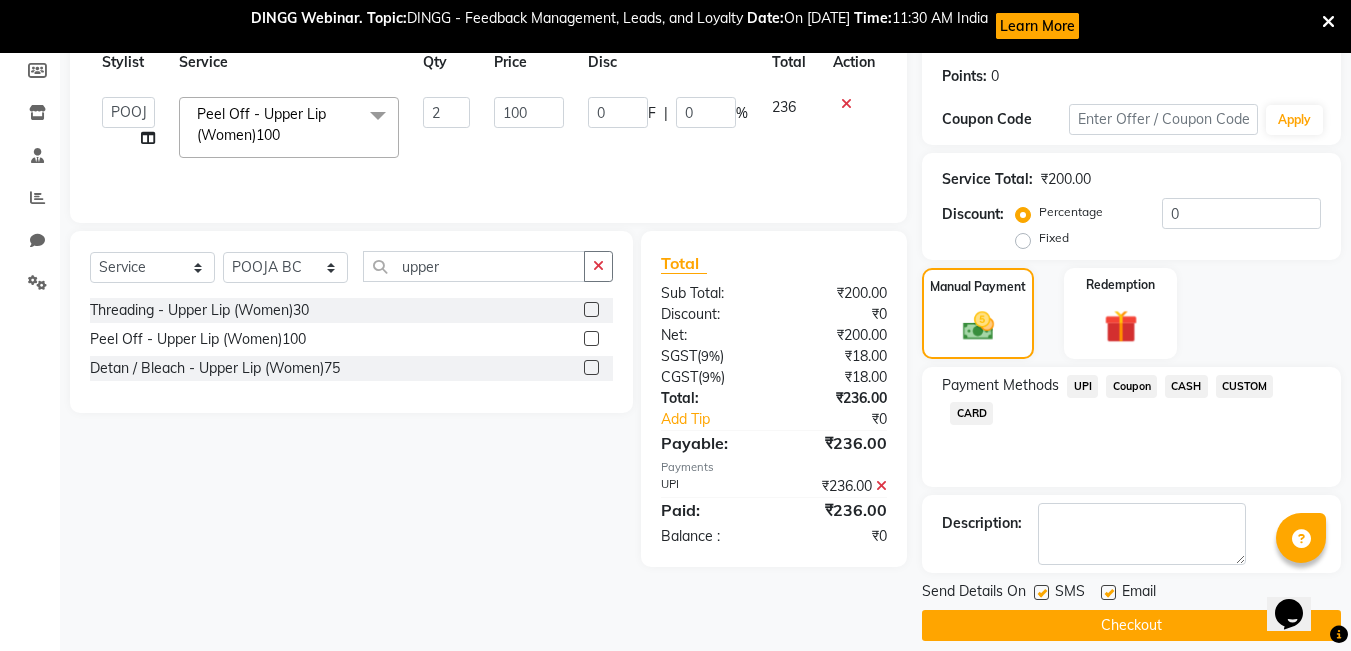 scroll, scrollTop: 318, scrollLeft: 0, axis: vertical 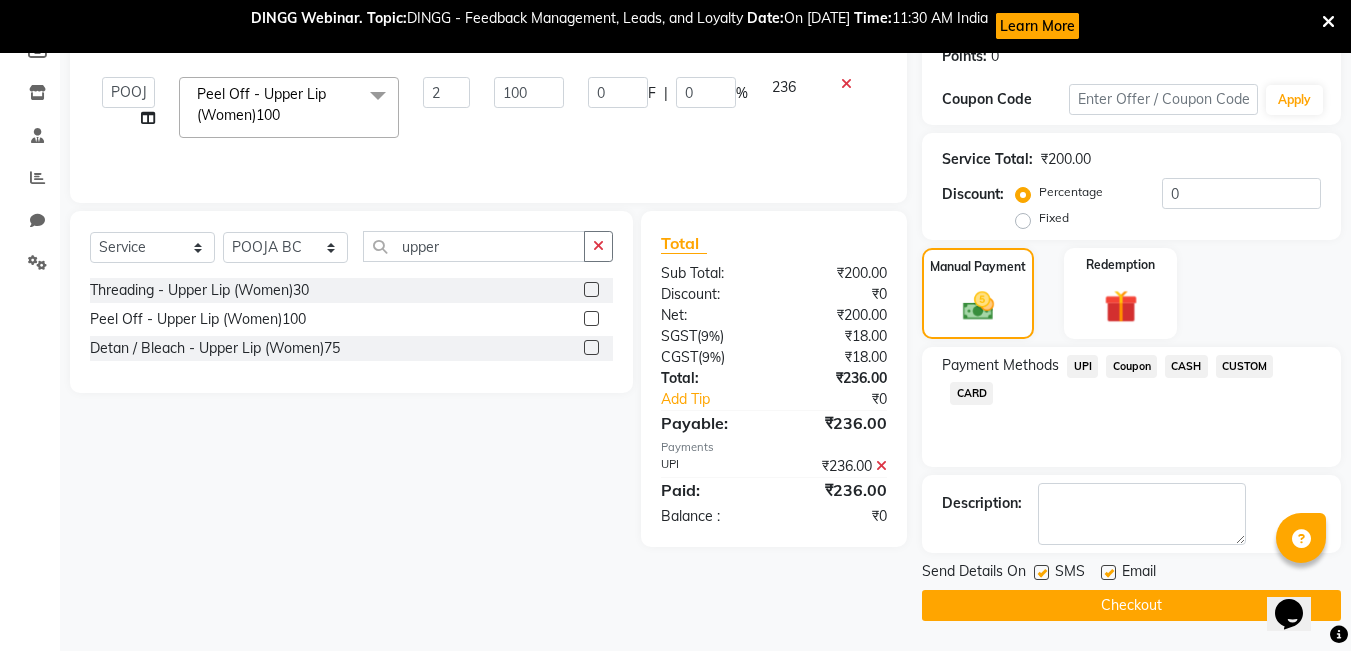 click 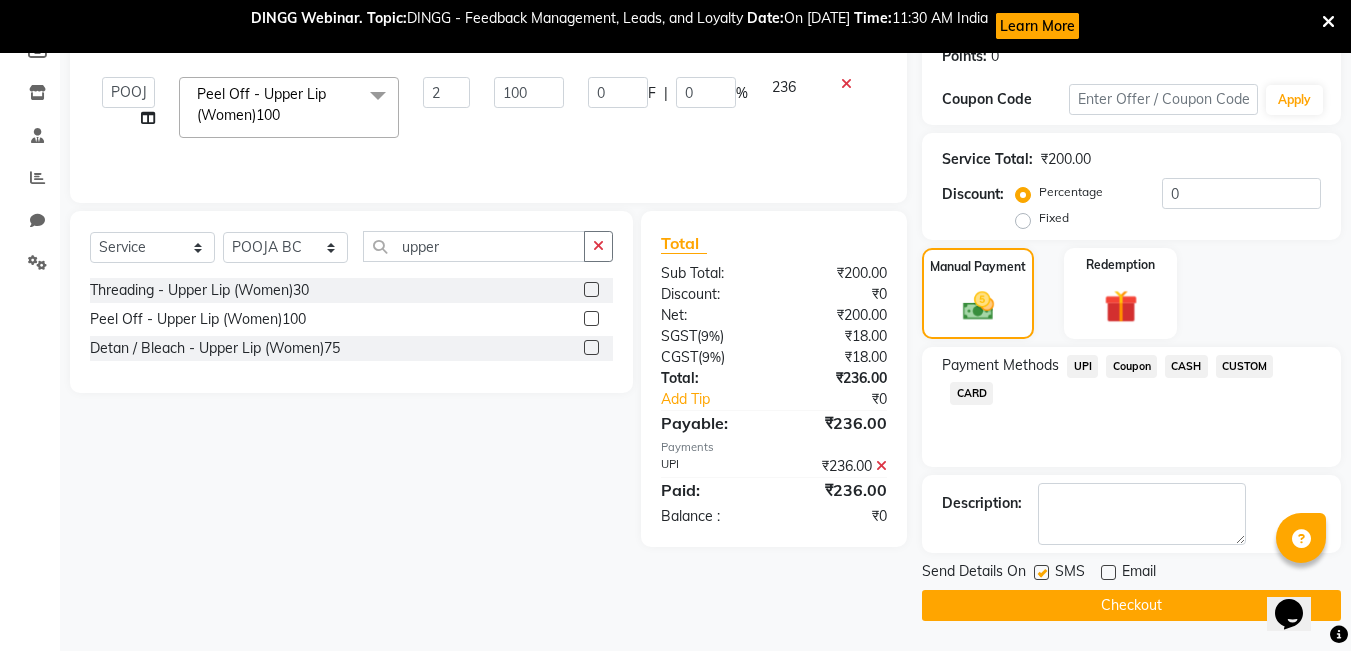 click on "Checkout" 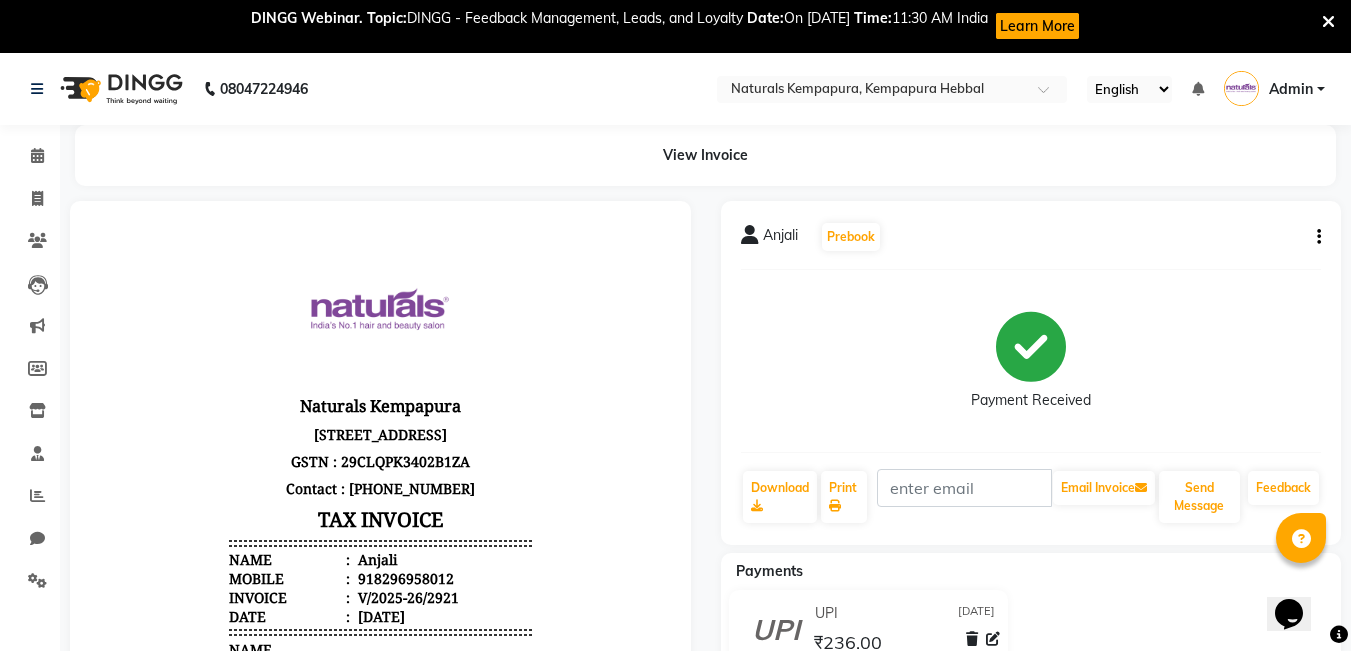 scroll, scrollTop: 0, scrollLeft: 0, axis: both 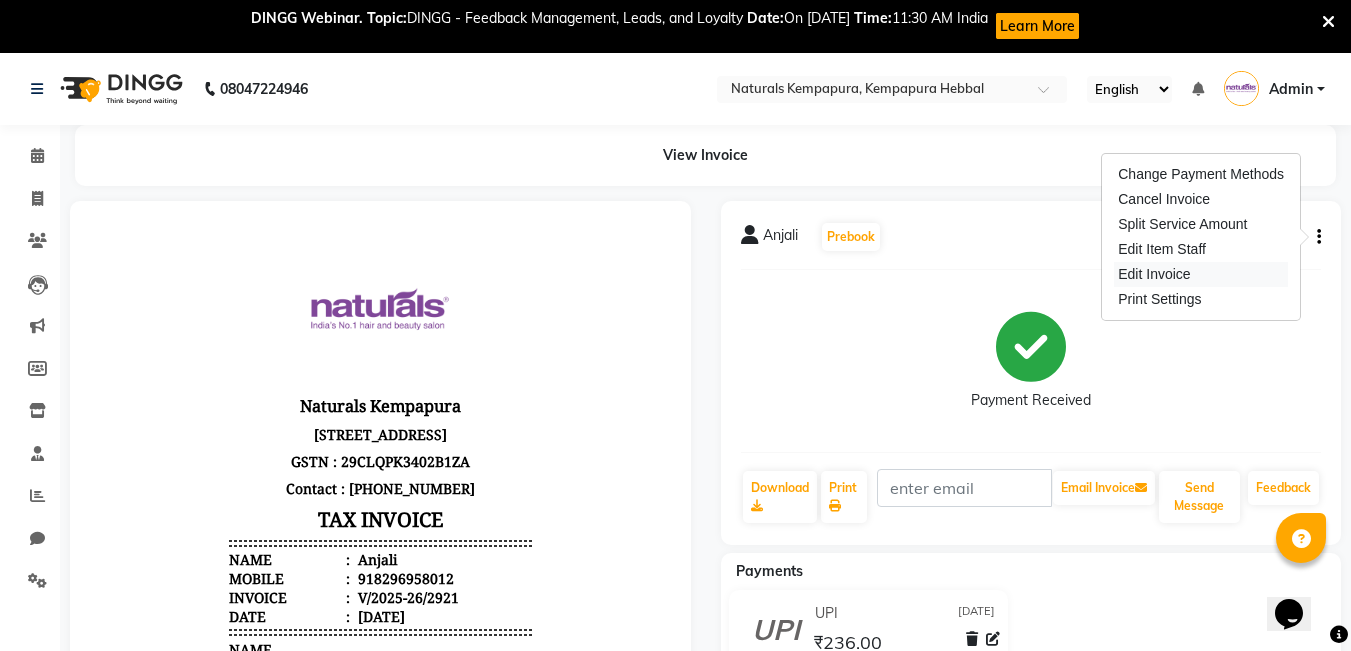 click on "Edit Invoice" at bounding box center (1201, 274) 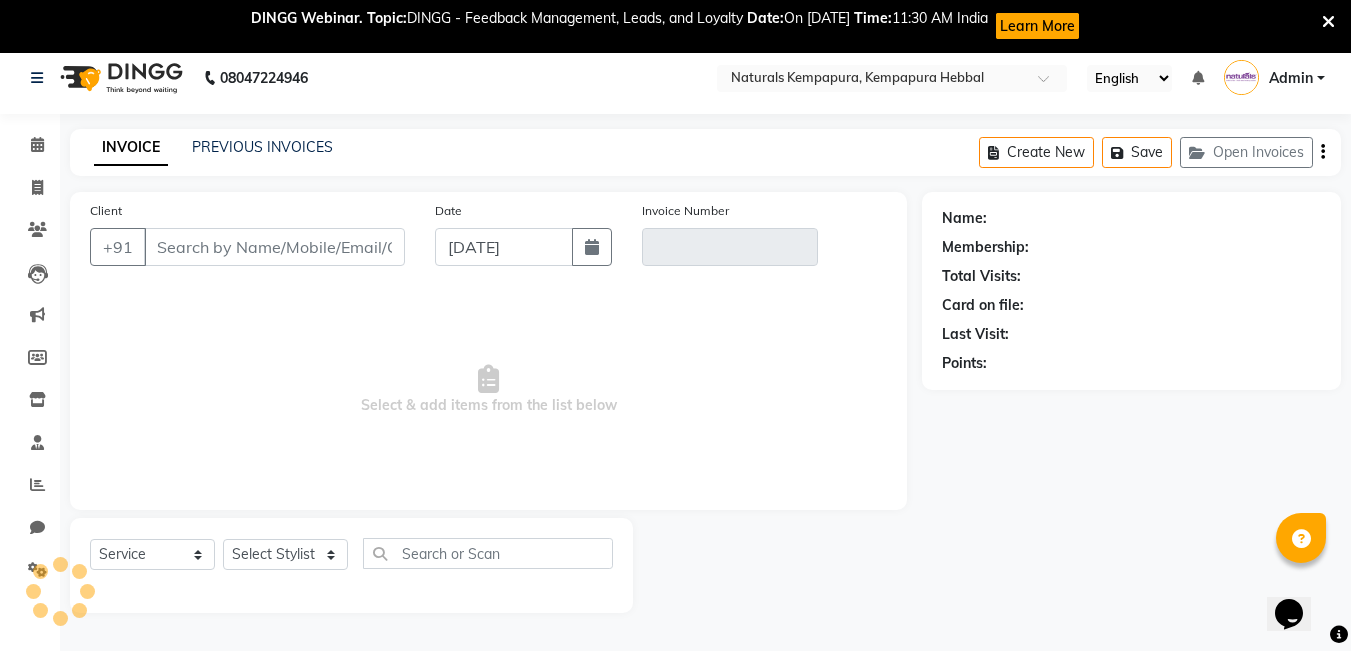 scroll, scrollTop: 0, scrollLeft: 0, axis: both 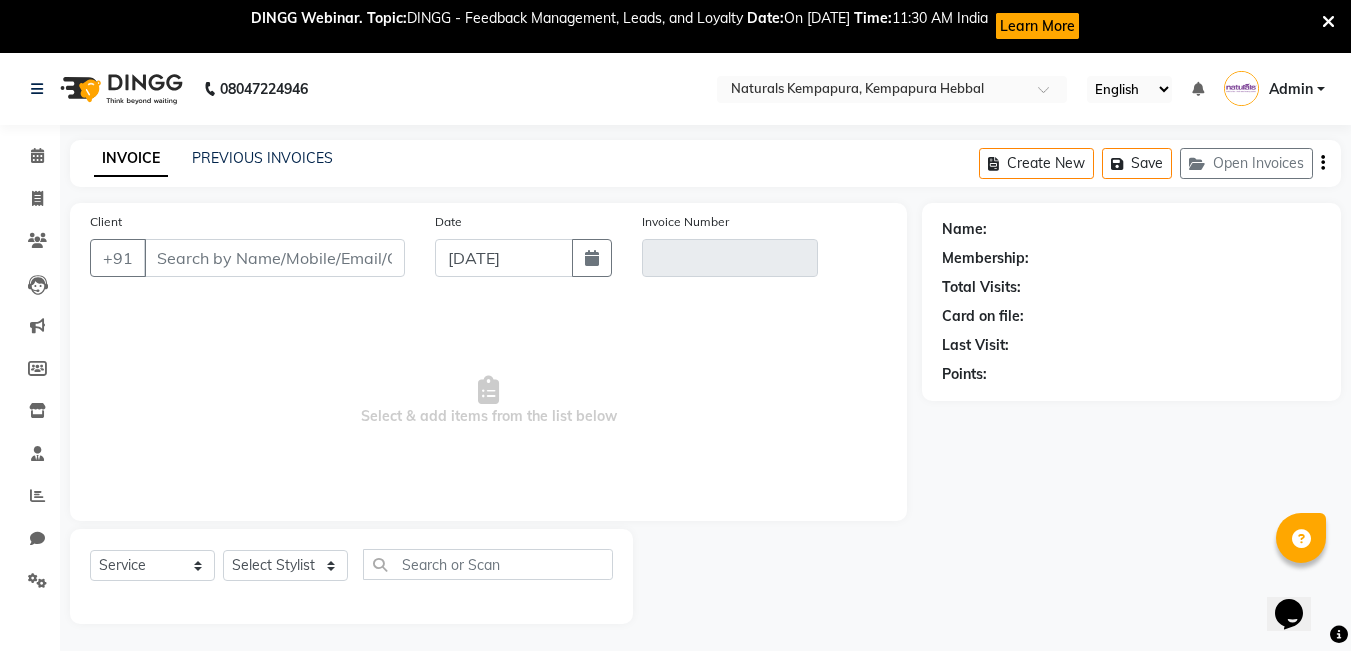 type on "8296958012" 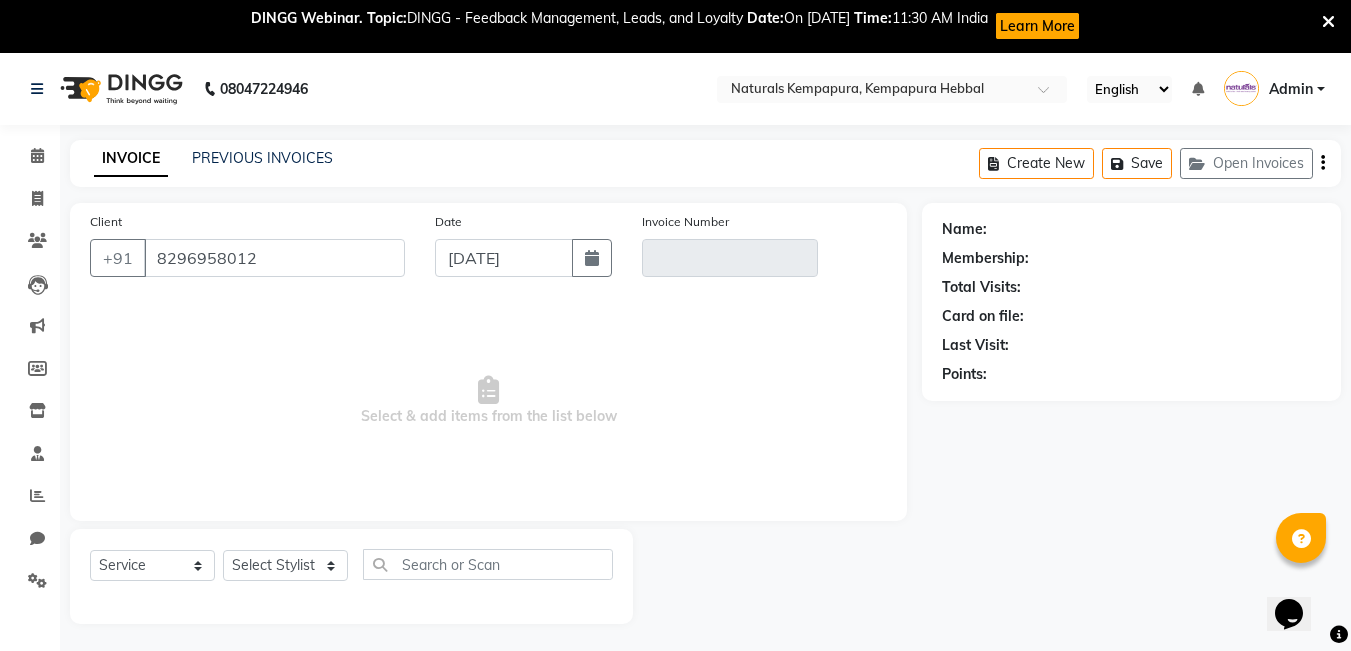 type on "V/2025-26/2921" 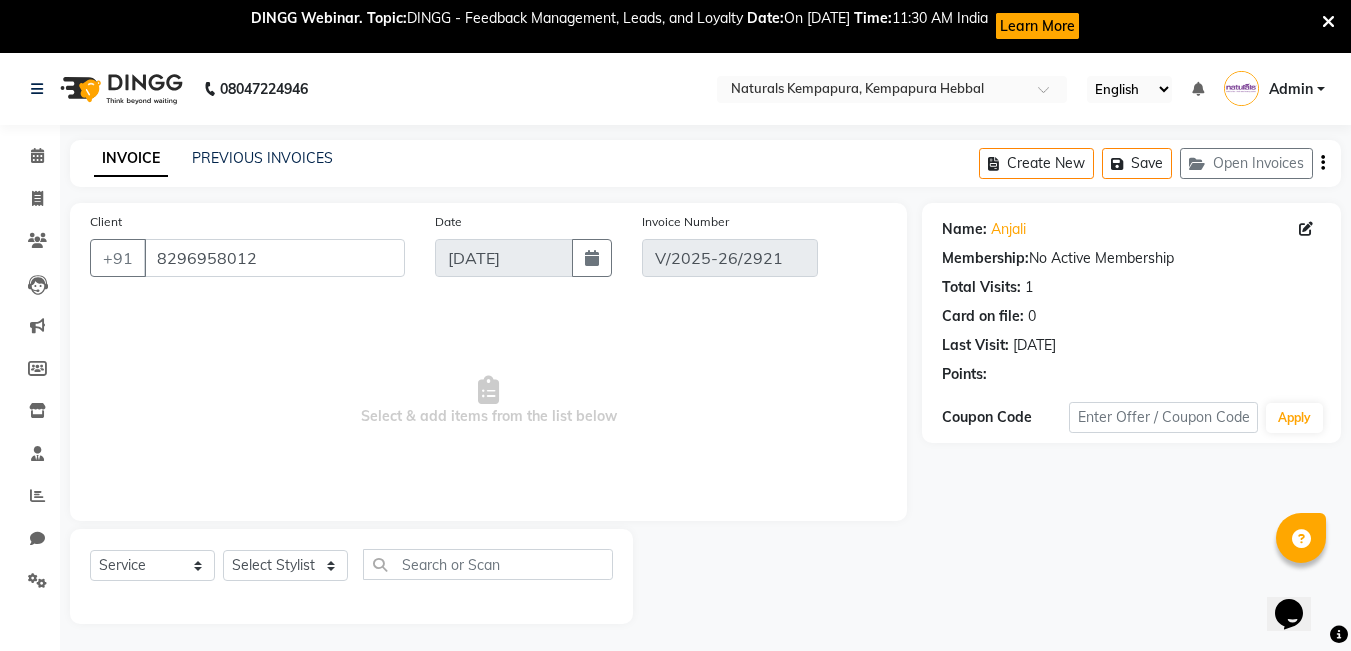 select on "select" 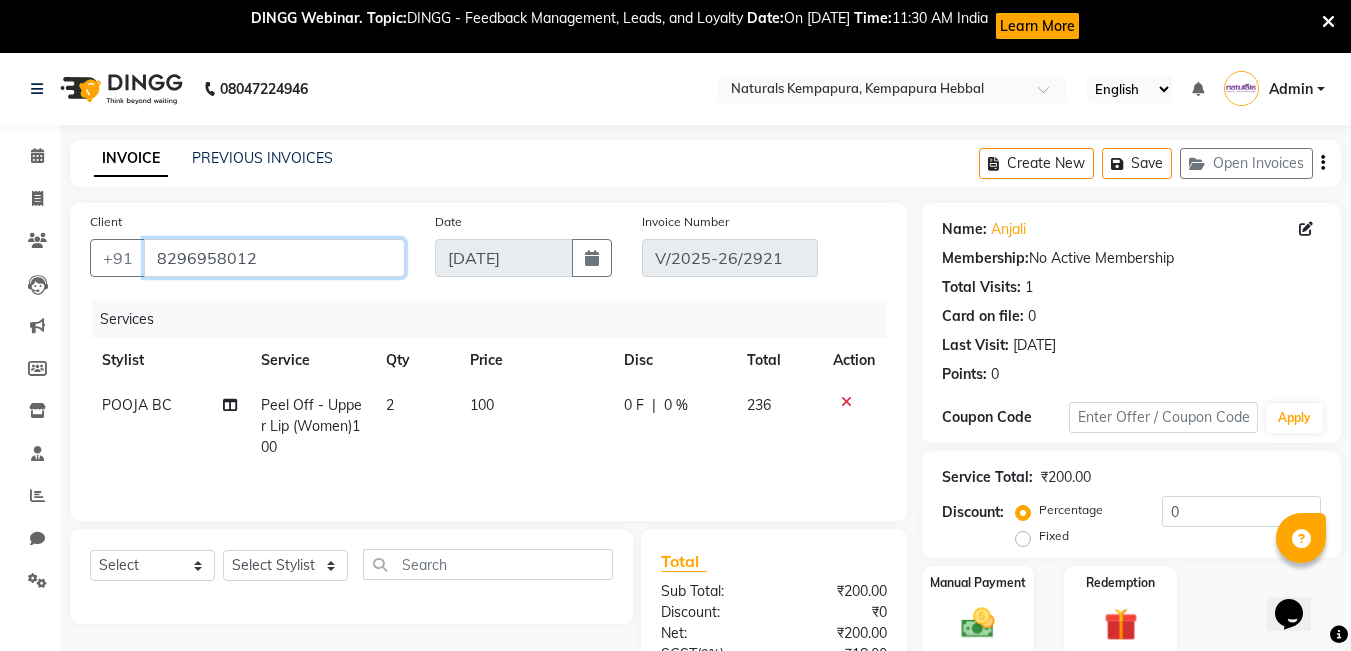 click on "8296958012" at bounding box center (274, 258) 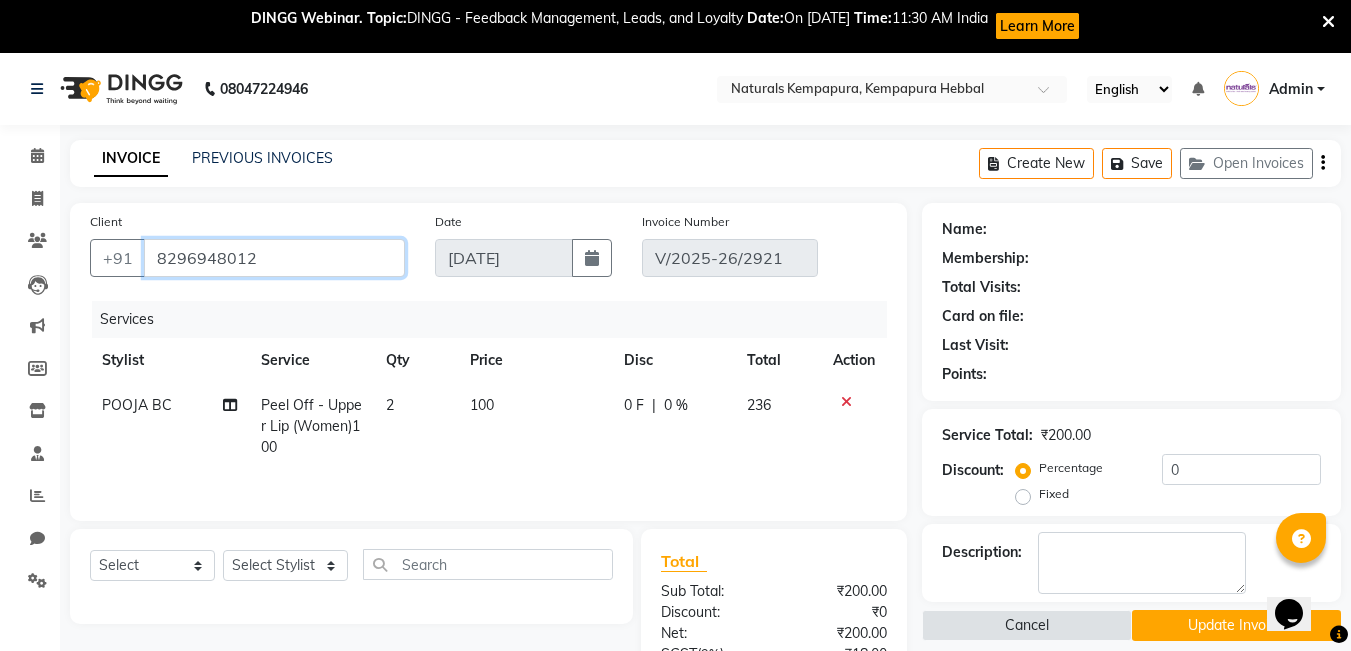 type on "8296948012" 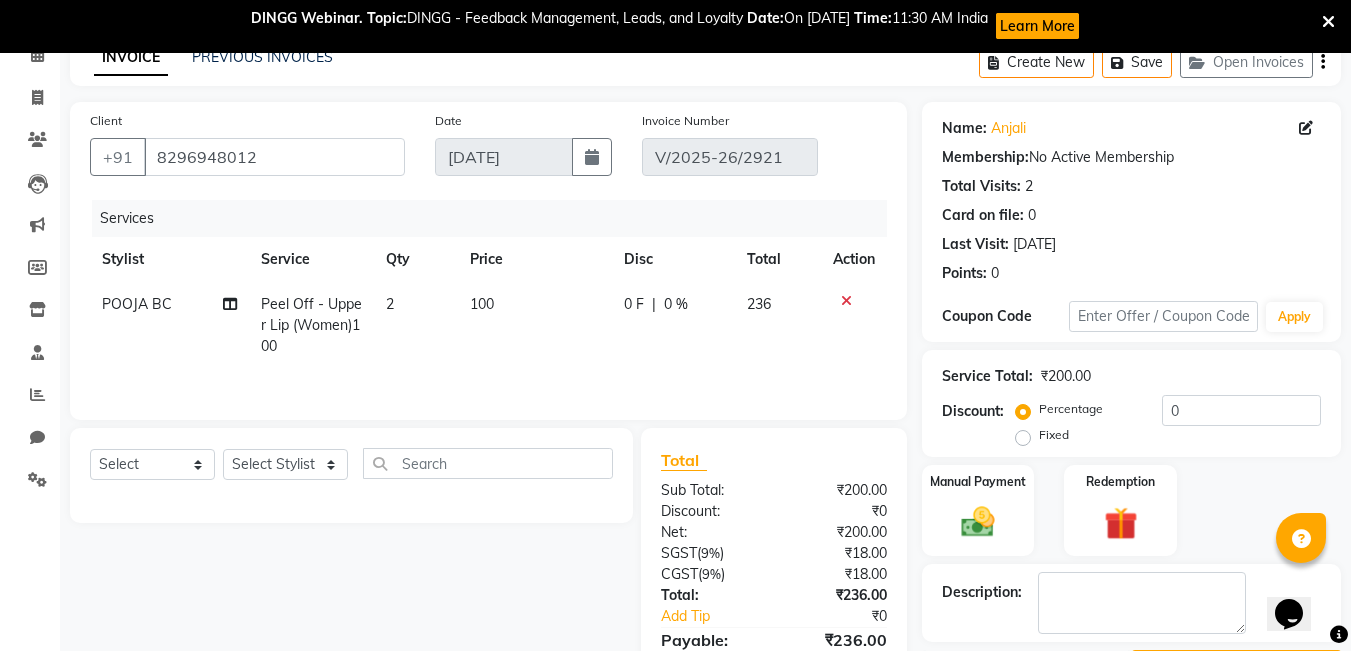 scroll, scrollTop: 244, scrollLeft: 0, axis: vertical 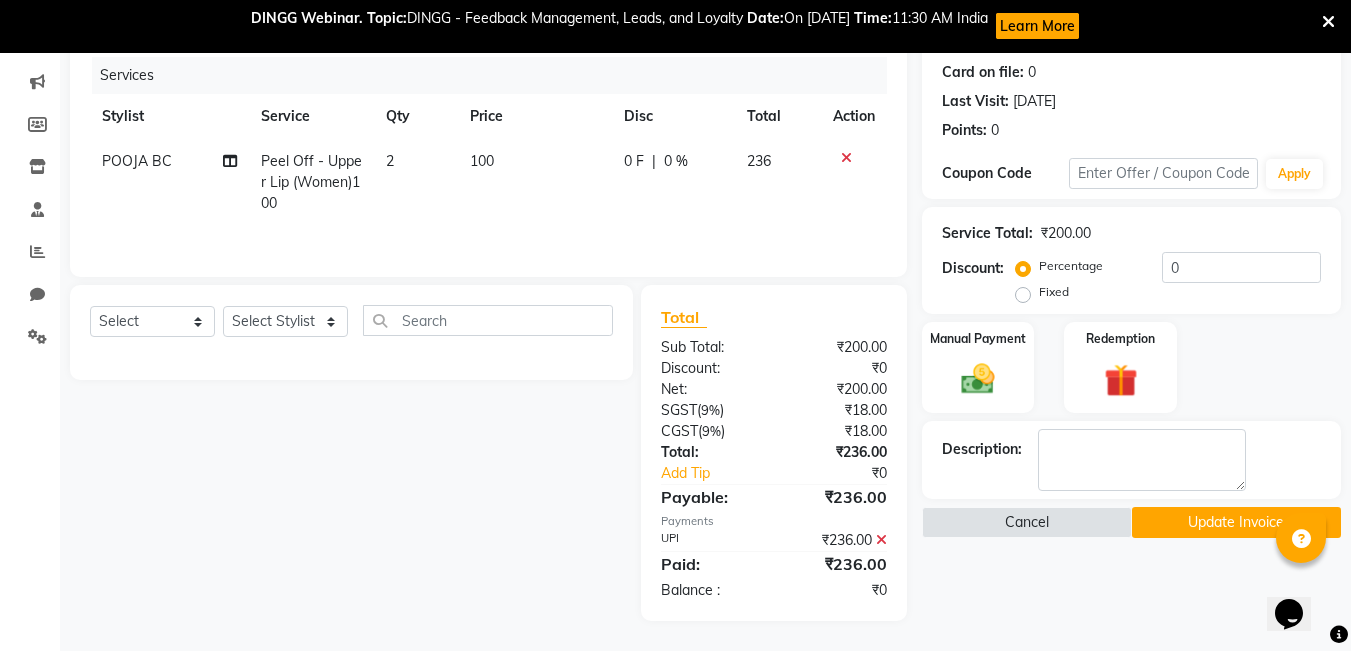 click on "0 F" 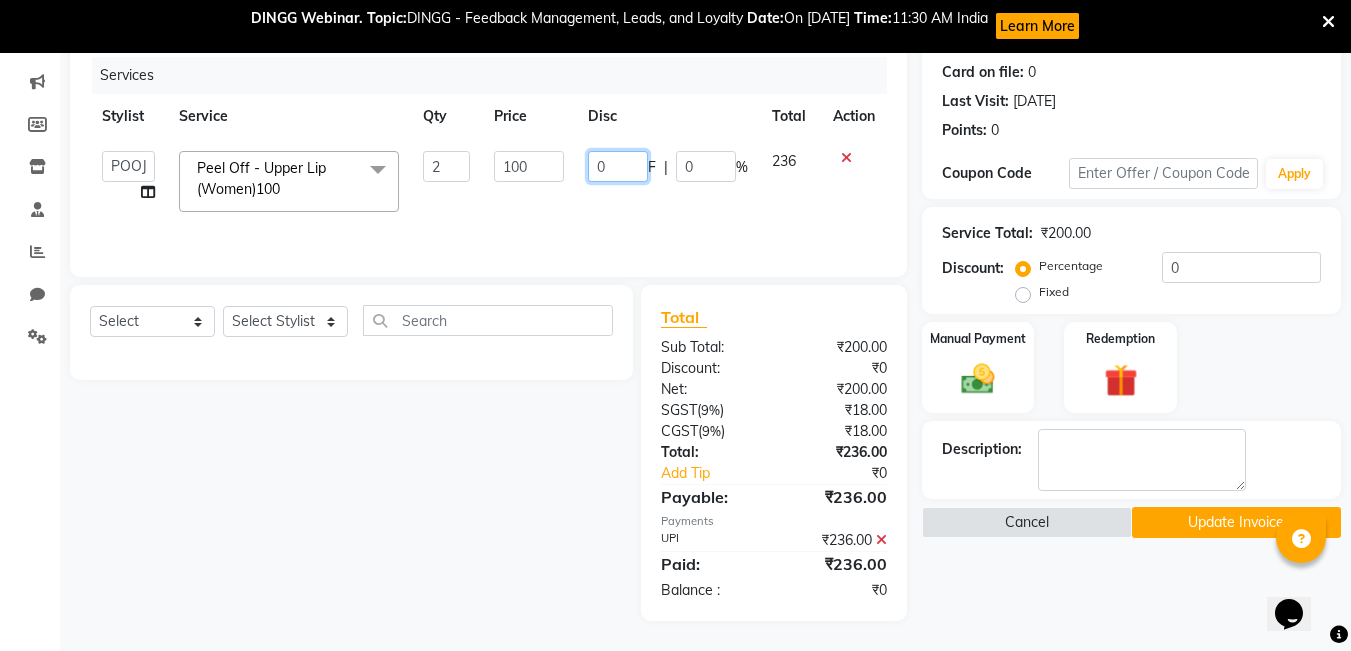 click on "0" 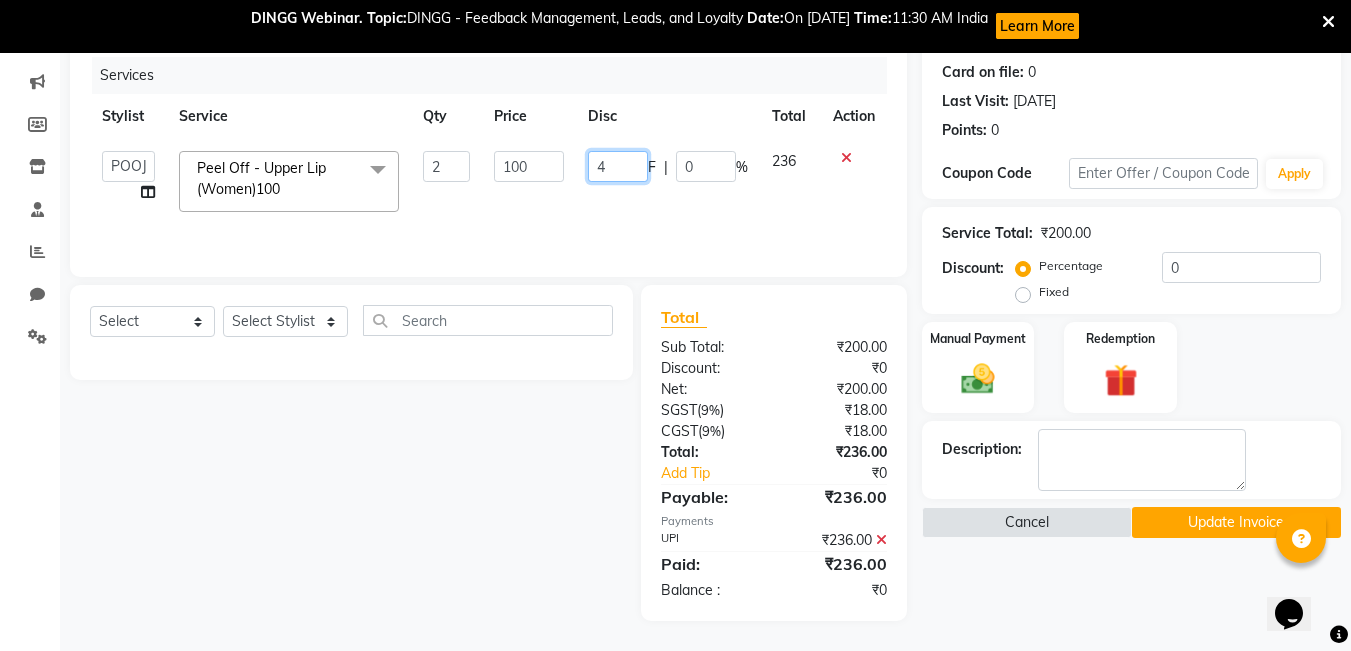 type on "40" 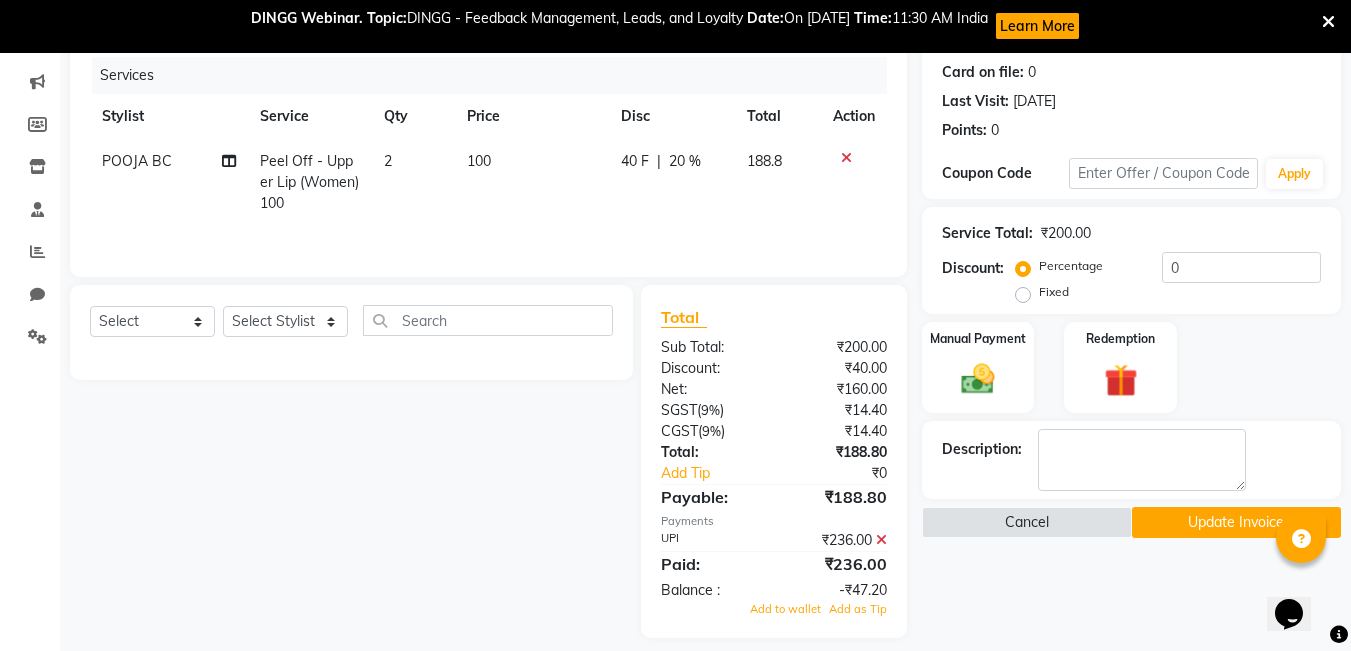 click on "100" 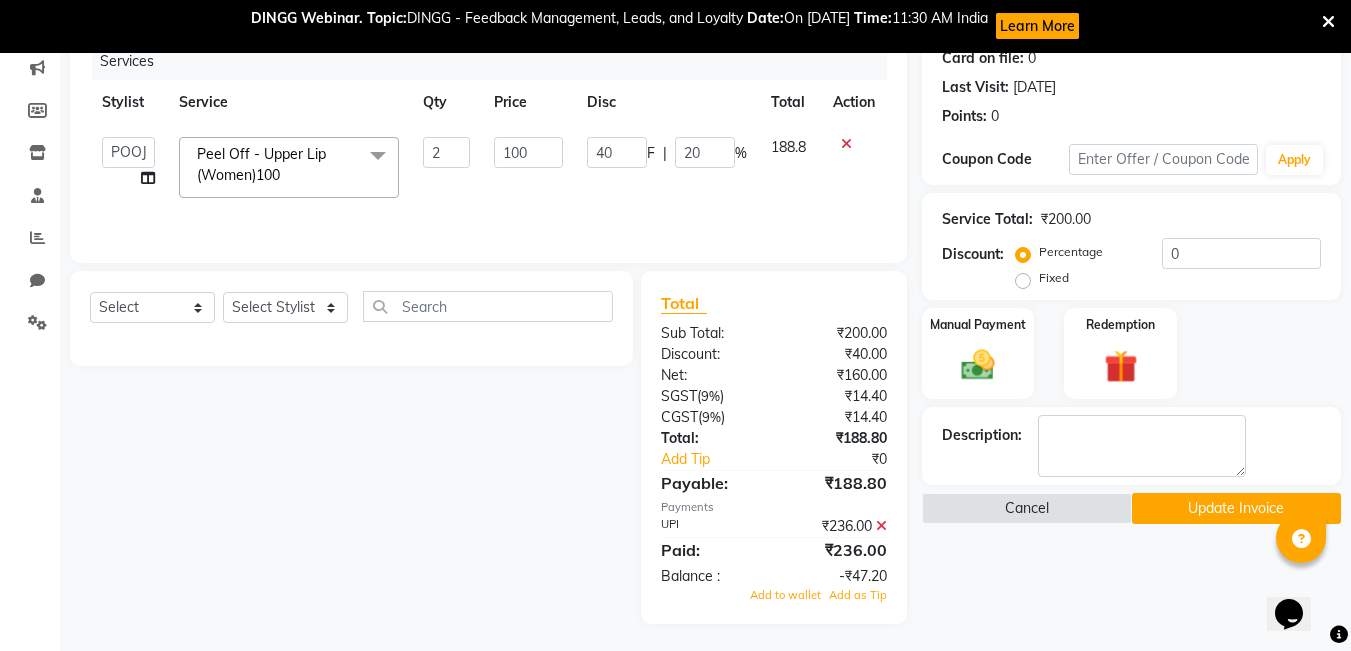 scroll, scrollTop: 261, scrollLeft: 0, axis: vertical 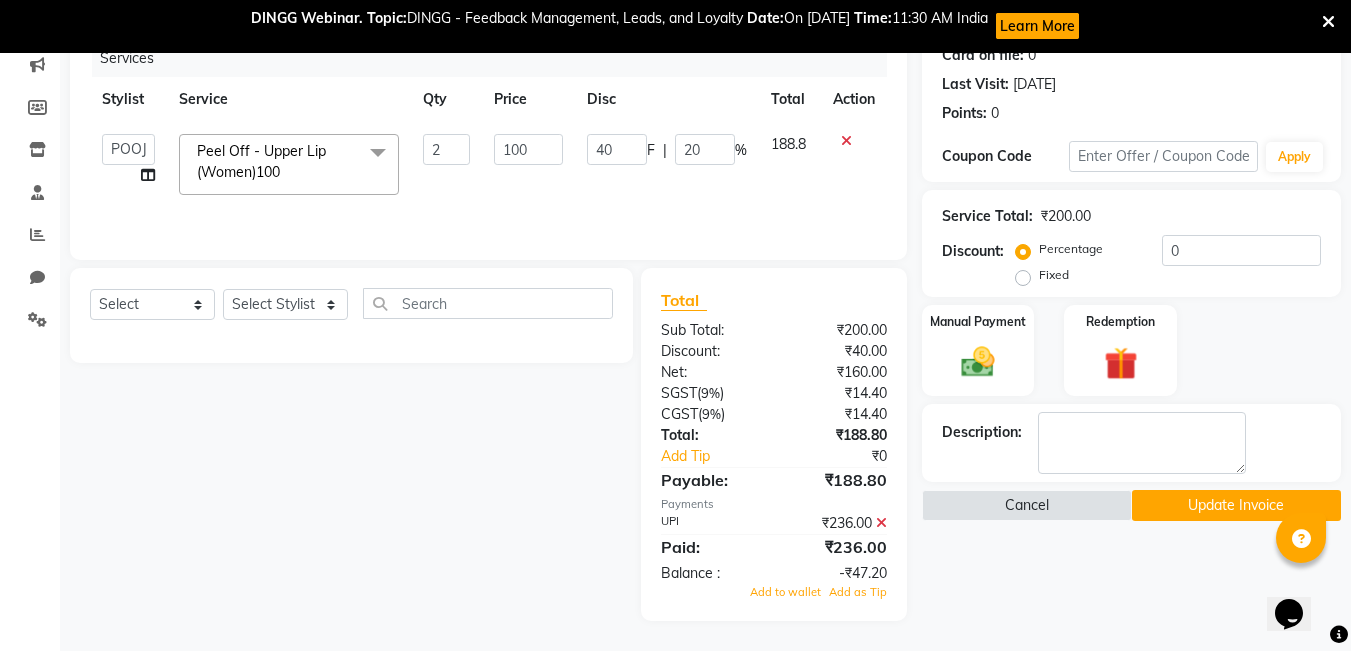 click on "Update Invoice" 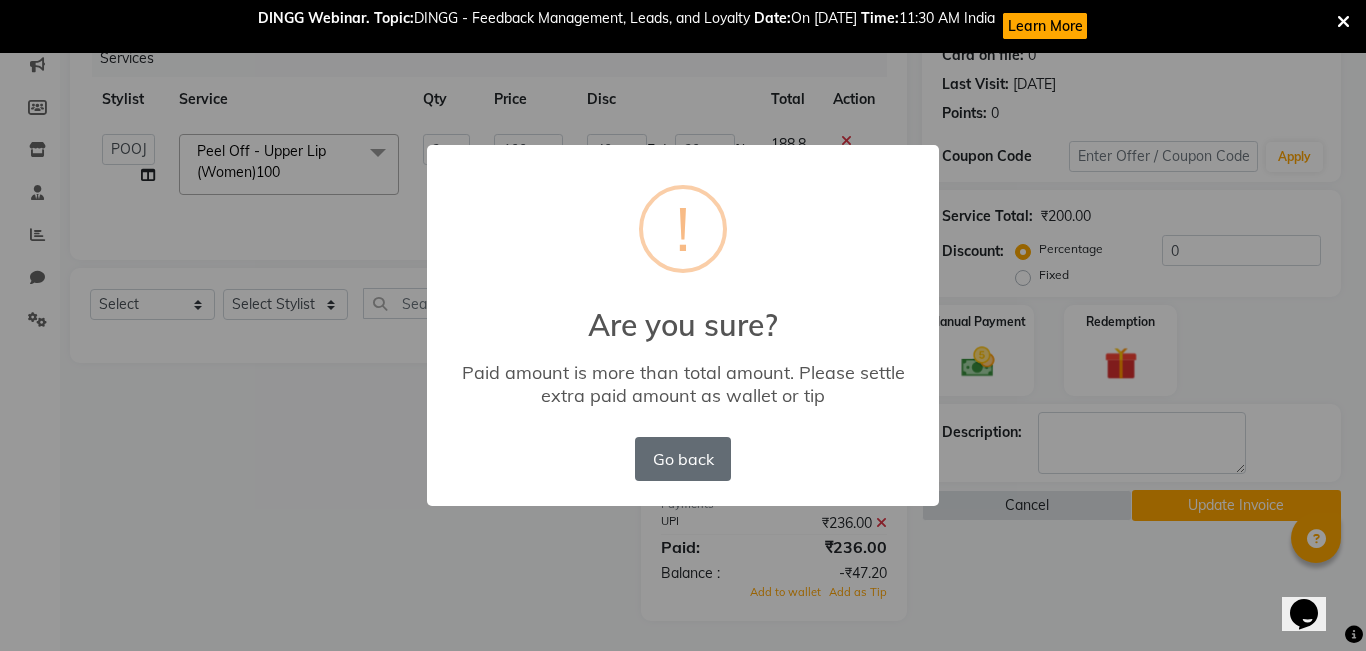 click on "Go back" at bounding box center [683, 459] 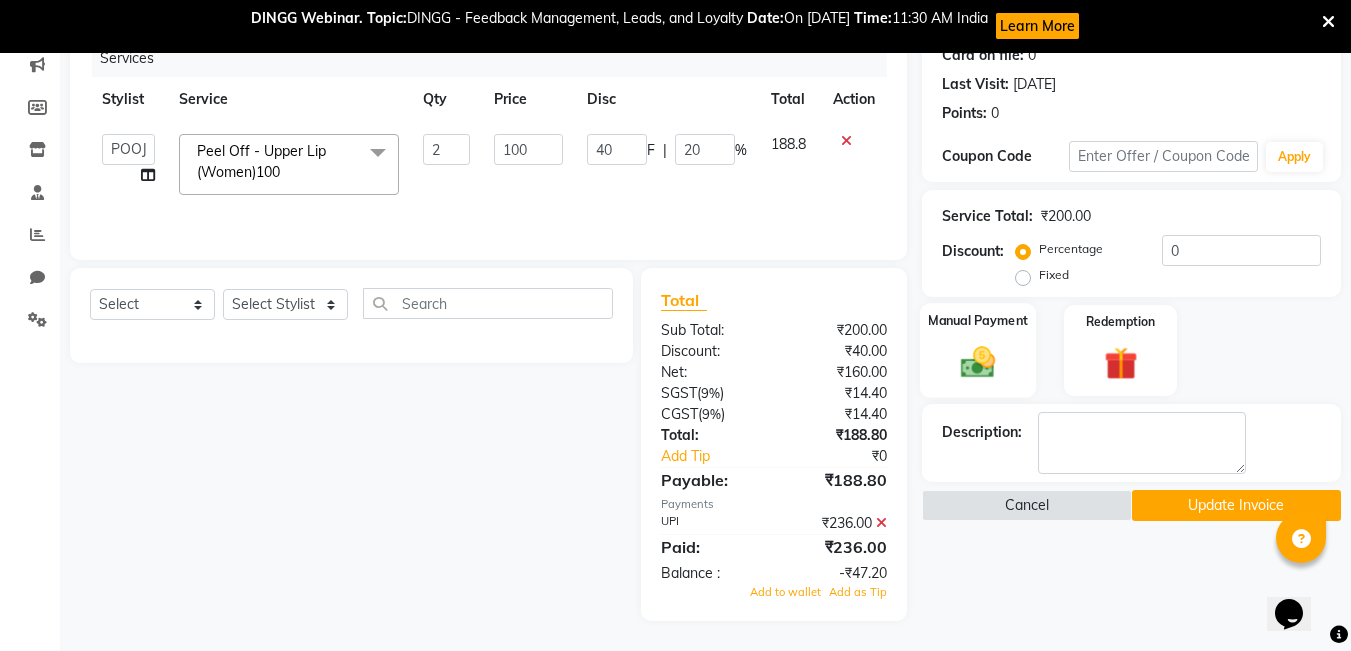 click 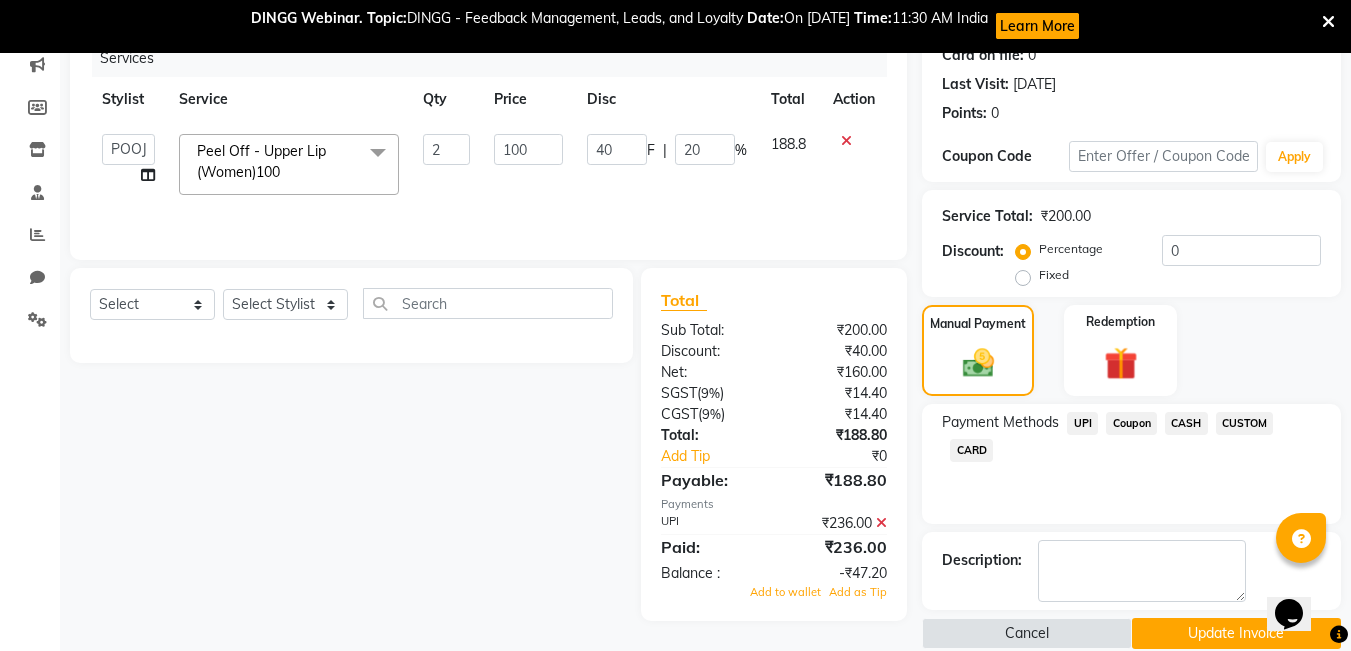 click on "UPI" 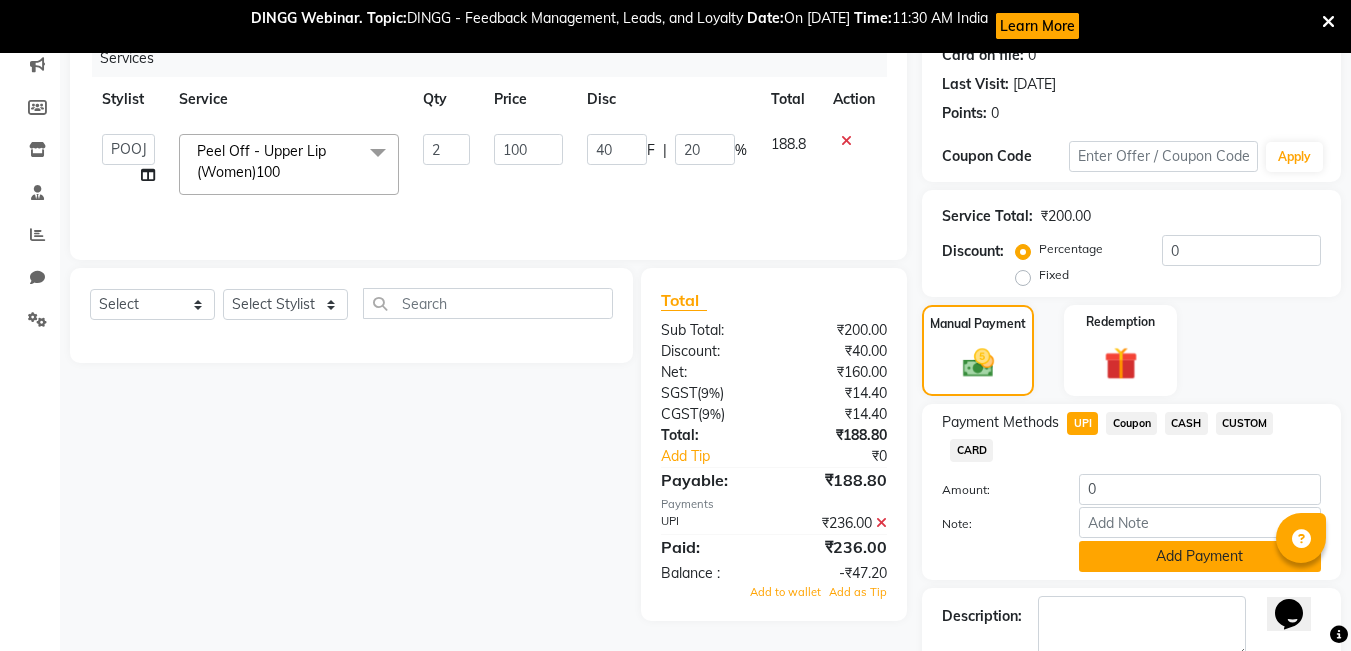 click on "Add Payment" 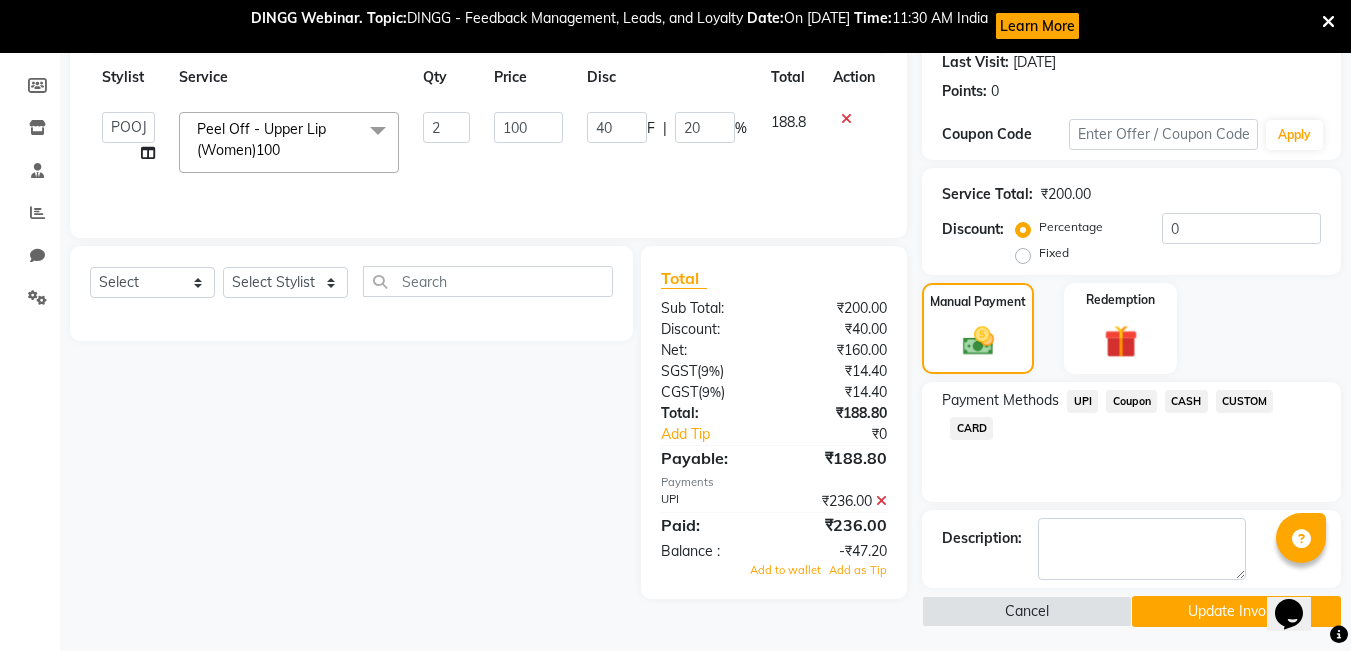 scroll, scrollTop: 289, scrollLeft: 0, axis: vertical 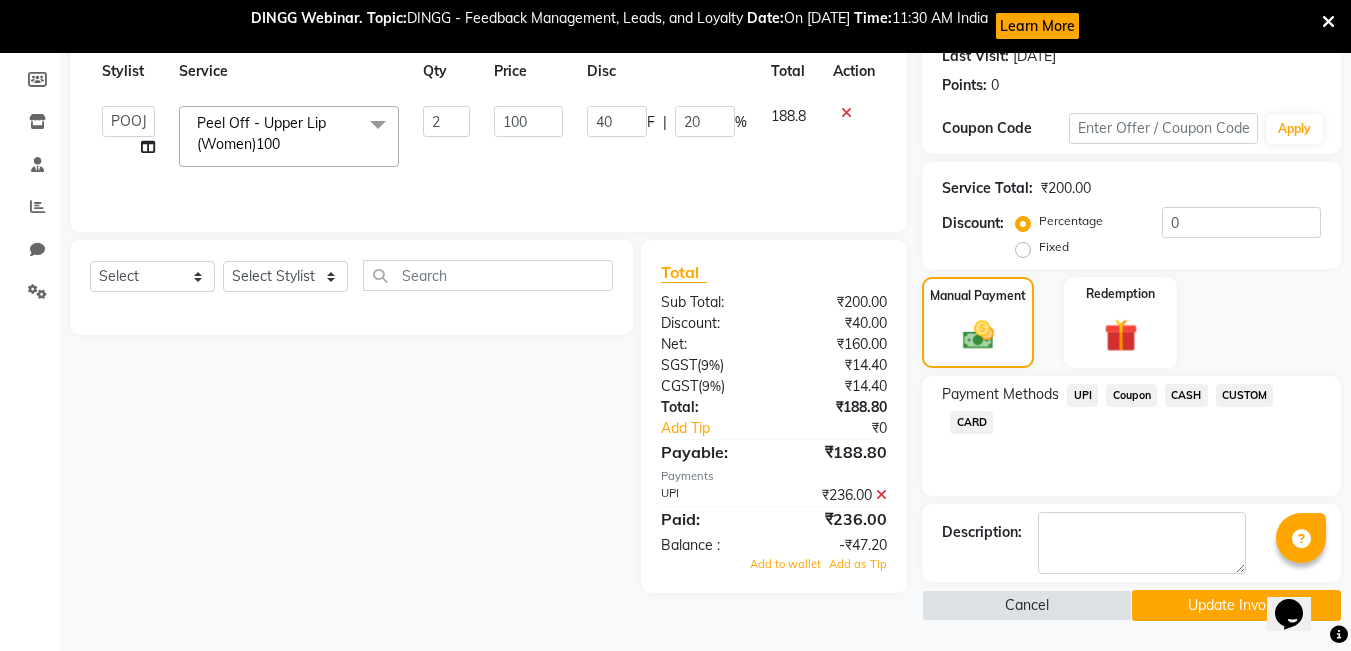 click on "Update Invoice" 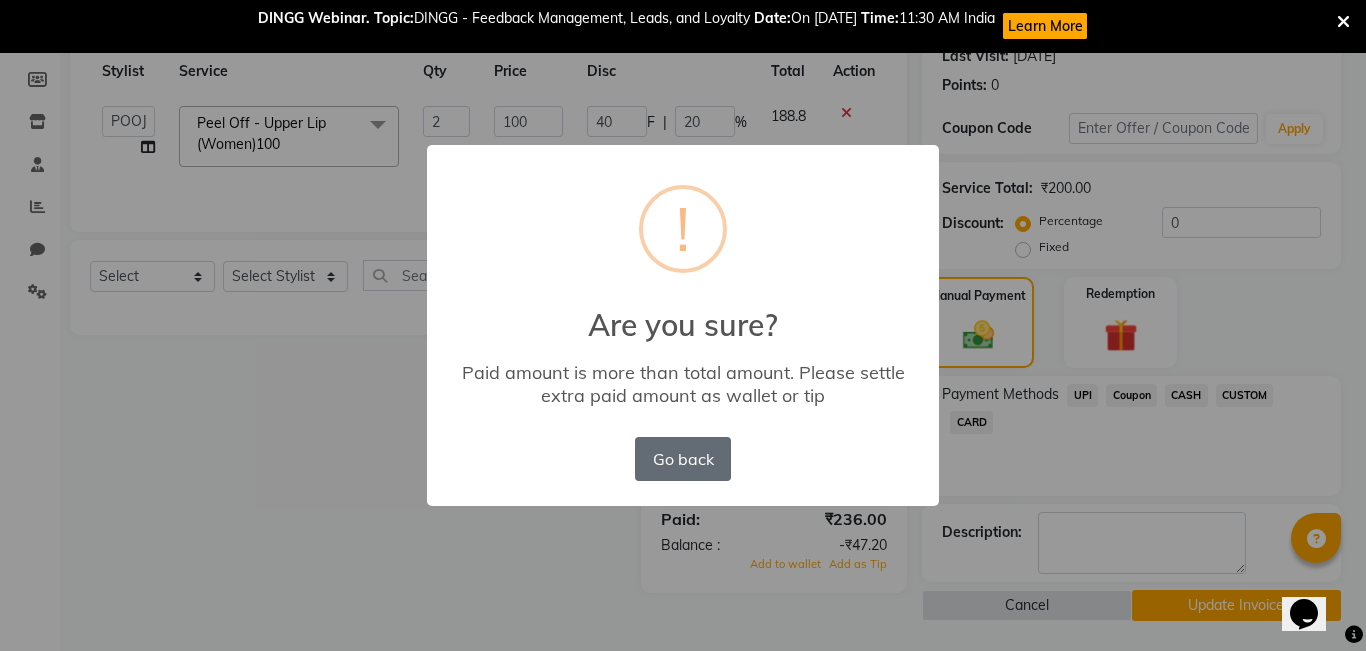 click on "Go back" at bounding box center (683, 459) 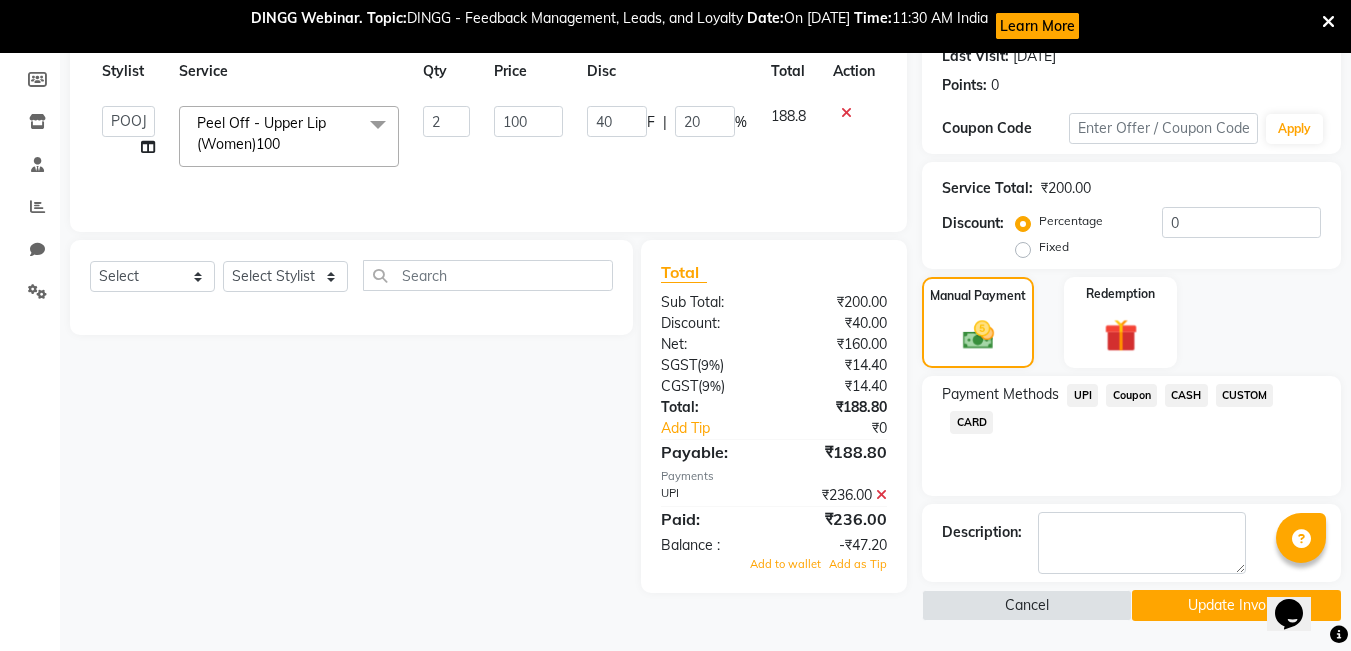 click 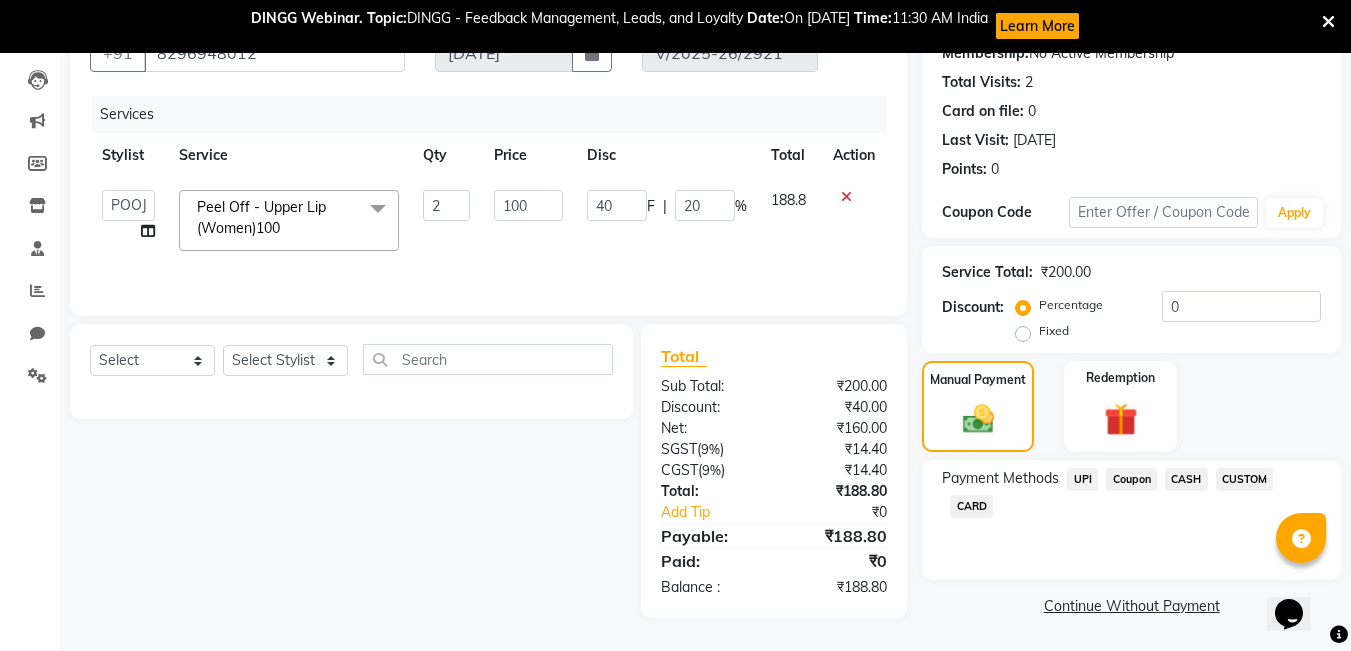 click on "UPI" 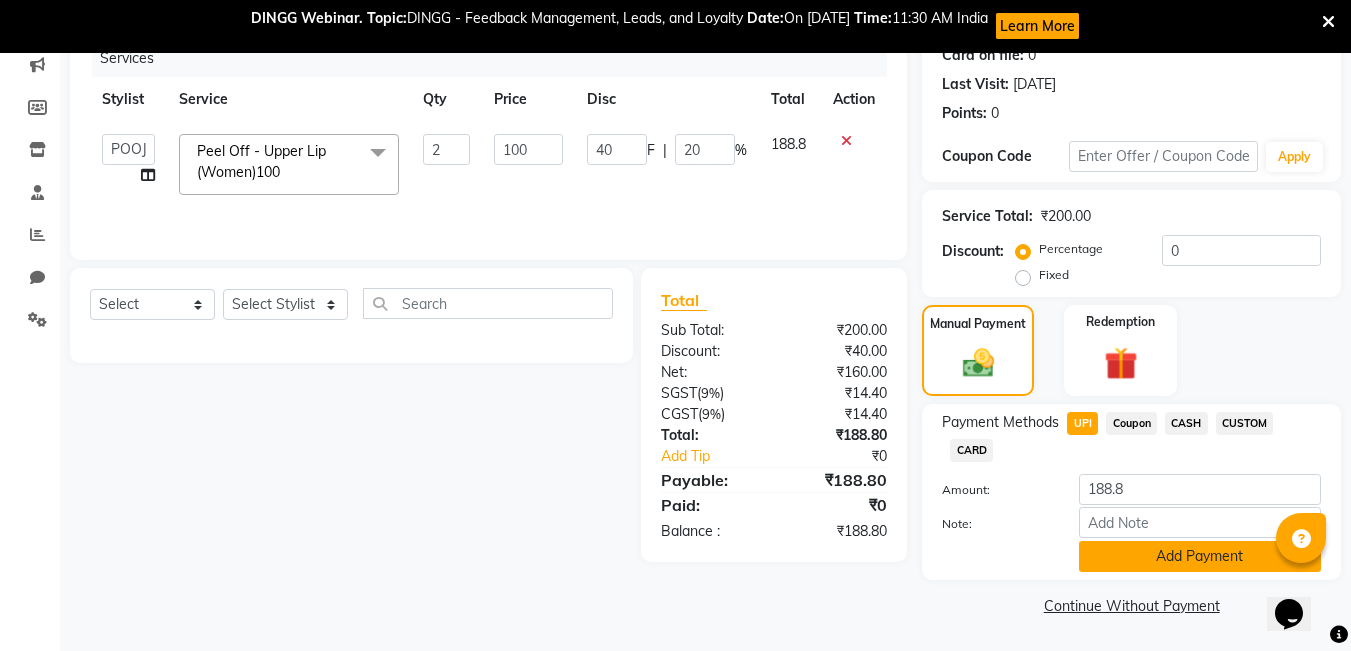 click on "Add Payment" 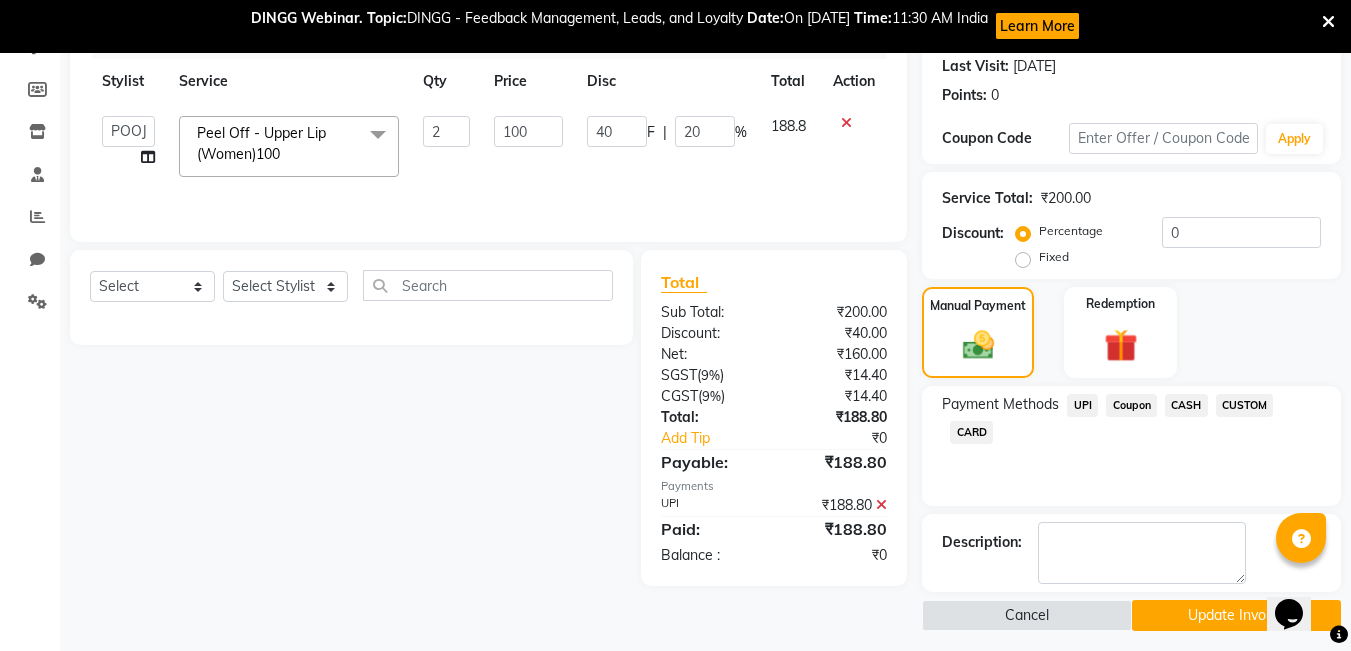 scroll, scrollTop: 289, scrollLeft: 0, axis: vertical 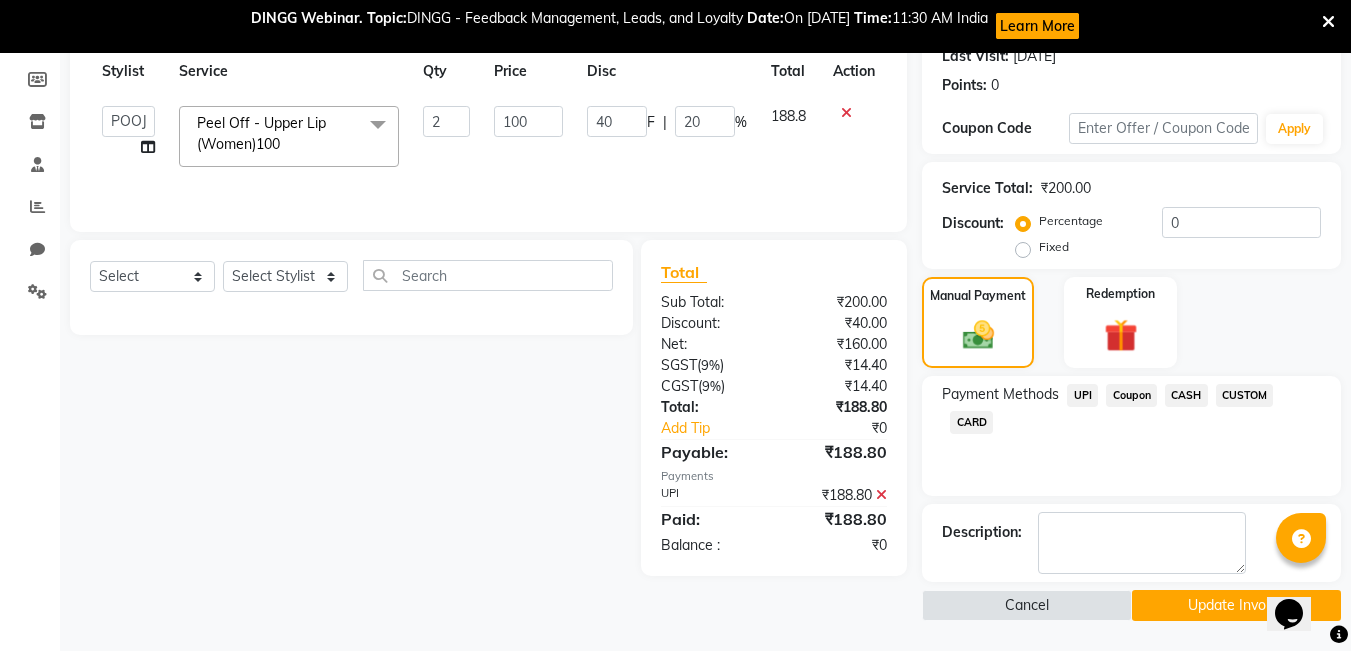 click on "Update Invoice" 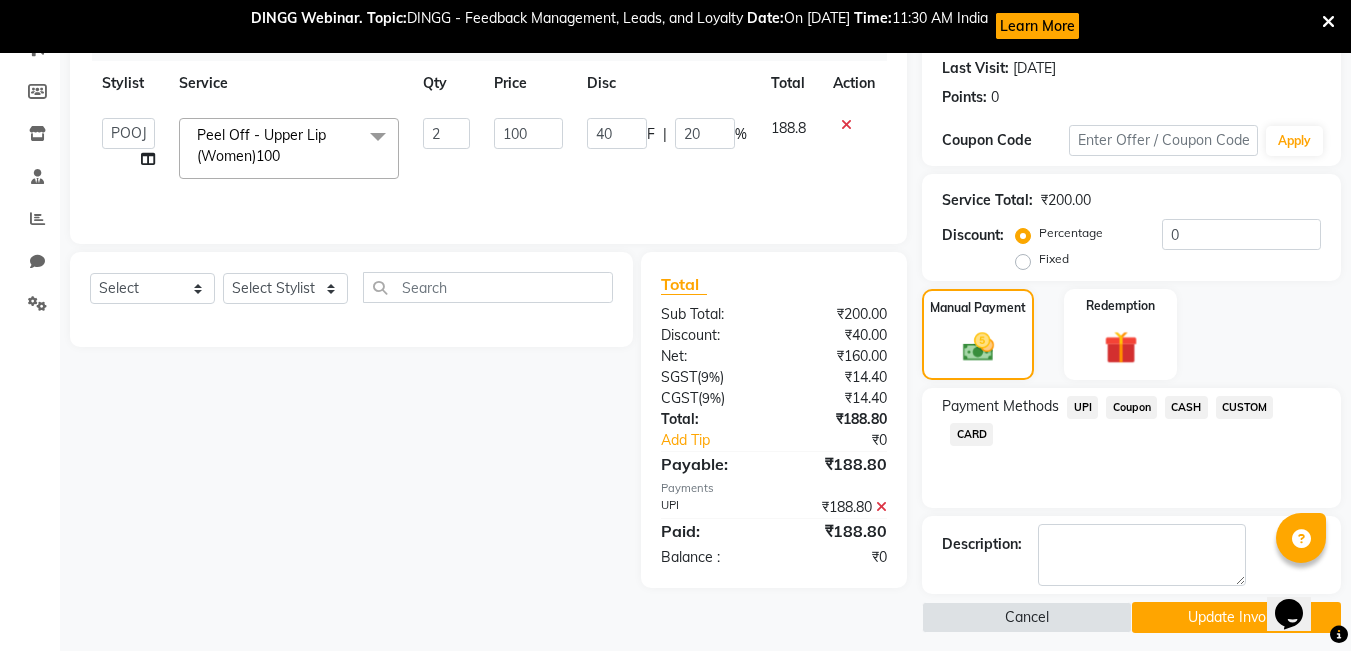 scroll, scrollTop: 289, scrollLeft: 0, axis: vertical 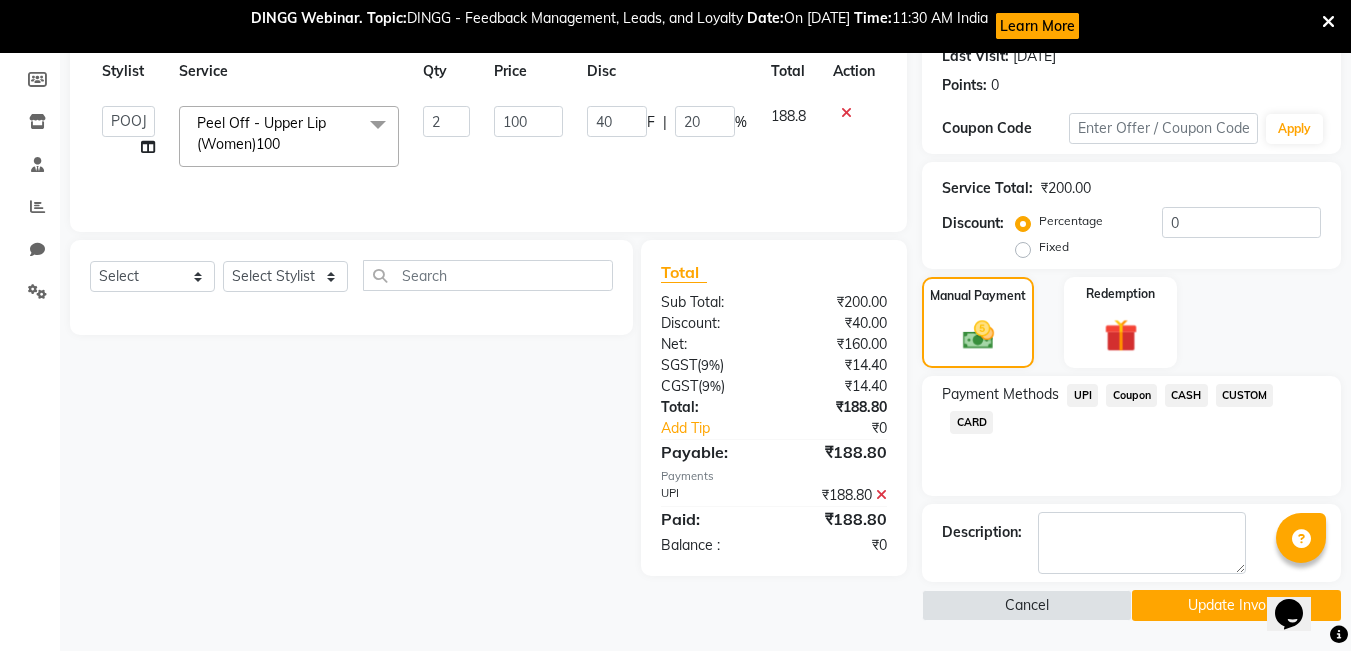 click on "Update Invoice" 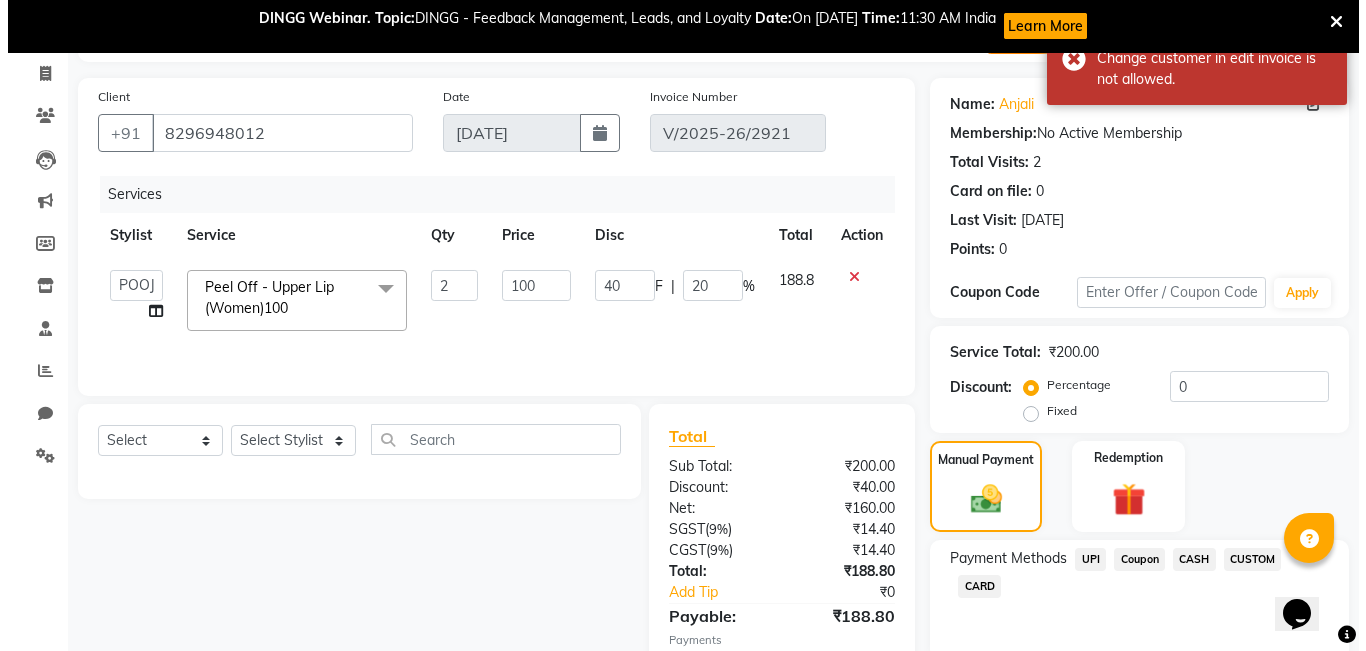 scroll, scrollTop: 0, scrollLeft: 0, axis: both 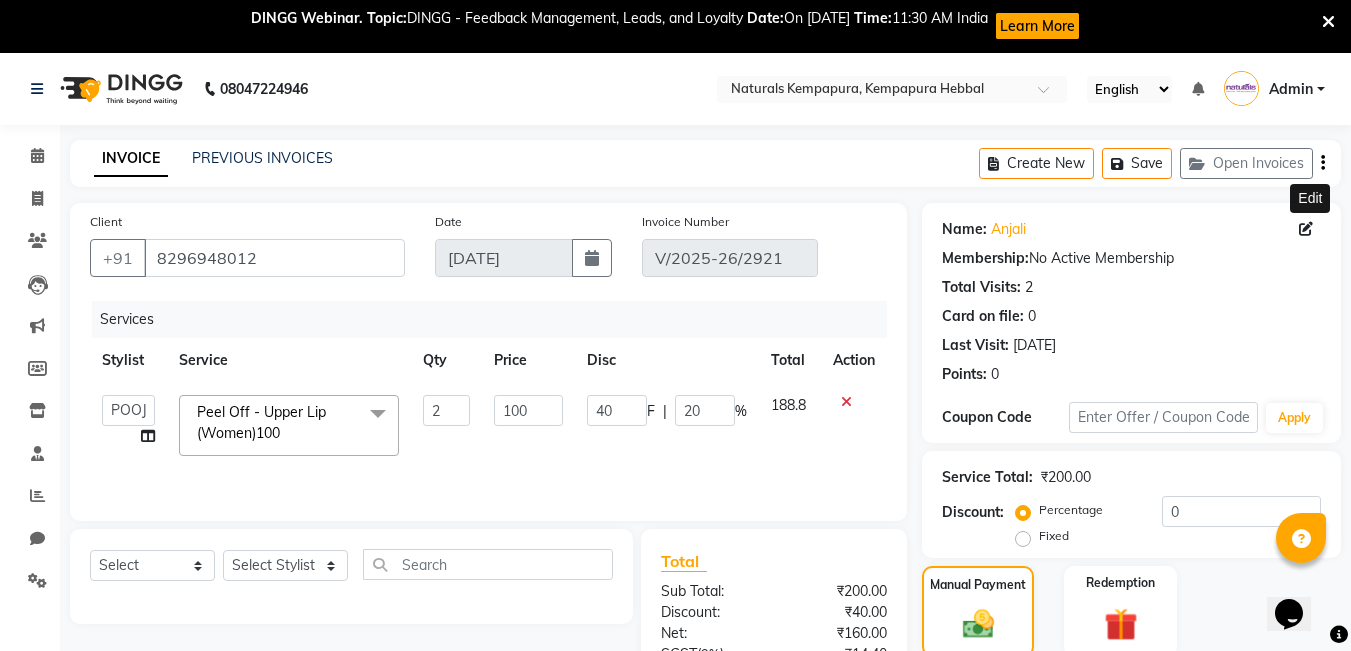 click 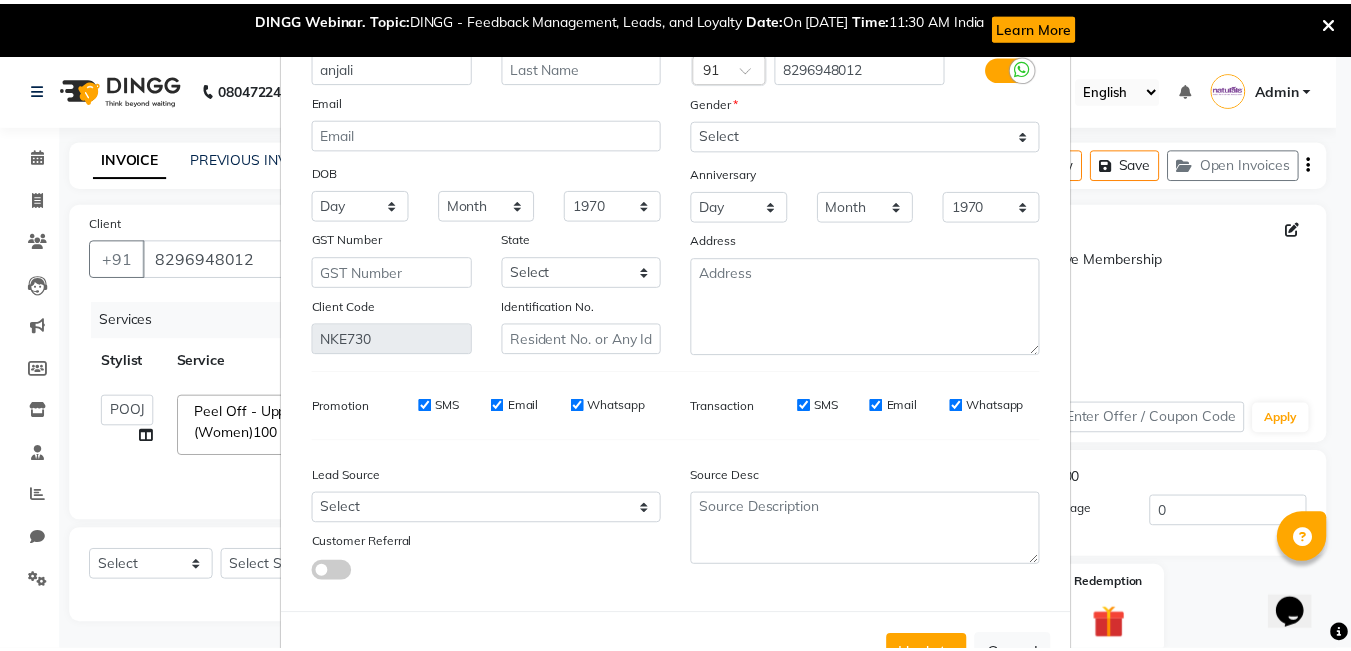 scroll, scrollTop: 162, scrollLeft: 0, axis: vertical 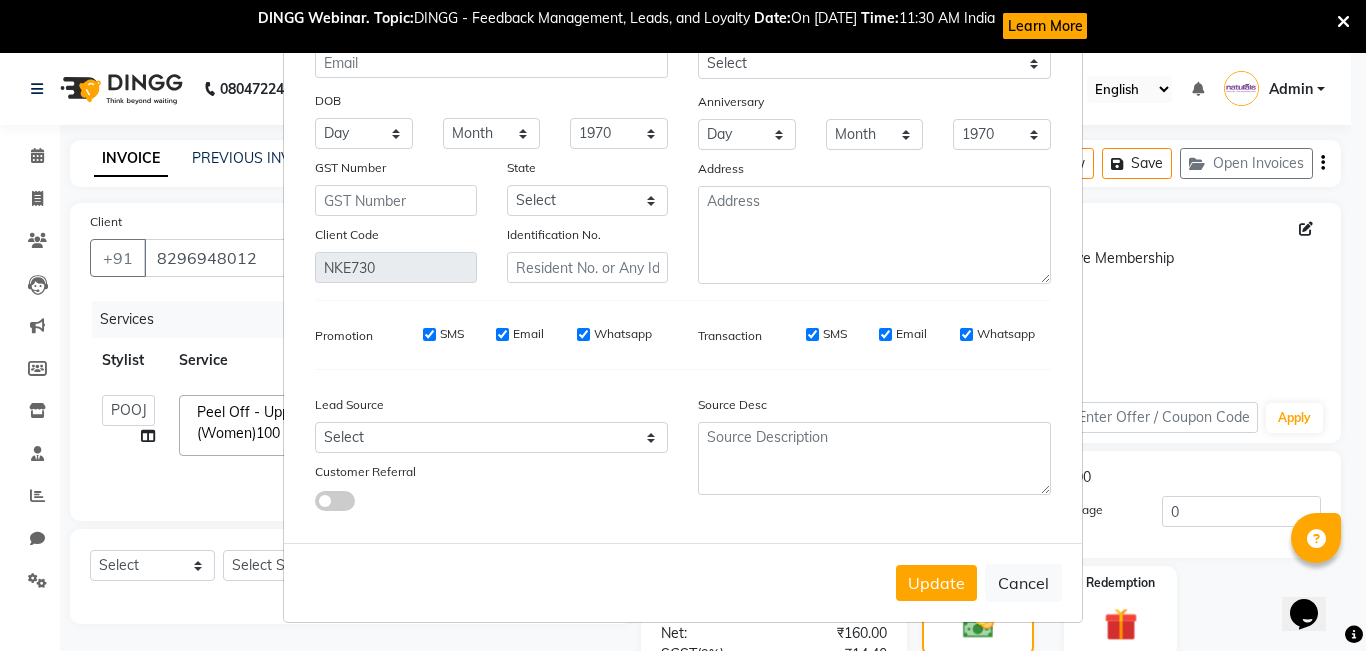 drag, startPoint x: 932, startPoint y: 582, endPoint x: 1101, endPoint y: 467, distance: 204.41624 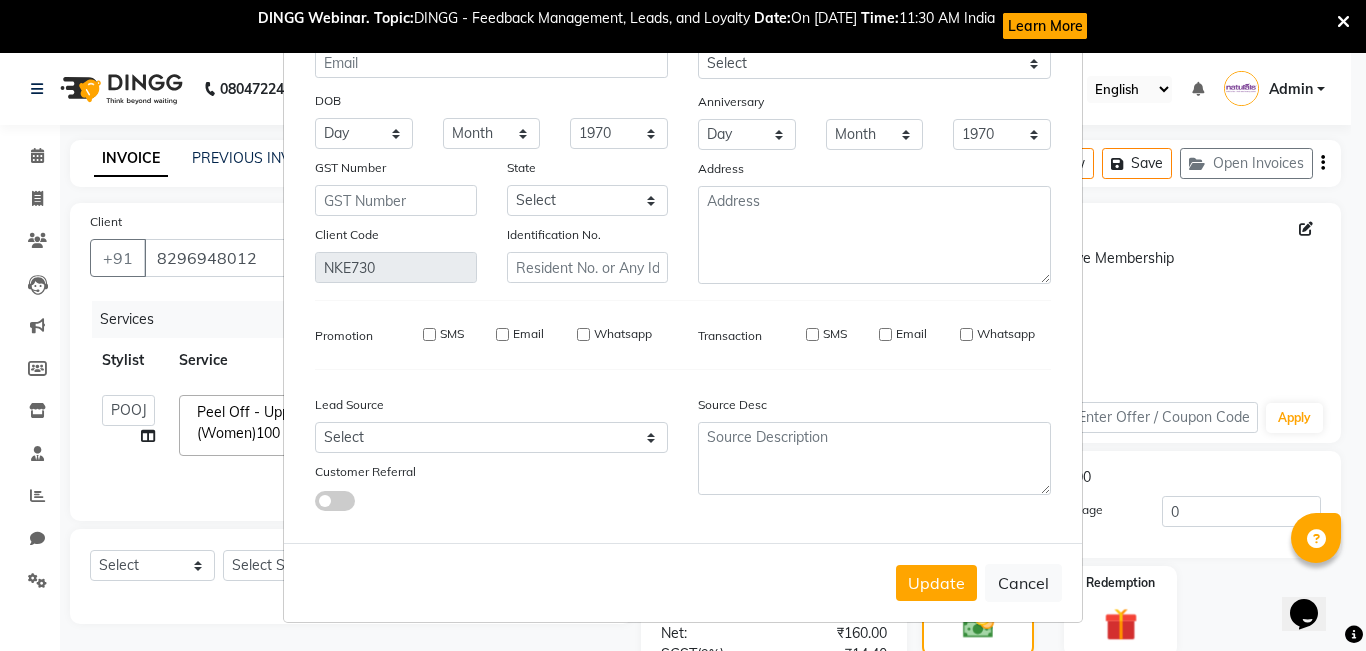 type 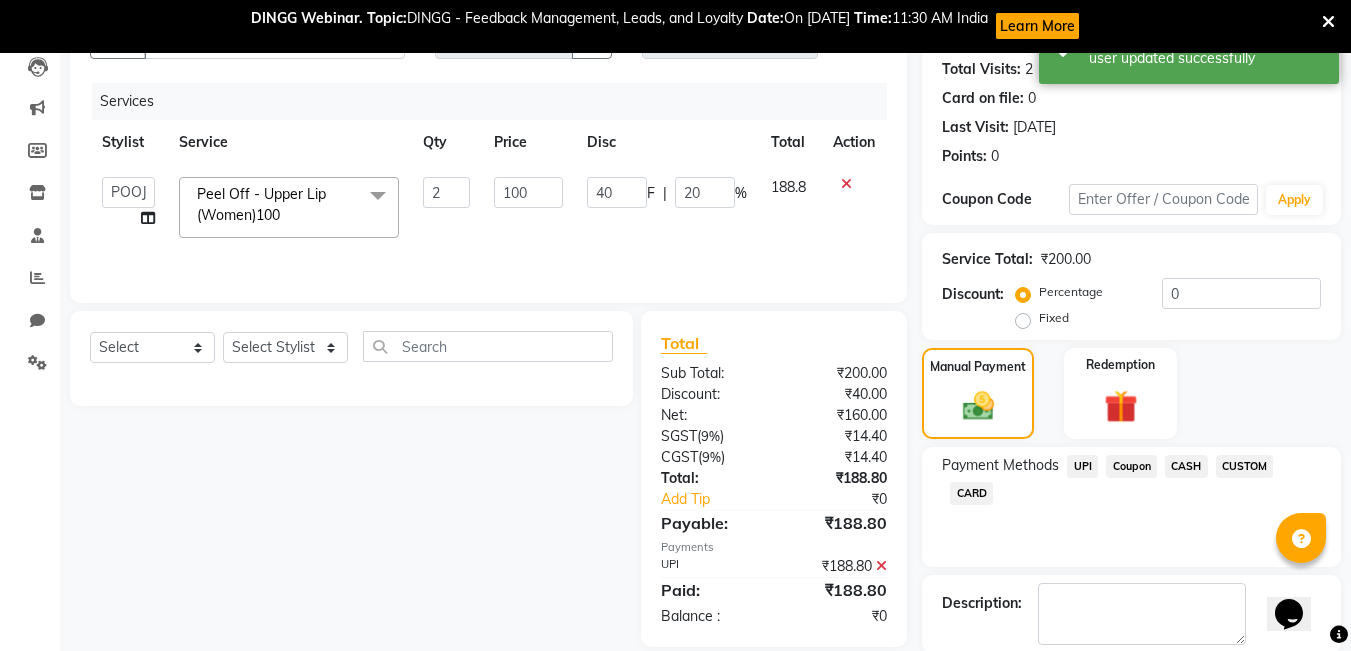 scroll, scrollTop: 289, scrollLeft: 0, axis: vertical 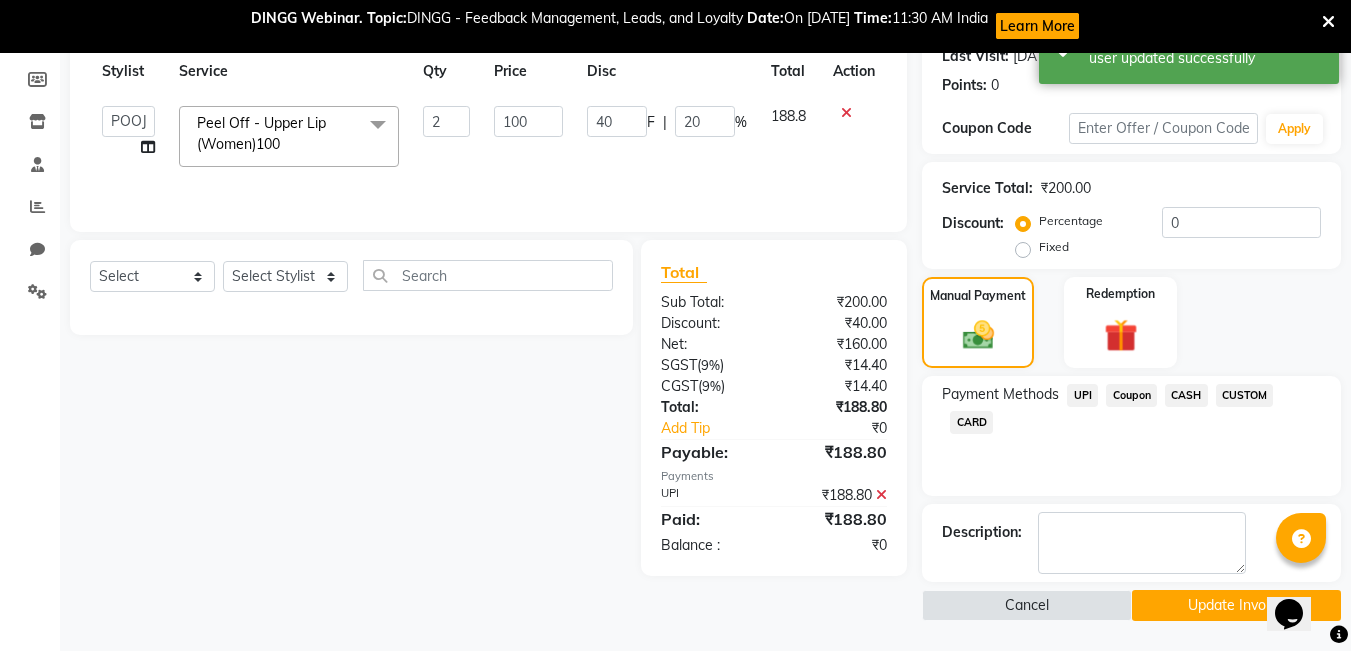 click on "UPI" 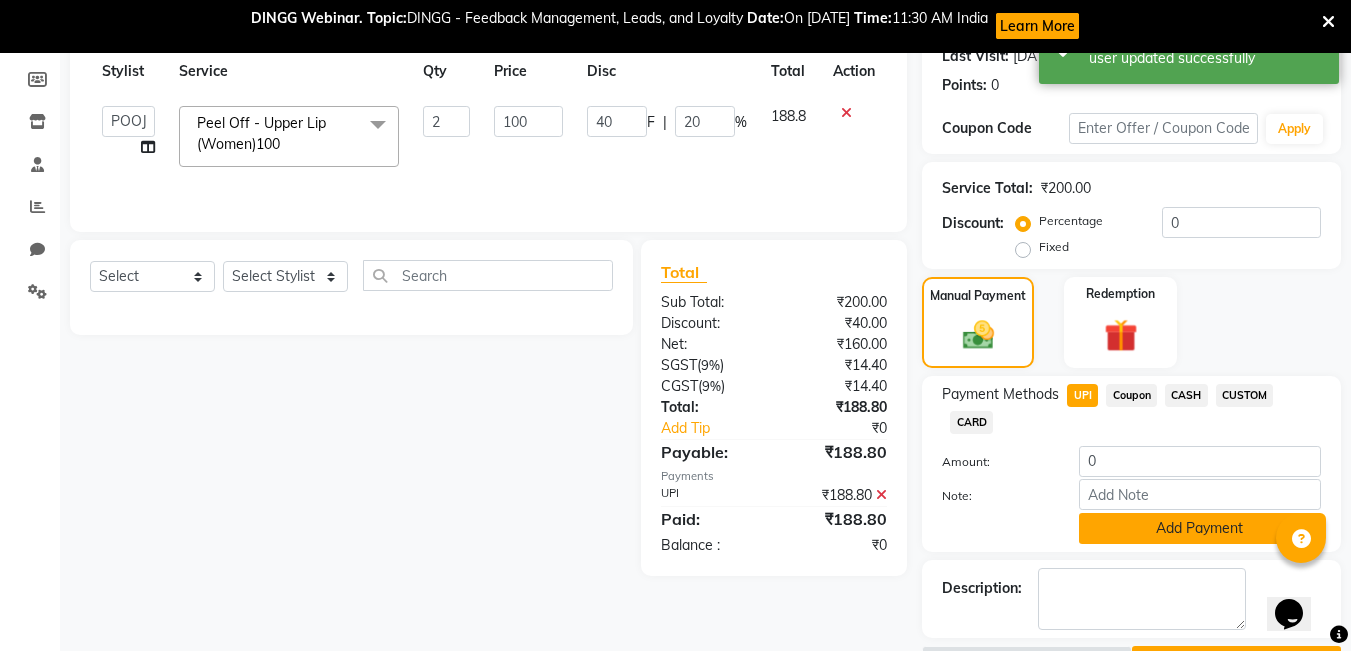 click on "Add Payment" 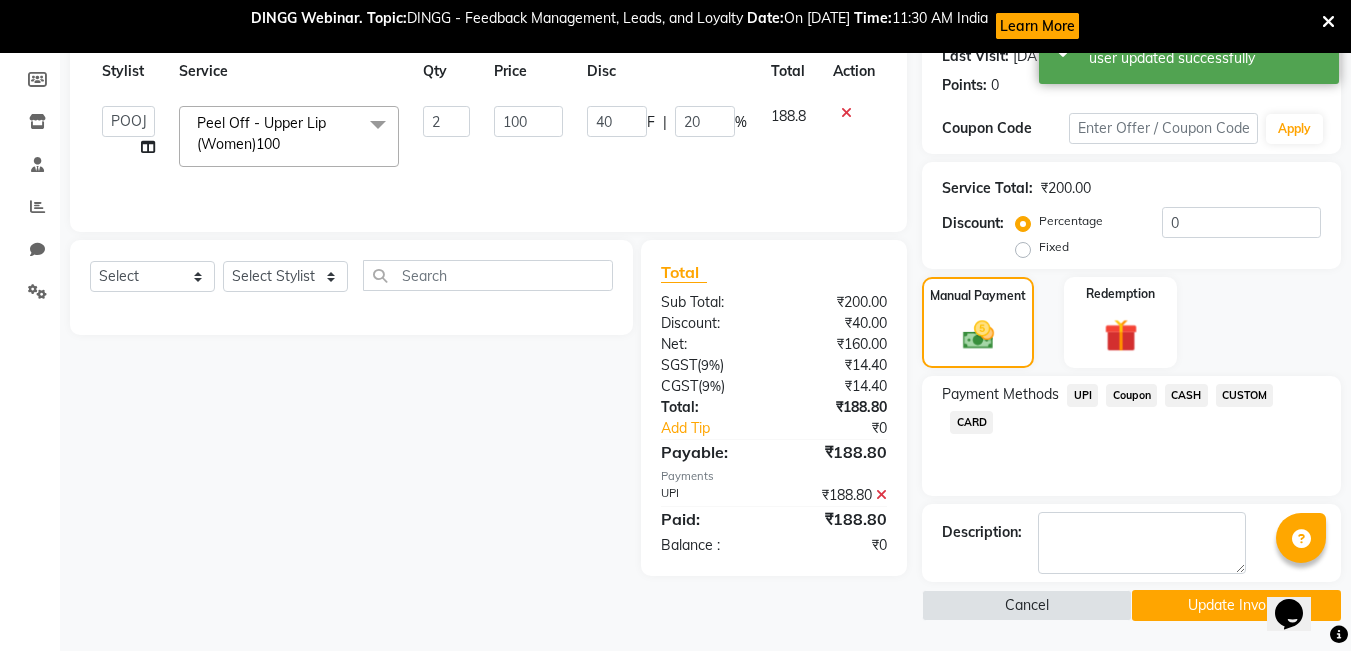 click on "Update Invoice" 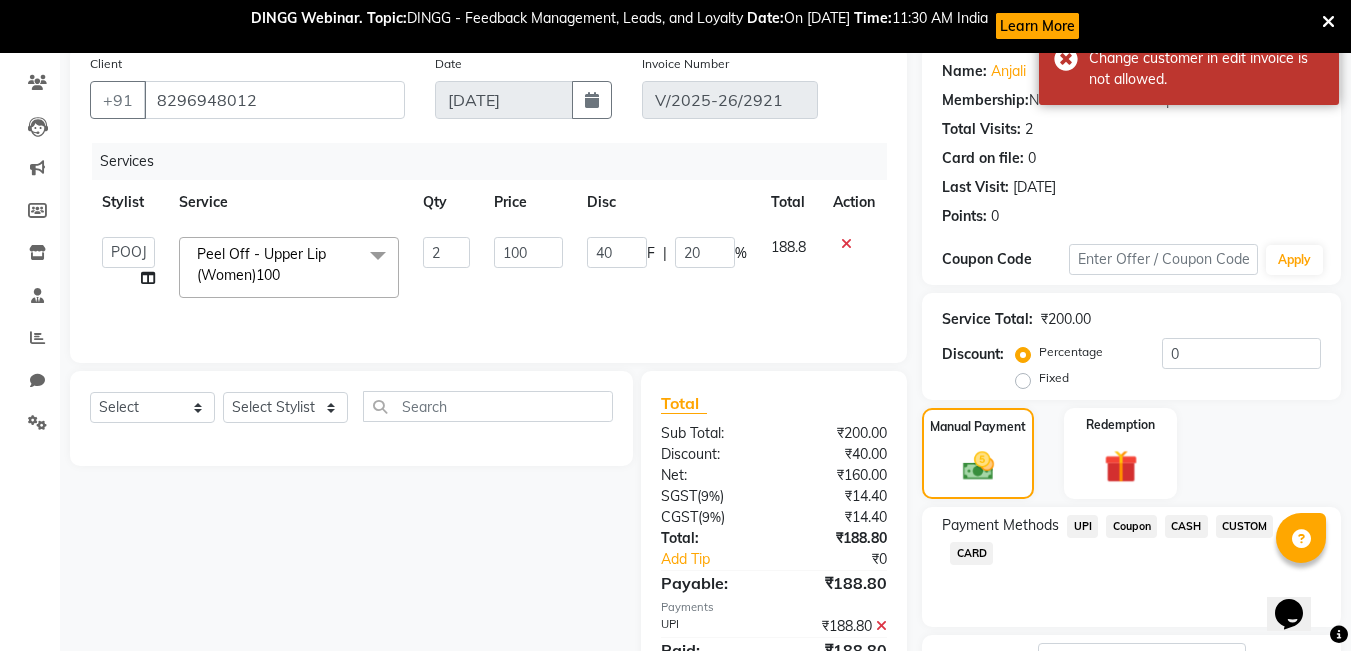 scroll, scrollTop: 0, scrollLeft: 0, axis: both 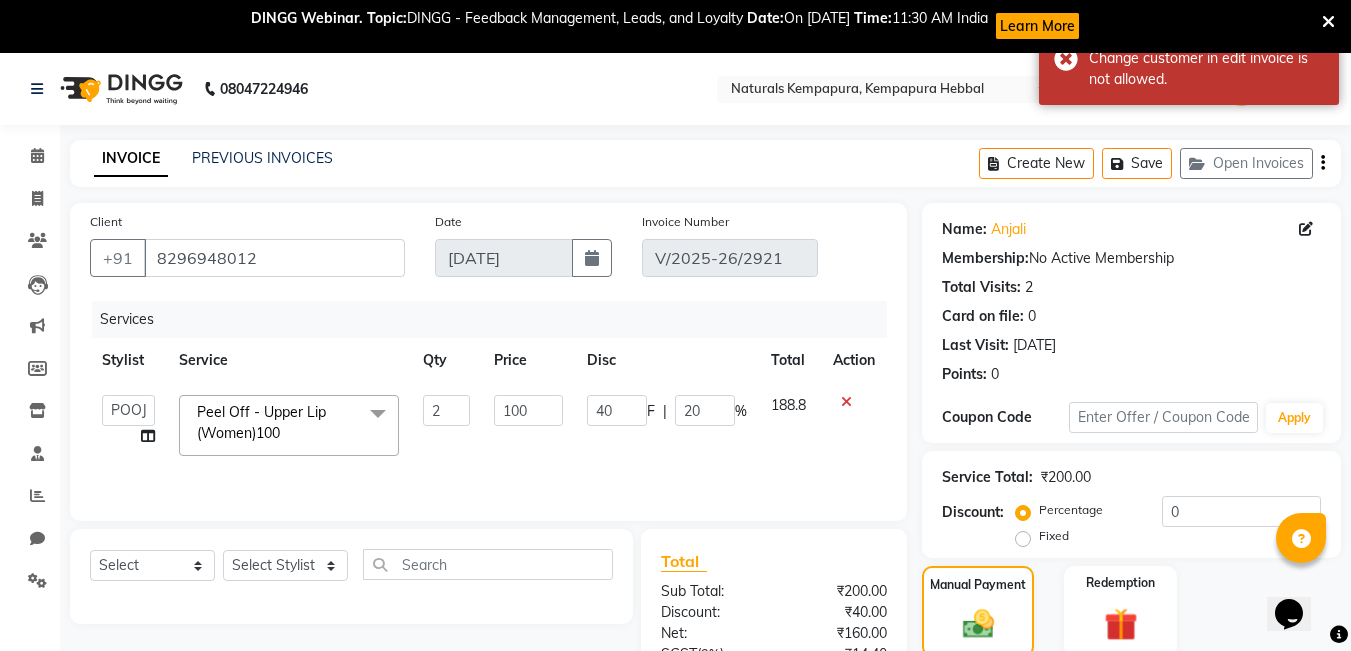 click on "INVOICE PREVIOUS INVOICES Create New   Save   Open Invoices" 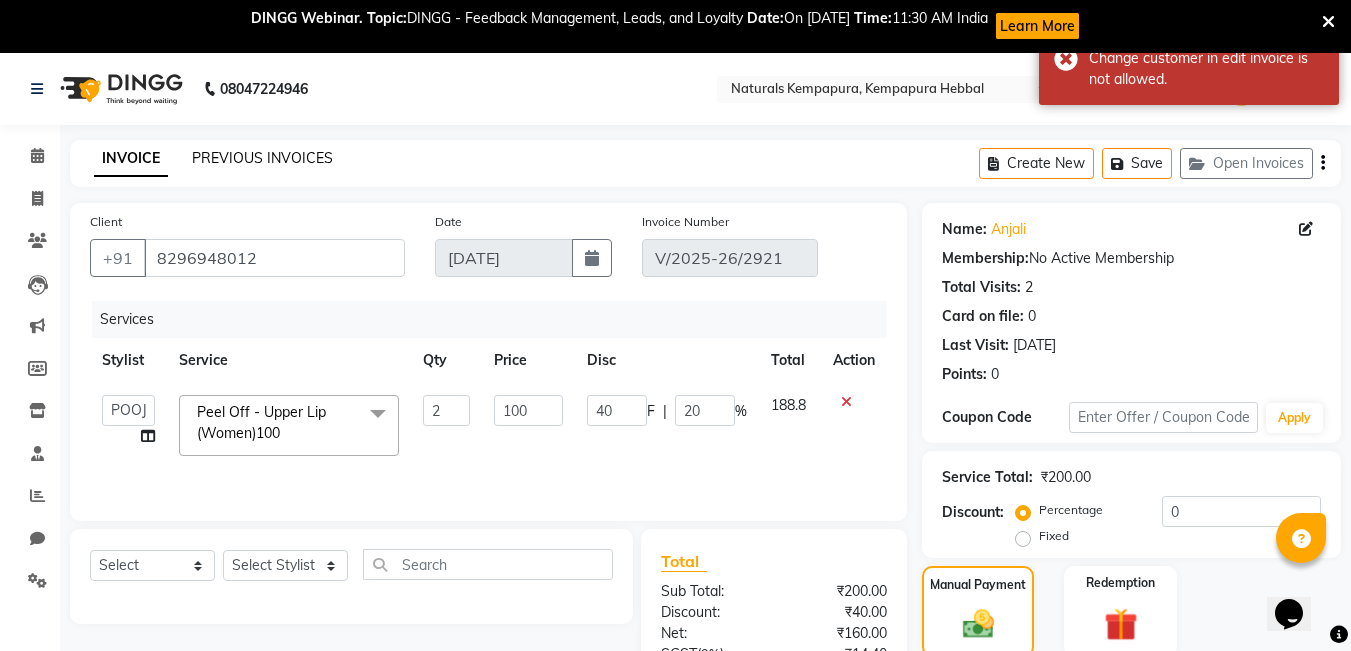 click on "PREVIOUS INVOICES" 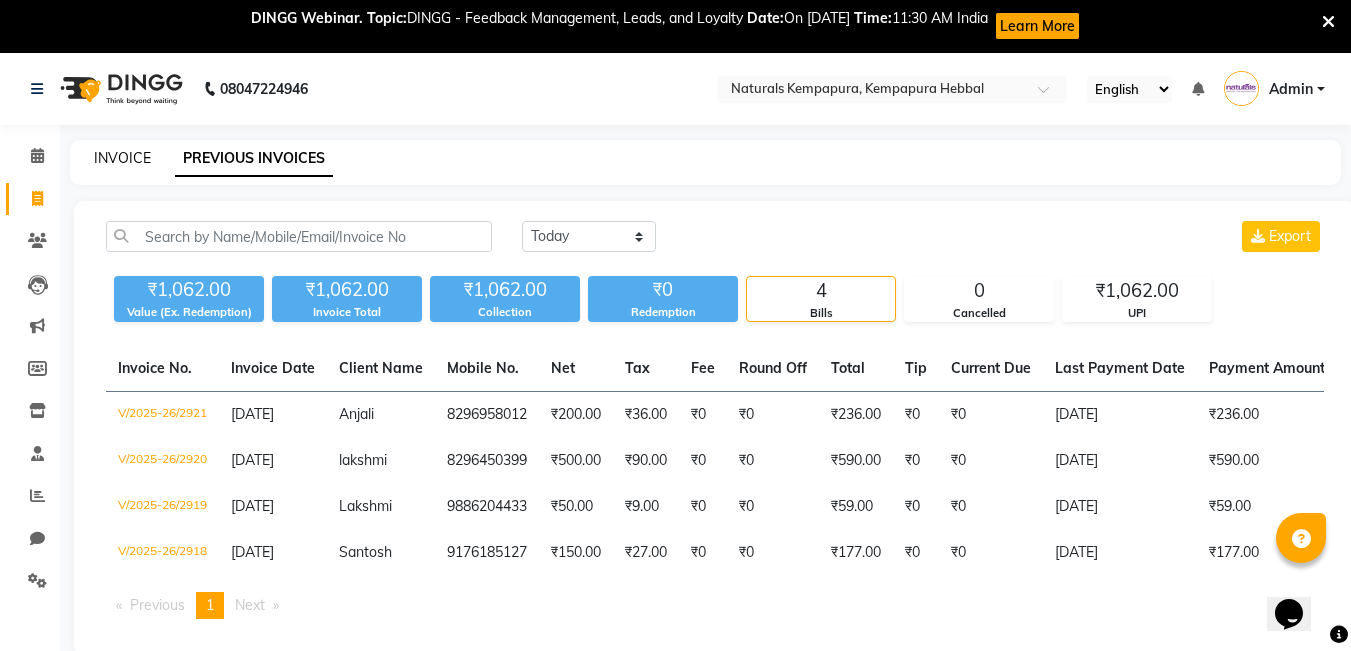 click on "INVOICE" 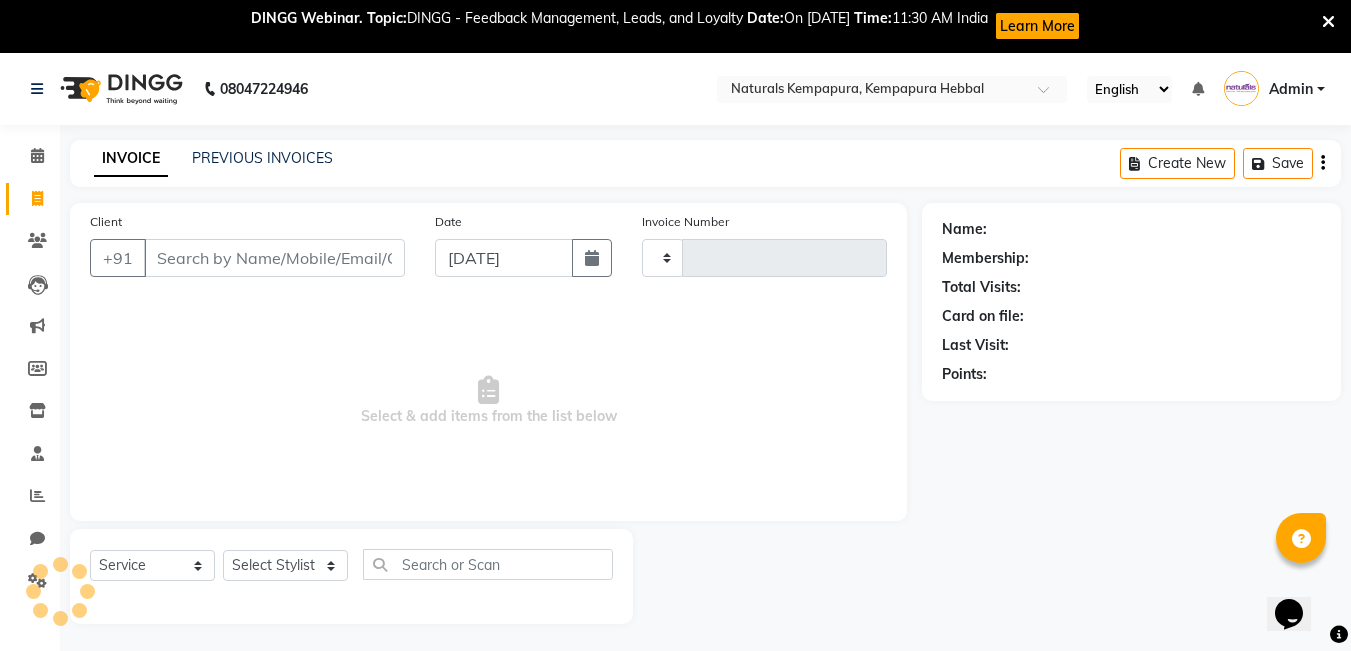 type on "2922" 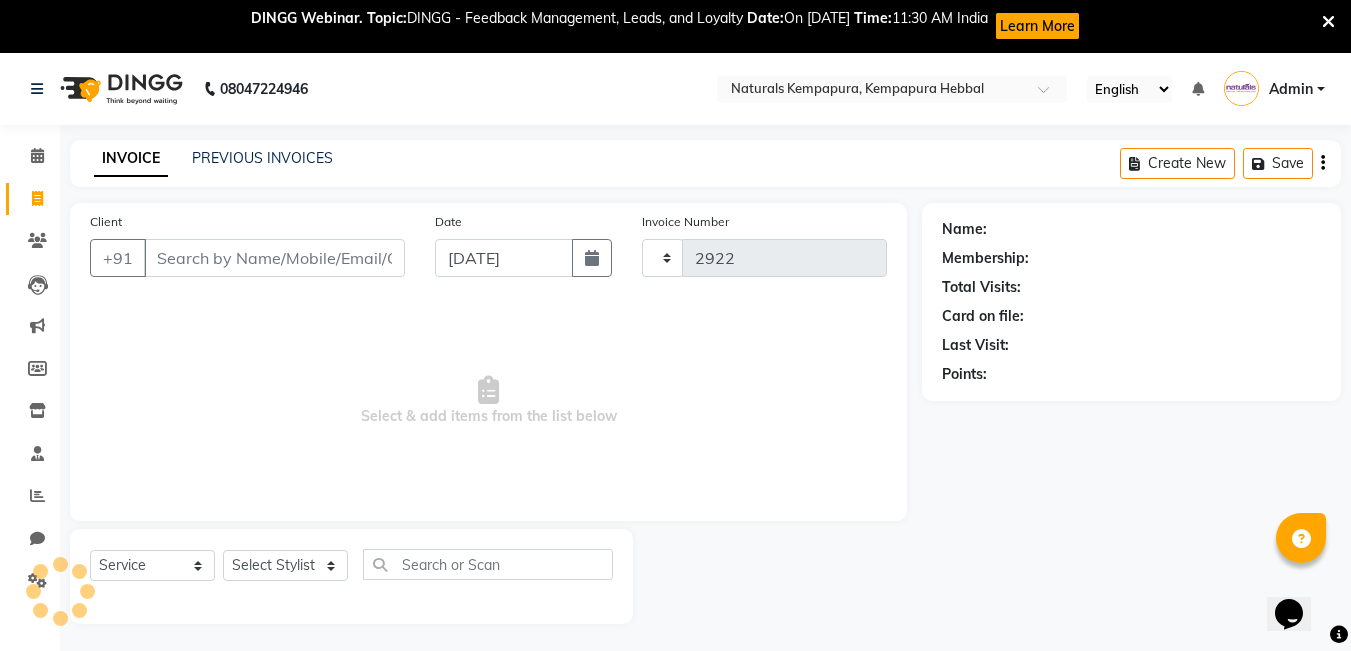 select on "7848" 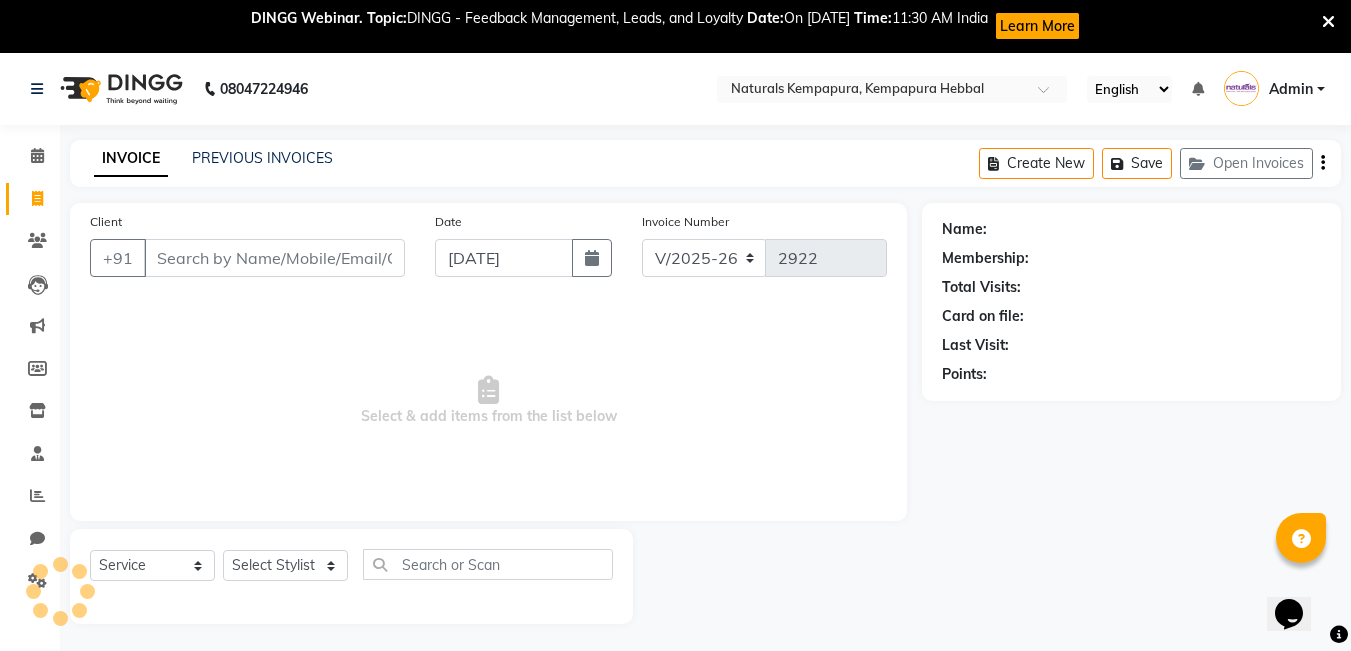 click on "Client" at bounding box center [274, 258] 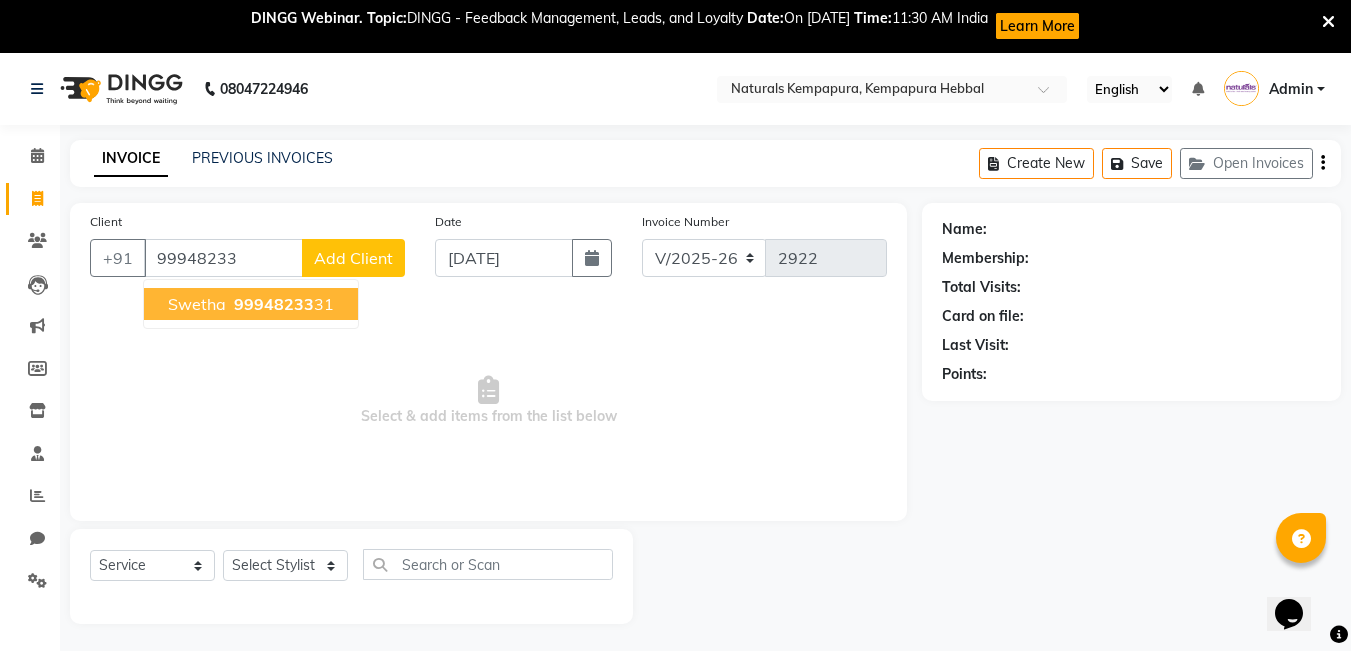 click on "99948233 31" at bounding box center (282, 304) 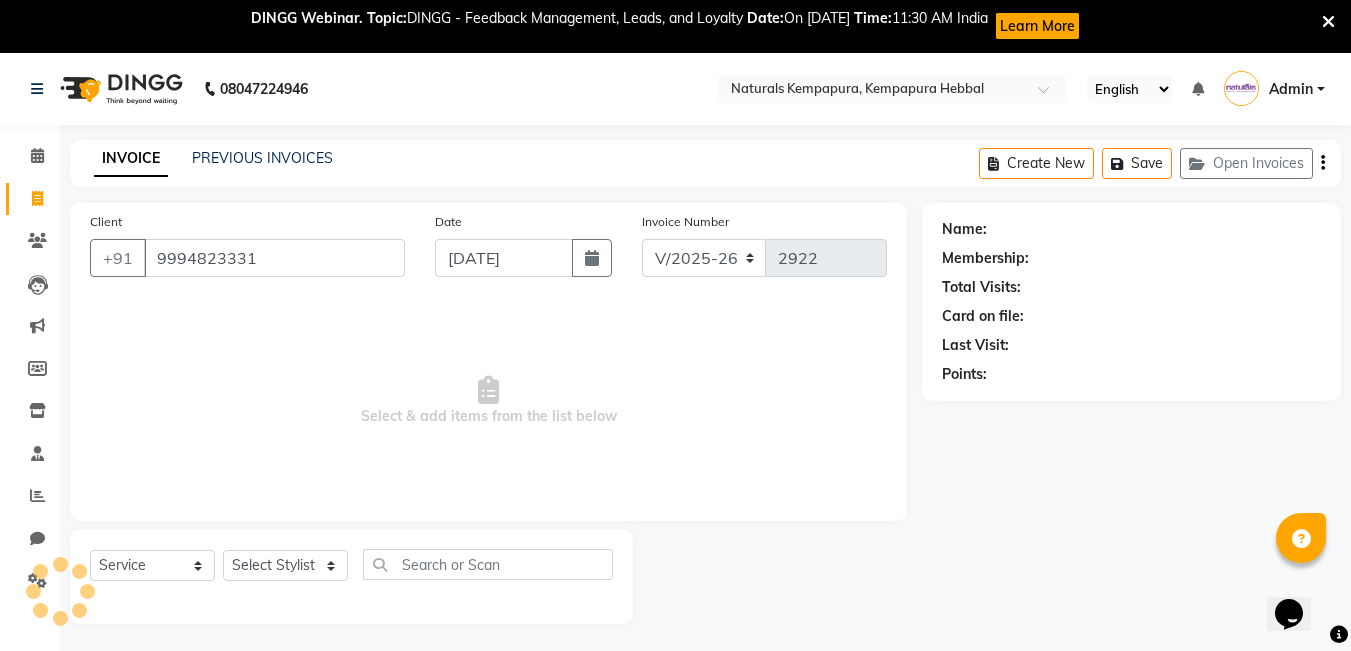 type on "9994823331" 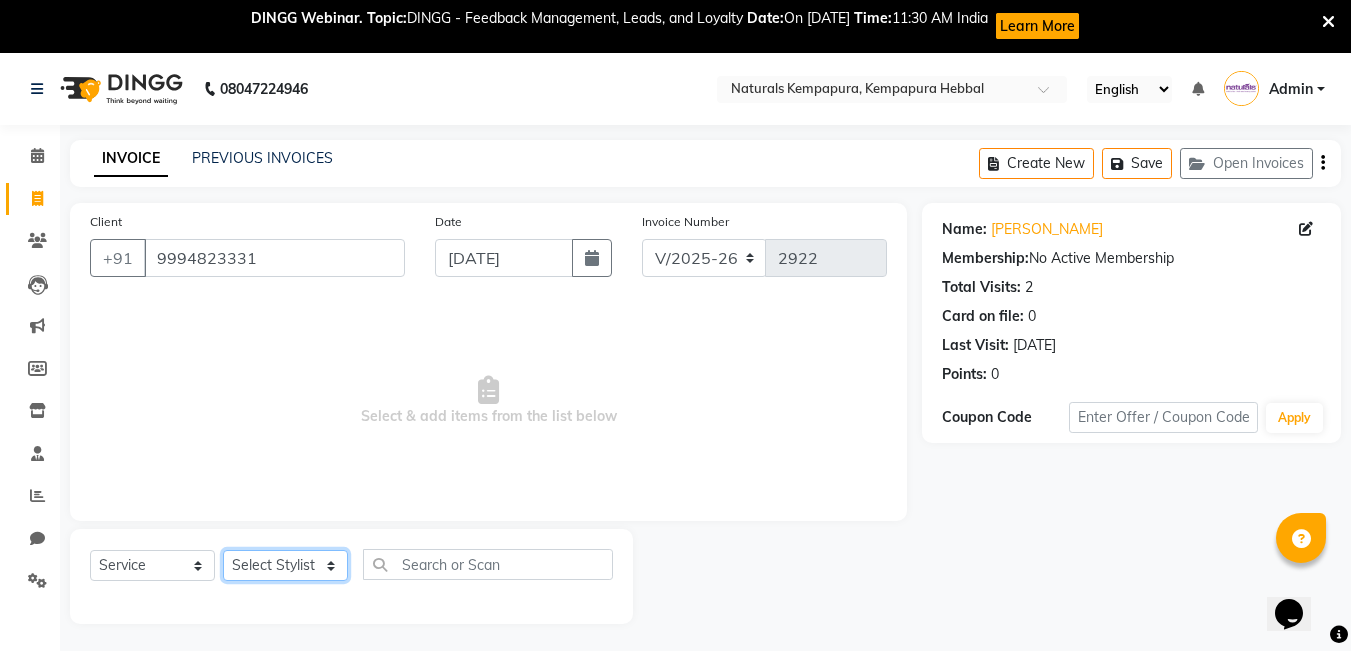click on "Select Stylist [PERSON_NAME]  DANISH [PERSON_NAME] [PERSON_NAME]  [PERSON_NAME] [PERSON_NAME] [PERSON_NAME] MUSABEER [PERSON_NAME]  POOJA BC PUJA PRADHAN [DATE] [PERSON_NAME]  [PERSON_NAME]  REKHA GV  [PERSON_NAME]  [PERSON_NAME] [PERSON_NAME]" 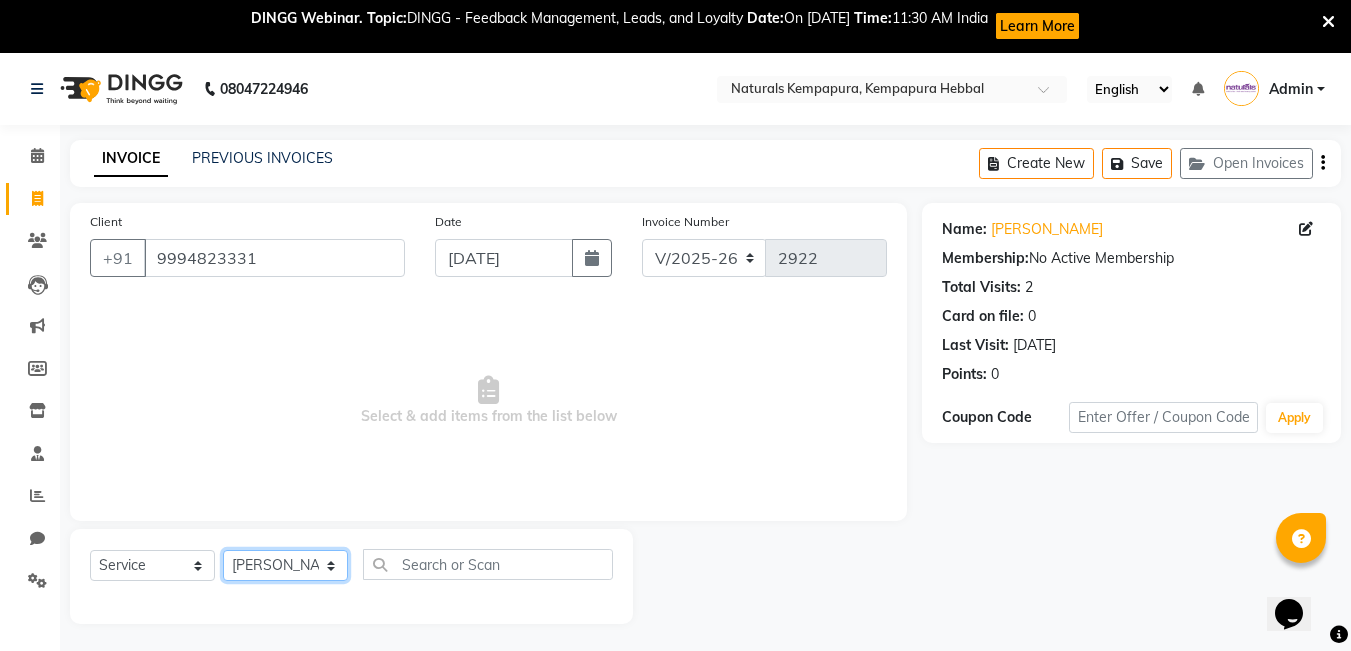 click on "Select Stylist [PERSON_NAME]  DANISH [PERSON_NAME] [PERSON_NAME]  [PERSON_NAME] [PERSON_NAME] [PERSON_NAME] MUSABEER [PERSON_NAME]  POOJA BC PUJA PRADHAN [DATE] [PERSON_NAME]  [PERSON_NAME]  REKHA GV  [PERSON_NAME]  [PERSON_NAME] [PERSON_NAME]" 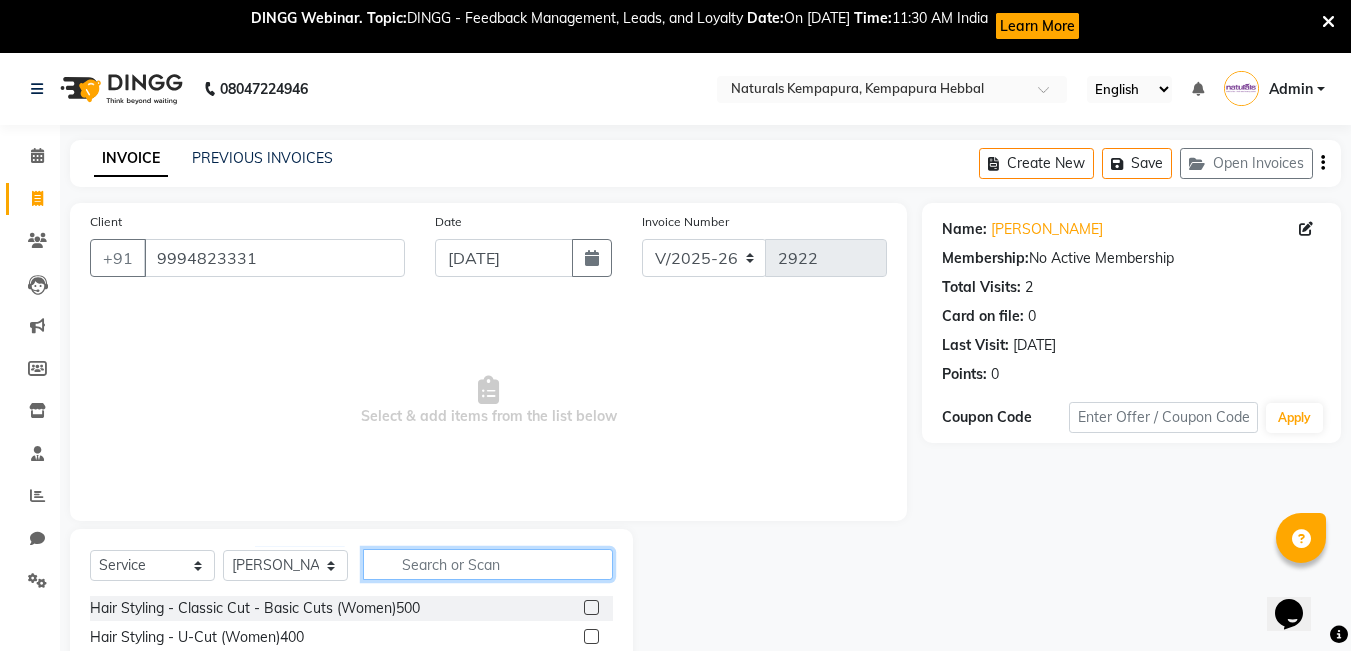 click 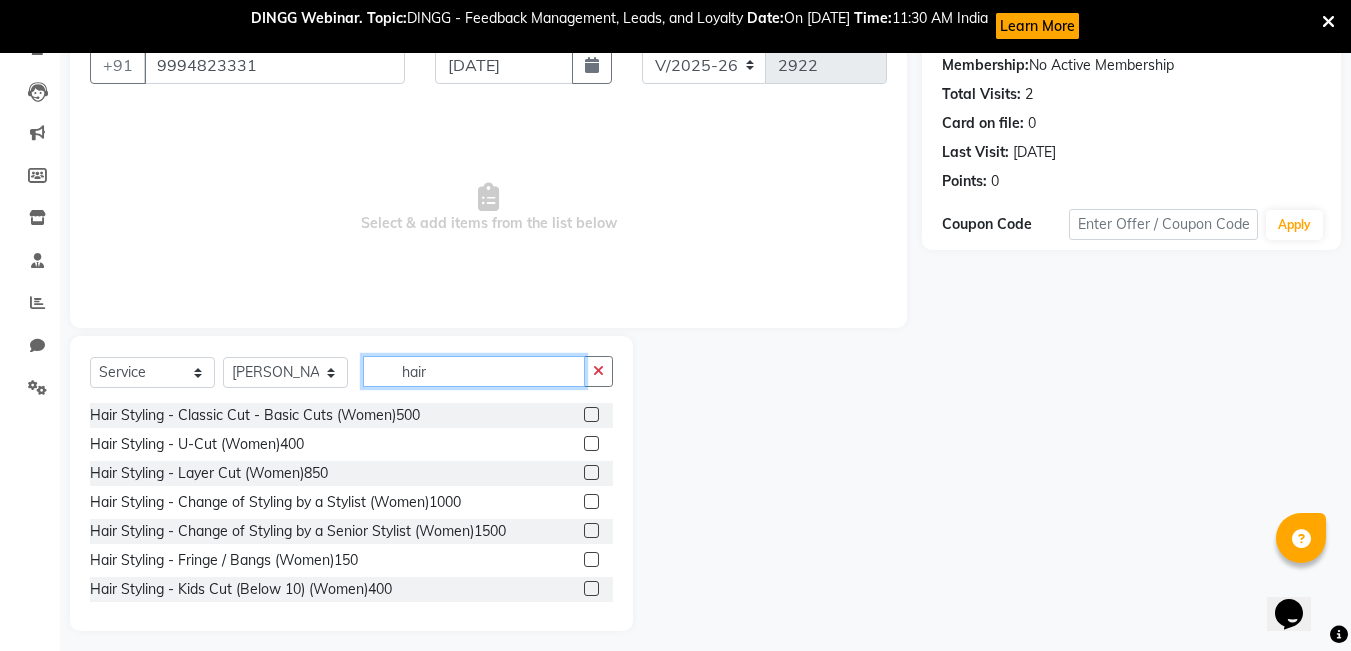 scroll, scrollTop: 203, scrollLeft: 0, axis: vertical 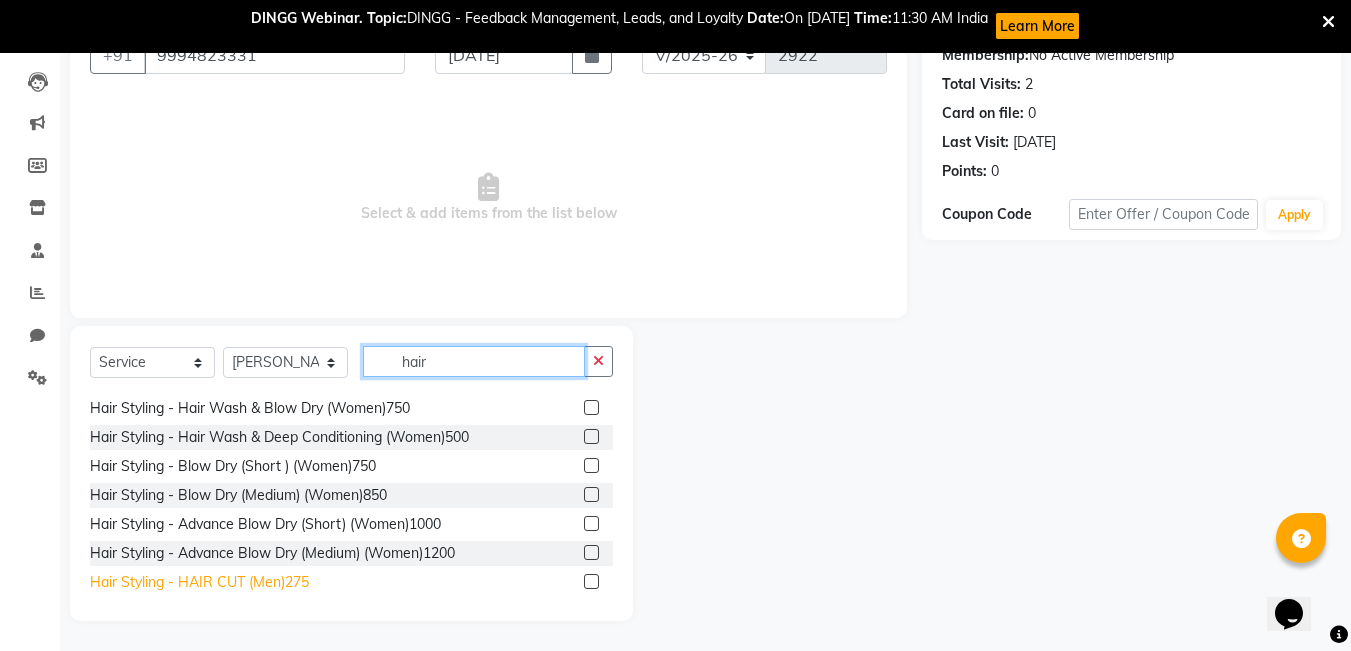 type on "hair" 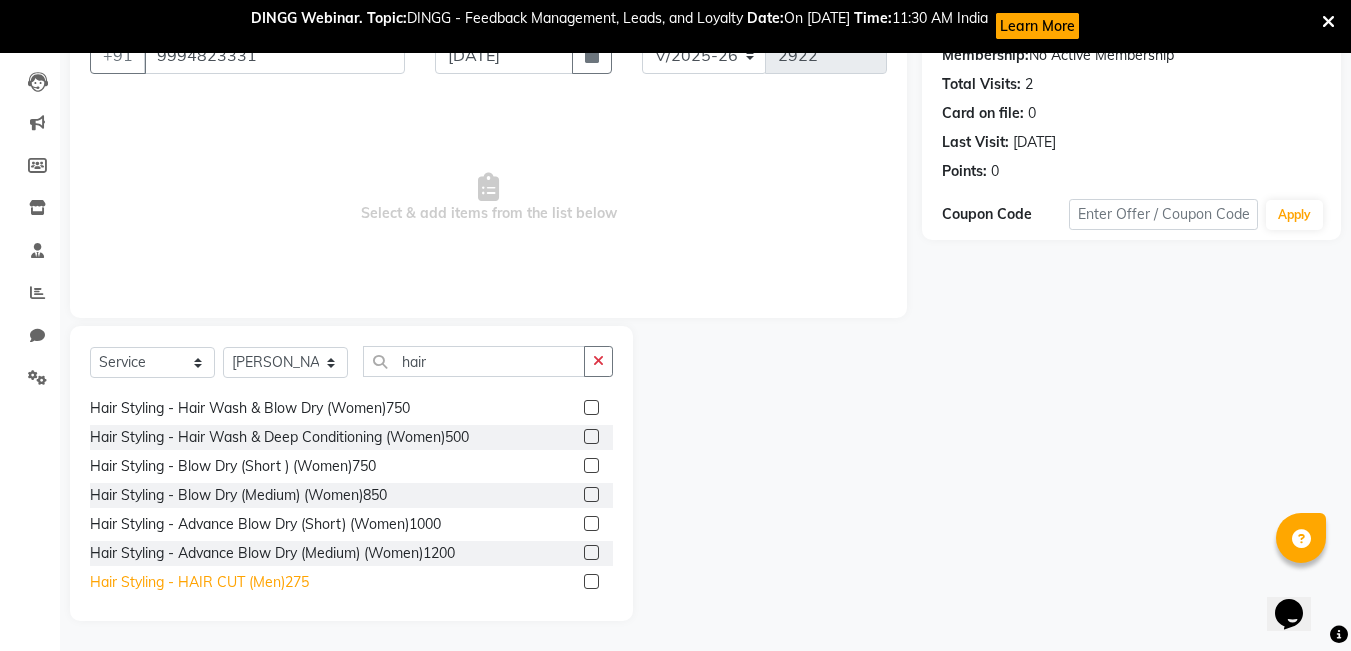 click on "Hair Styling - HAIR CUT (Men)275" 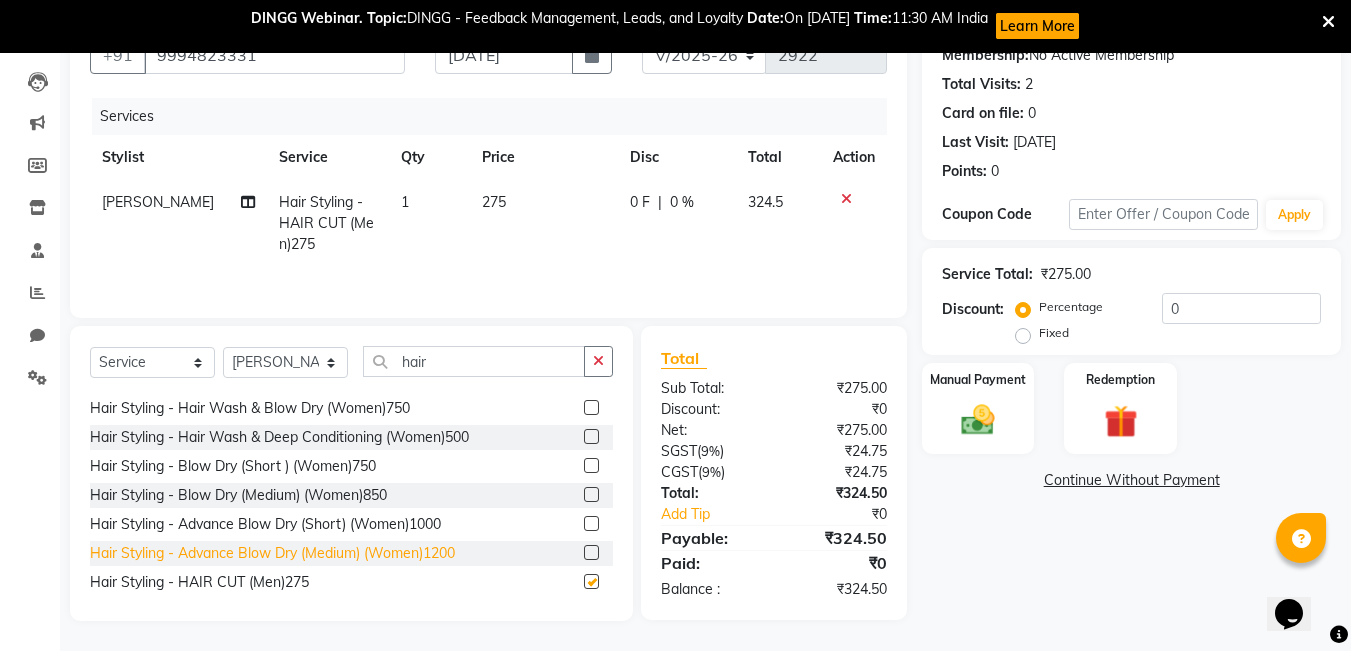 checkbox on "false" 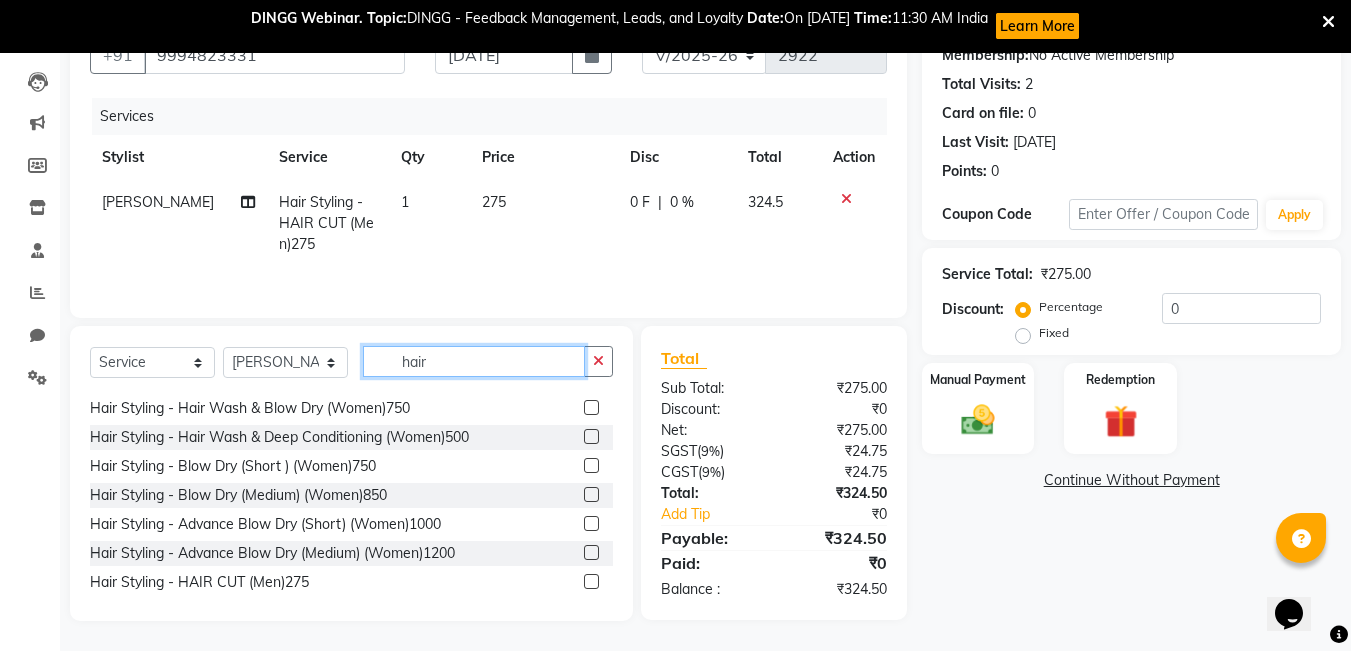 click on "hair" 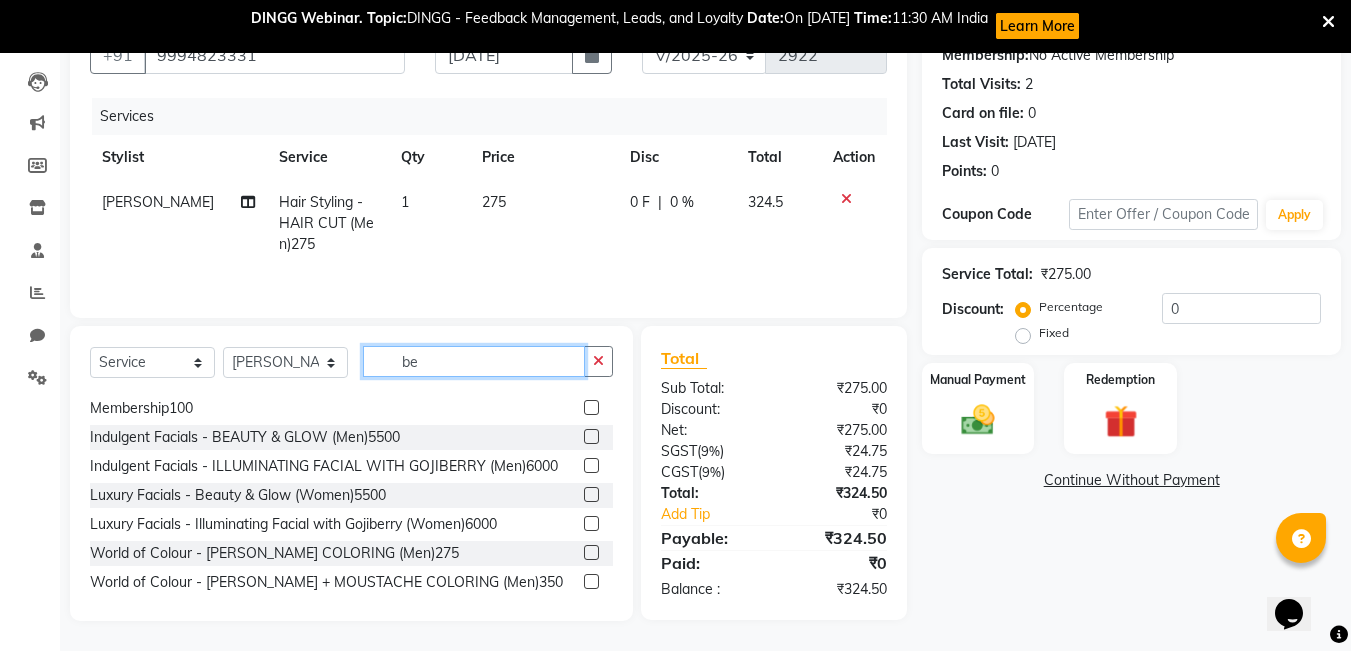 scroll, scrollTop: 0, scrollLeft: 0, axis: both 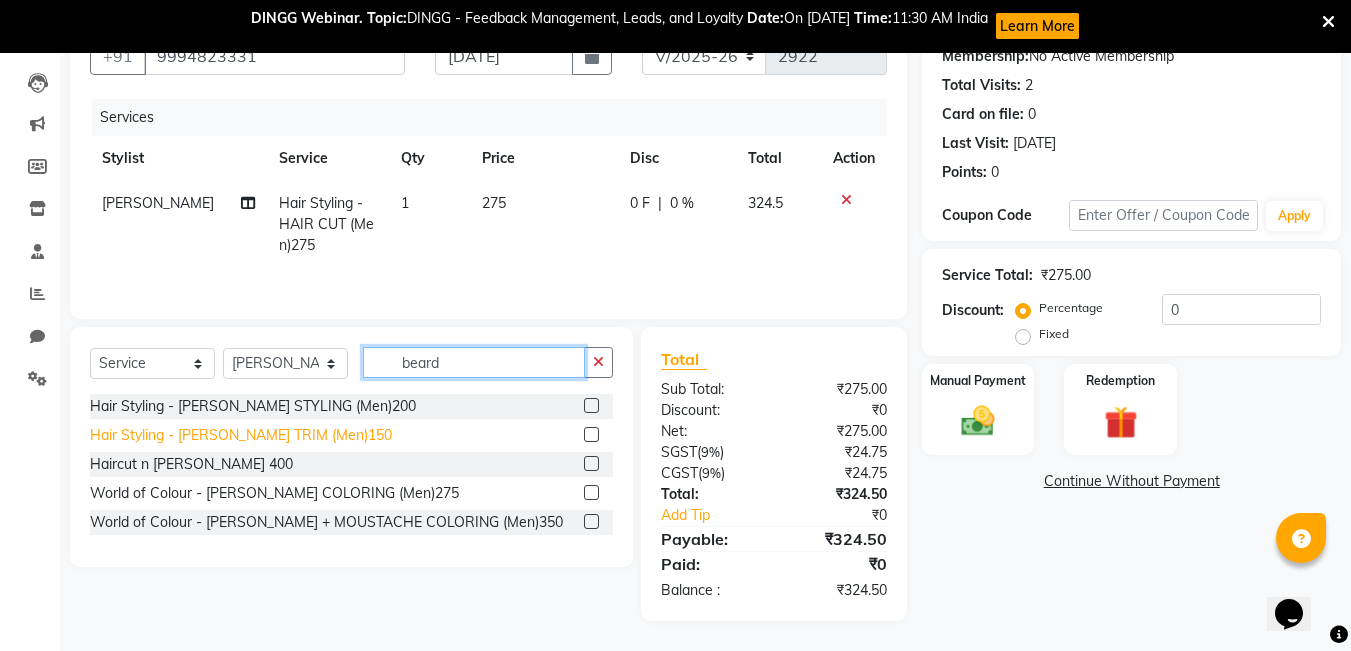 type on "beard" 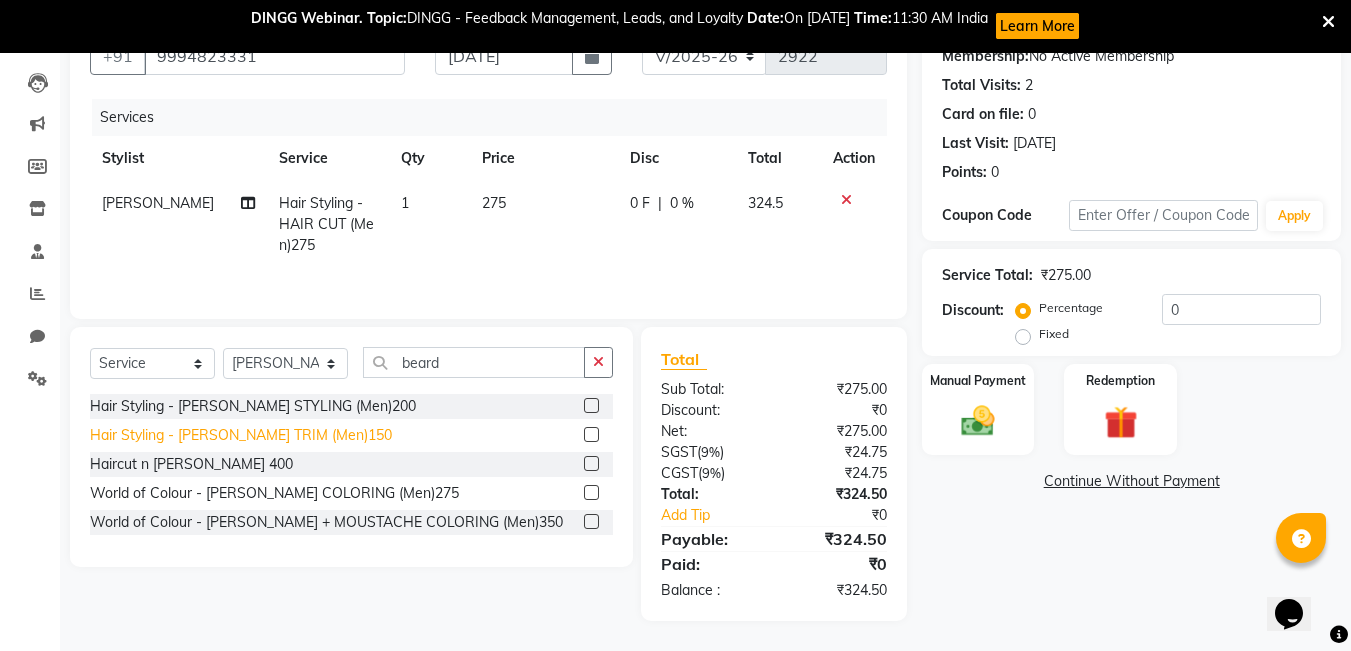 click on "Hair Styling - [PERSON_NAME] TRIM (Men)150" 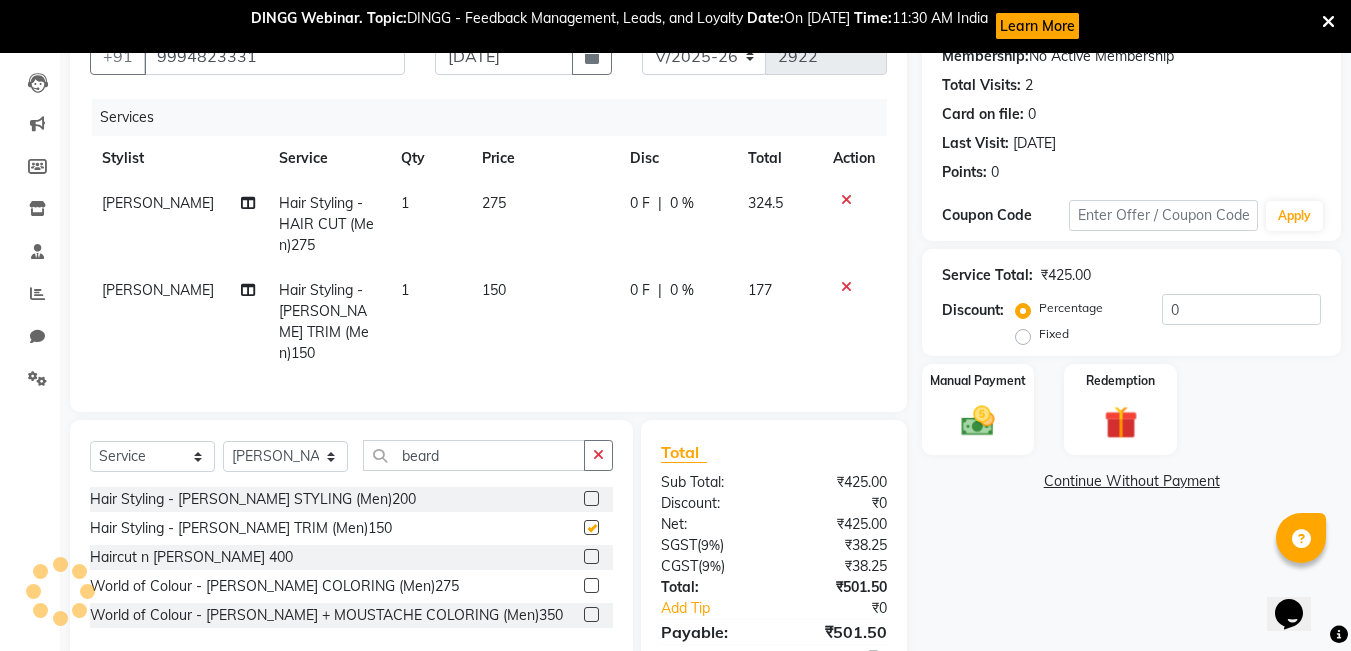 checkbox on "false" 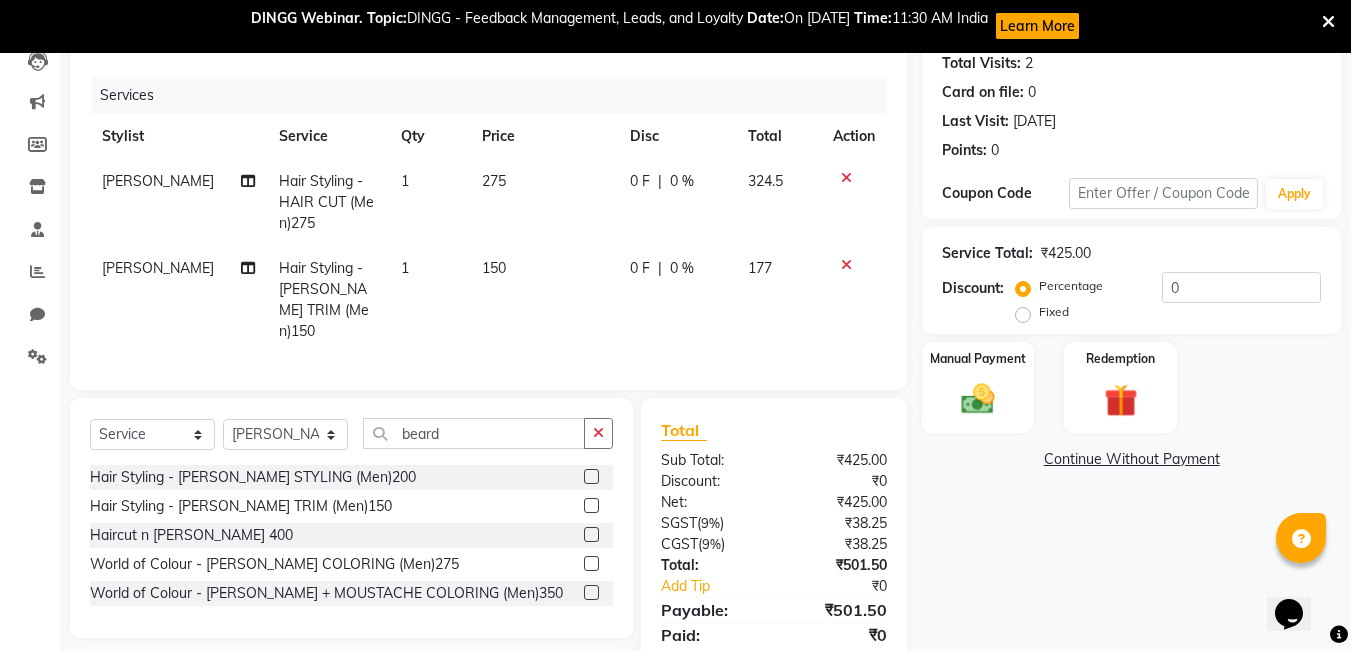 scroll, scrollTop: 189, scrollLeft: 0, axis: vertical 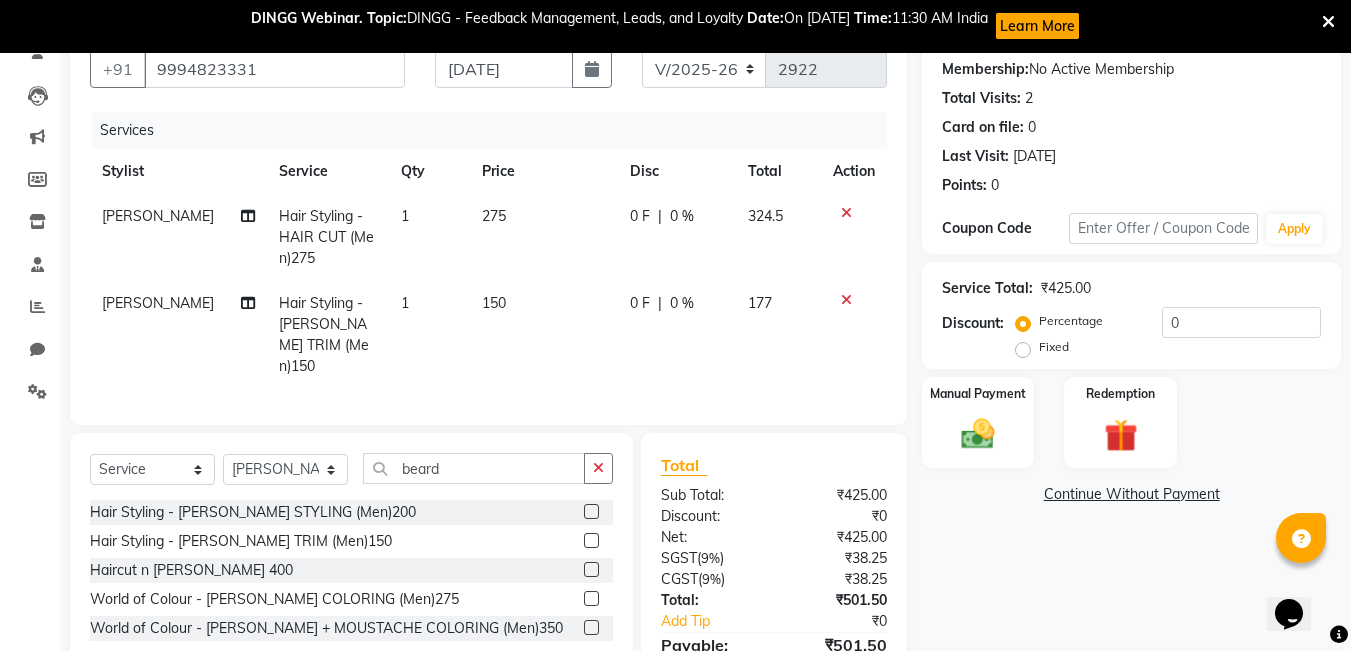 click on "0 F" 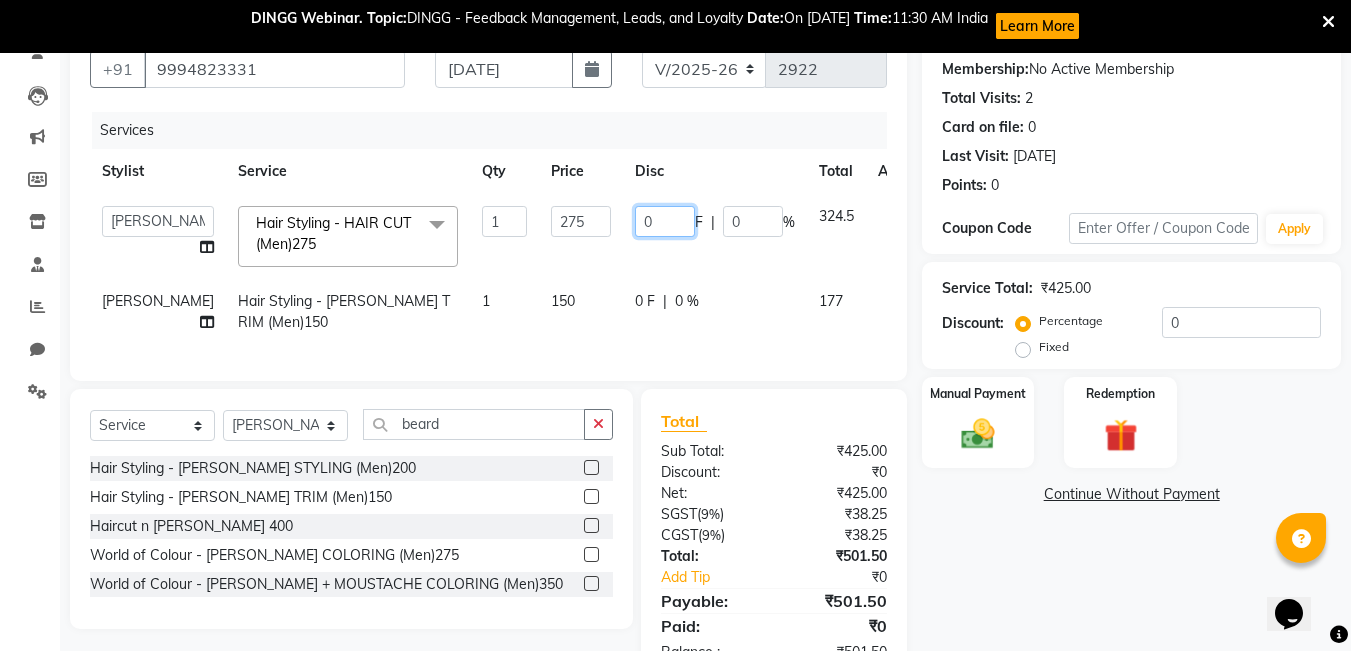 click on "0" 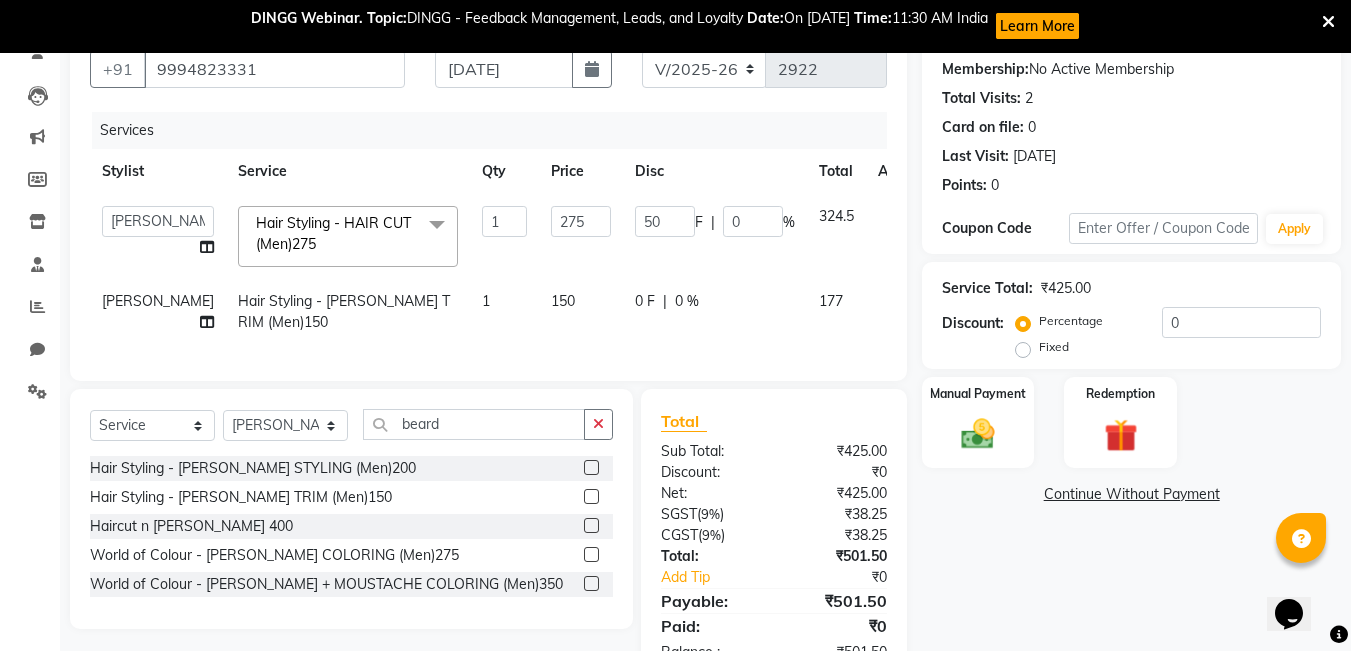 click on "NADEEM  Hair Styling - [PERSON_NAME] TRIM (Men)150 1 150 0 F | 0 % 177" 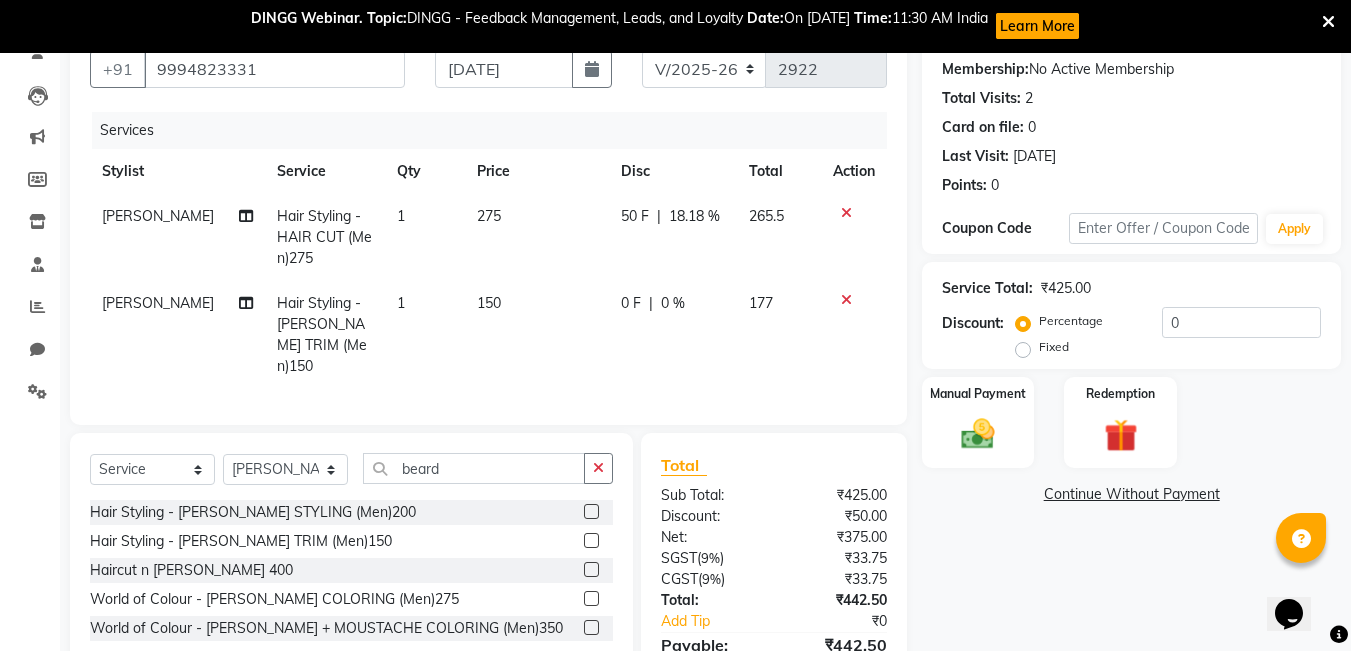 click on "0 F | 0 %" 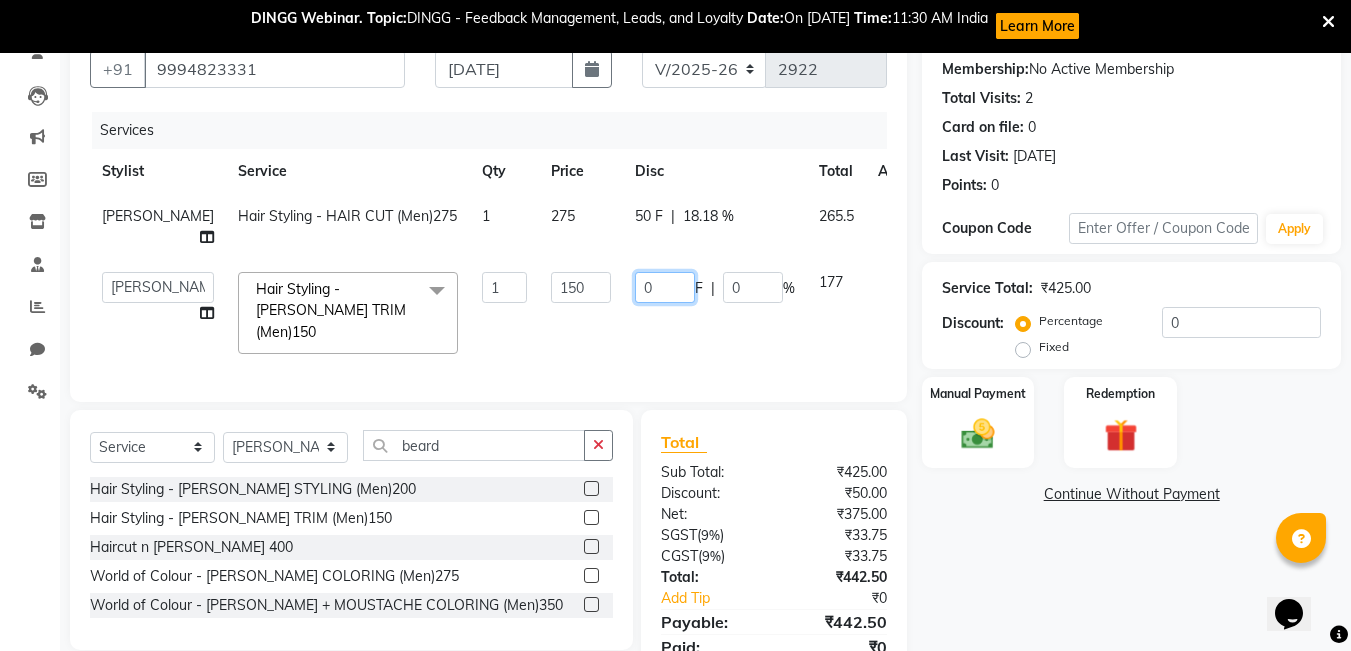 click on "0" 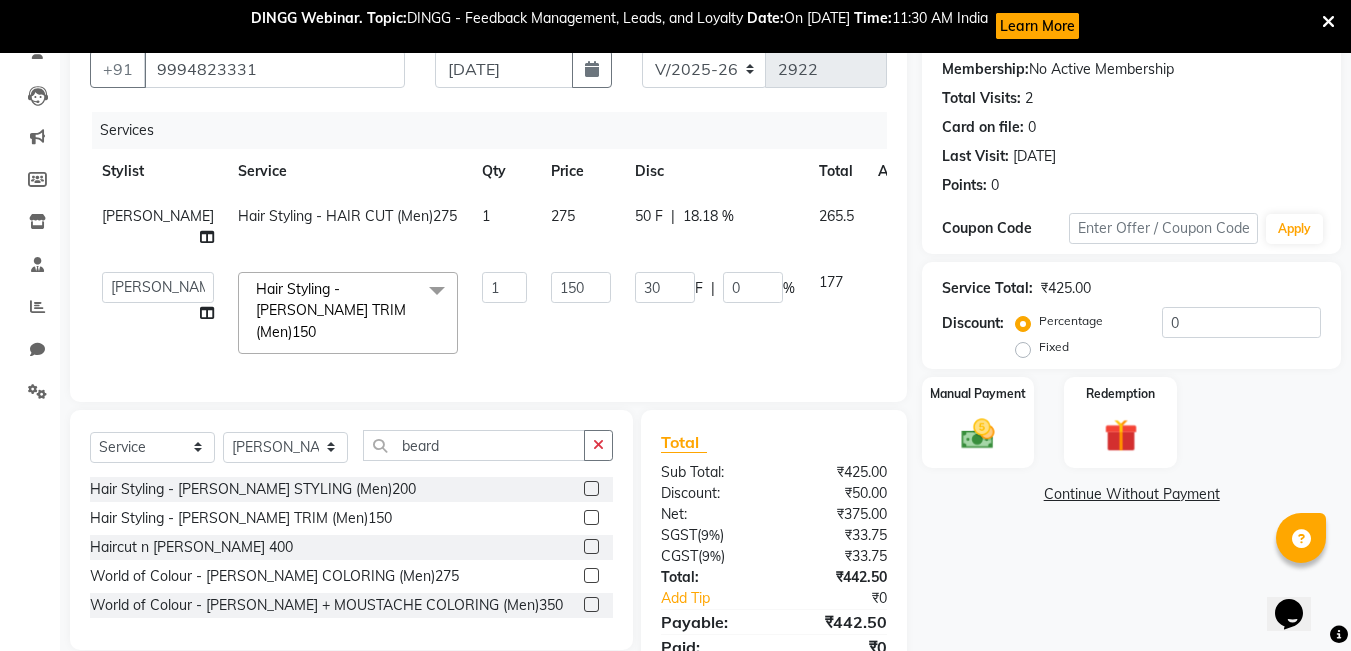 click on "Name: [PERSON_NAME]  Membership:  No Active Membership  Total Visits:  2 Card on file:  0 Last Visit:   [DATE] Points:   0  Coupon Code Apply Service Total:  ₹425.00  Discount:  Percentage   Fixed  0 Manual Payment Redemption  Continue Without Payment" 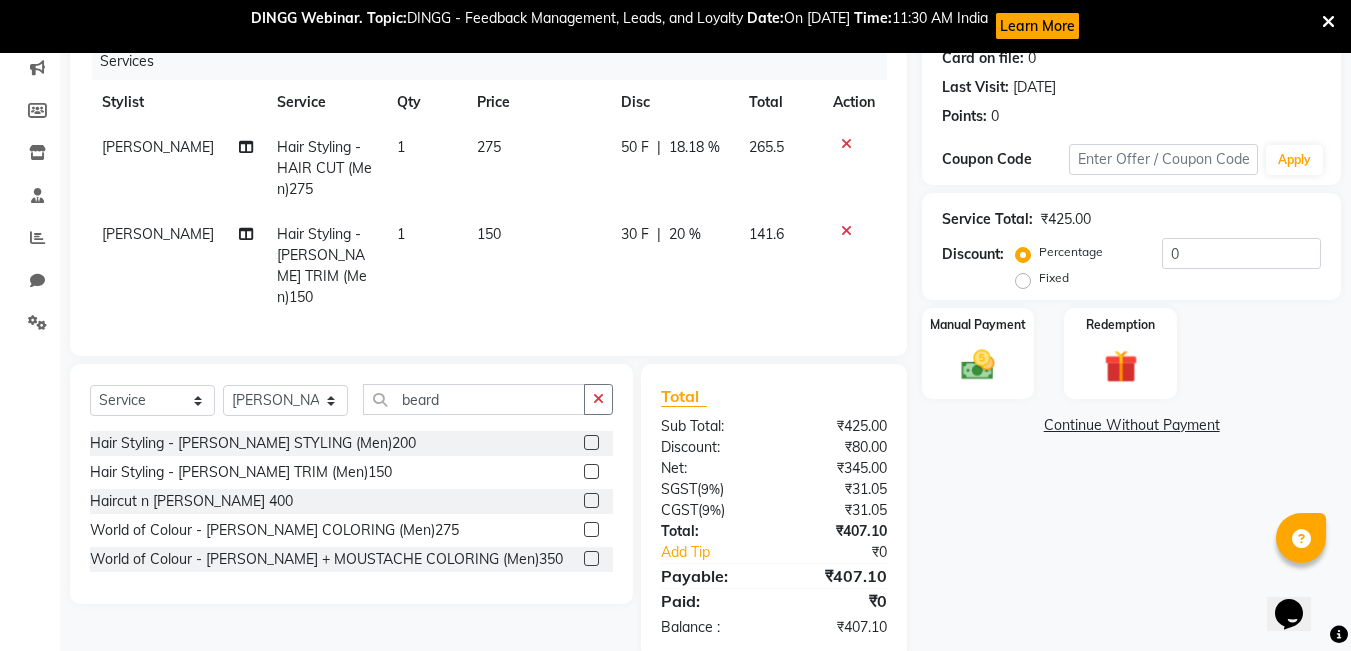 scroll, scrollTop: 289, scrollLeft: 0, axis: vertical 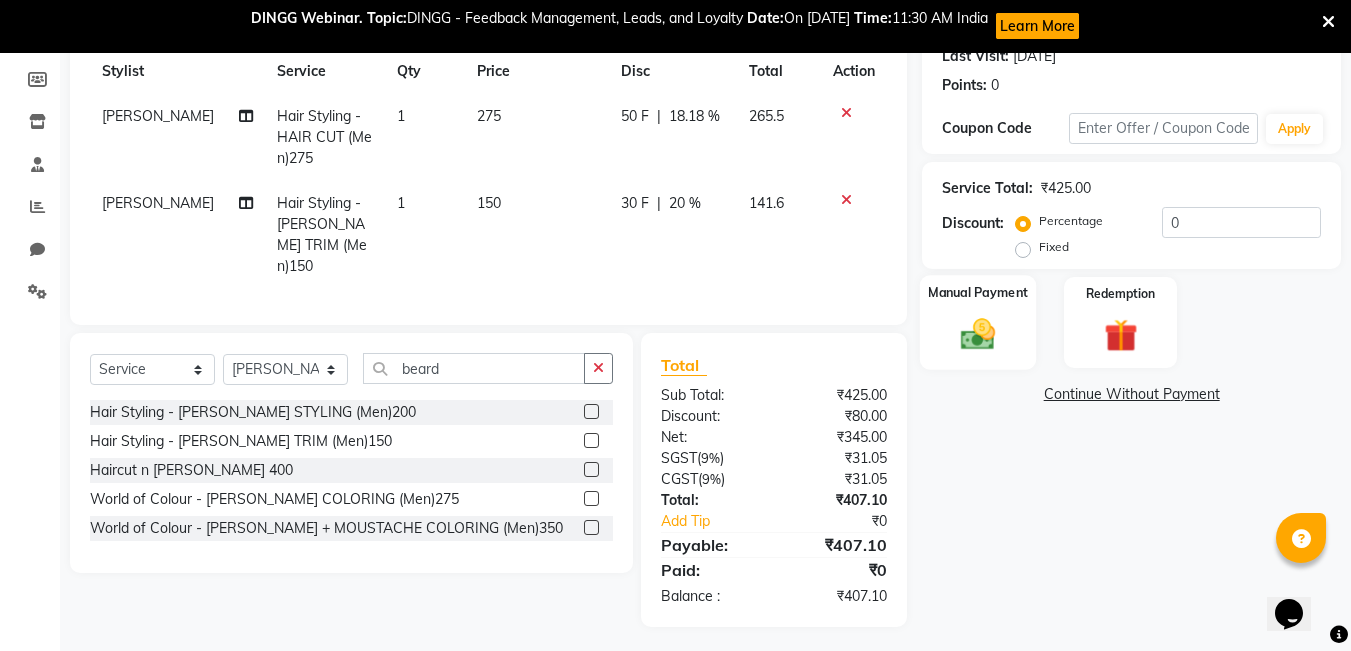 click 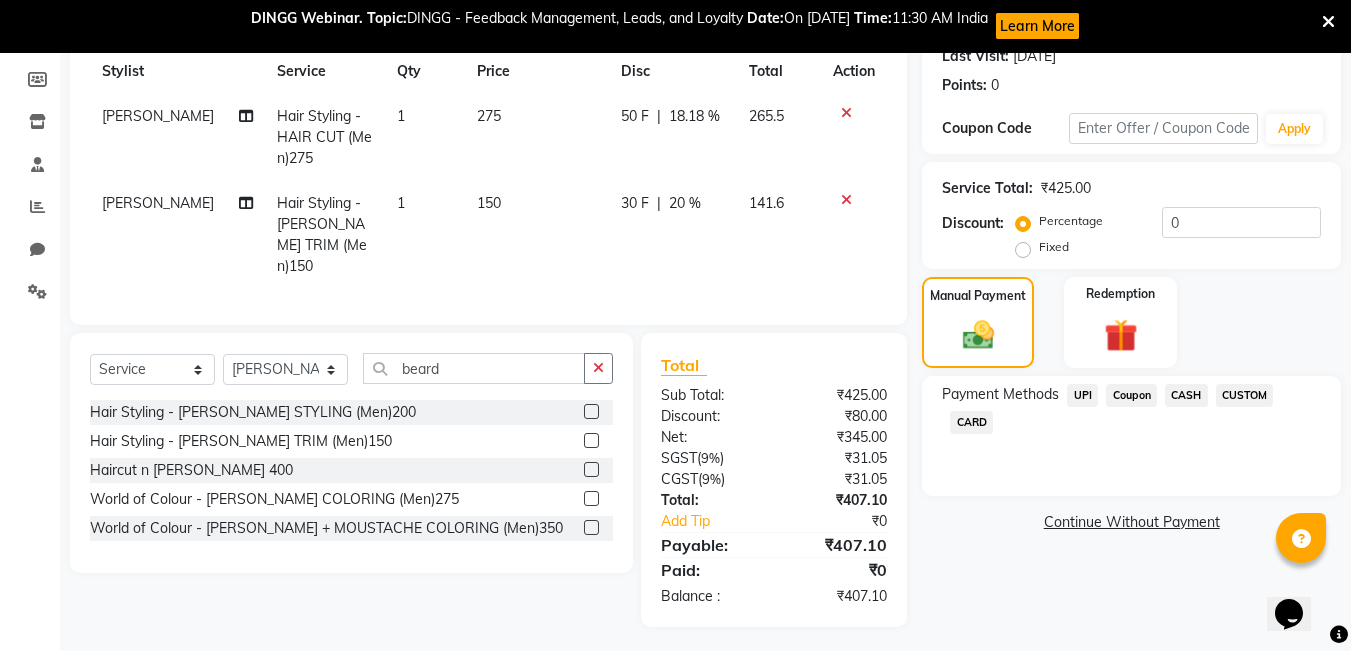 click on "UPI" 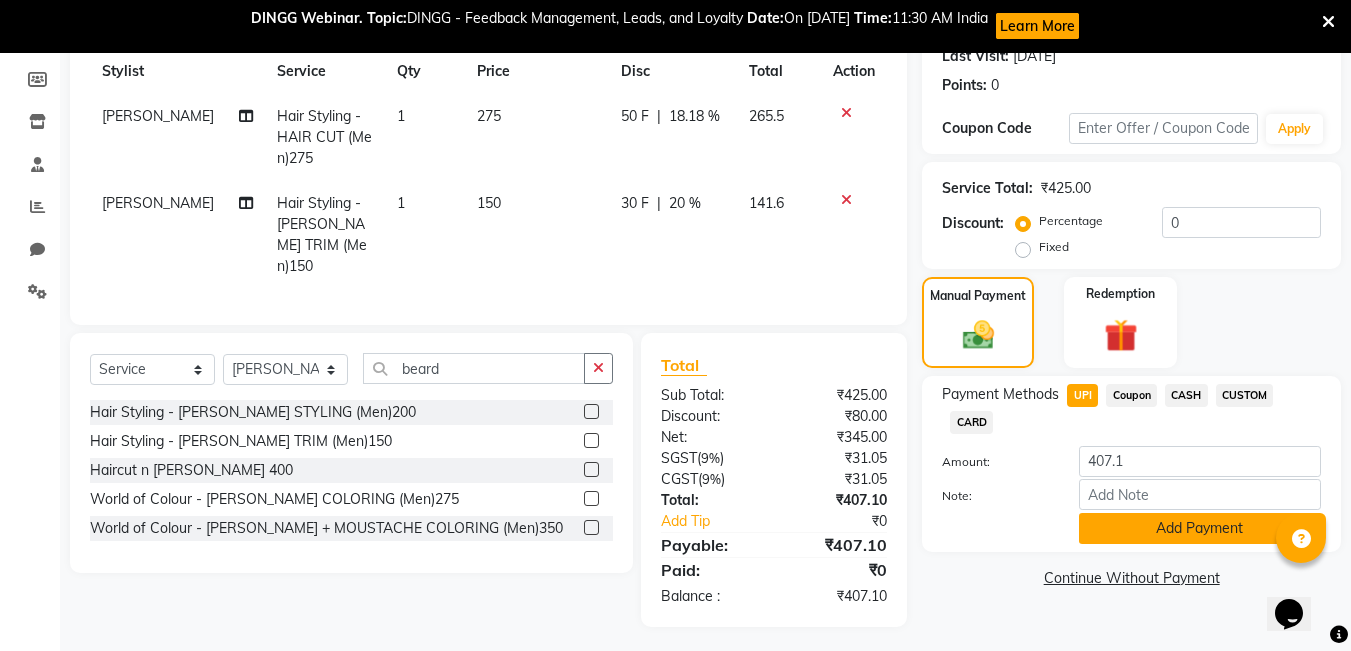 click on "Add Payment" 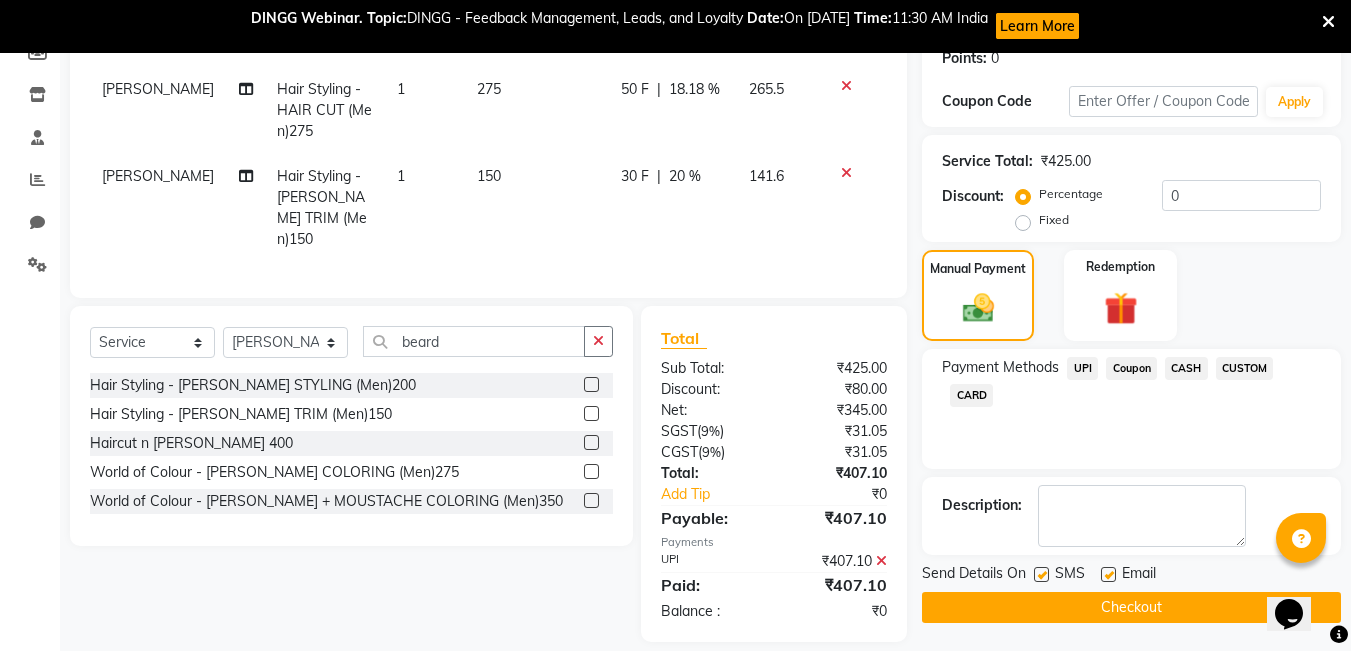 scroll, scrollTop: 331, scrollLeft: 0, axis: vertical 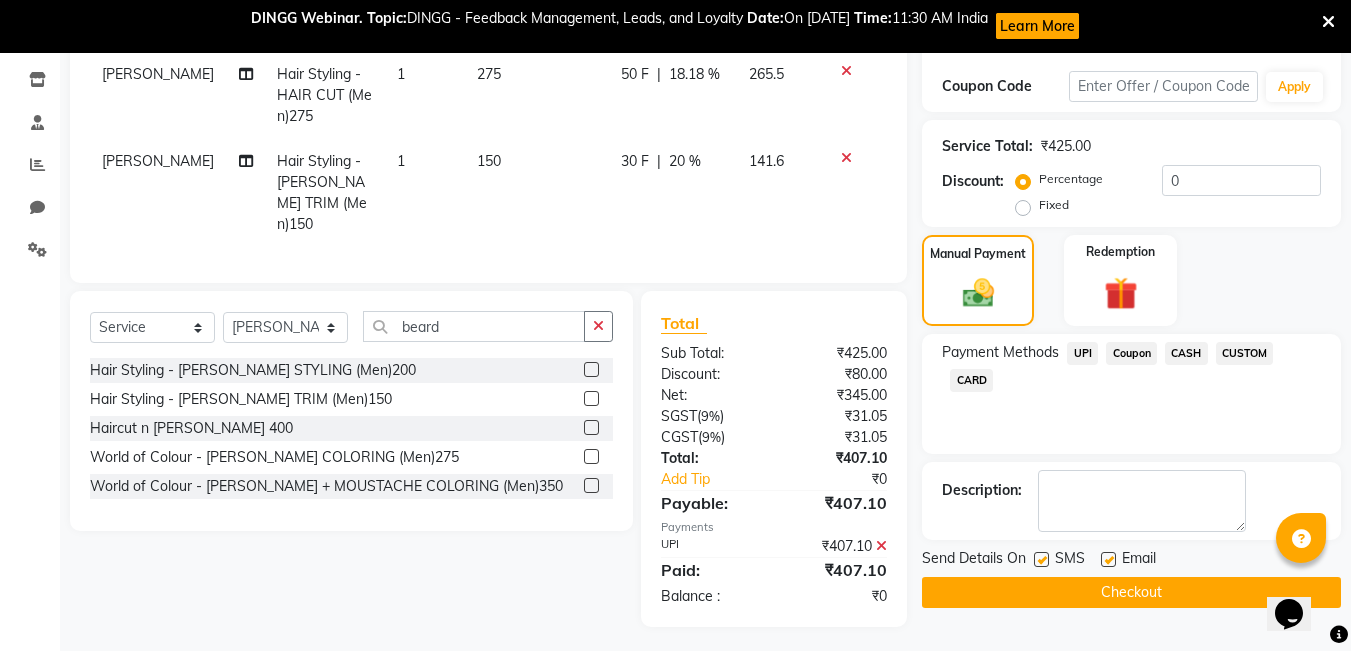 click 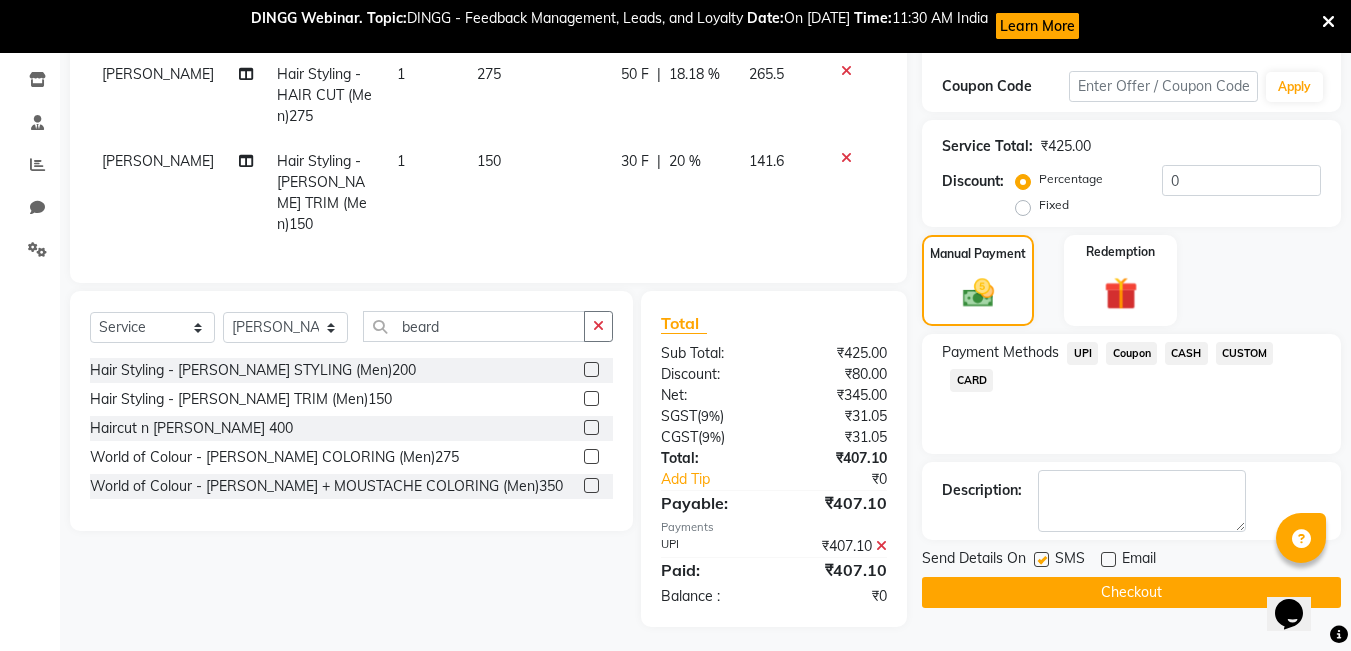 click on "Checkout" 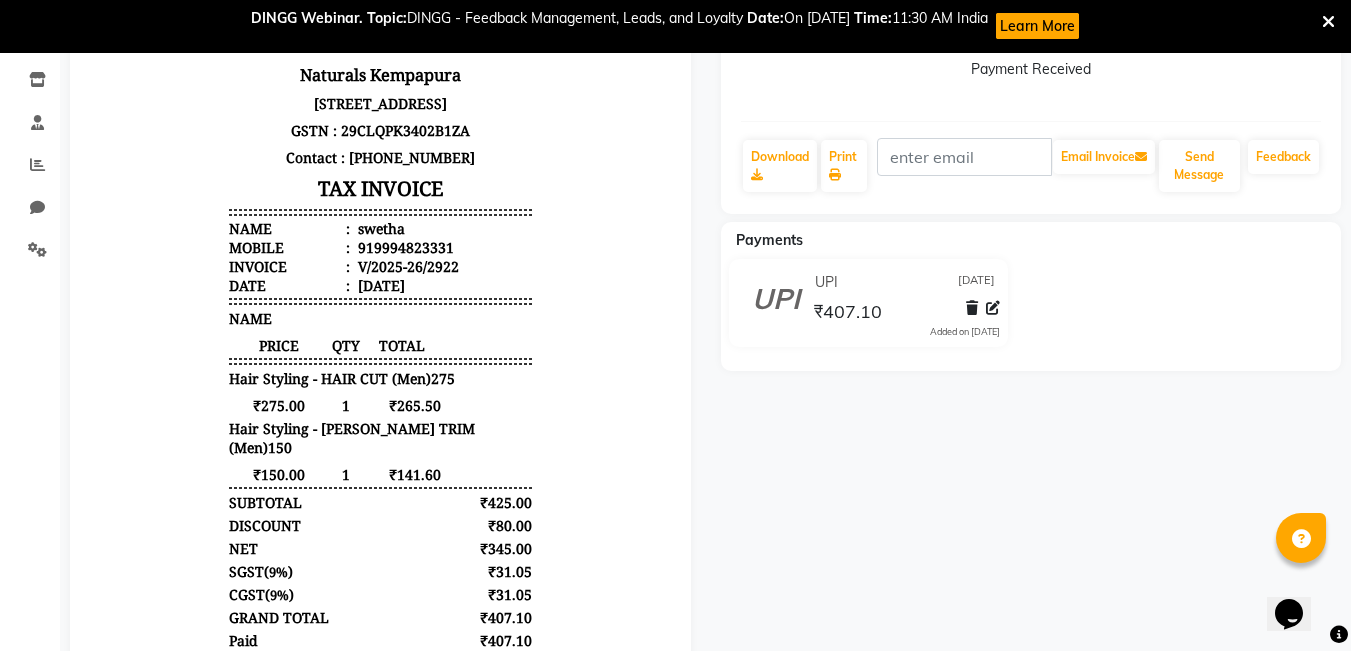 scroll, scrollTop: 0, scrollLeft: 0, axis: both 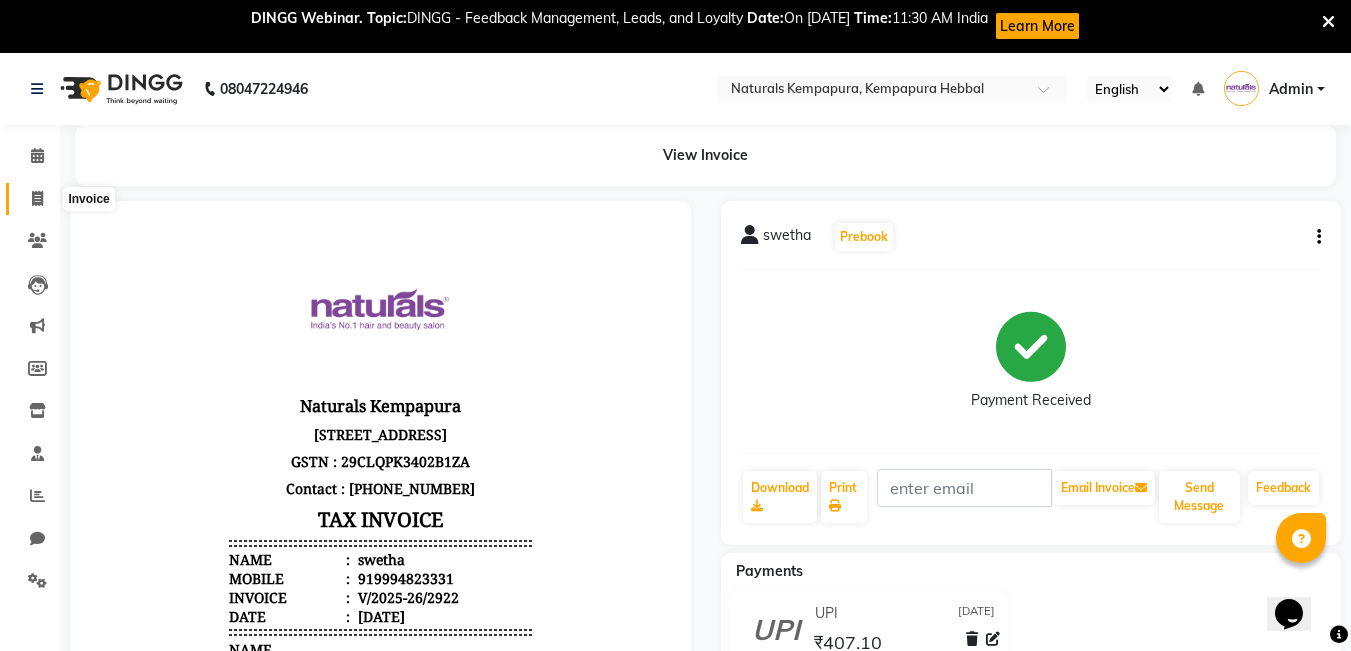 click 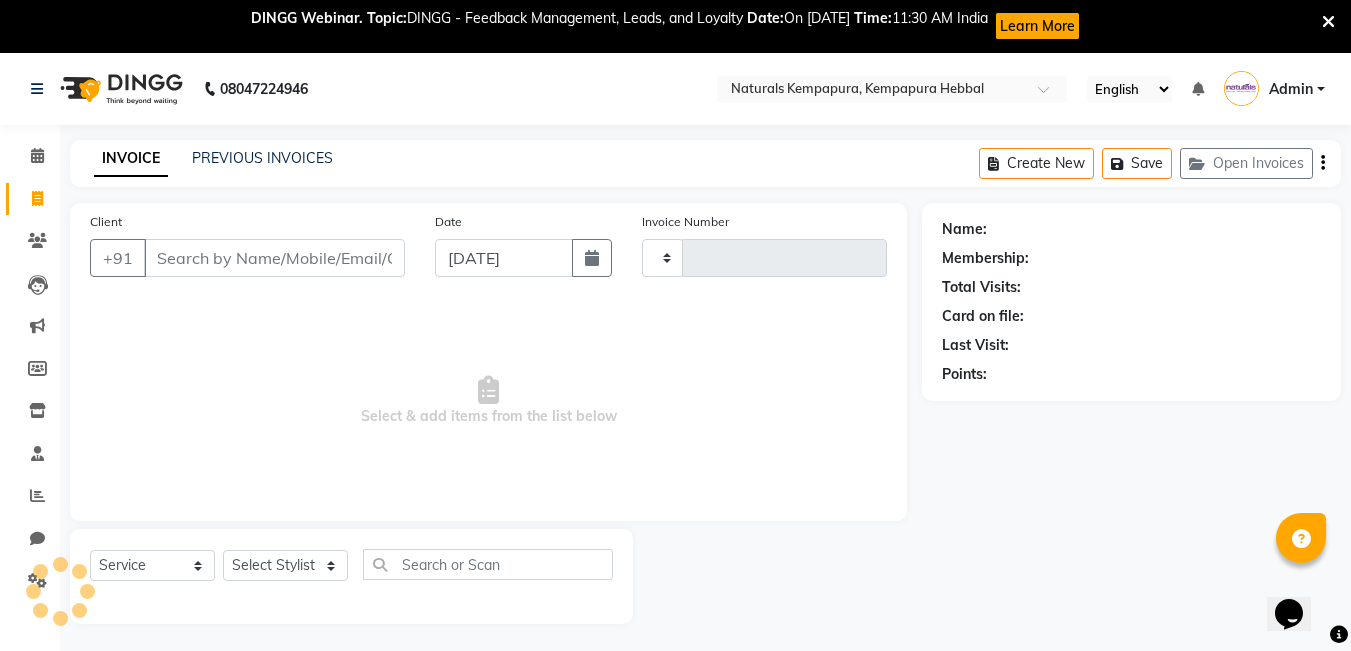 type on "2923" 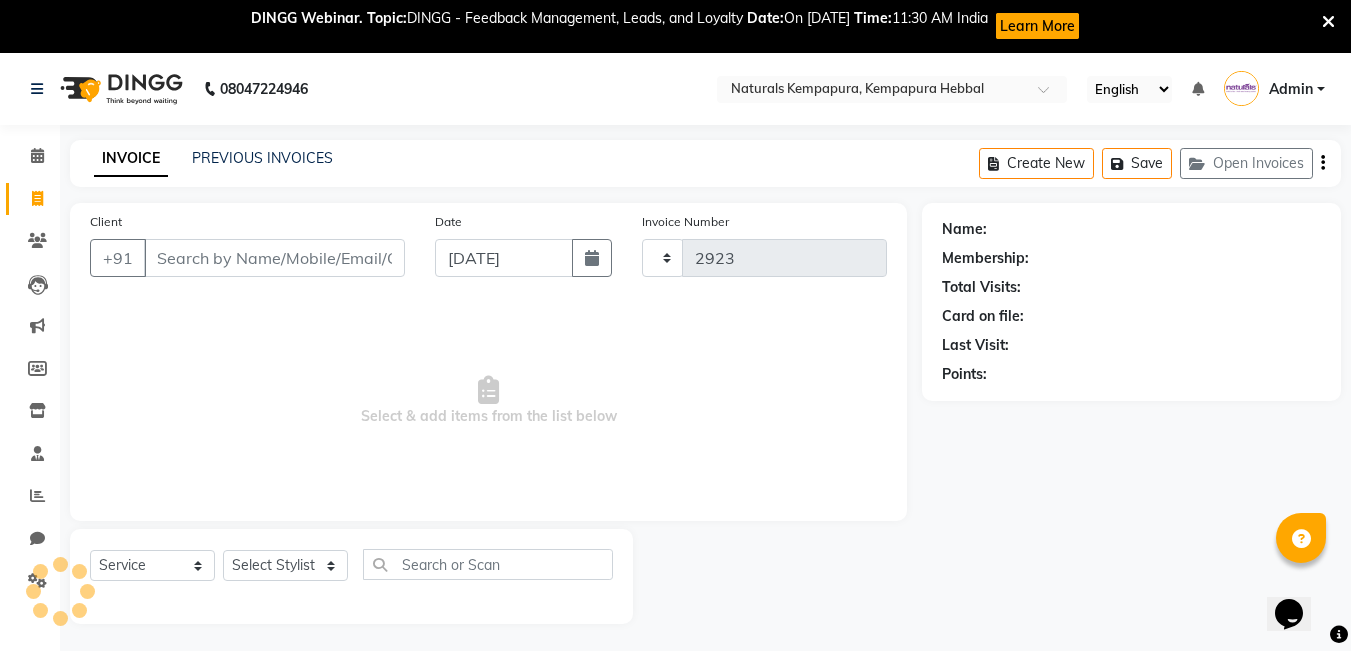 select on "7848" 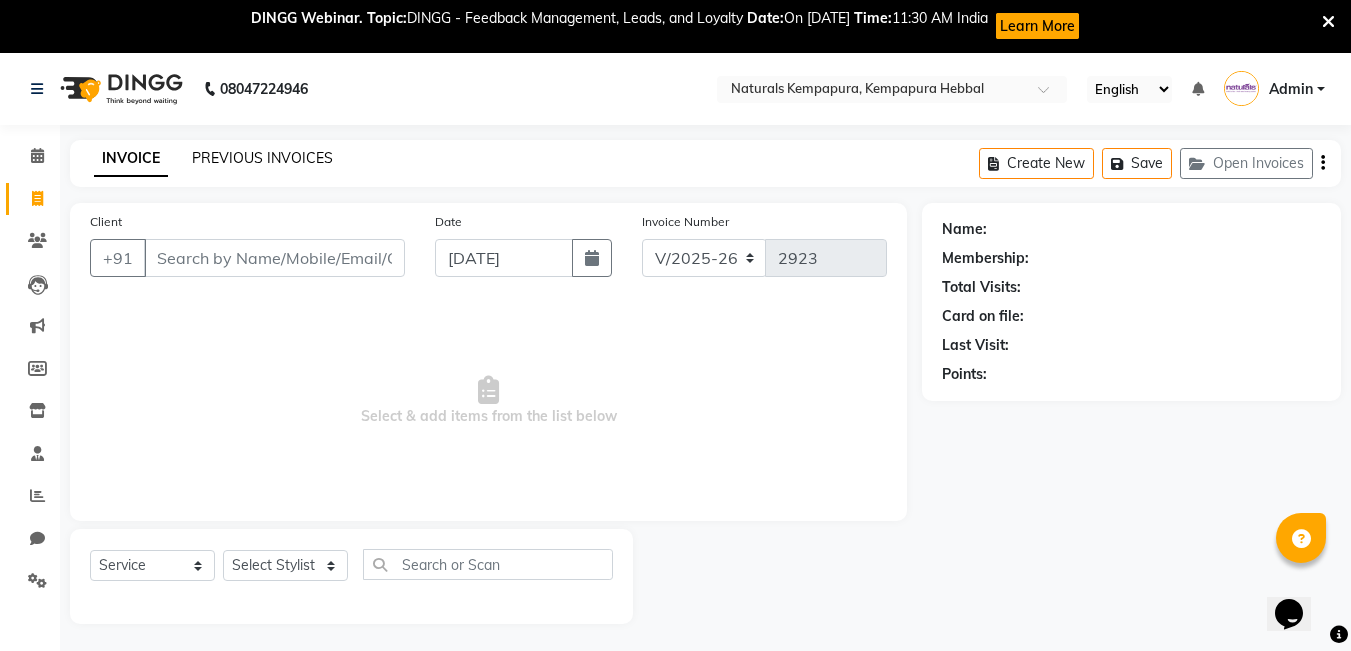click on "PREVIOUS INVOICES" 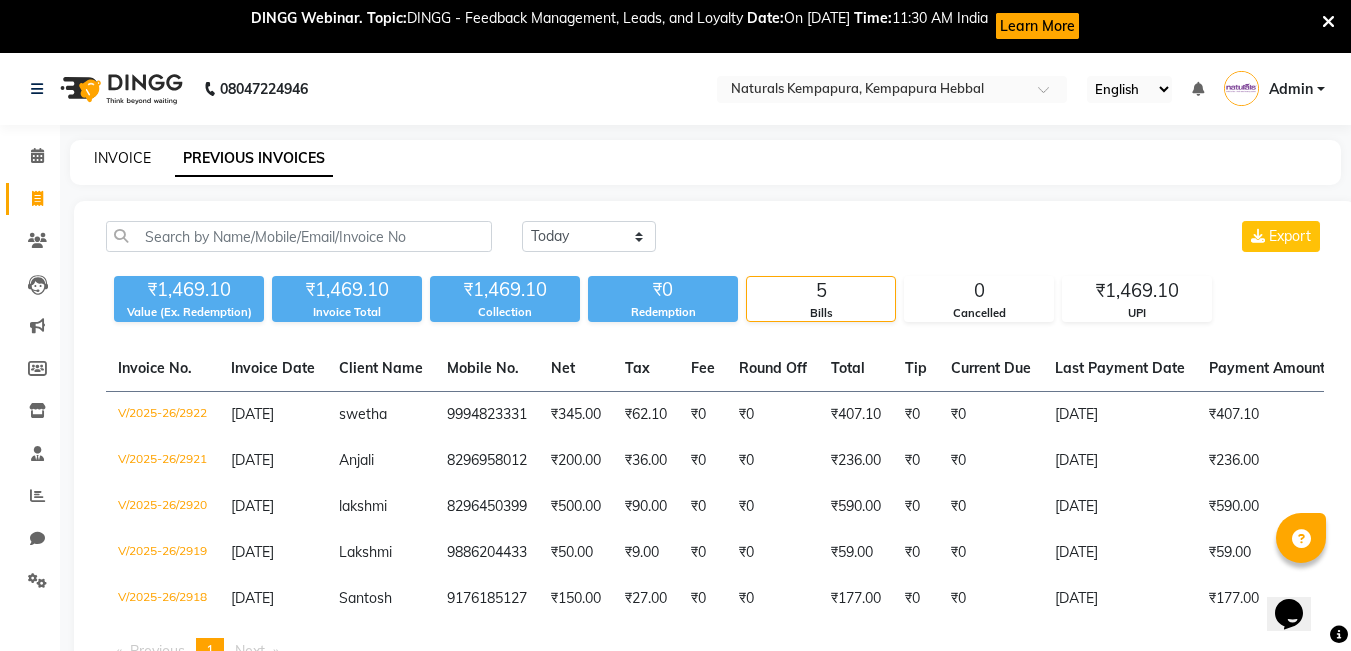 click on "INVOICE" 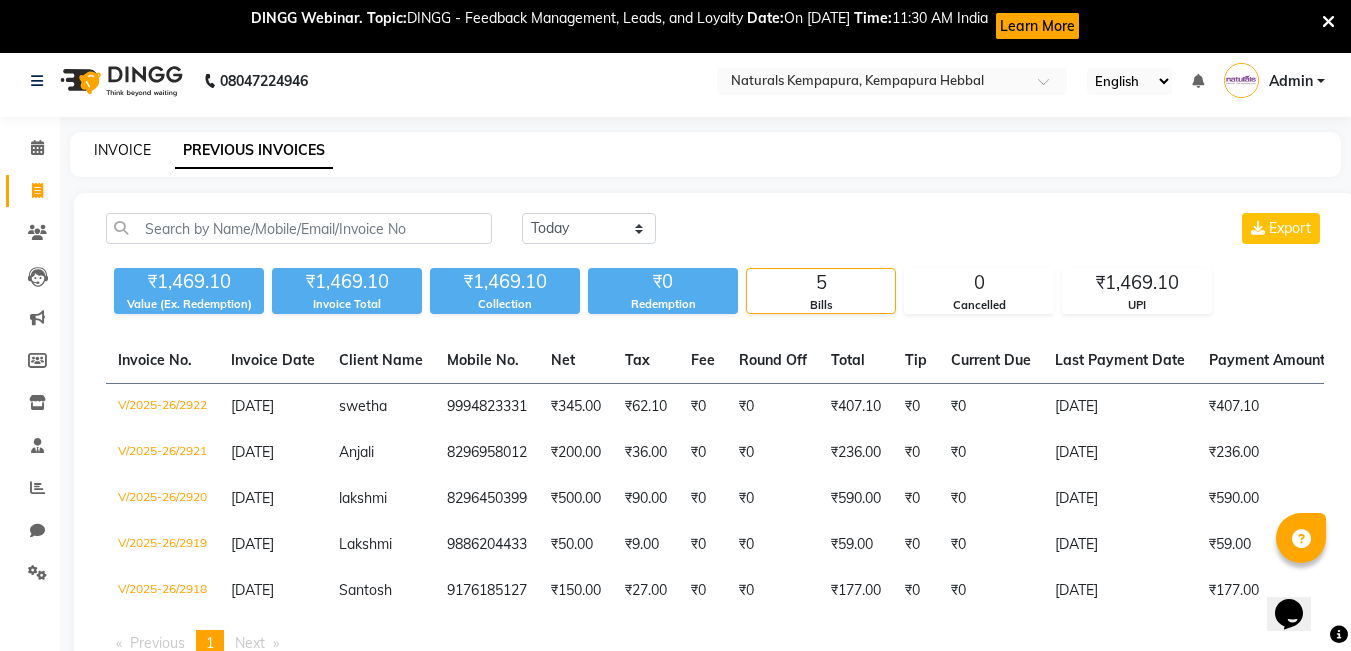 select on "7848" 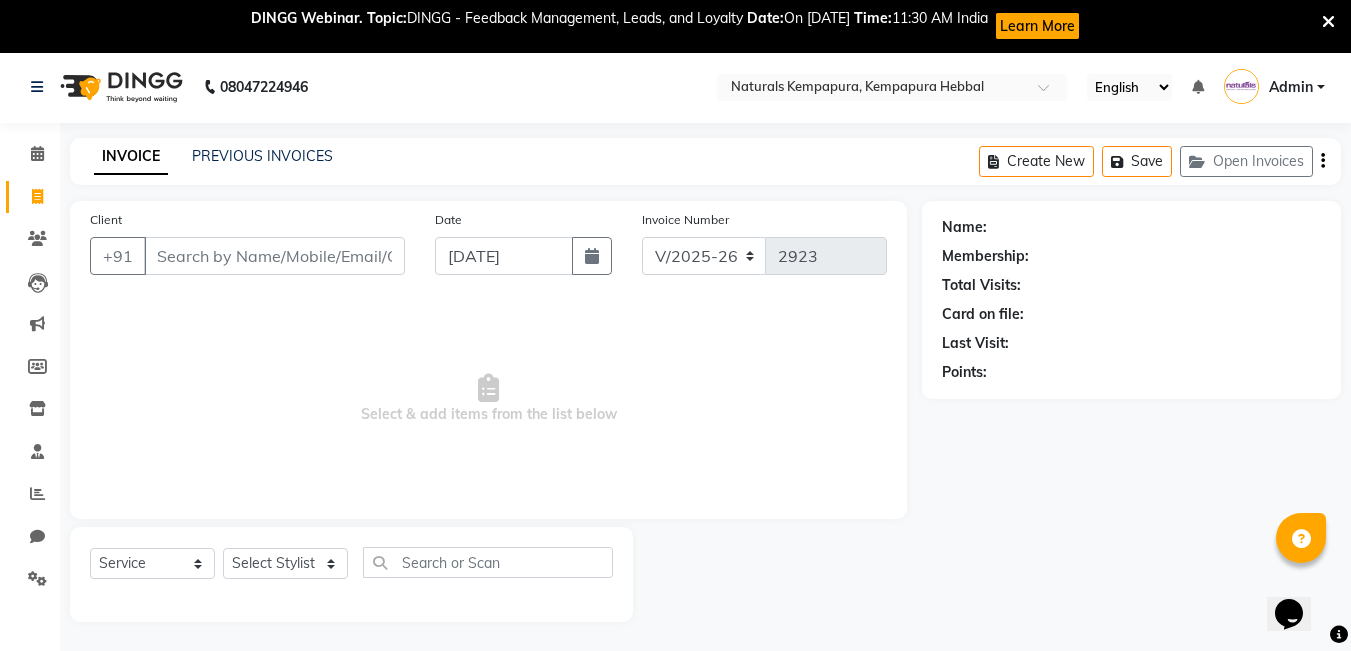 scroll, scrollTop: 0, scrollLeft: 0, axis: both 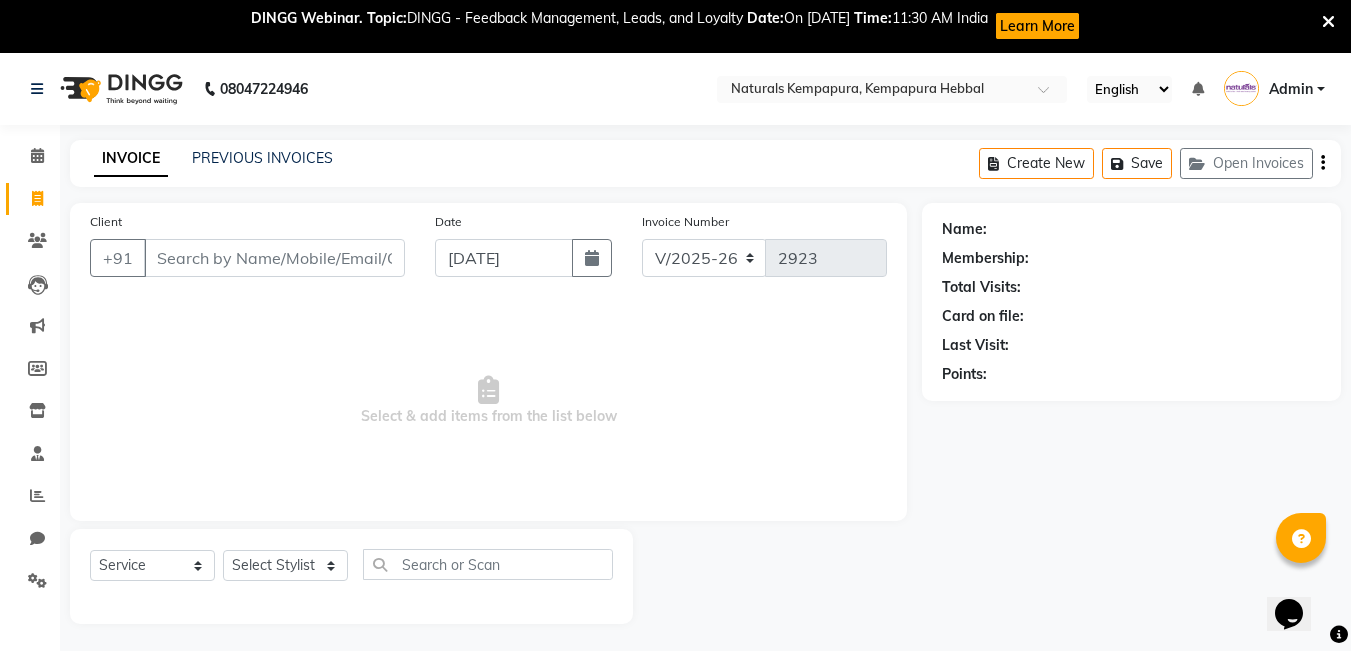 click on "Select & add items from the list below" at bounding box center (488, 401) 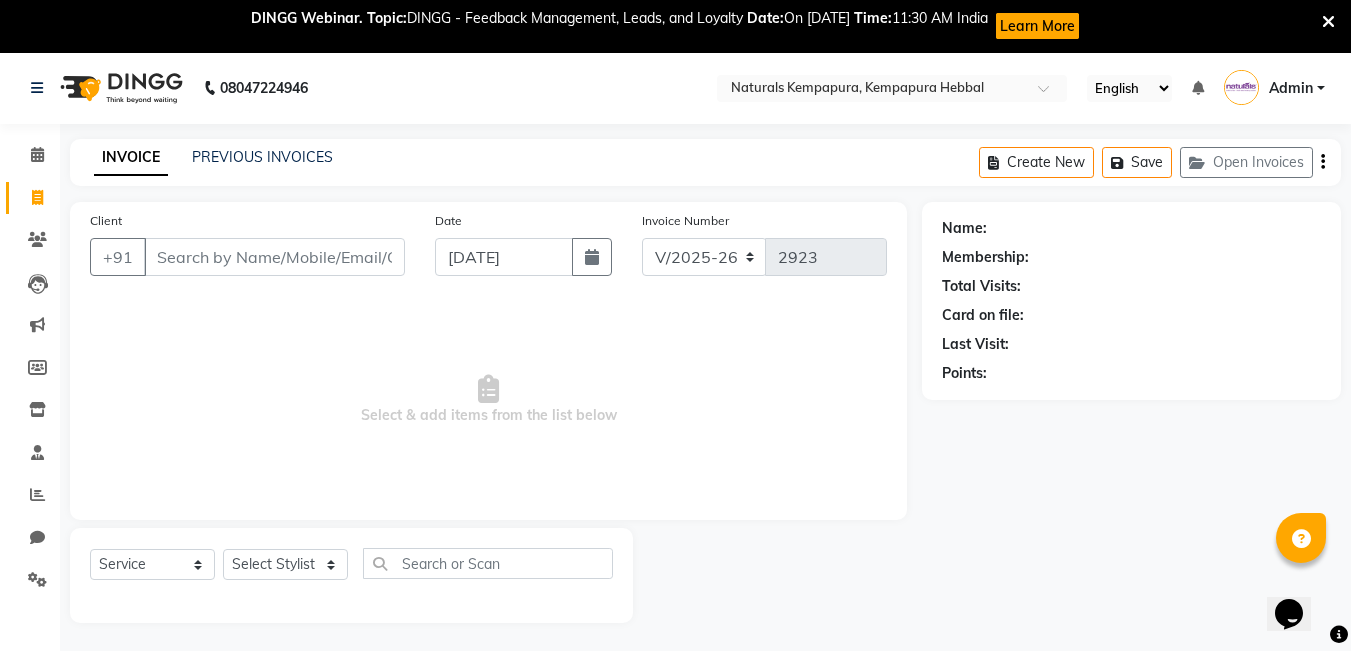 scroll, scrollTop: 0, scrollLeft: 0, axis: both 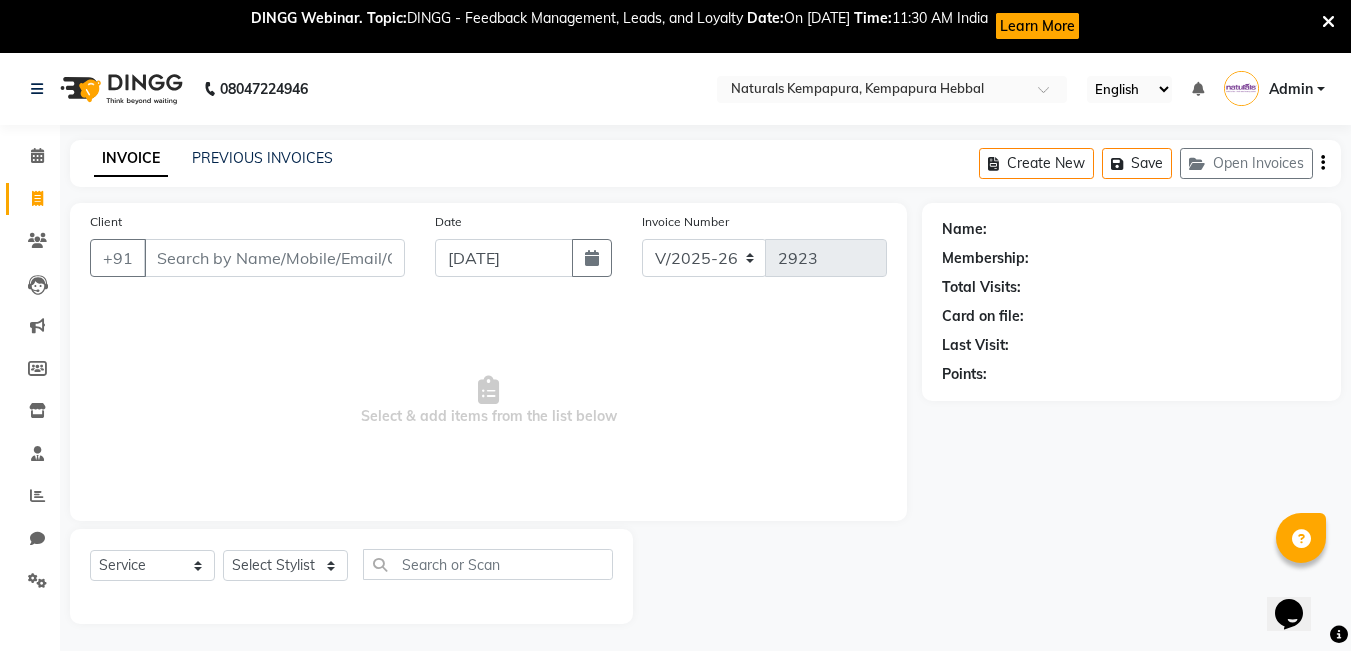 click on "Select & add items from the list below" at bounding box center [488, 401] 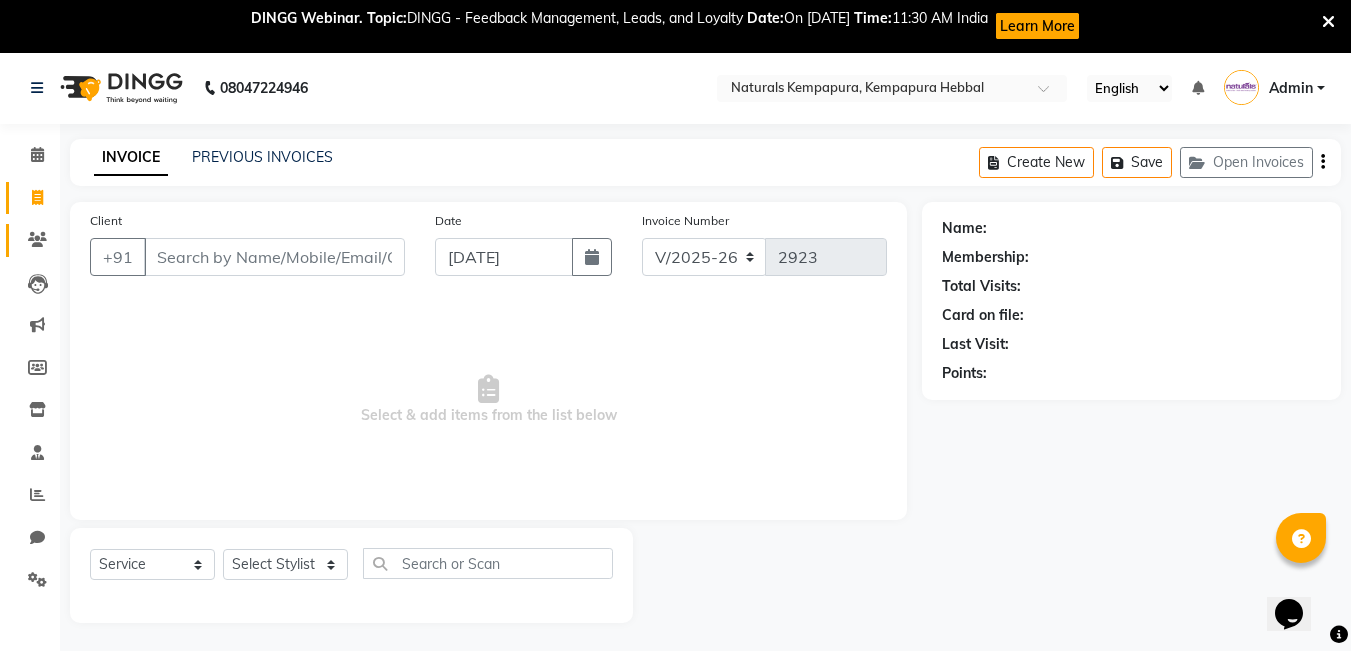 scroll, scrollTop: 0, scrollLeft: 0, axis: both 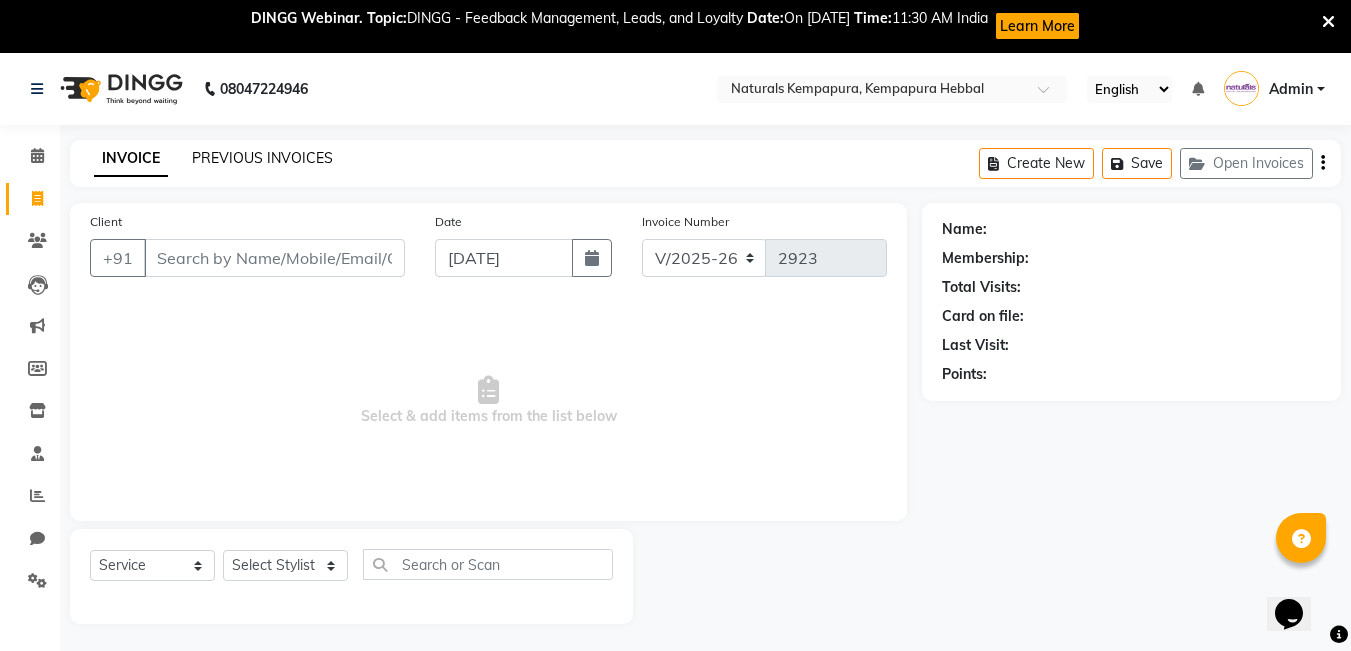 click on "PREVIOUS INVOICES" 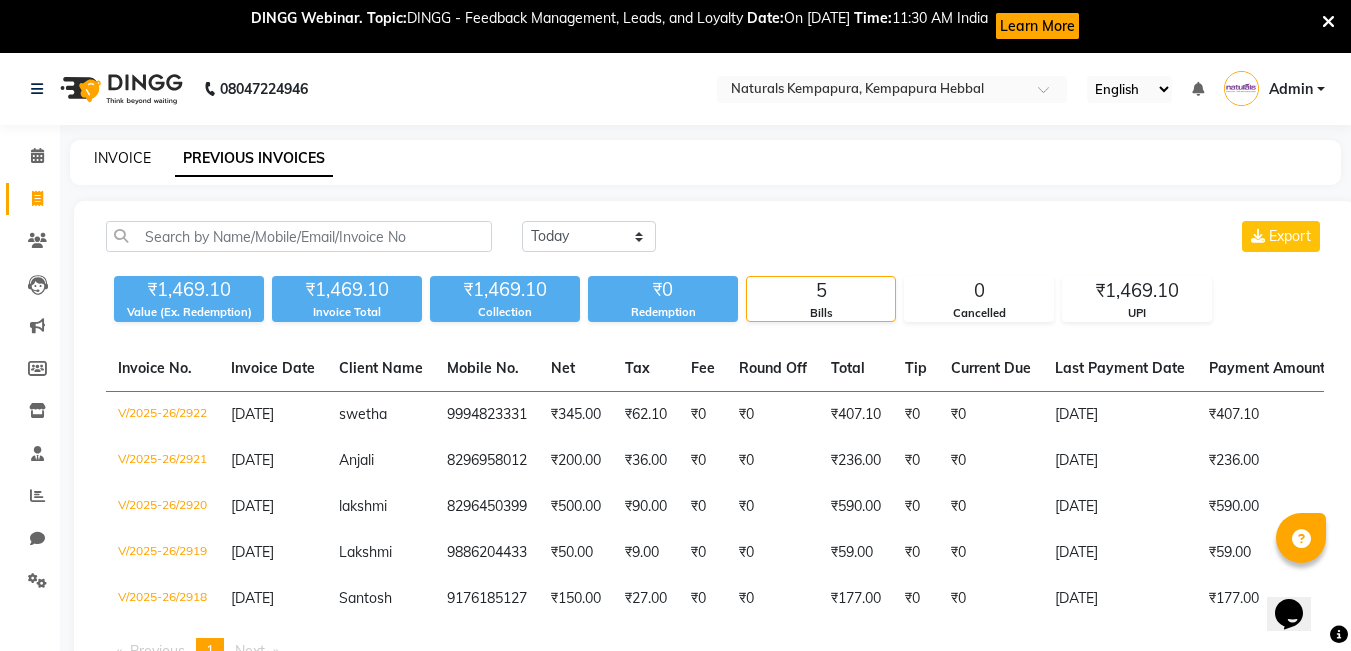 click on "INVOICE" 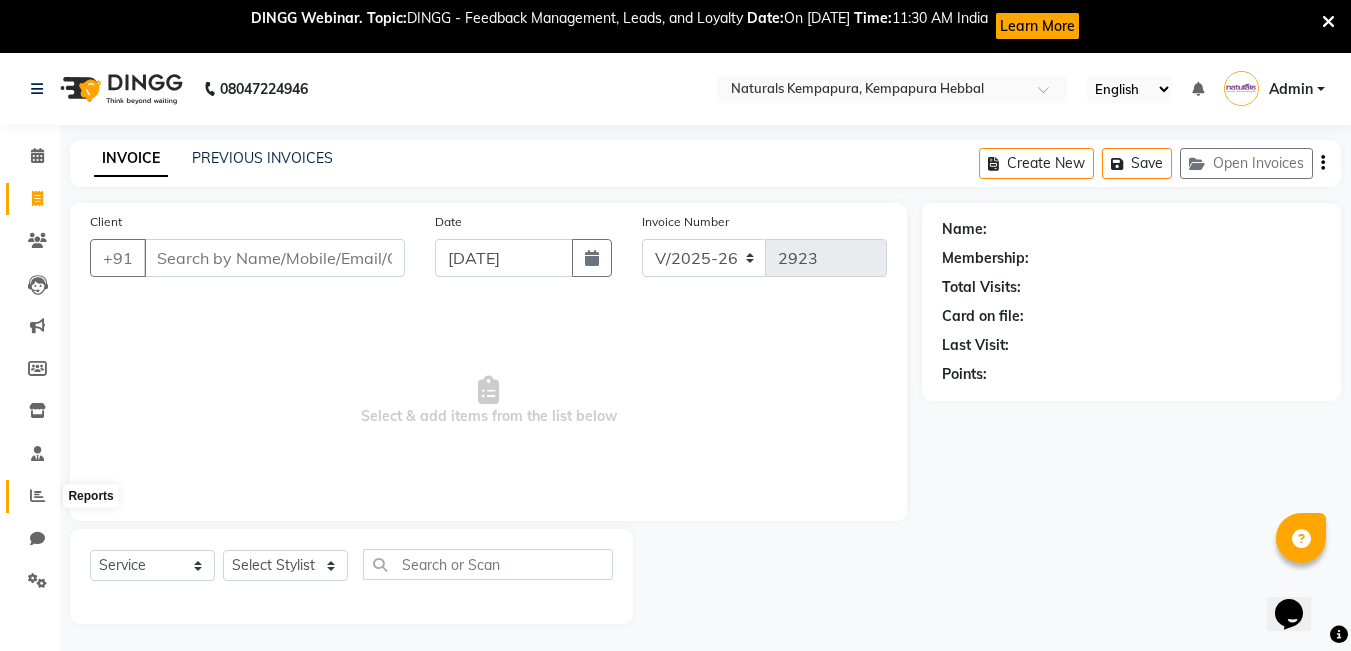 click 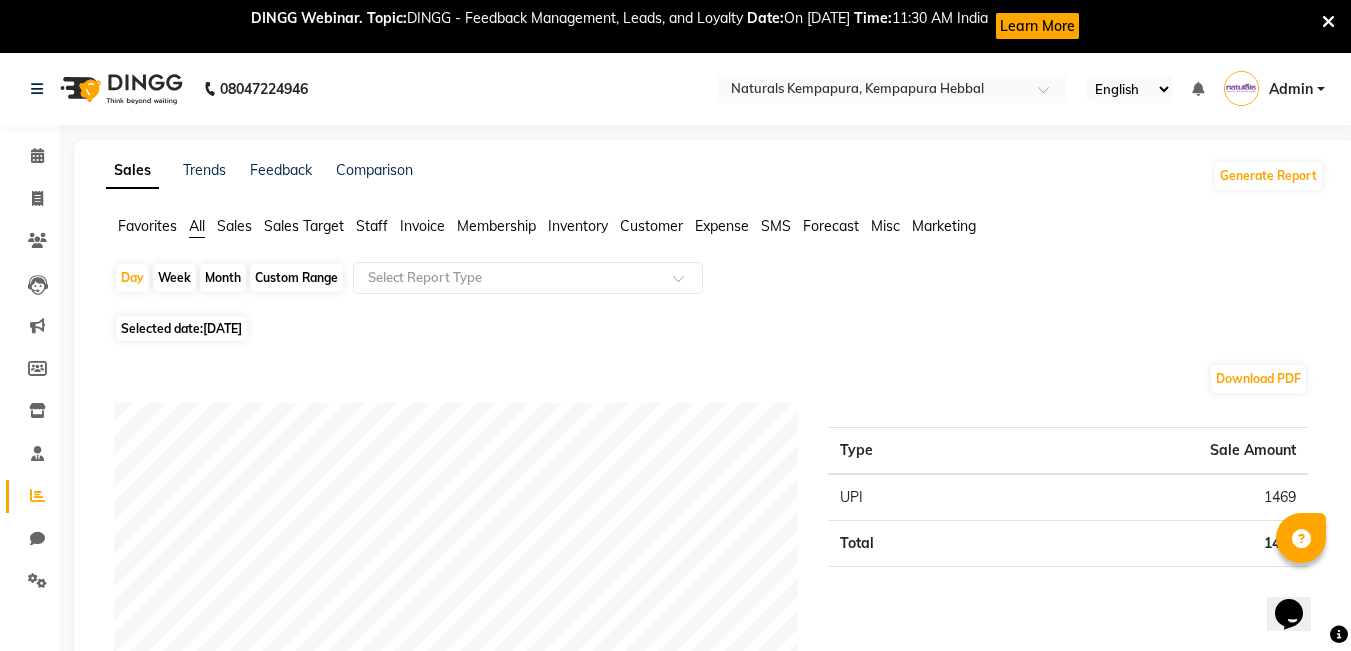 click on "Sales Target" 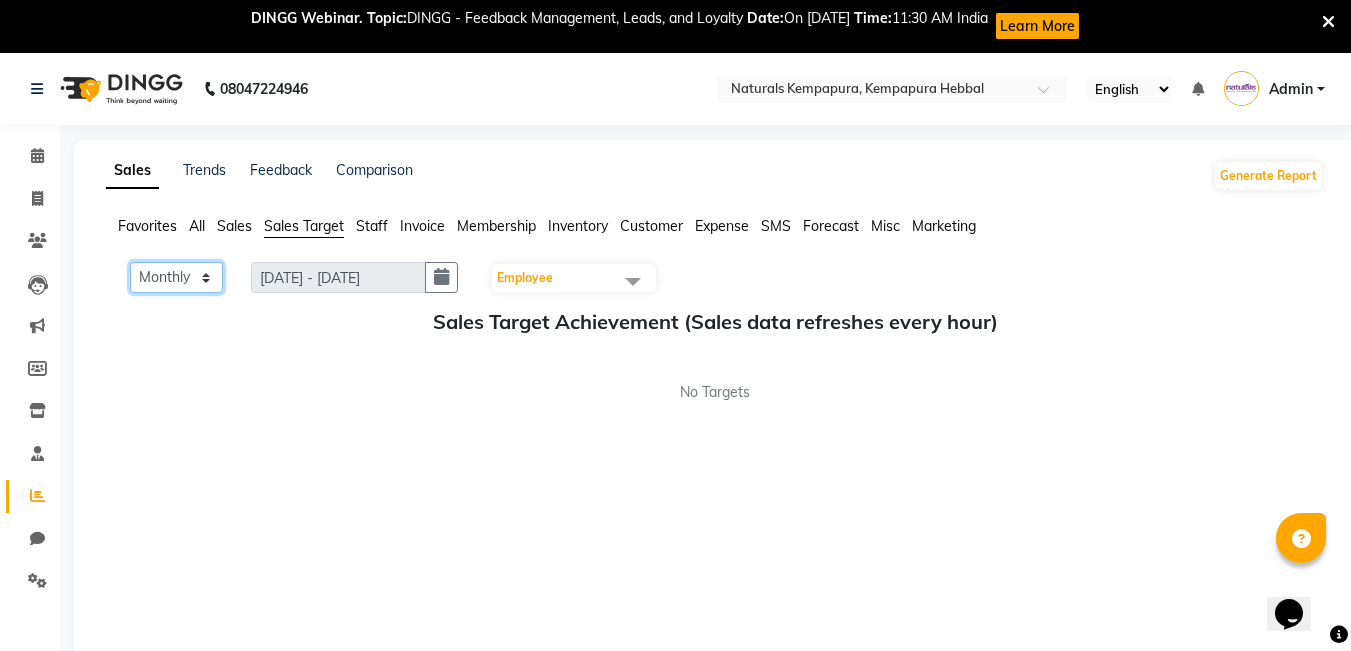 click on "Monthly Weekly" 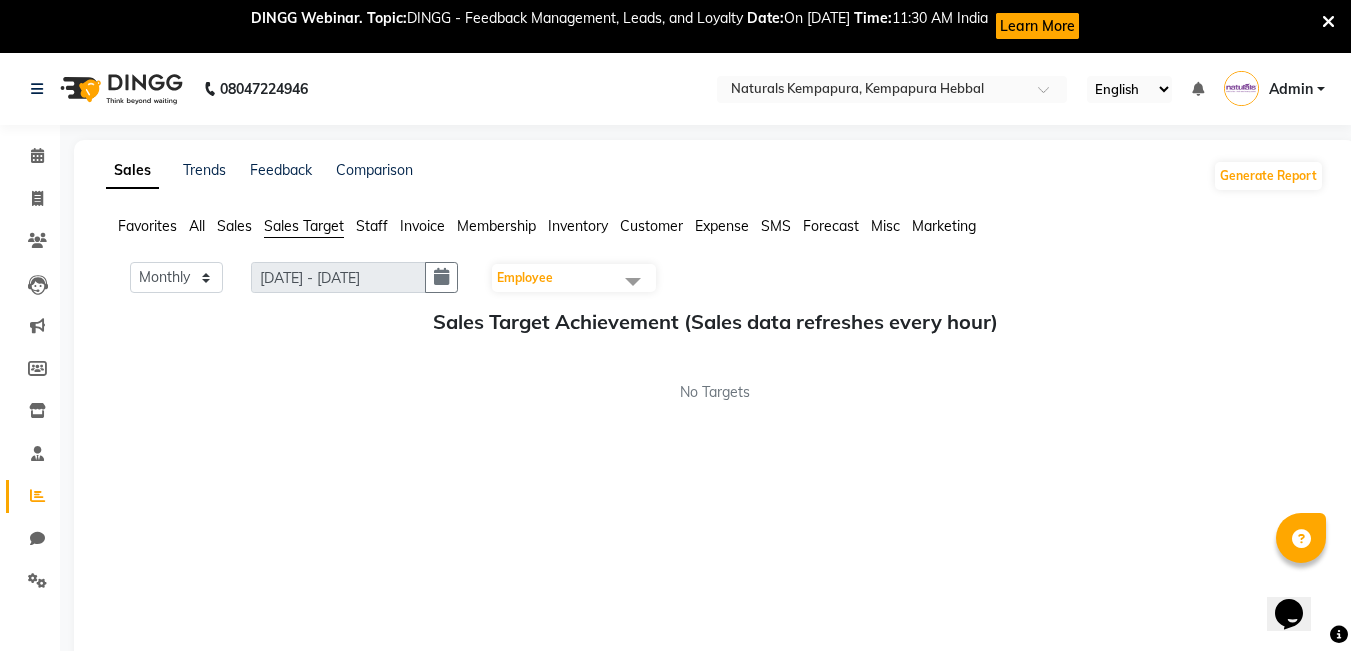 drag, startPoint x: 286, startPoint y: 335, endPoint x: 286, endPoint y: 324, distance: 11 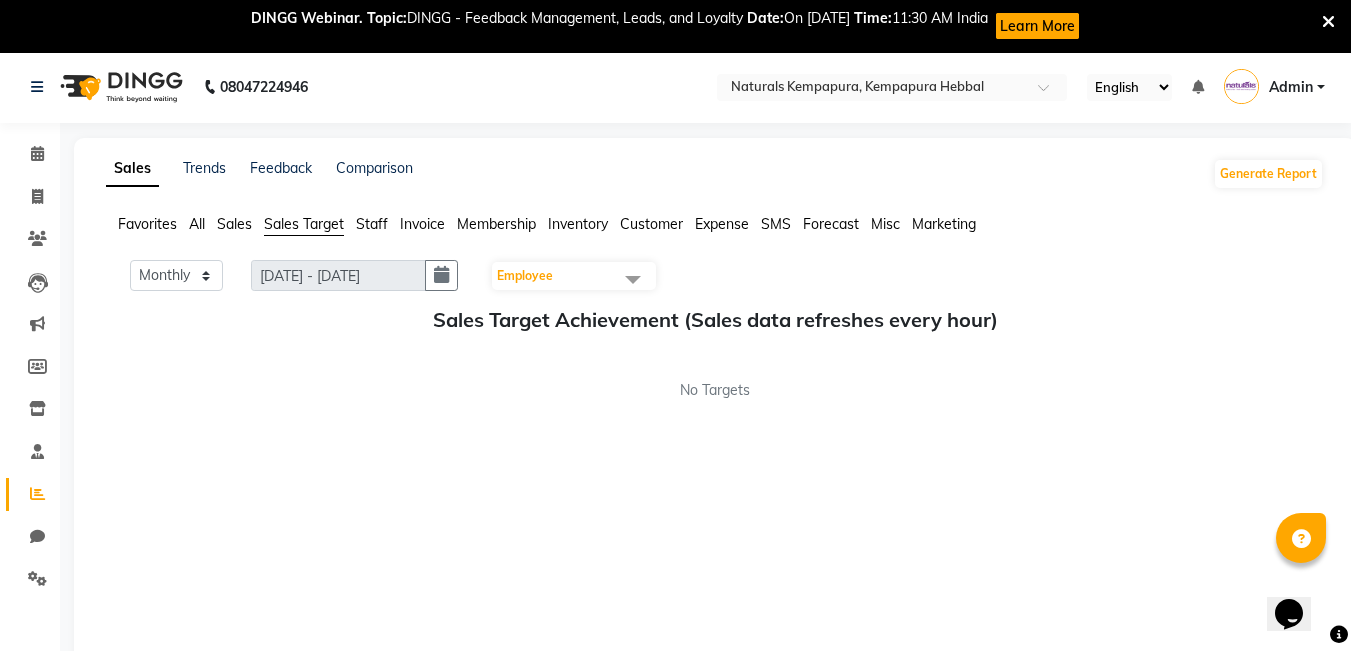 scroll, scrollTop: 0, scrollLeft: 0, axis: both 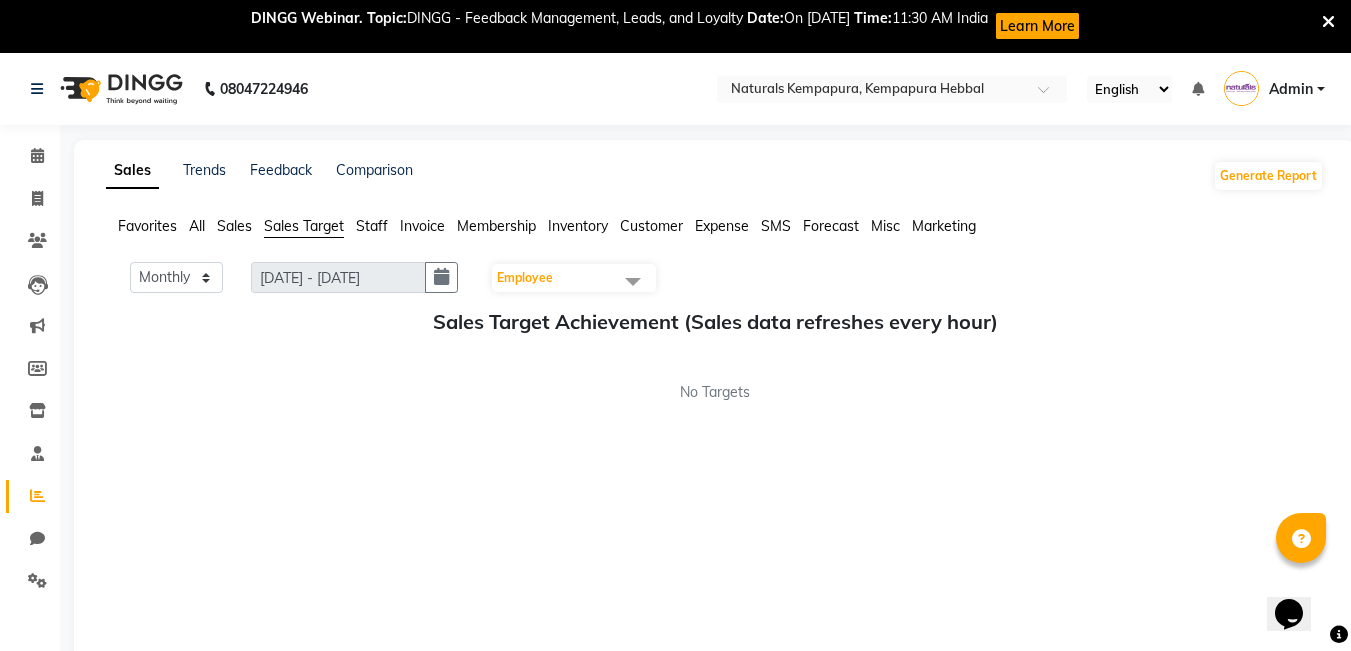 click on "Staff" 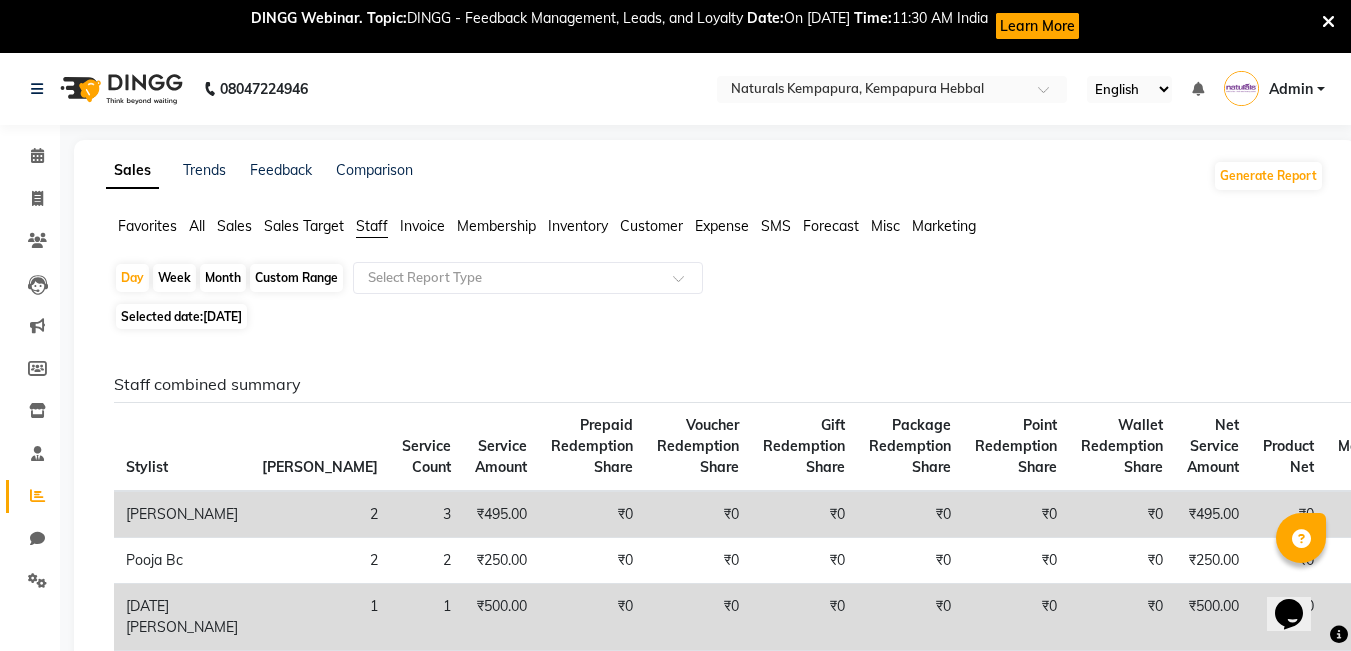 click on "[DATE]" 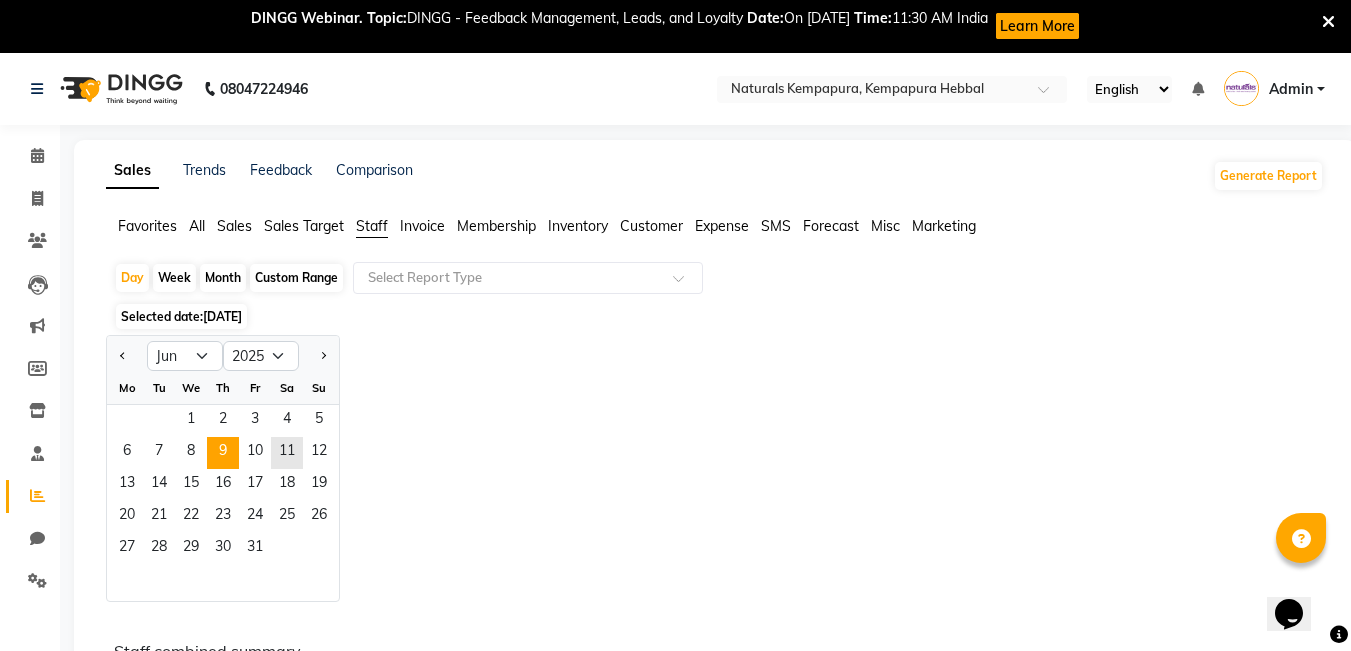 select on "5" 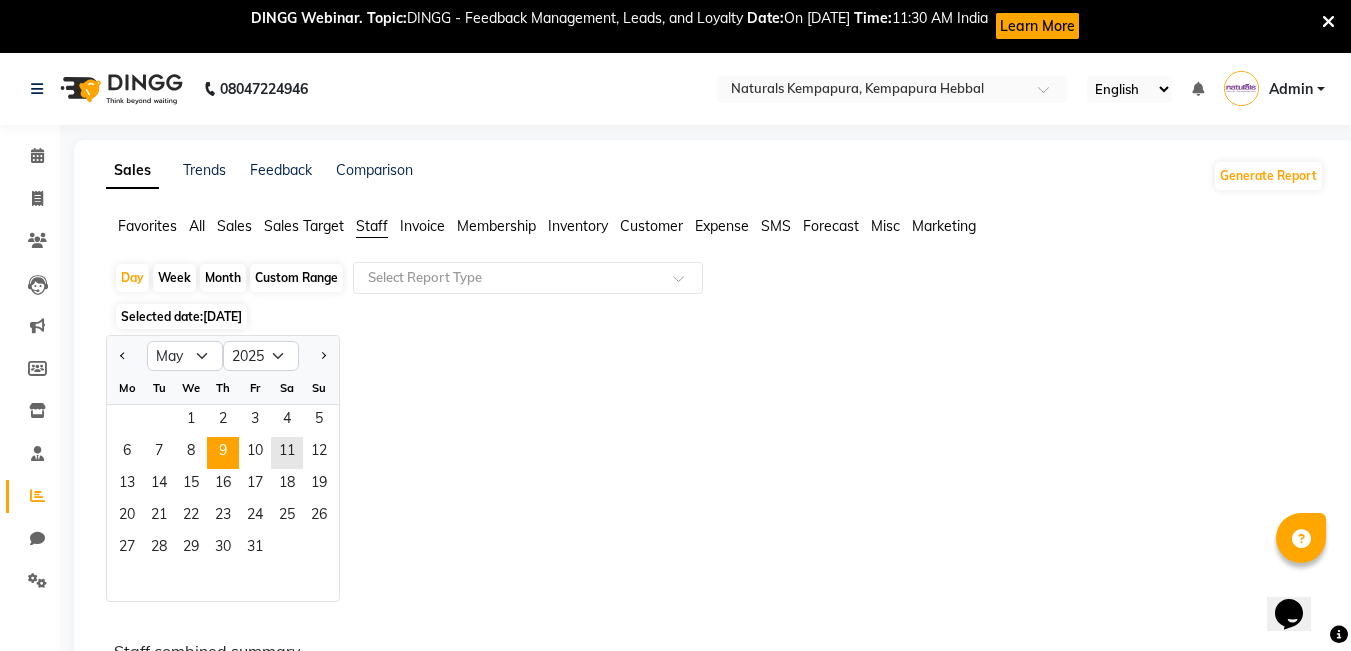 select on "2024" 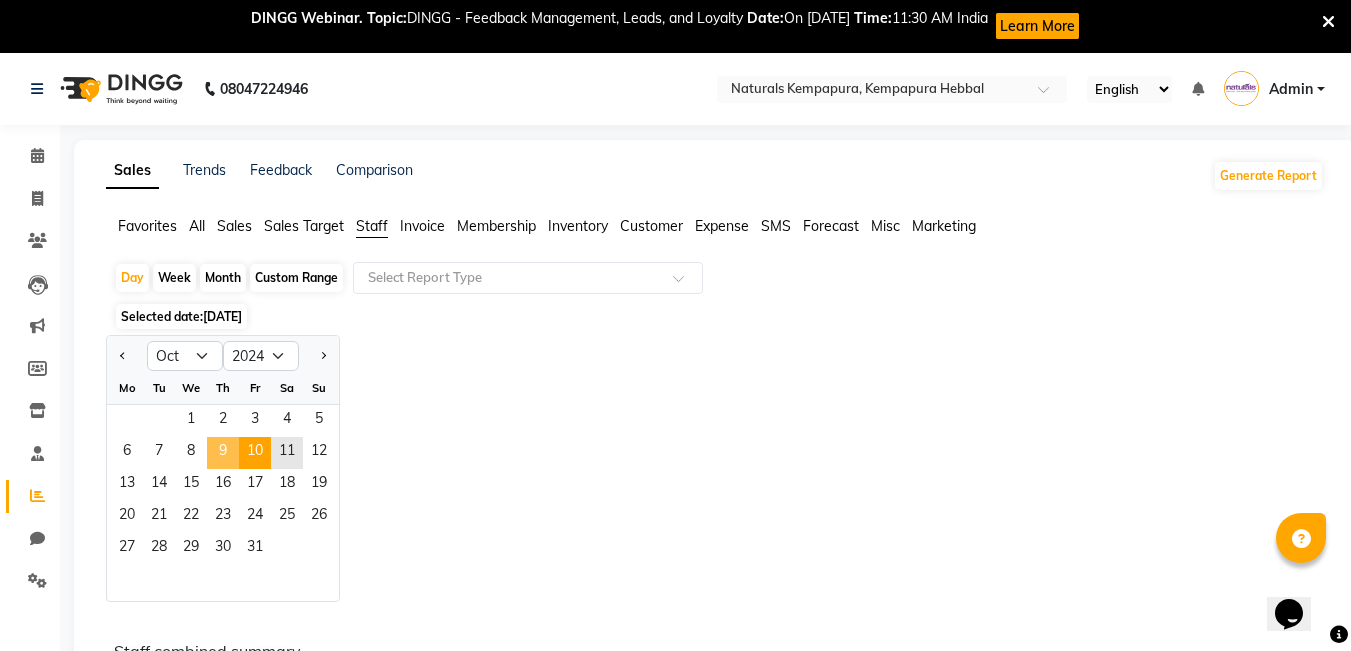 select on "9" 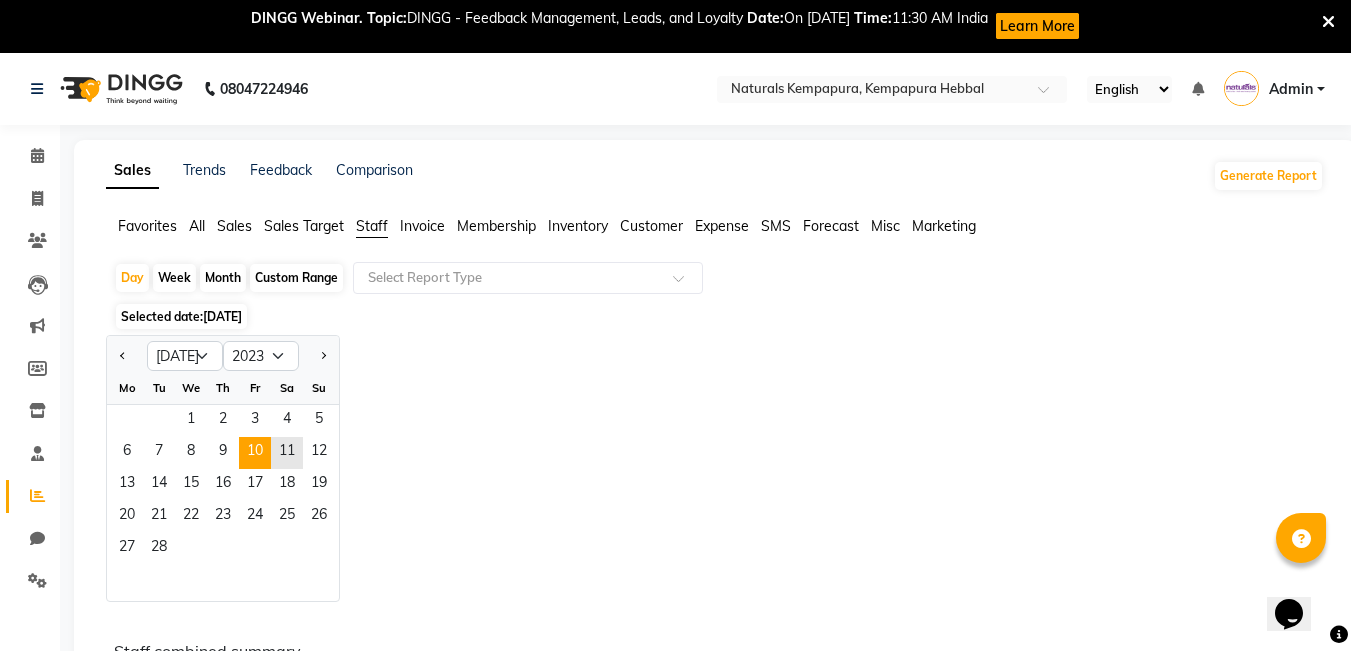 select on "6" 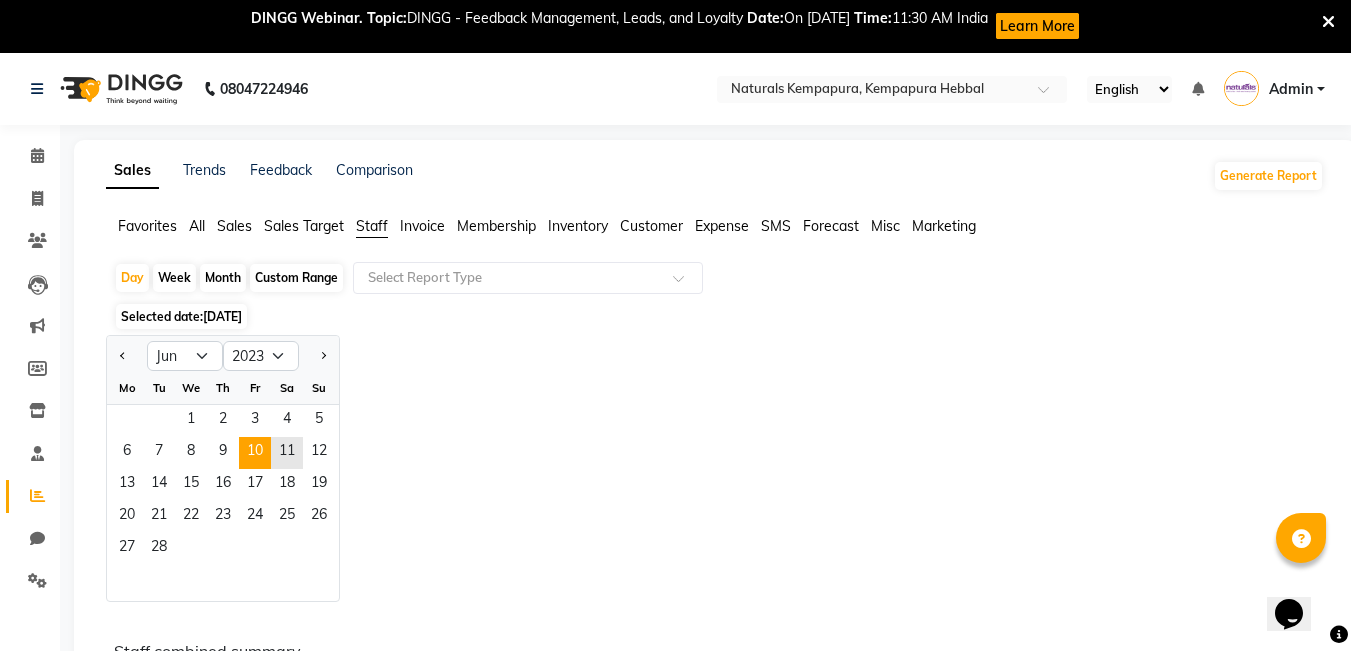 select on "2022" 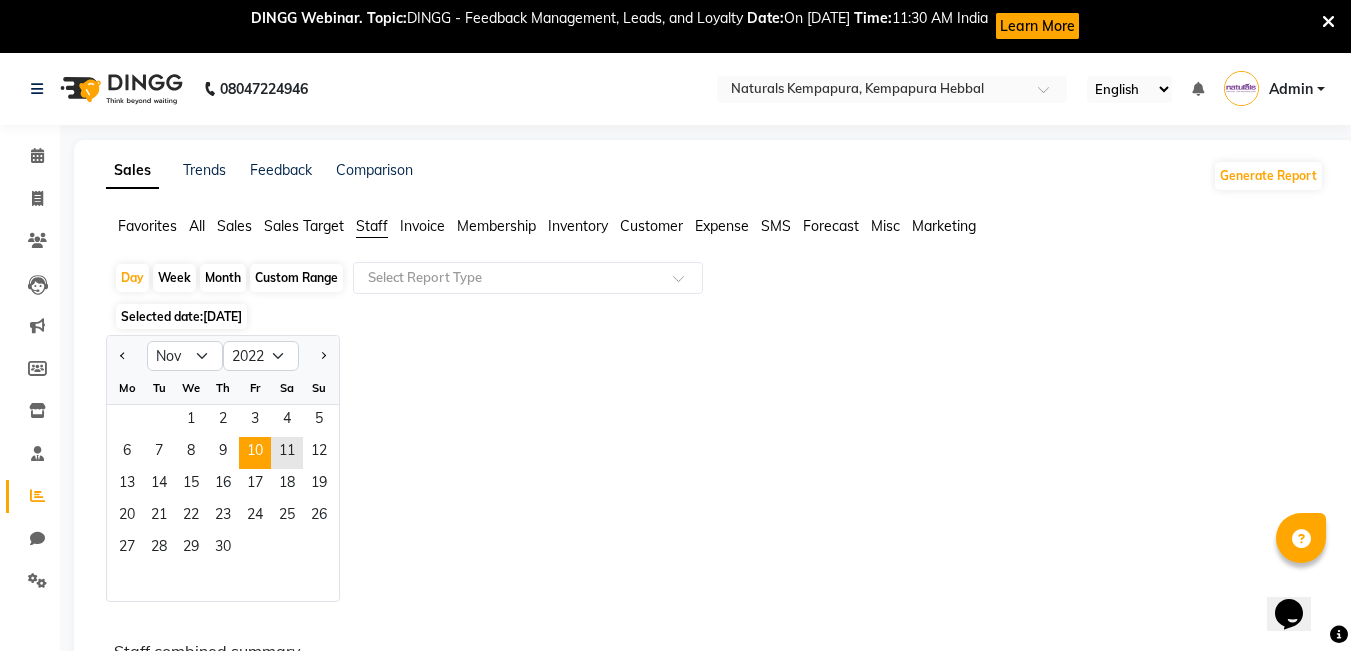 select on "10" 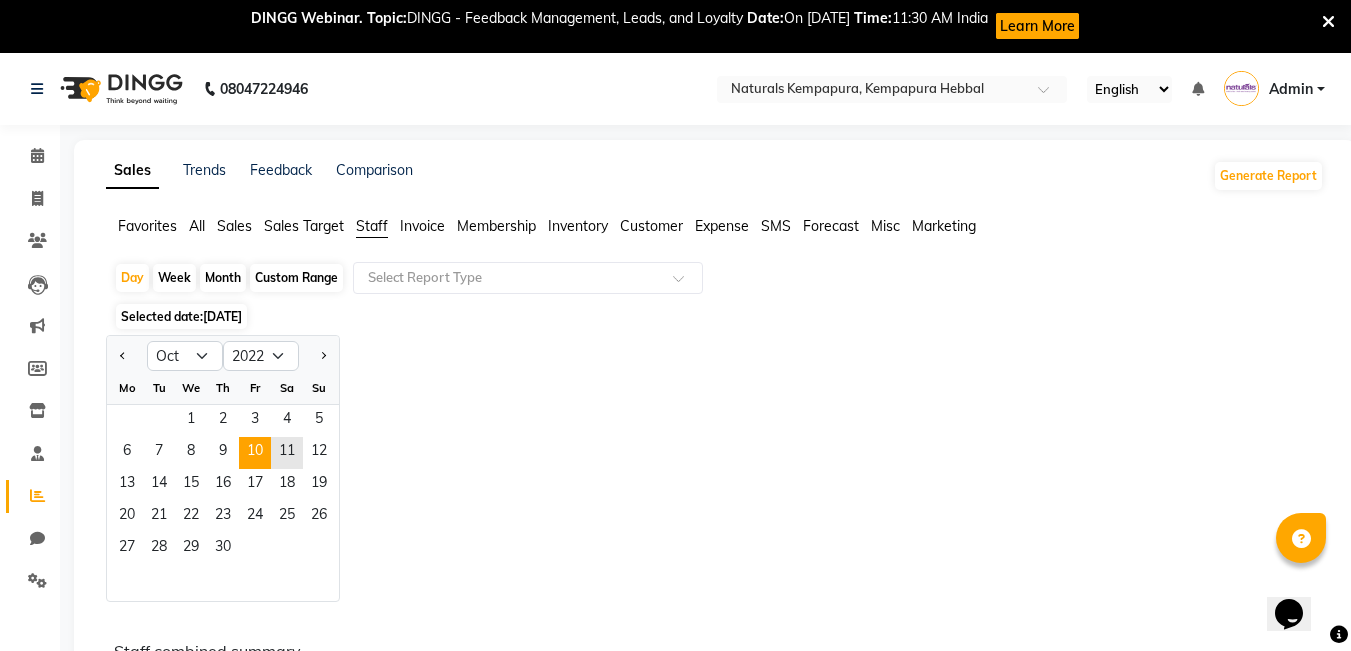 select on "2021" 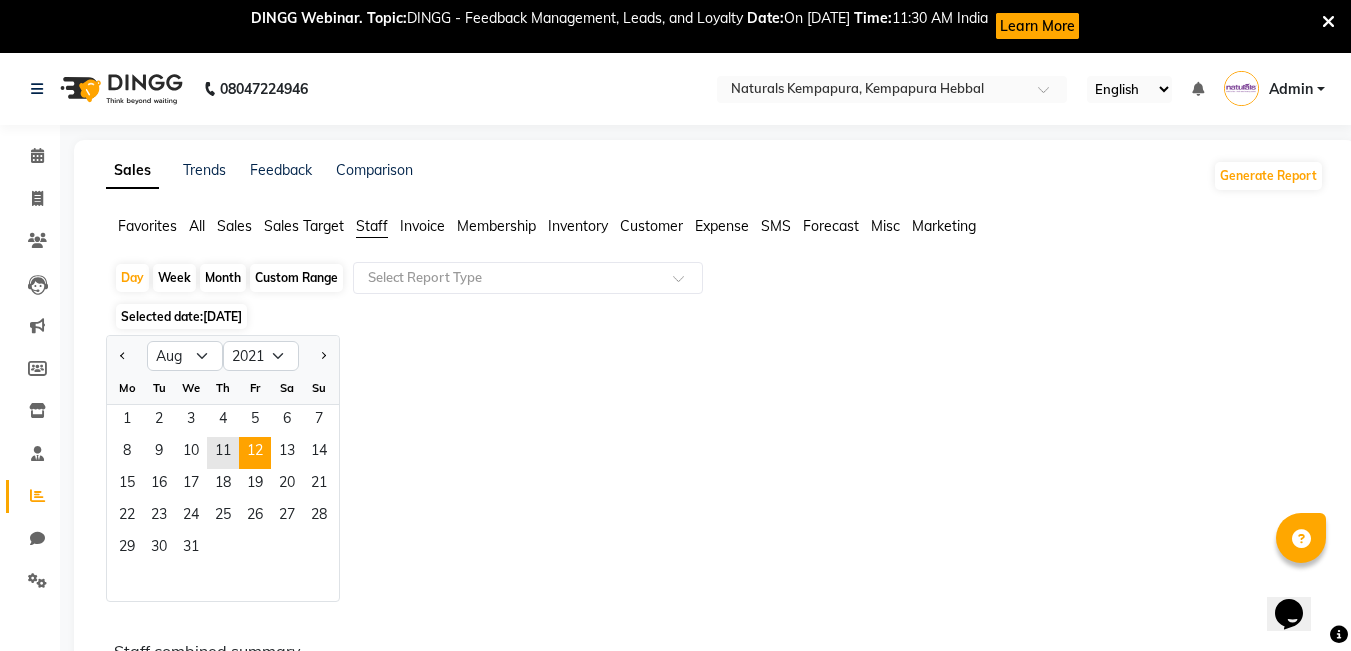 select on "7" 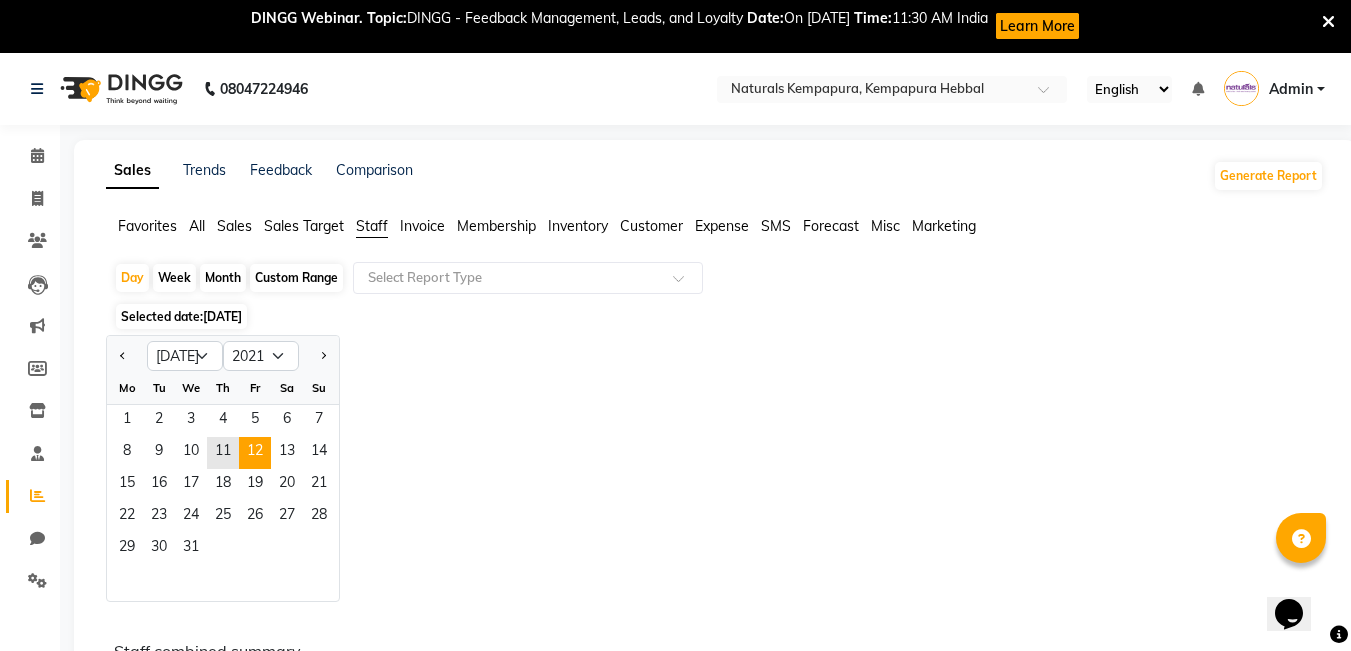 select on "2020" 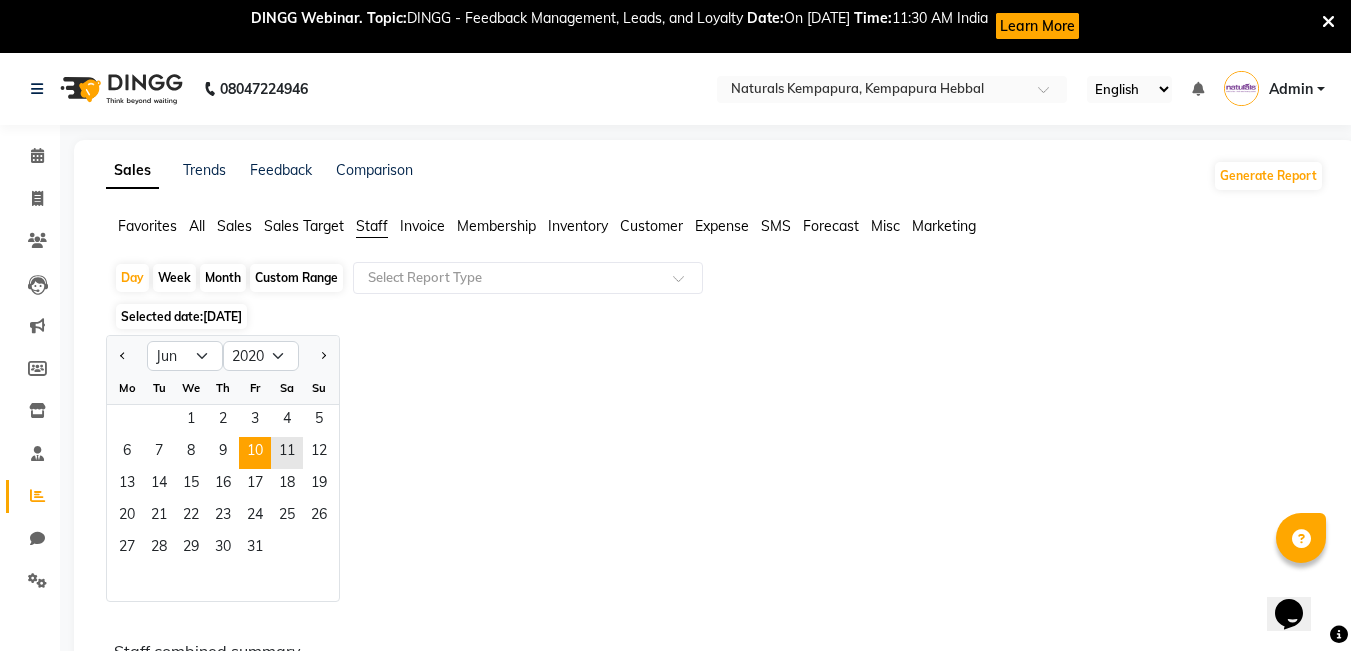 click on "10" 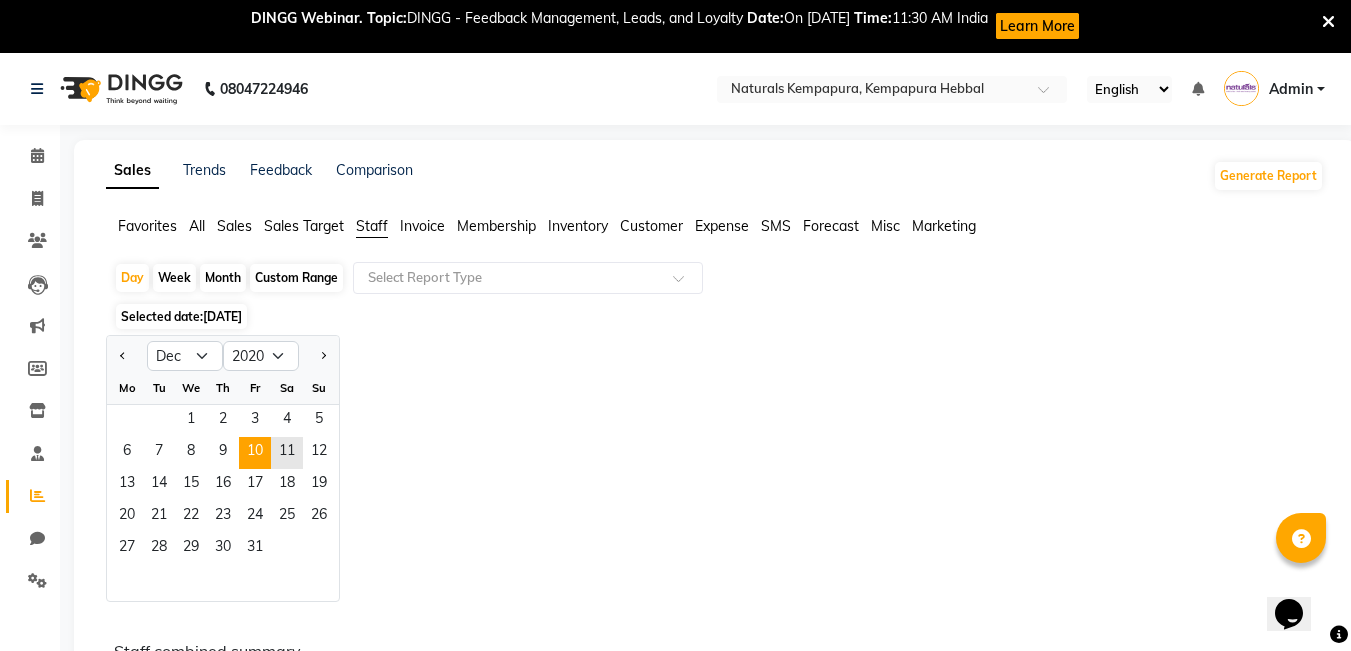 select on "11" 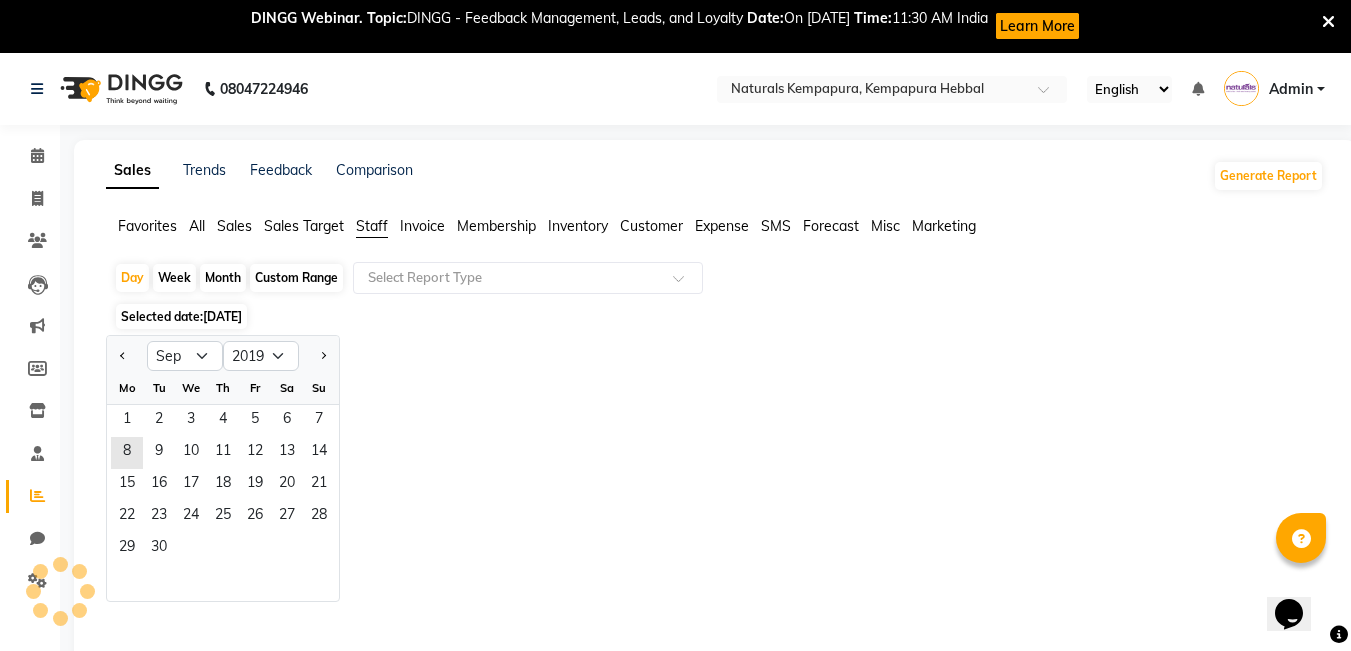 select on "8" 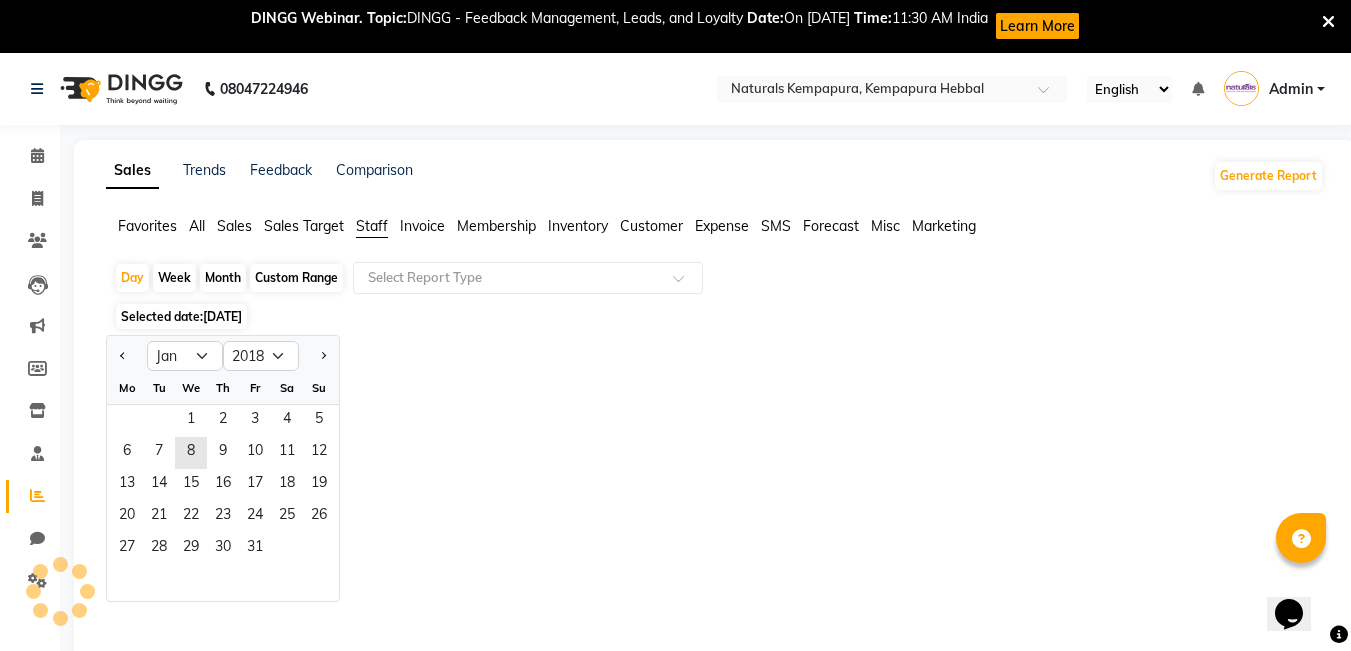 select on "12" 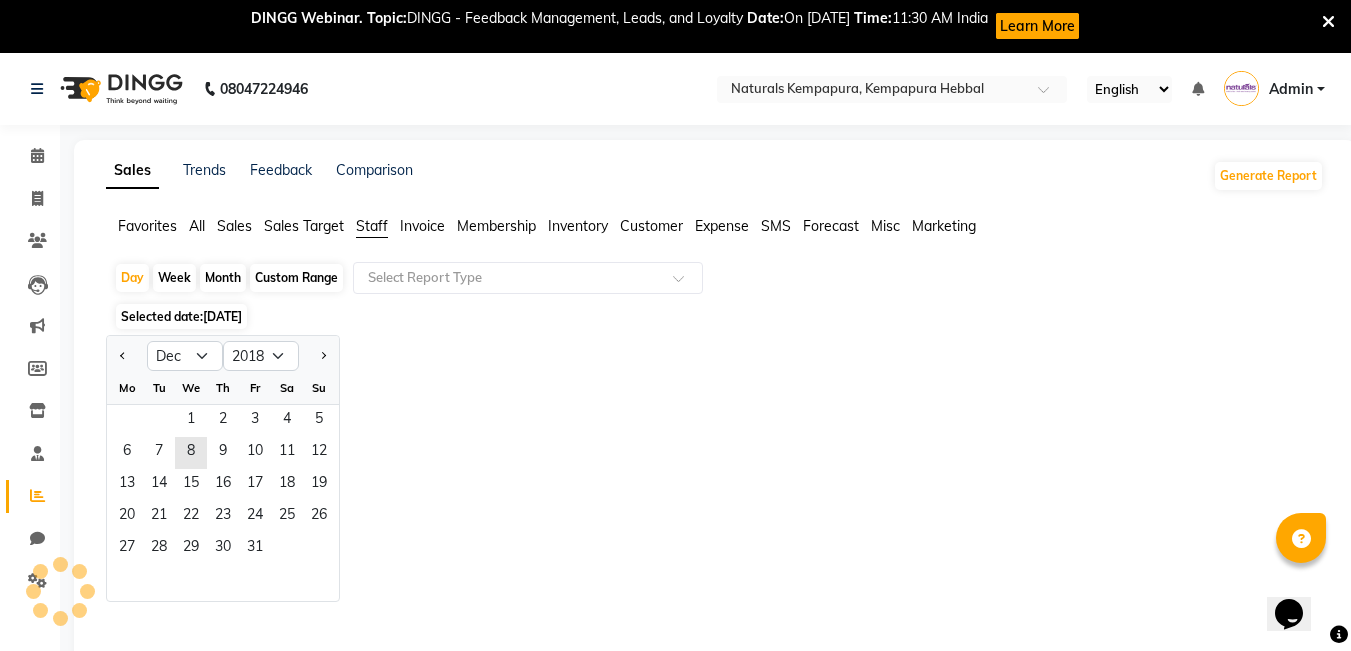 select on "2017" 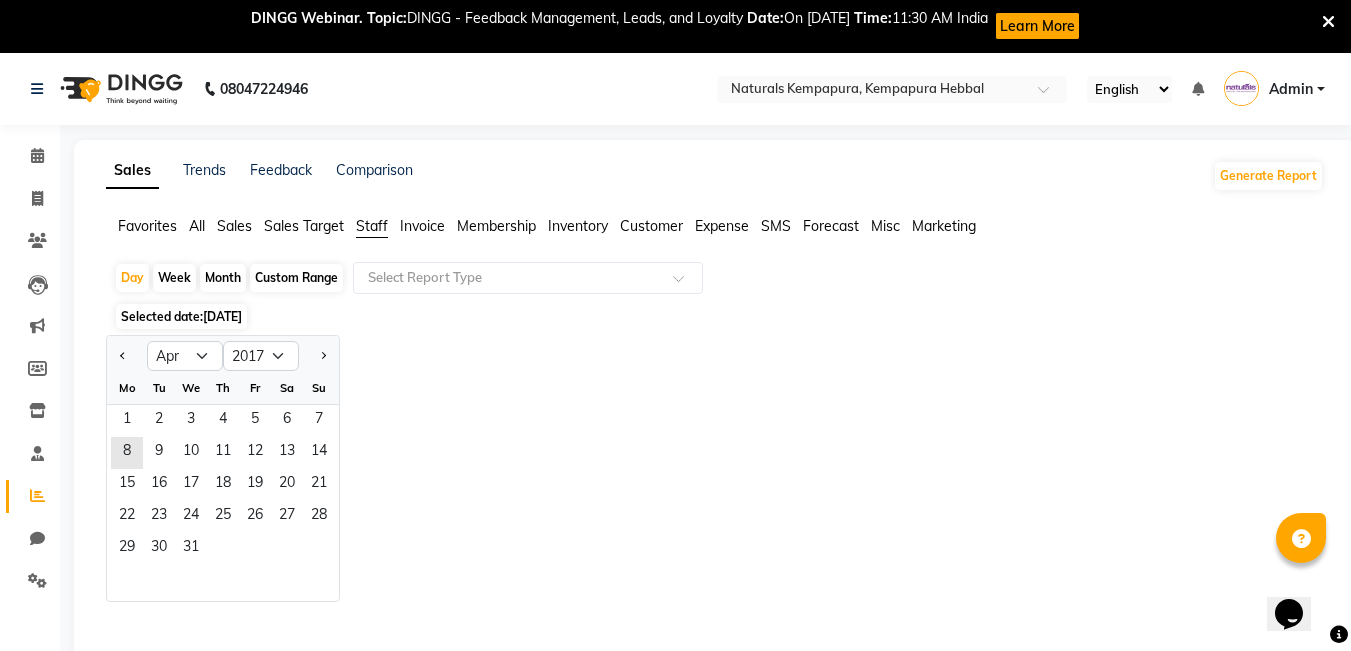 select on "3" 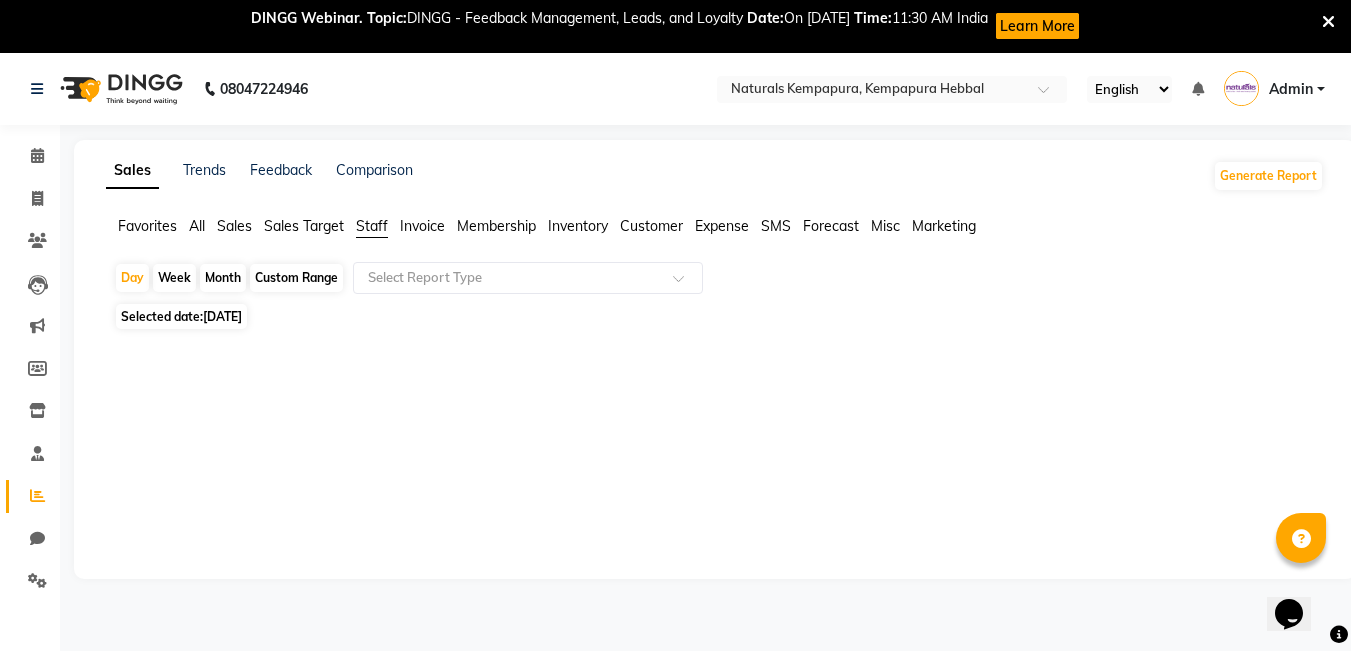 click 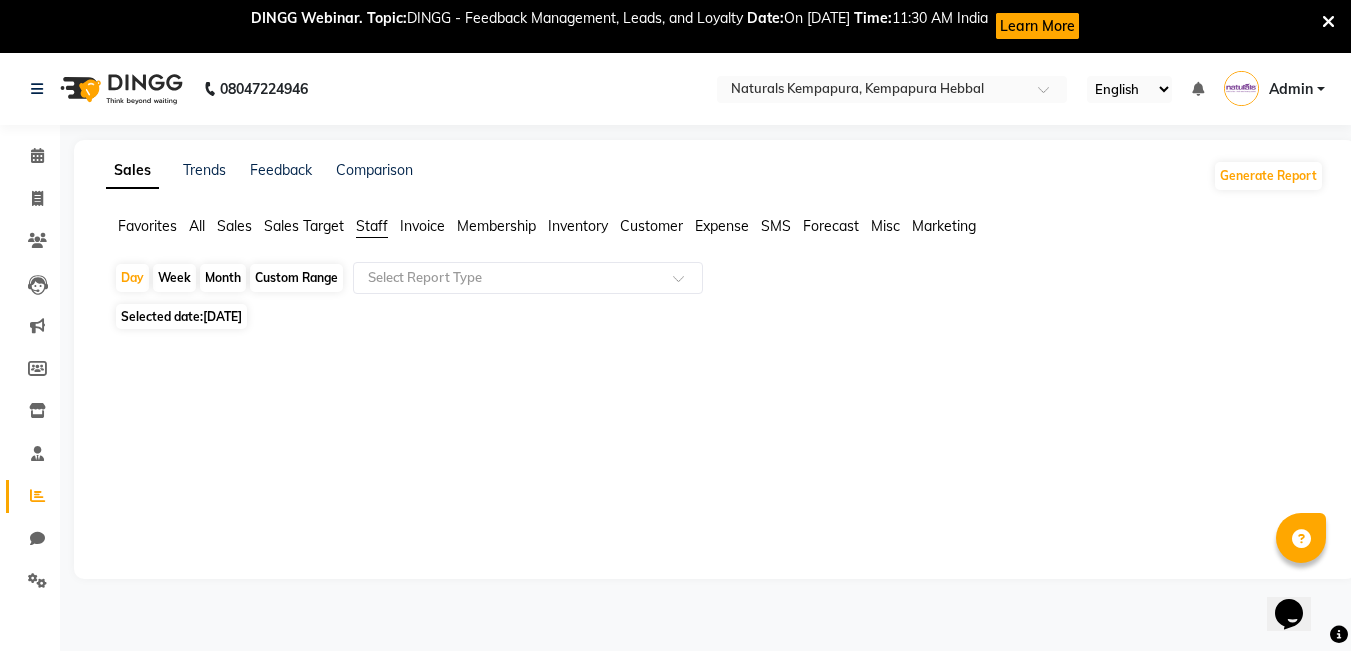 click on "[DATE]" 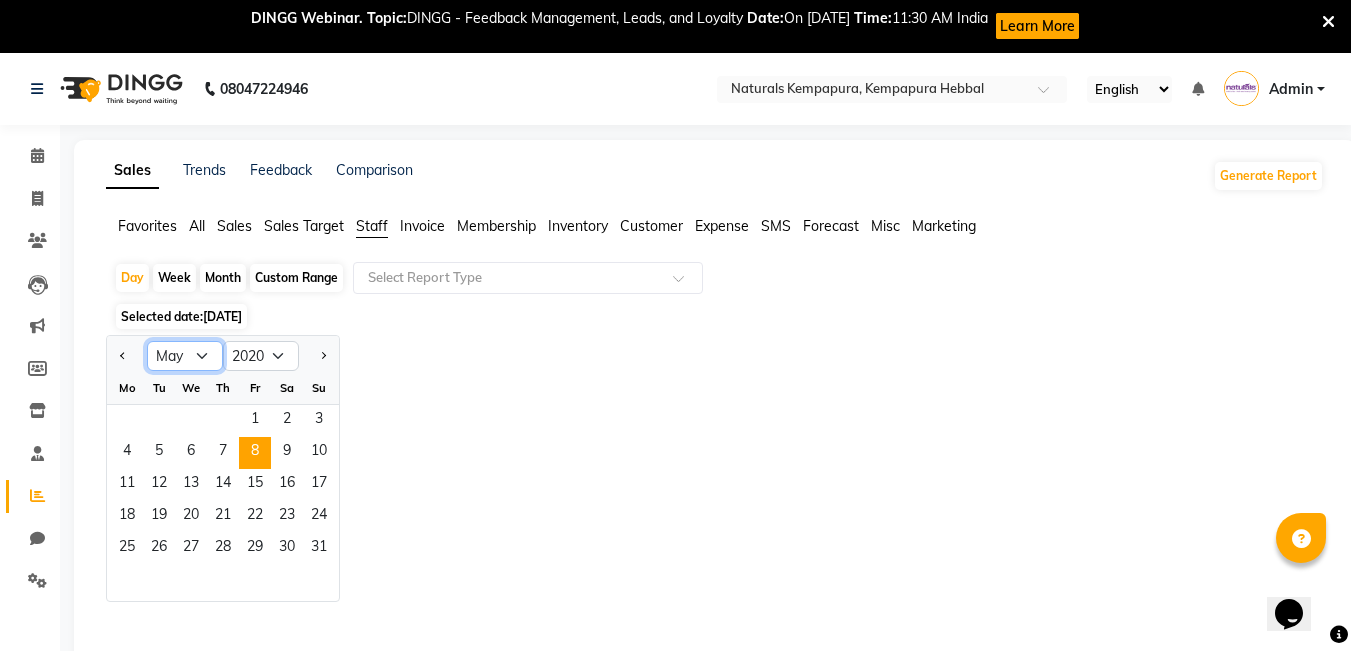click on "Jan Feb Mar Apr May Jun [DATE] Aug Sep Oct Nov Dec" 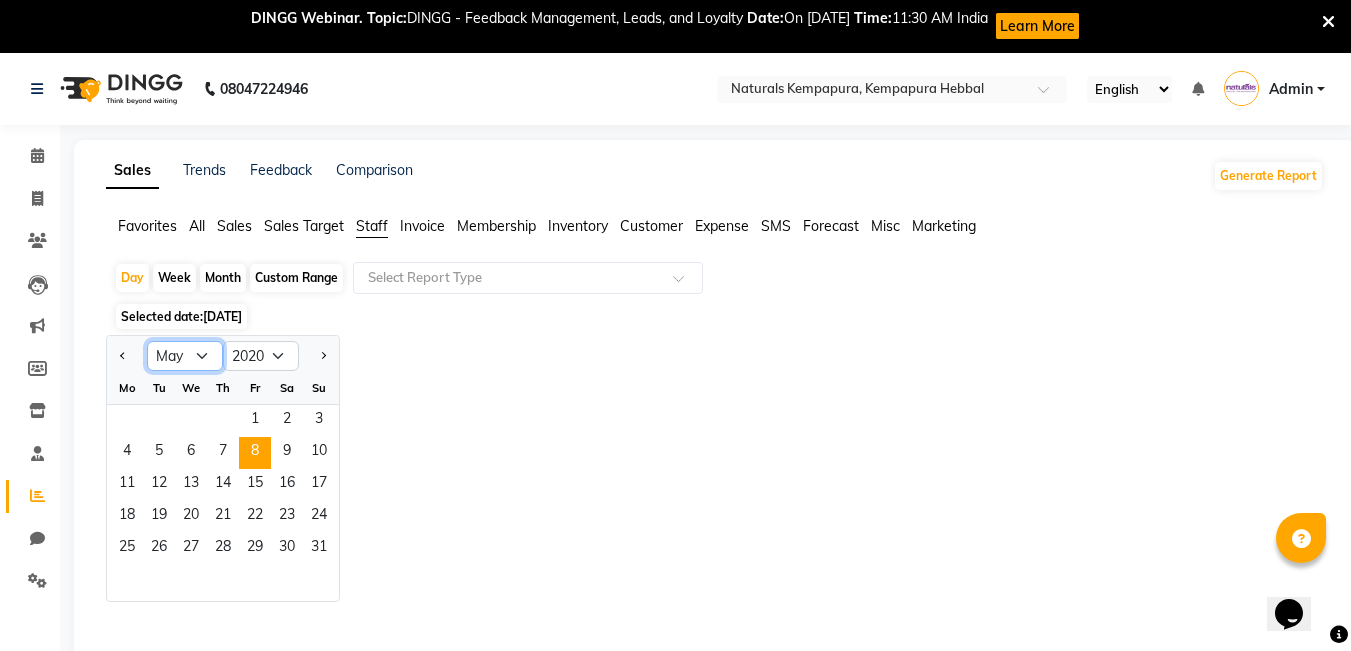 select on "1" 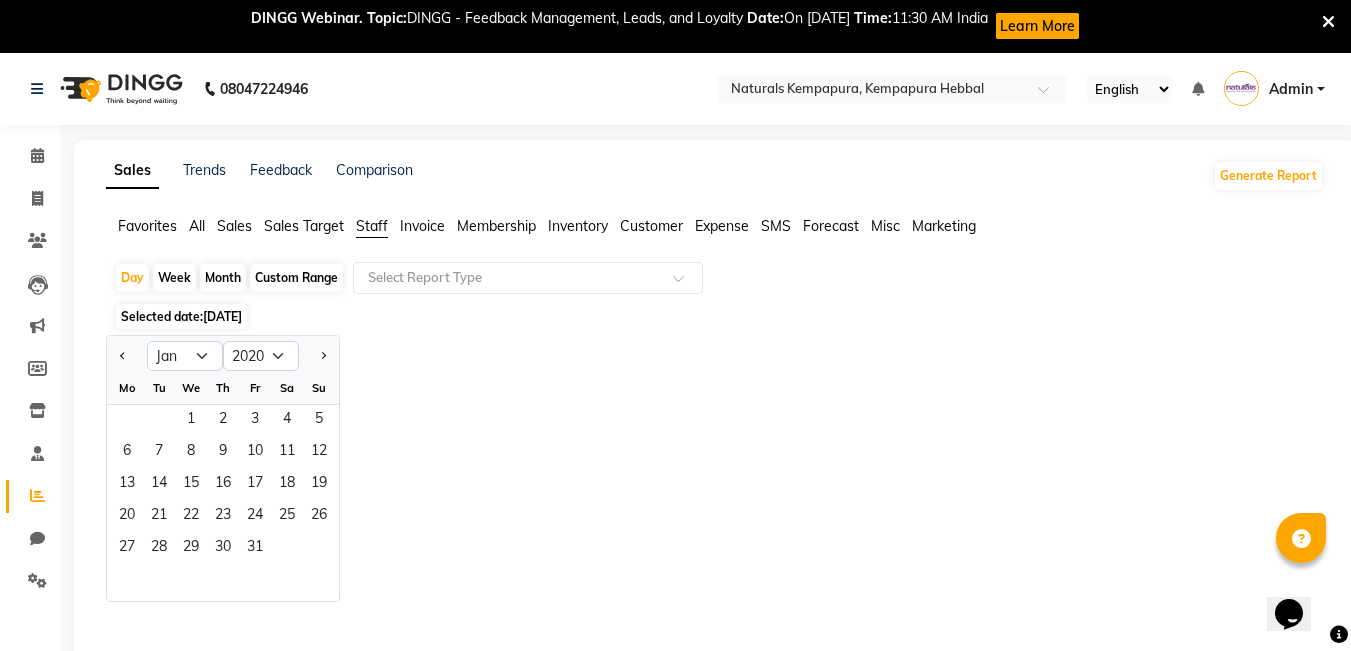 click on "Jan Feb Mar Apr May Jun [DATE] Aug Sep Oct Nov [DATE] 2011 2012 2013 2014 2015 2016 2017 2018 2019 2020 2021 2022 2023 2024 2025 2026 2027 2028 2029 2030 Mo Tu We Th Fr Sa Su  1   2   3   4   5   6   7   8   9   10   11   12   13   14   15   16   17   18   19   20   21   22   23   24   25   26   27   28   29   30   31" 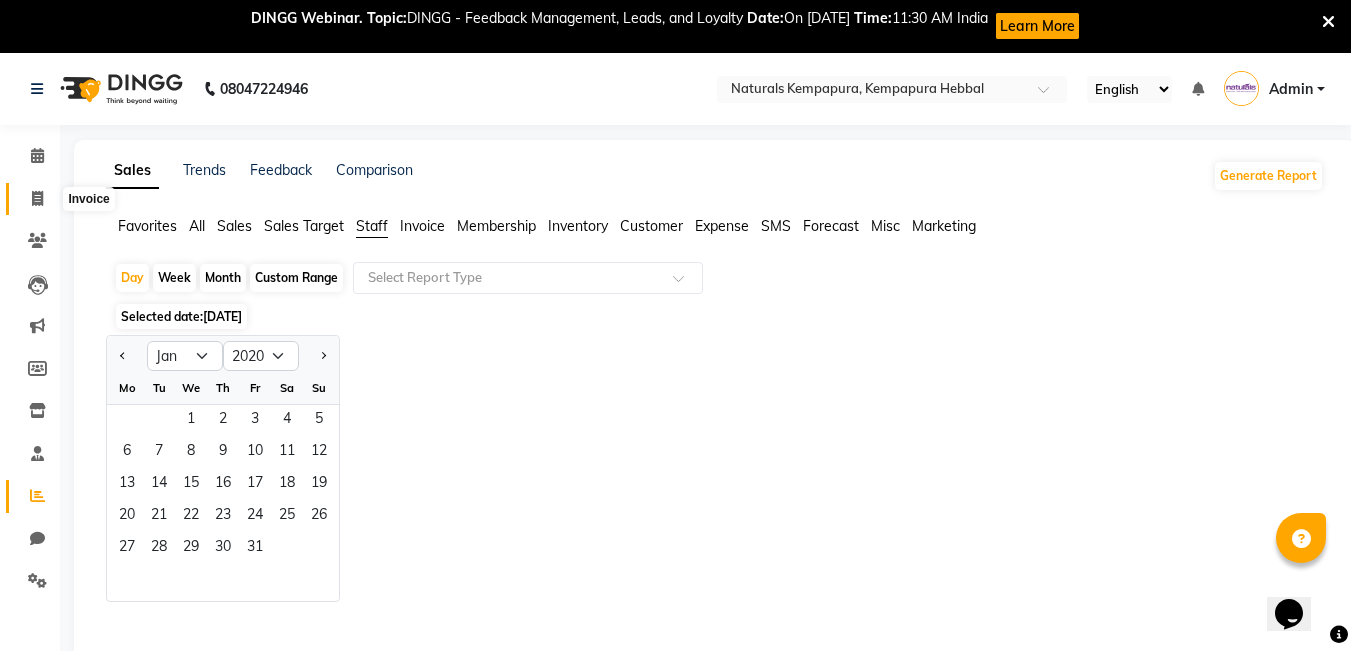 click 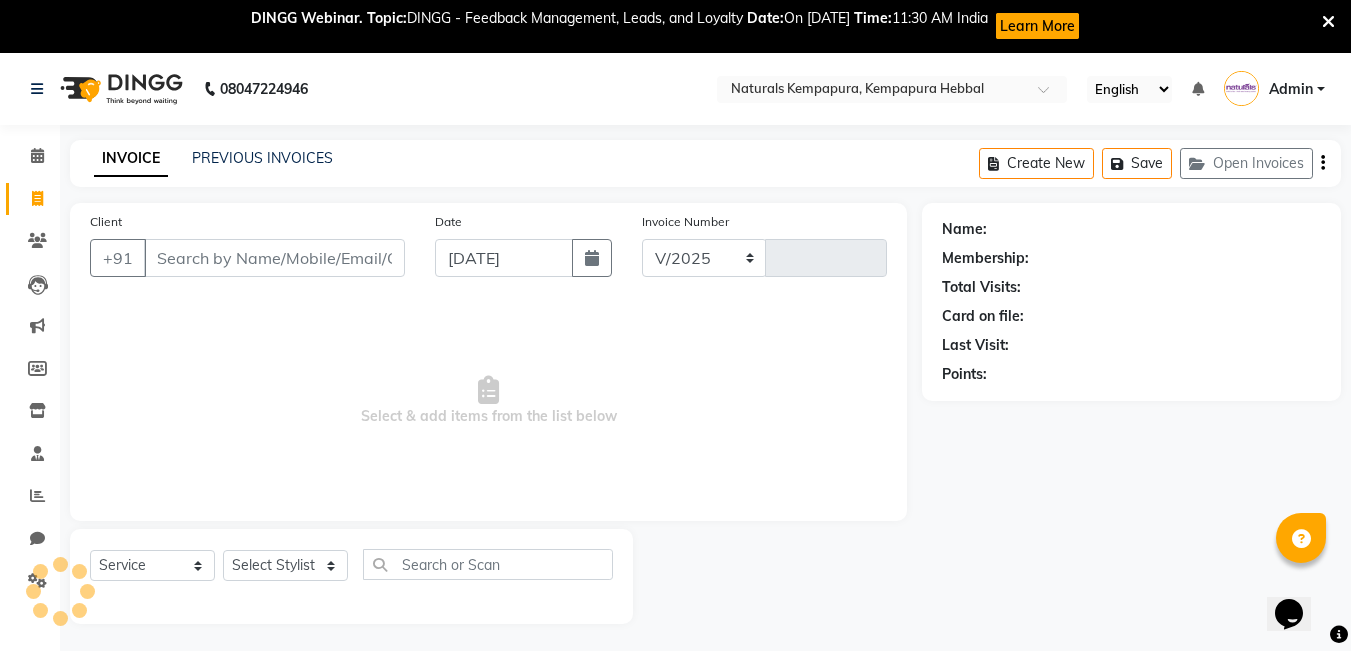 select on "7848" 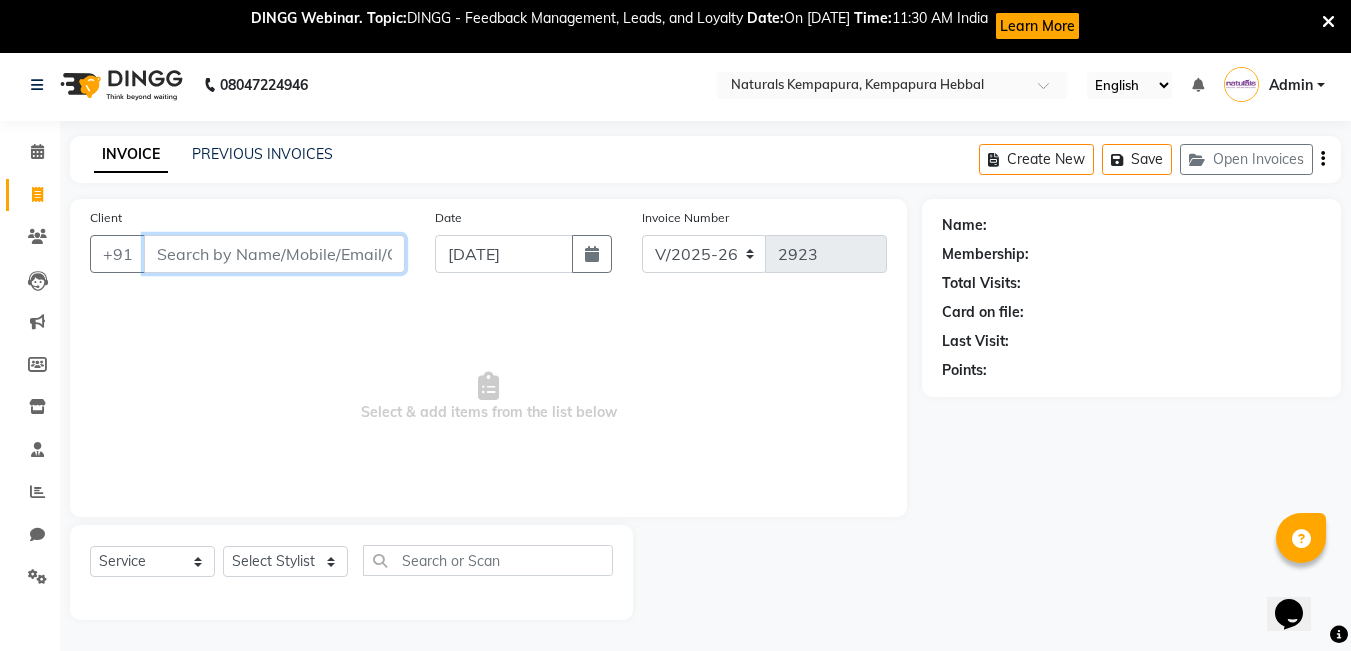 scroll, scrollTop: 0, scrollLeft: 0, axis: both 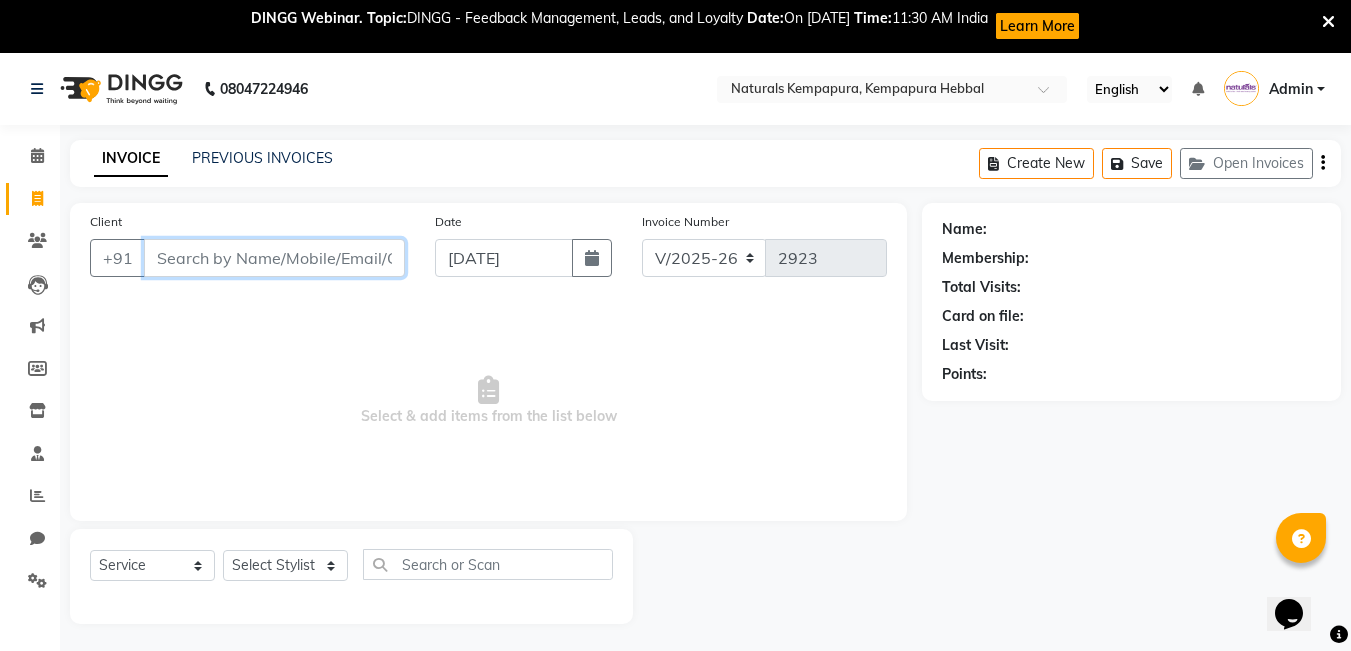 click on "Client" at bounding box center [274, 258] 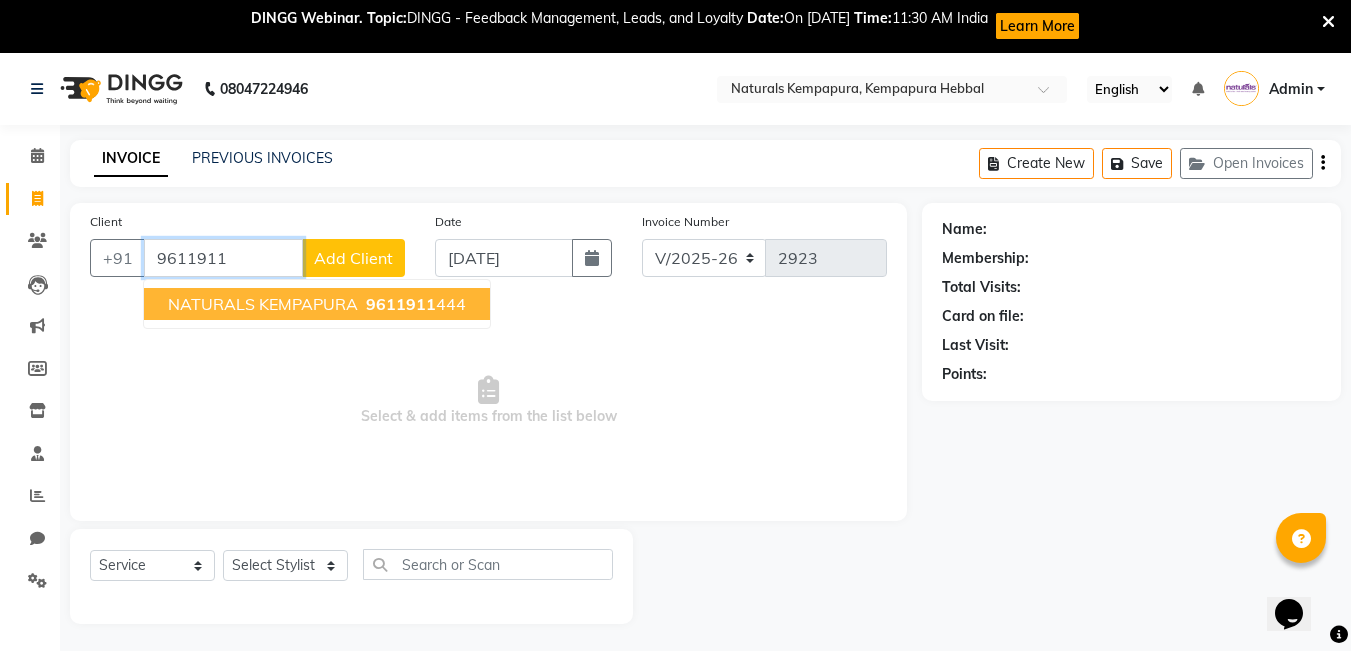 click on "NATURALS KEMPAPURA" at bounding box center (263, 304) 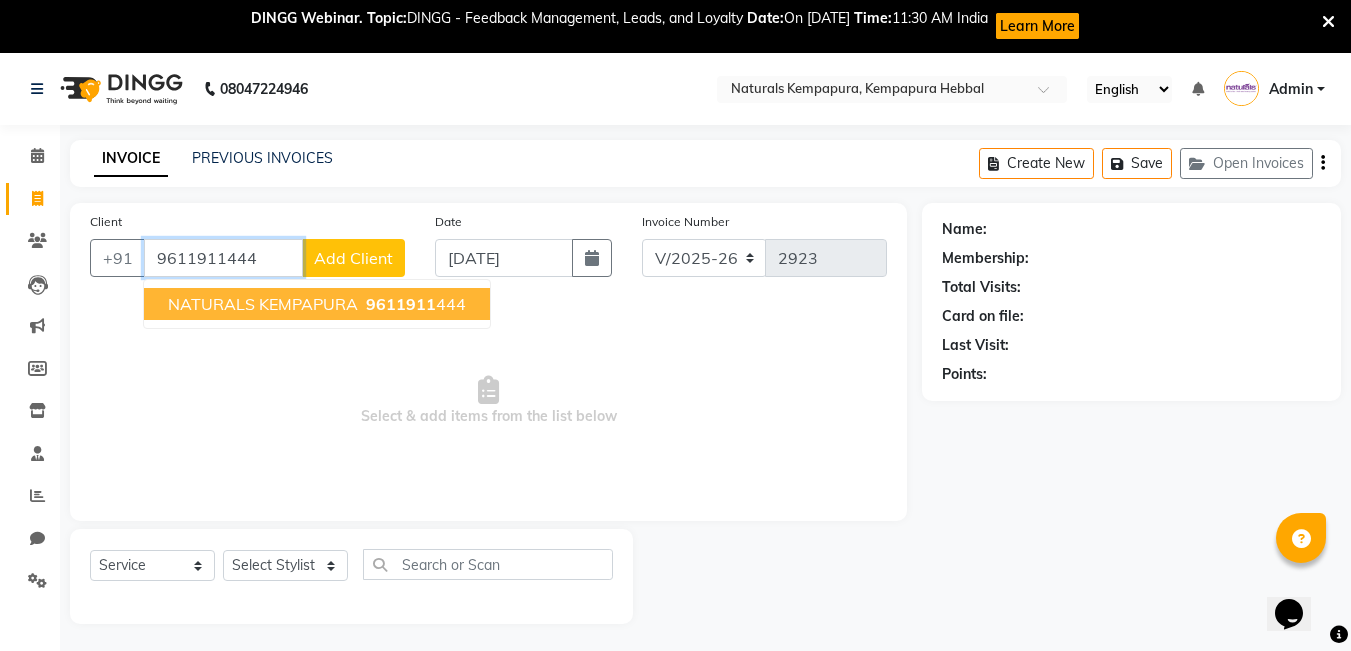 type on "9611911444" 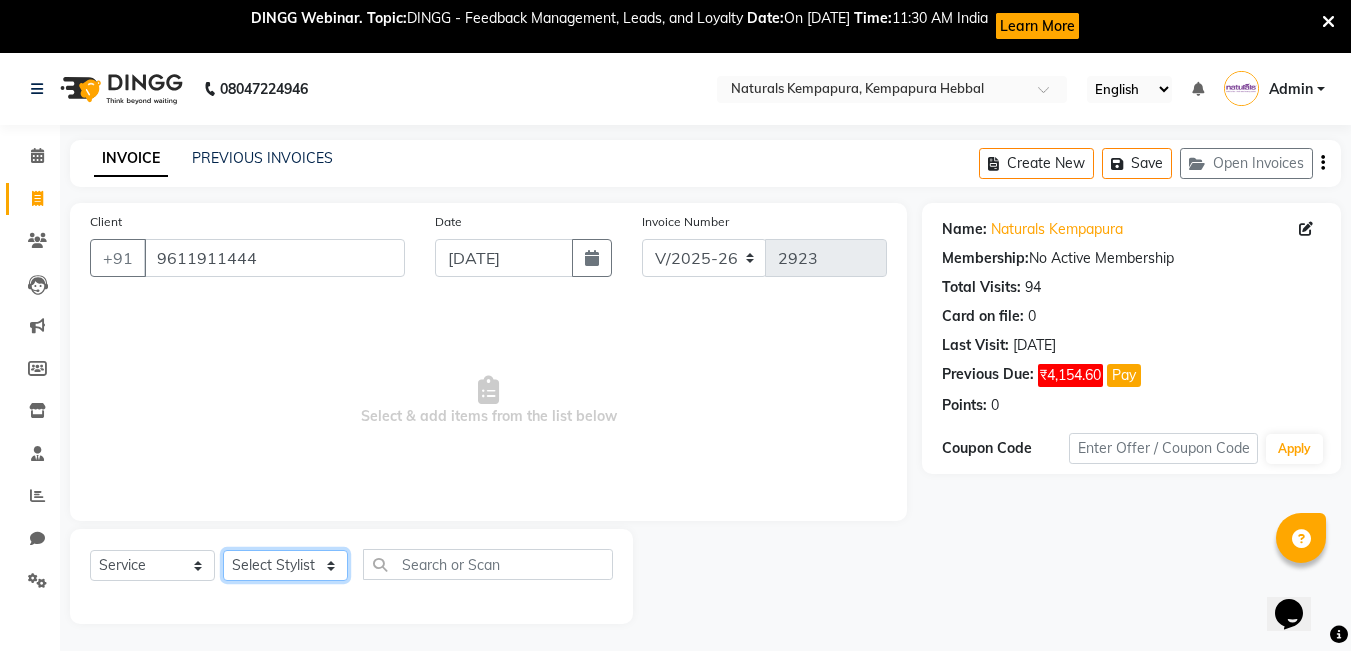 click on "Select Stylist [PERSON_NAME]  DANISH [PERSON_NAME] [PERSON_NAME]  [PERSON_NAME] [PERSON_NAME] [PERSON_NAME] MUSABEER [PERSON_NAME]  POOJA BC PUJA PRADHAN [DATE] [PERSON_NAME]  [PERSON_NAME]  REKHA GV  [PERSON_NAME]  [PERSON_NAME] [PERSON_NAME]" 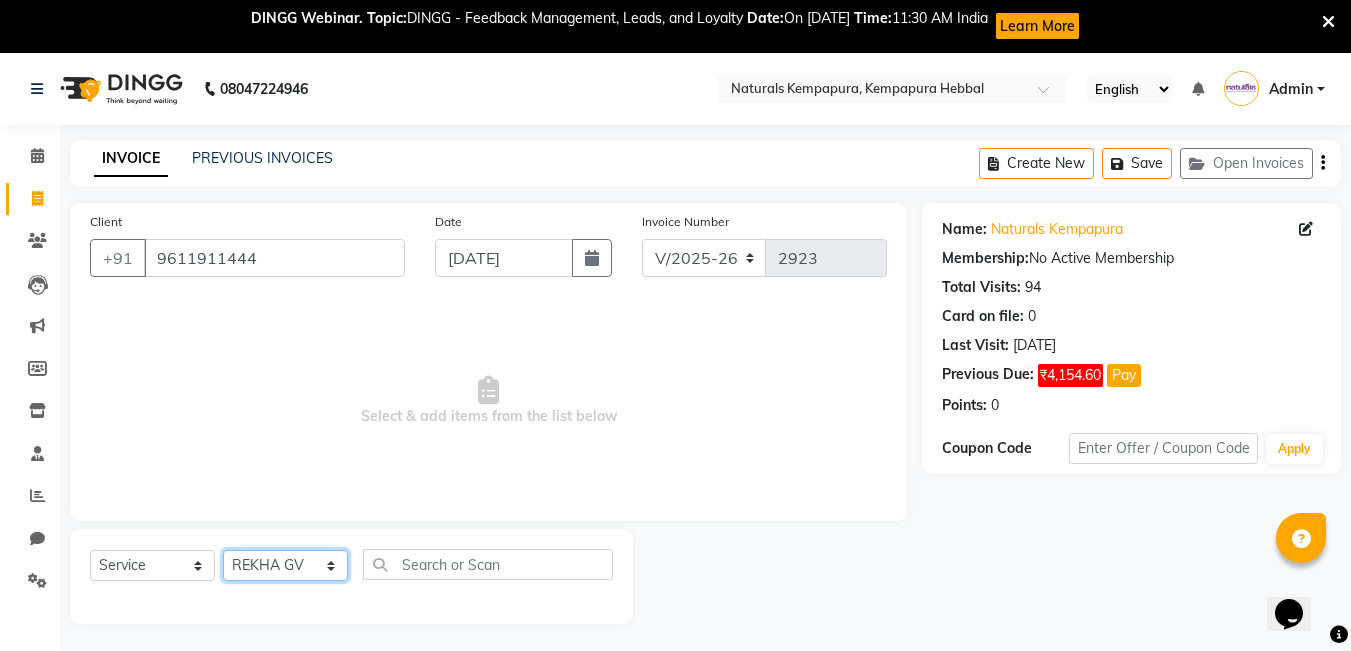 click on "Select Stylist [PERSON_NAME]  DANISH [PERSON_NAME] [PERSON_NAME]  [PERSON_NAME] [PERSON_NAME] [PERSON_NAME] MUSABEER [PERSON_NAME]  POOJA BC PUJA PRADHAN [DATE] [PERSON_NAME]  [PERSON_NAME]  REKHA GV  [PERSON_NAME]  [PERSON_NAME] [PERSON_NAME]" 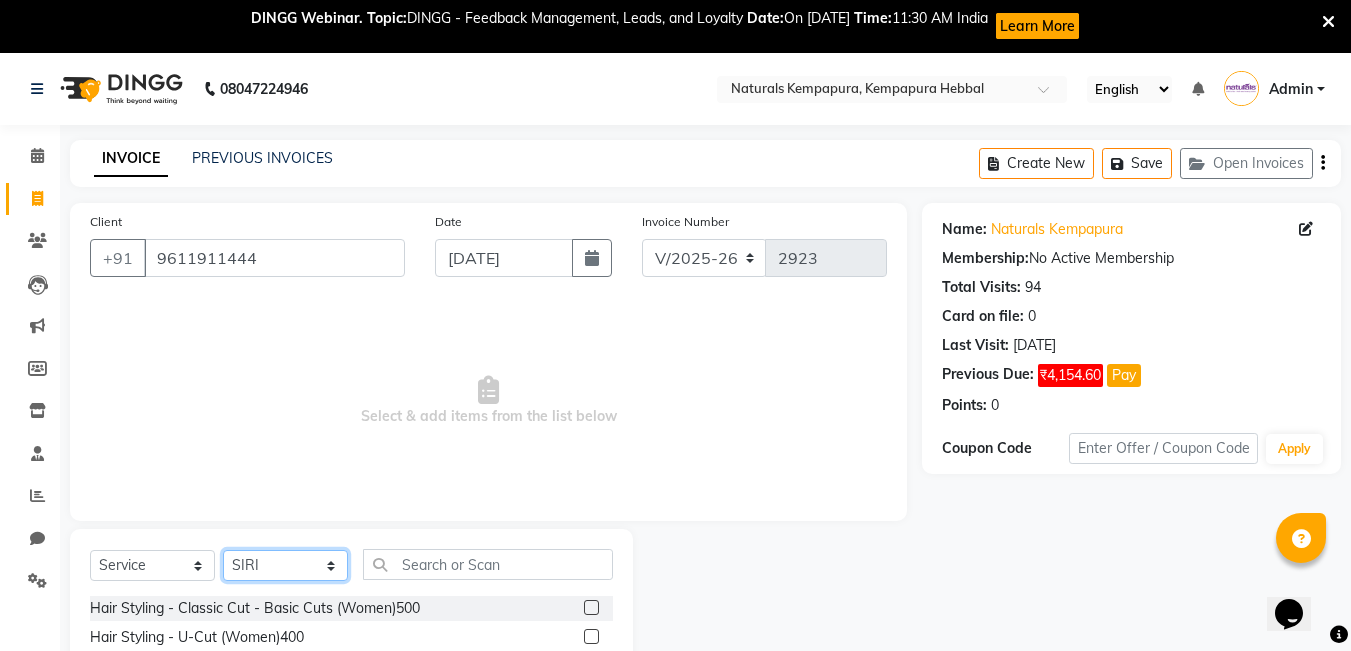click on "Select Stylist [PERSON_NAME]  DANISH [PERSON_NAME] [PERSON_NAME]  [PERSON_NAME] [PERSON_NAME] [PERSON_NAME] MUSABEER [PERSON_NAME]  POOJA BC PUJA PRADHAN [DATE] [PERSON_NAME]  [PERSON_NAME]  REKHA GV  [PERSON_NAME]  [PERSON_NAME] [PERSON_NAME]" 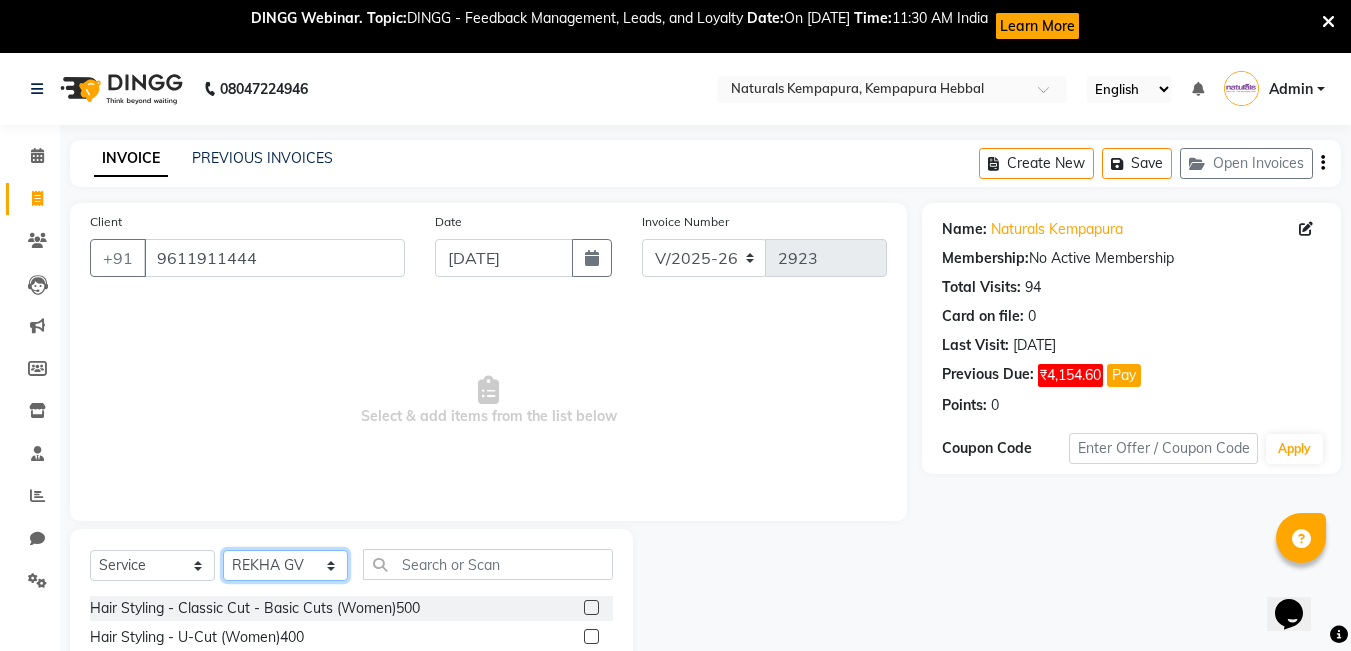 click on "Select Stylist [PERSON_NAME]  DANISH [PERSON_NAME] [PERSON_NAME]  [PERSON_NAME] [PERSON_NAME] [PERSON_NAME] MUSABEER [PERSON_NAME]  POOJA BC PUJA PRADHAN [DATE] [PERSON_NAME]  [PERSON_NAME]  REKHA GV  [PERSON_NAME]  [PERSON_NAME] [PERSON_NAME]" 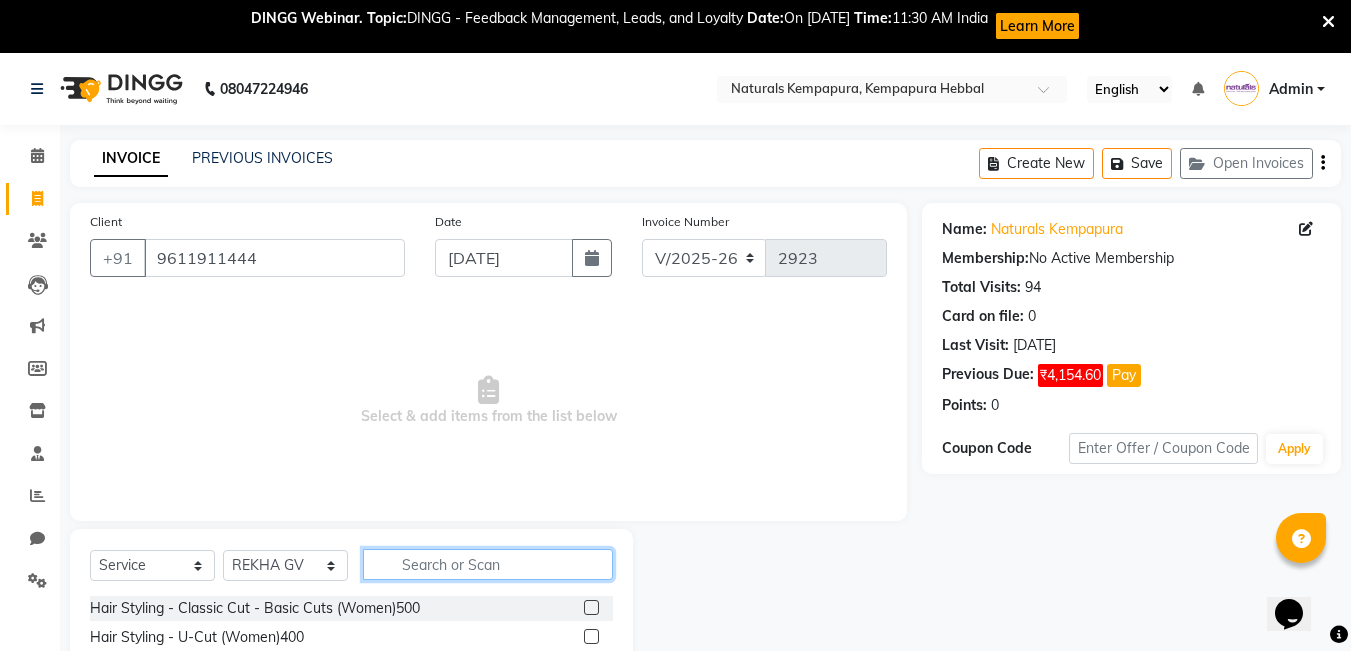 click 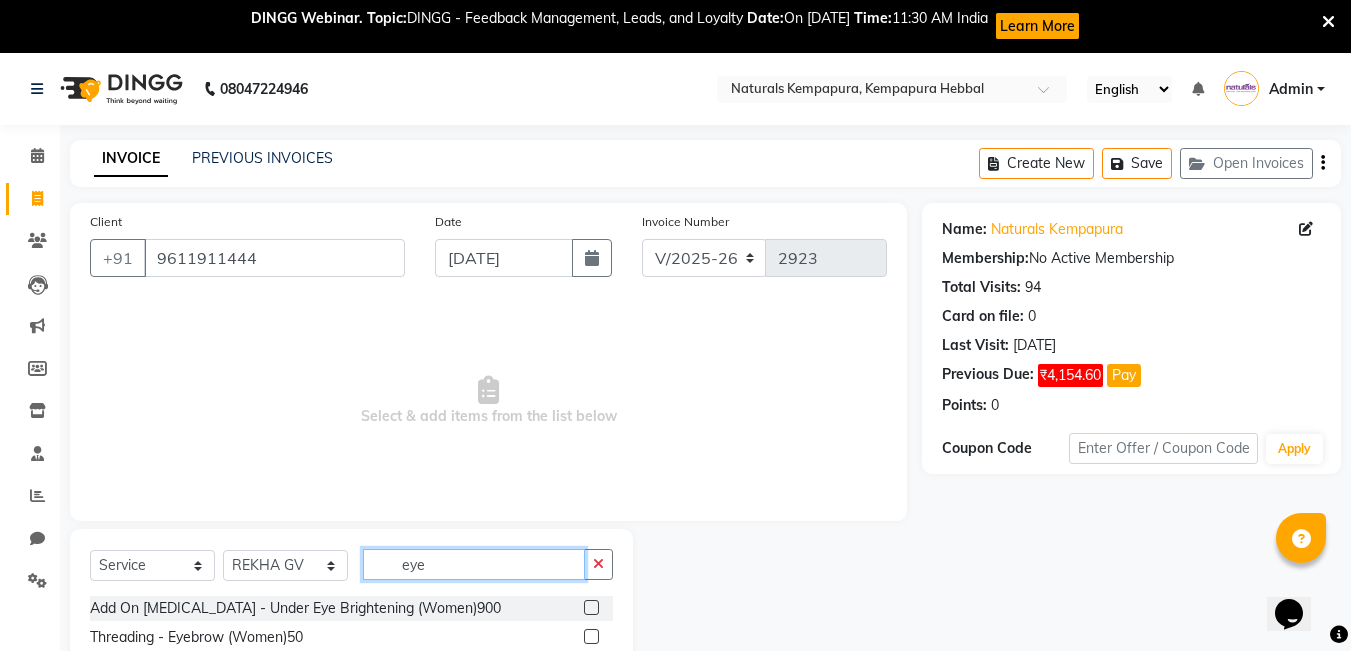type on "eye" 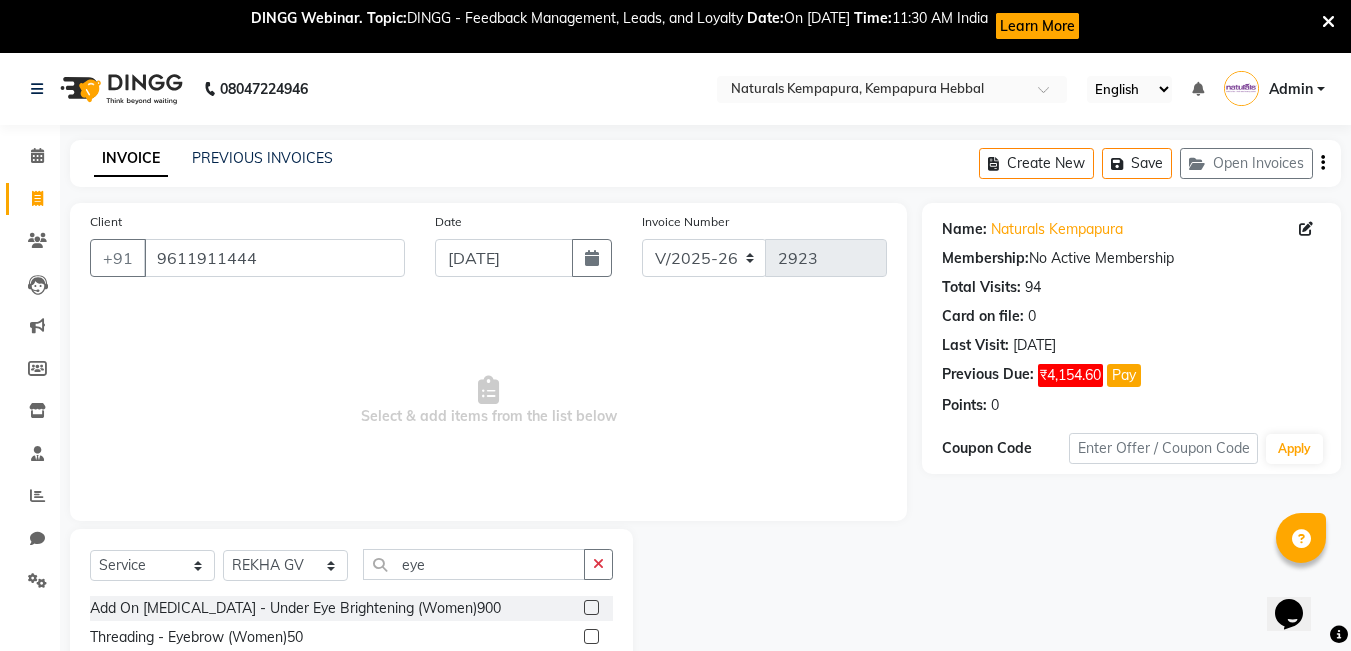 click on "Client [PHONE_NUMBER] Date [DATE] Invoice Number V/2025 V/[PHONE_NUMBER]  Select & add items from the list below  Select  Service  Product  Membership  Package Voucher Prepaid Gift Card  Select Stylist [PERSON_NAME]  DANISH [PERSON_NAME] [PERSON_NAME]  [PERSON_NAME] [PERSON_NAME] [PERSON_NAME] MUSABEER [PERSON_NAME]  POOJA BC PUJA PRADHAN [DATE] [PERSON_NAME]  [PERSON_NAME]  REKHA GV  [PERSON_NAME]  [PERSON_NAME] [PERSON_NAME] eye Add On [MEDICAL_DATA] - Under Eye Brightening (Women)900  Threading - Eyebrow (Women)50  Add on [MEDICAL_DATA] - UNDER EYE Brightening (Men)800" 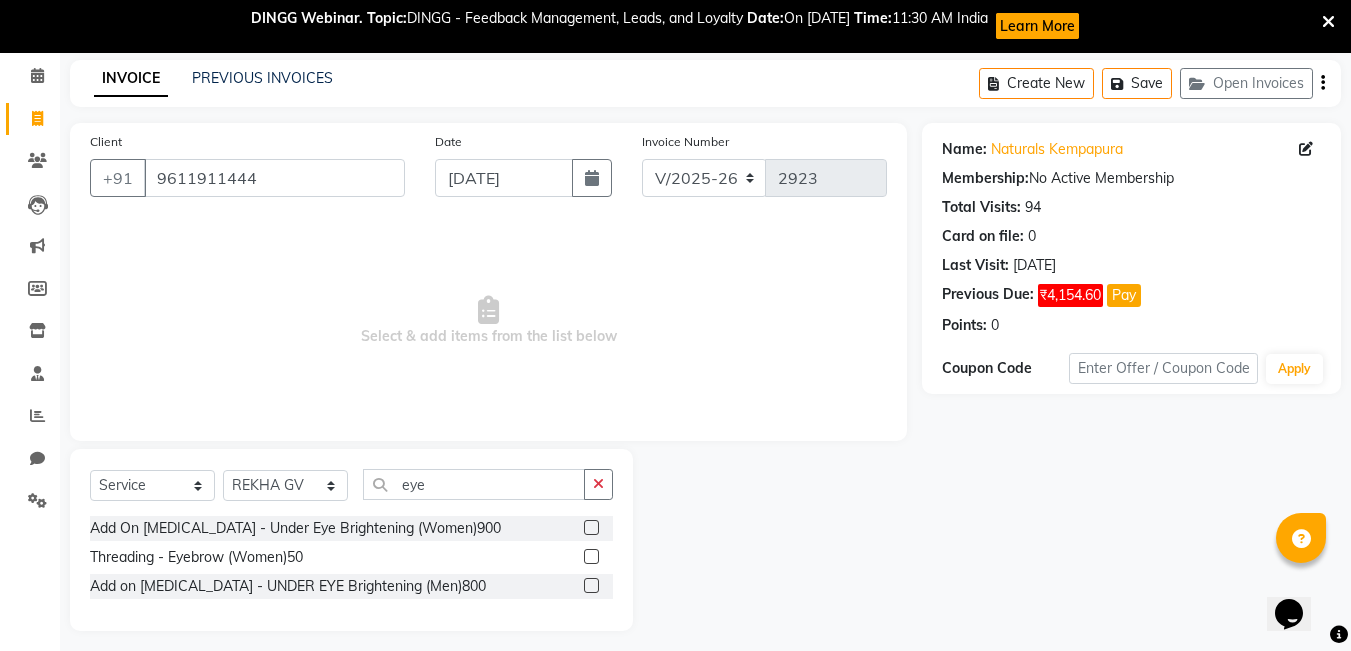 scroll, scrollTop: 90, scrollLeft: 0, axis: vertical 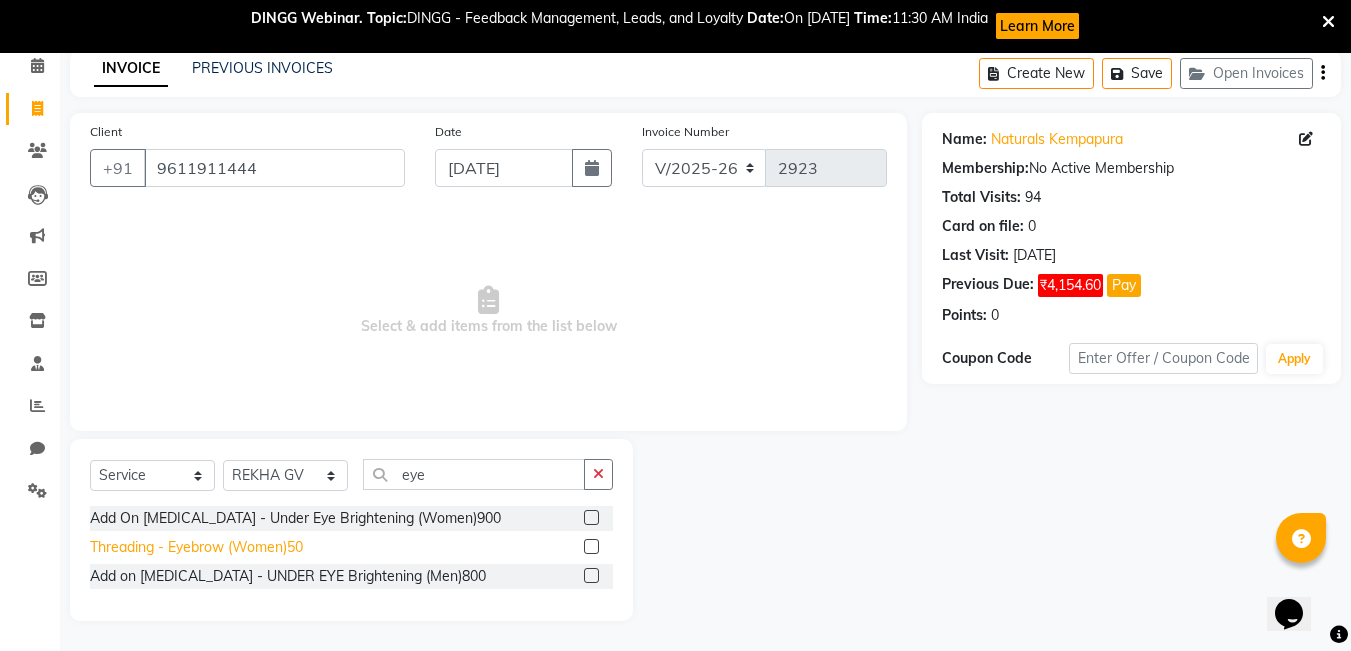 click on "Threading - Eyebrow (Women)50" 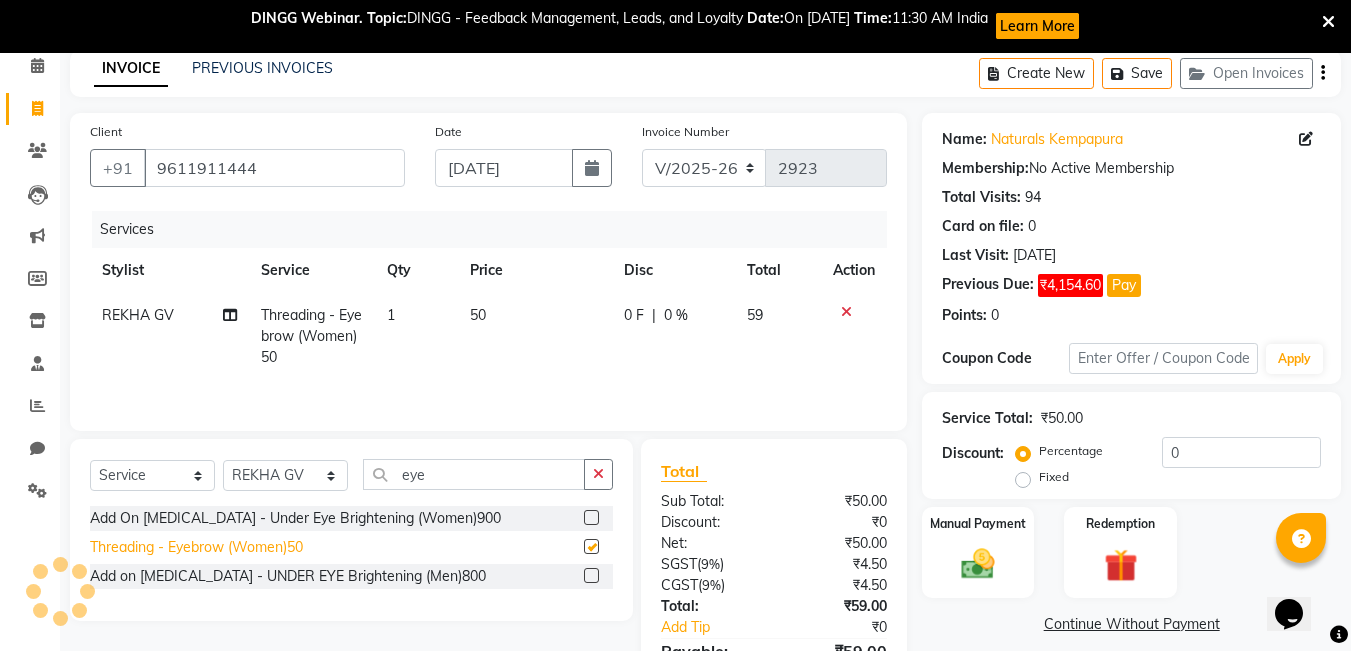 checkbox on "false" 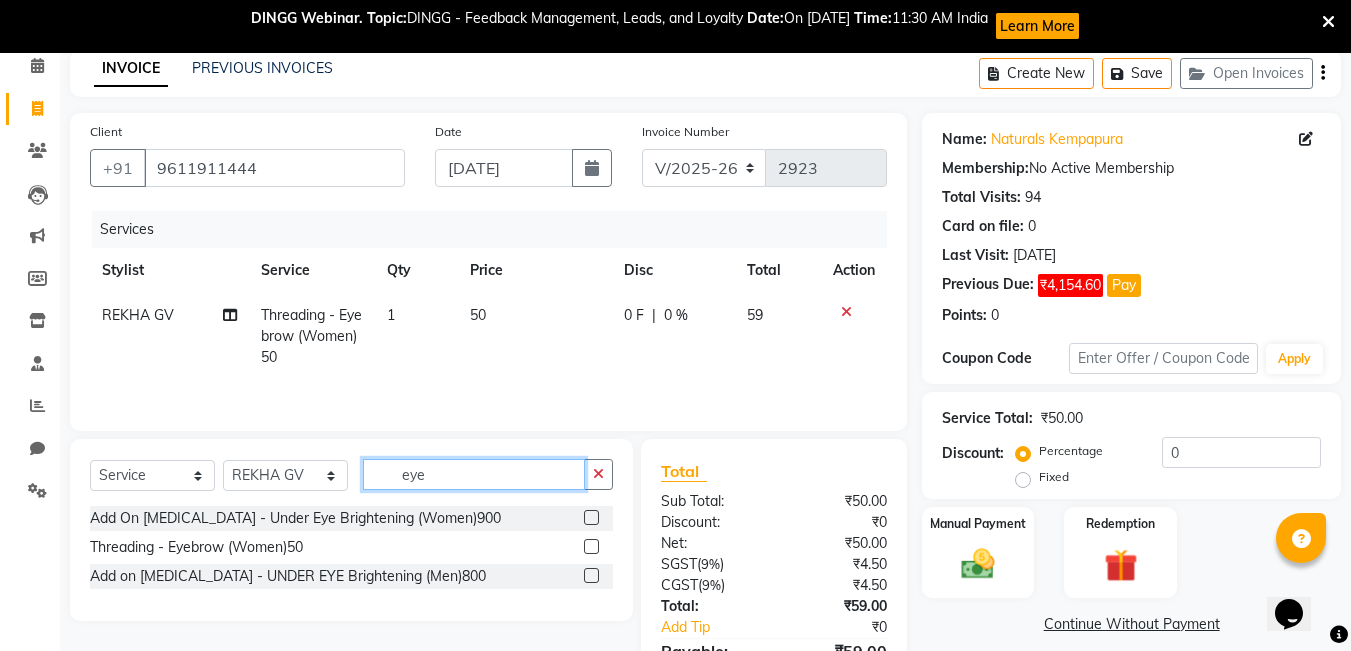 click on "eye" 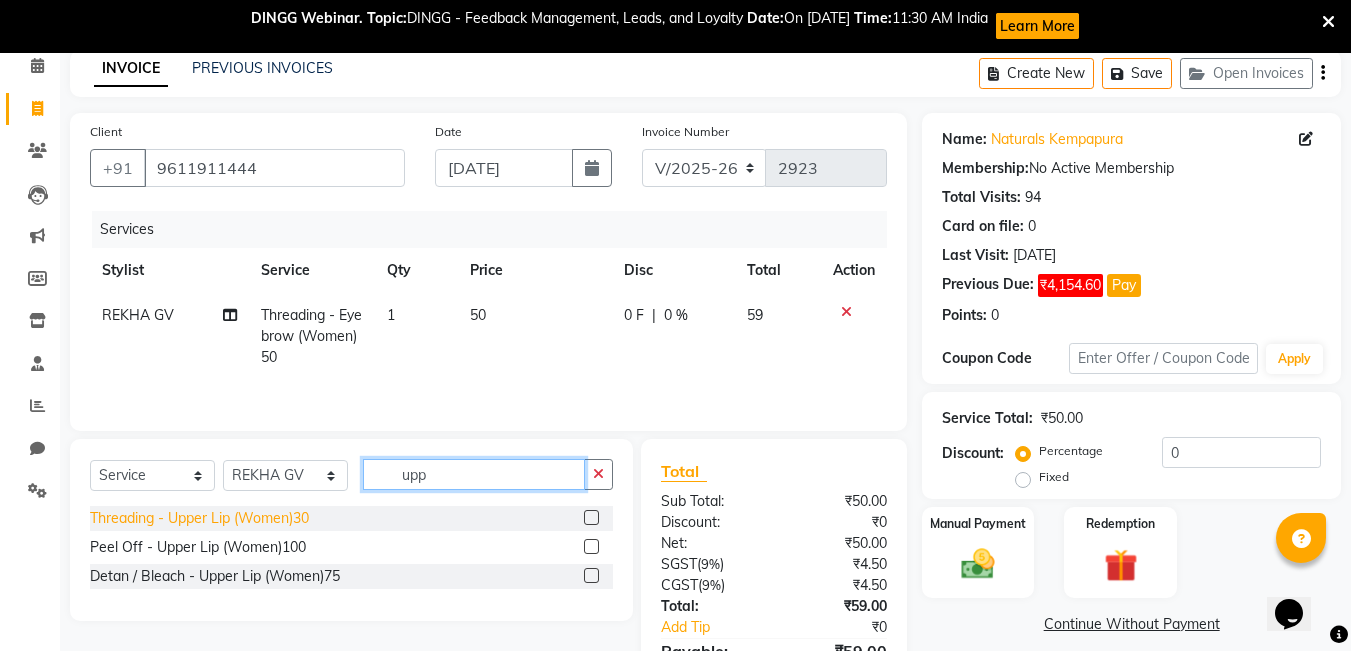 type on "upp" 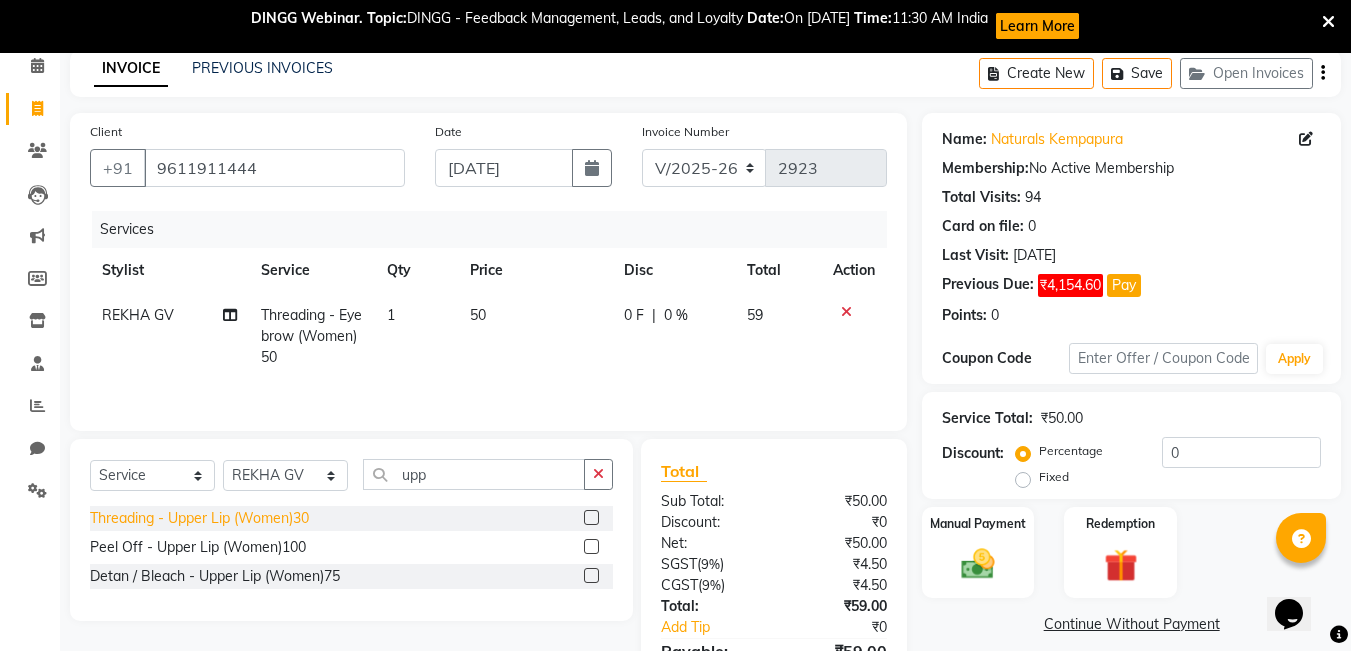 click on "Threading - Upper Lip (Women)30" 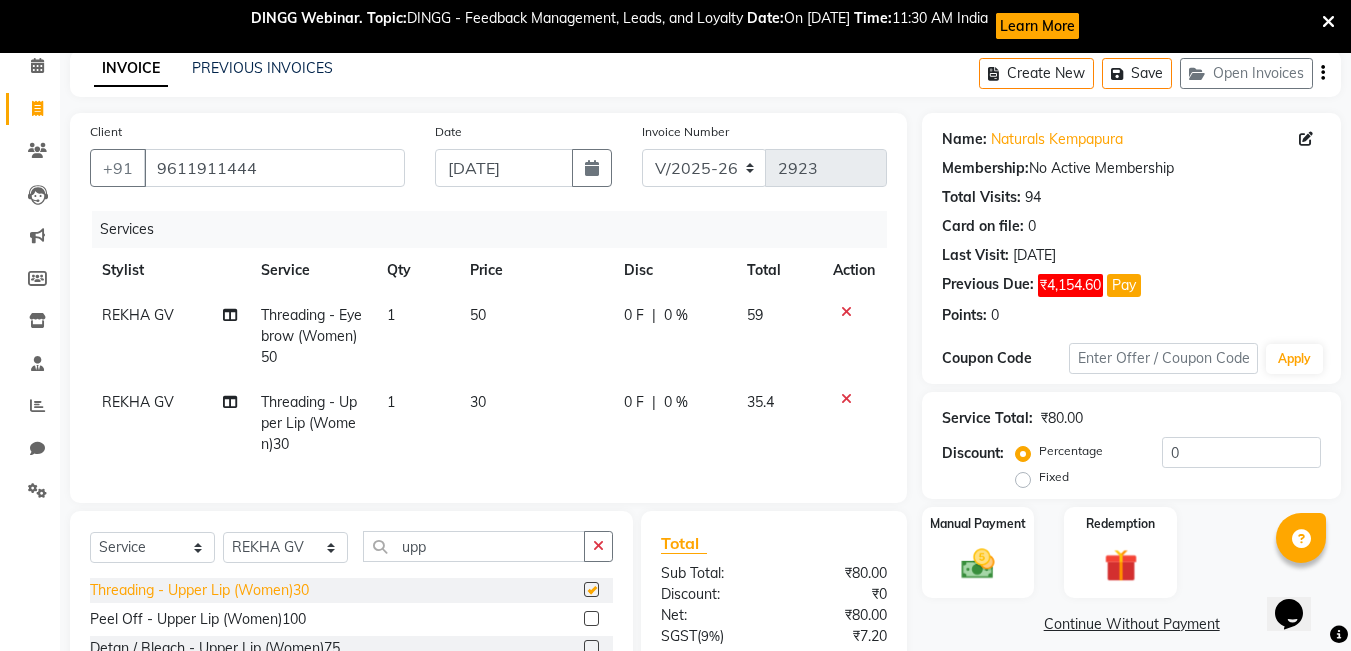 checkbox on "false" 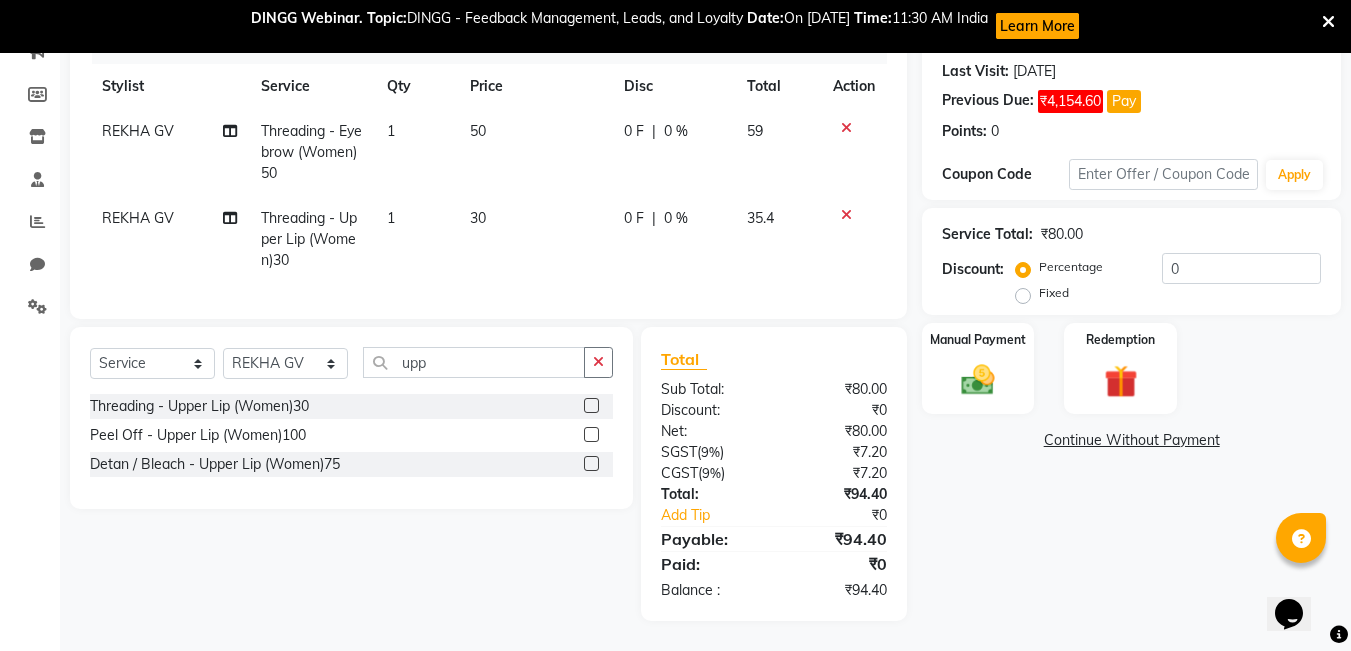 scroll, scrollTop: 289, scrollLeft: 0, axis: vertical 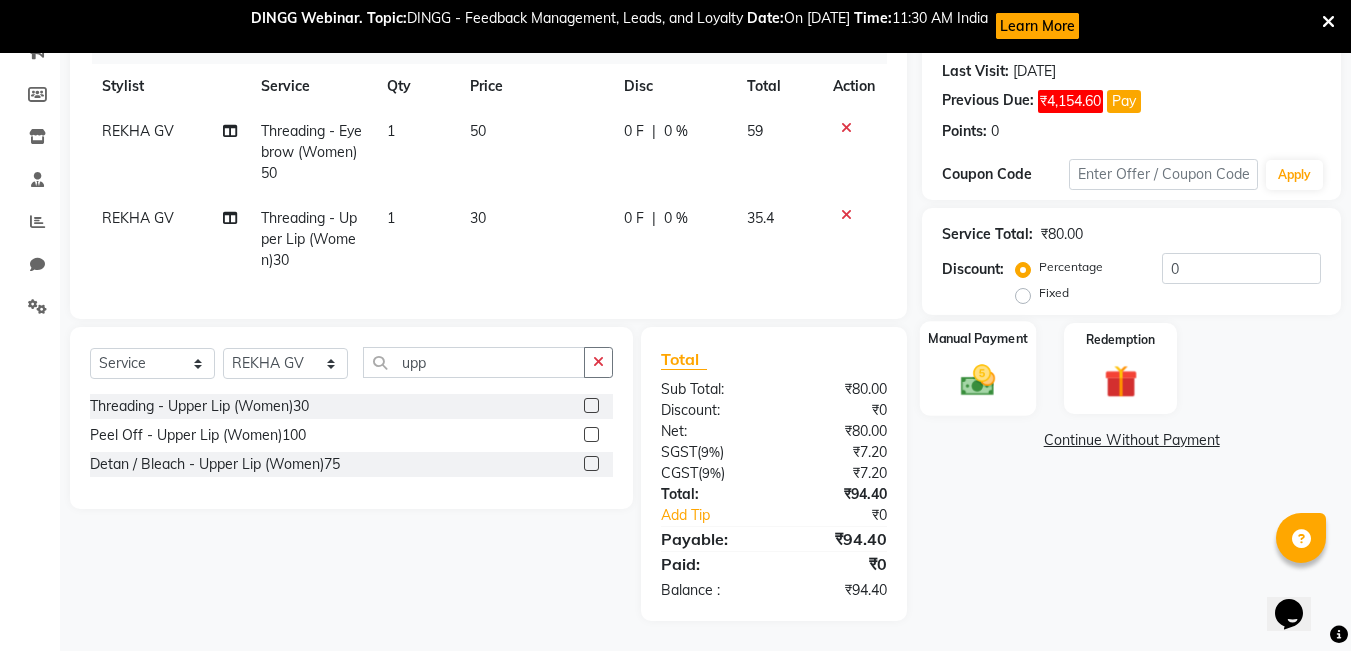 click 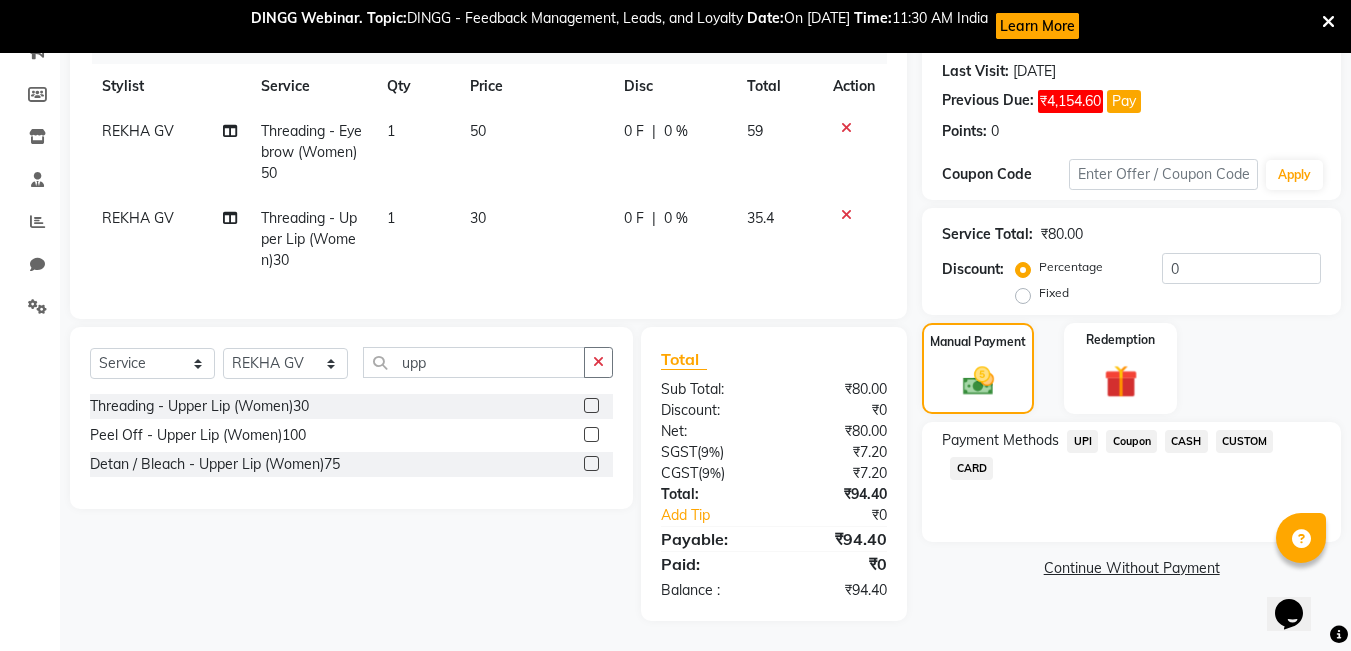 click on "UPI" 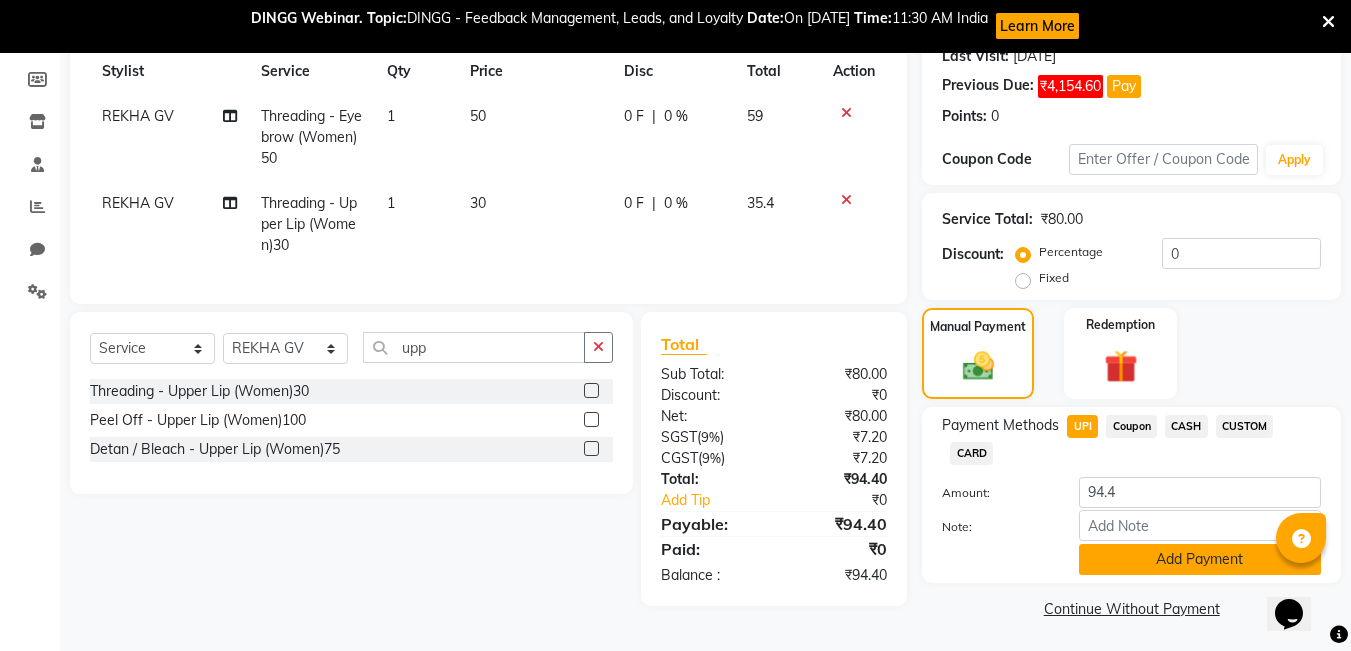 click on "Add Payment" 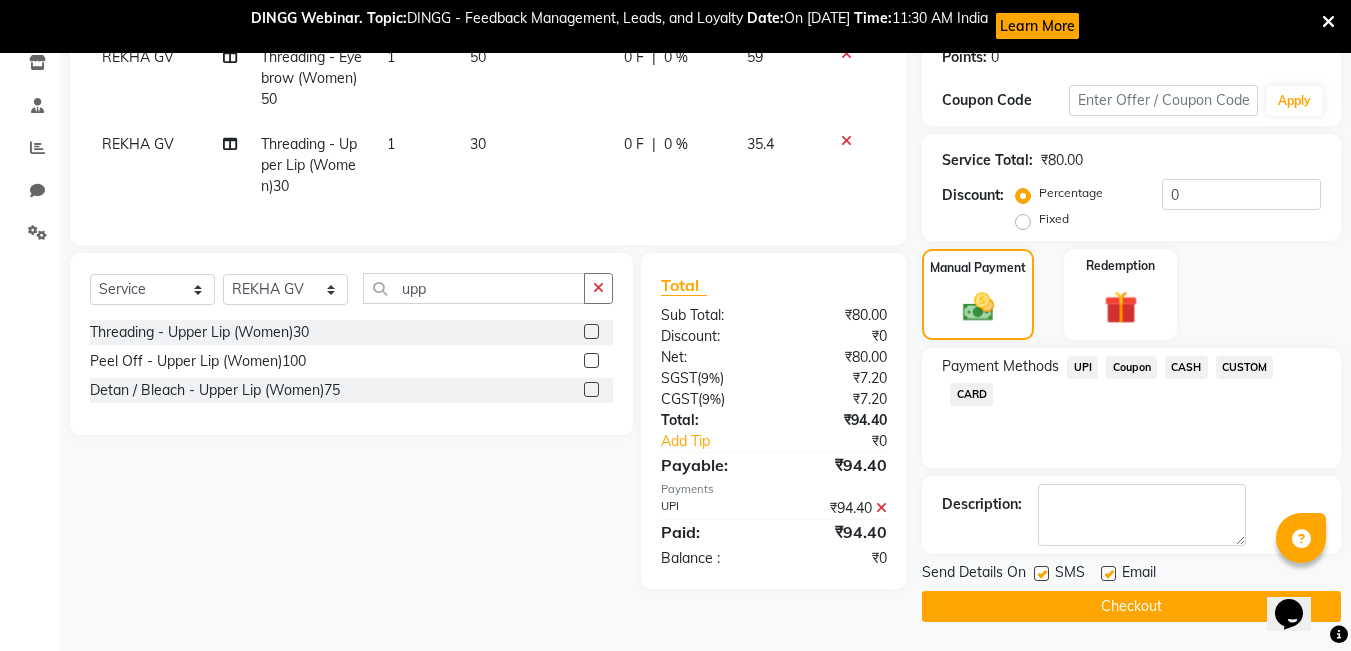 scroll, scrollTop: 349, scrollLeft: 0, axis: vertical 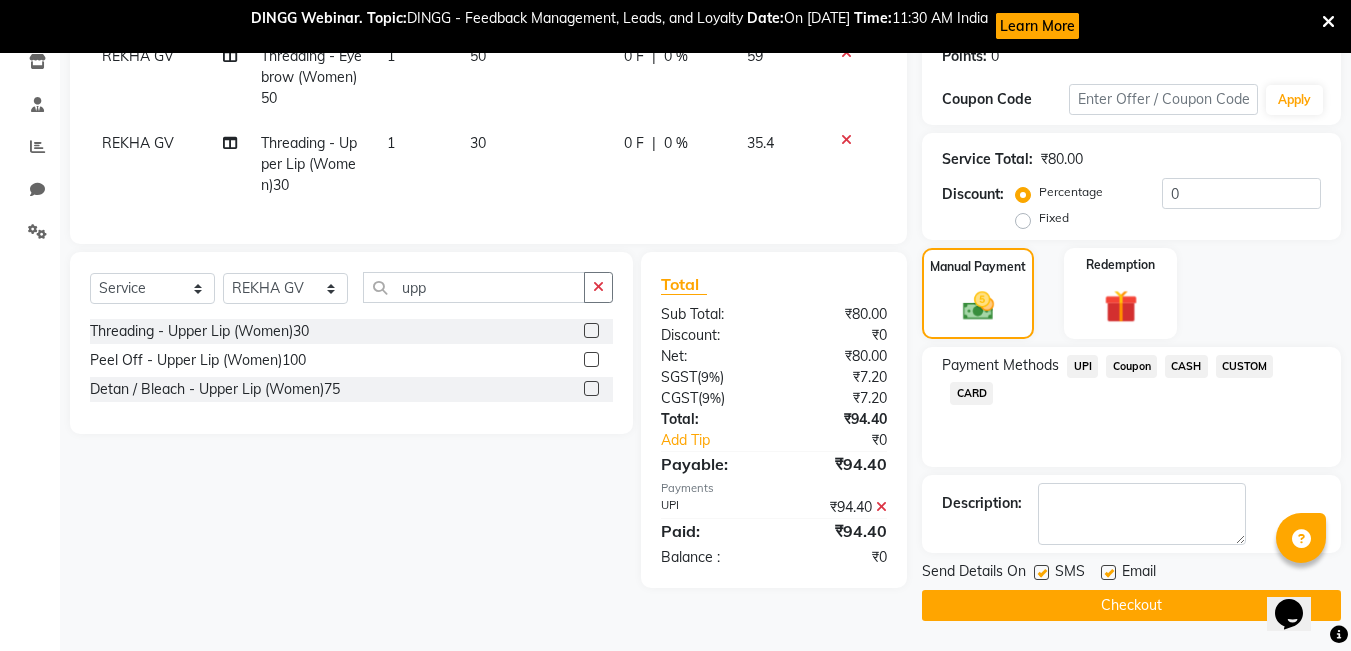 click 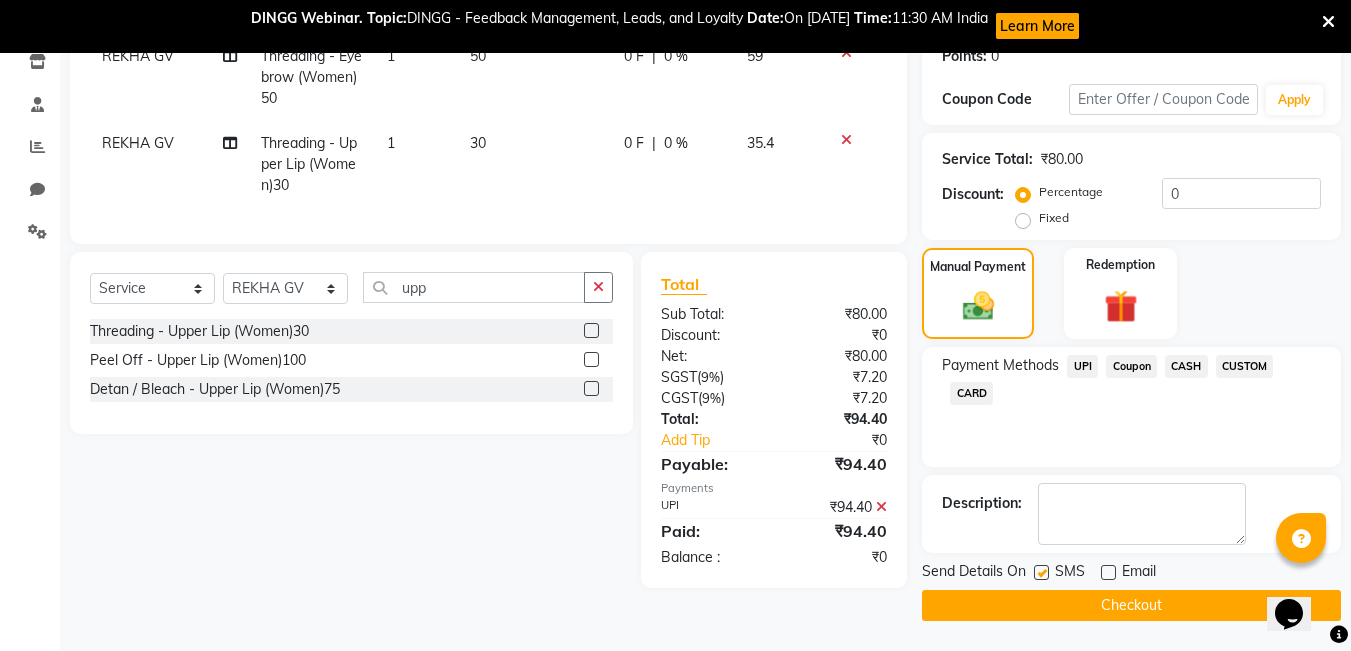 click 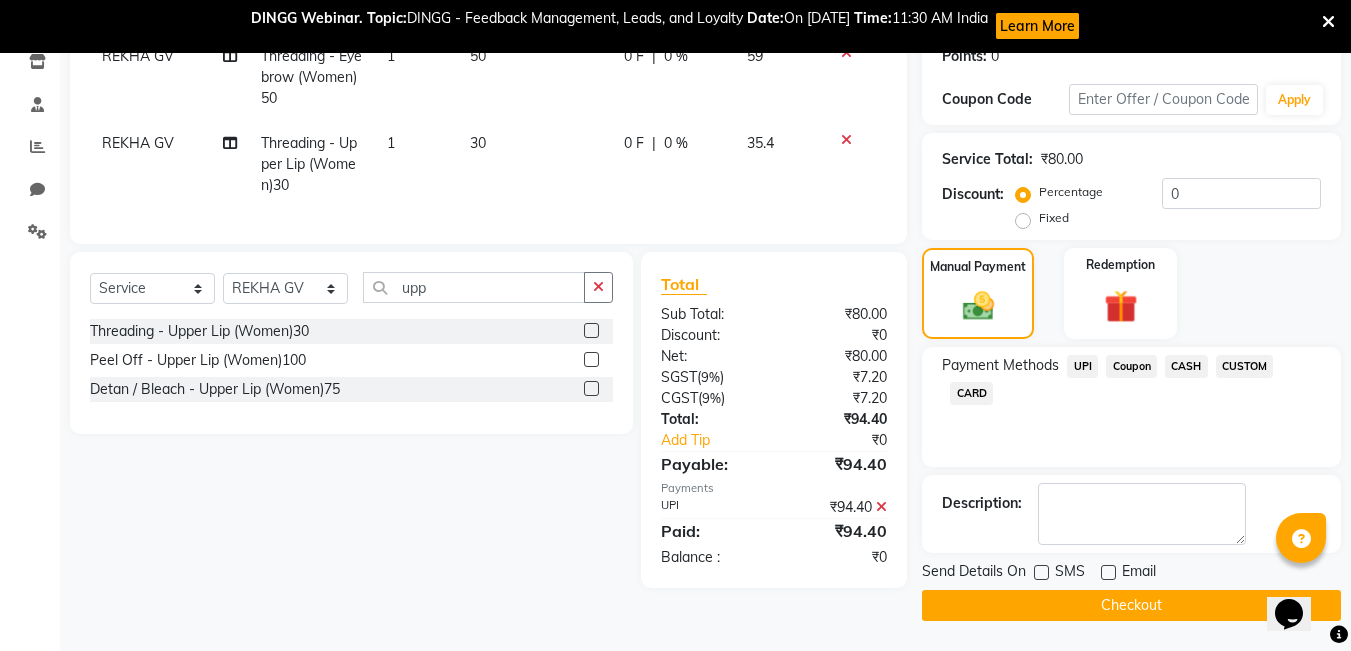 click on "Checkout" 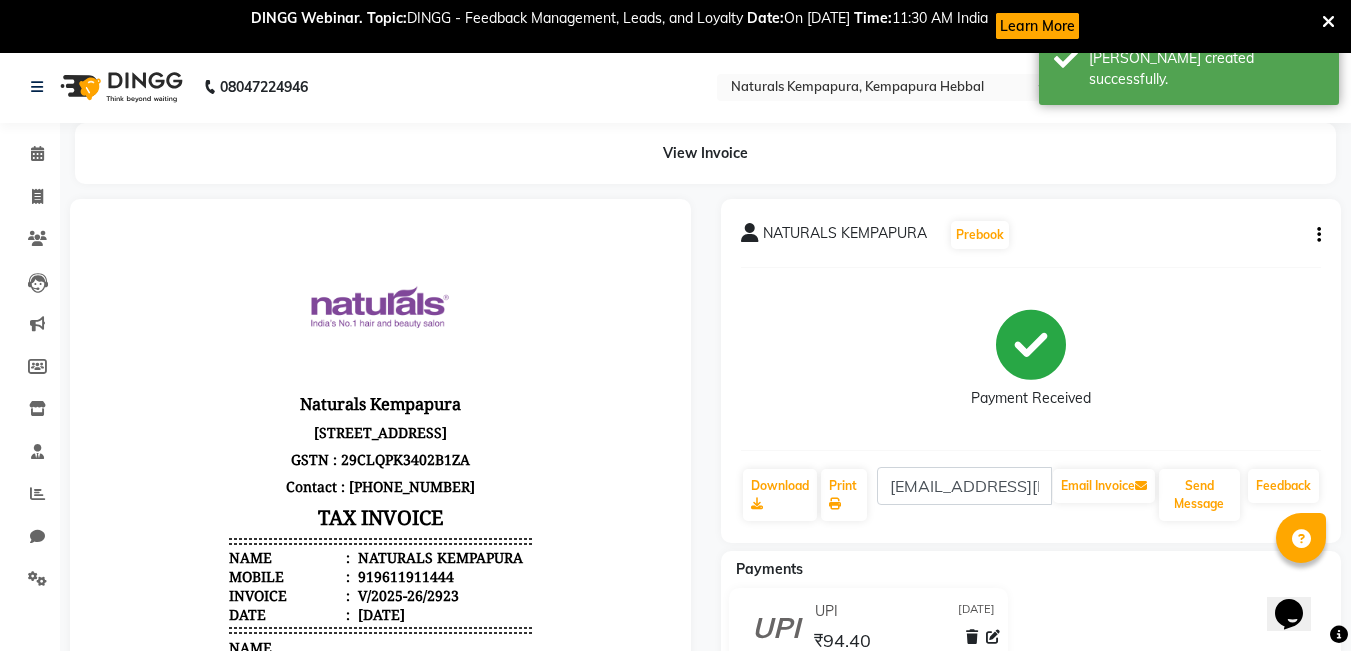 scroll, scrollTop: 0, scrollLeft: 0, axis: both 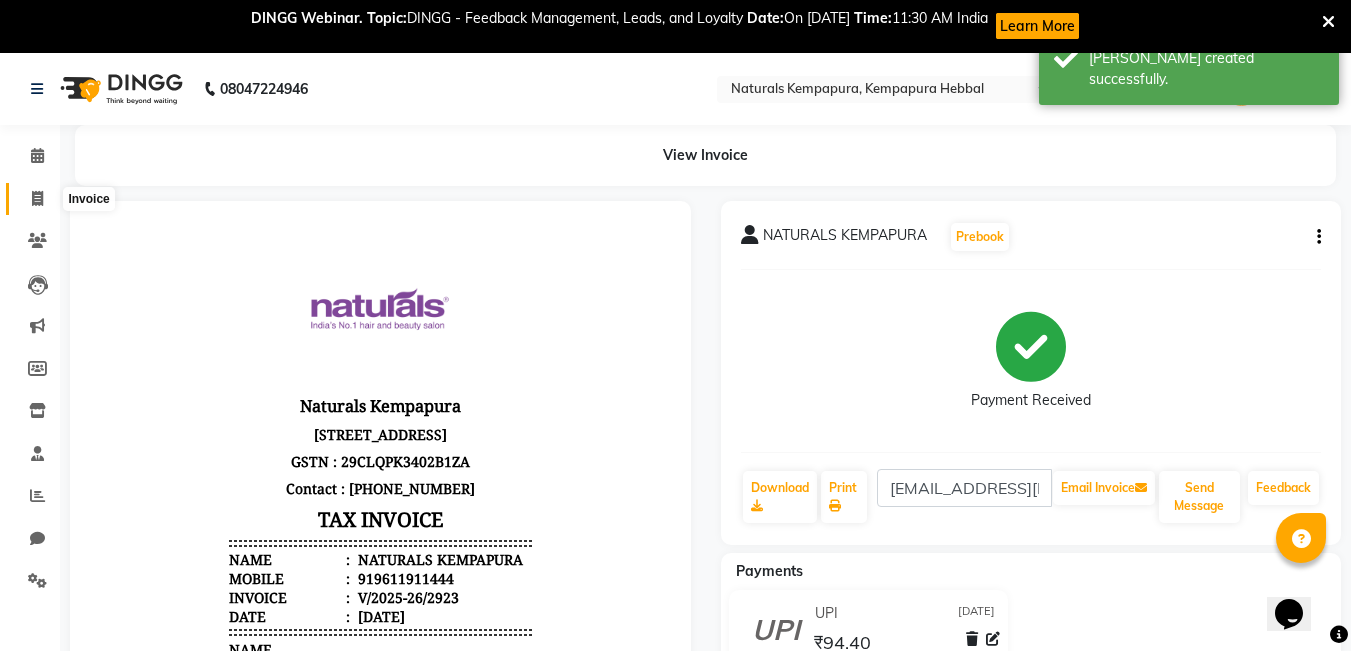 click 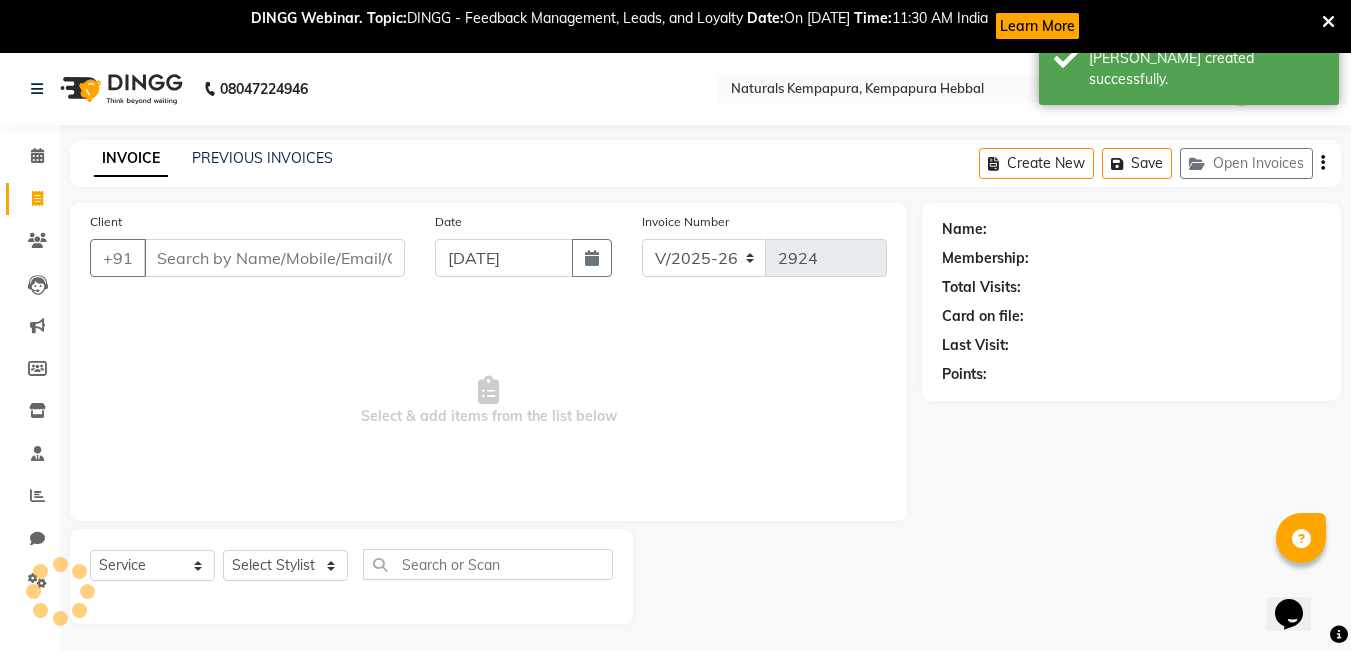 scroll, scrollTop: 53, scrollLeft: 0, axis: vertical 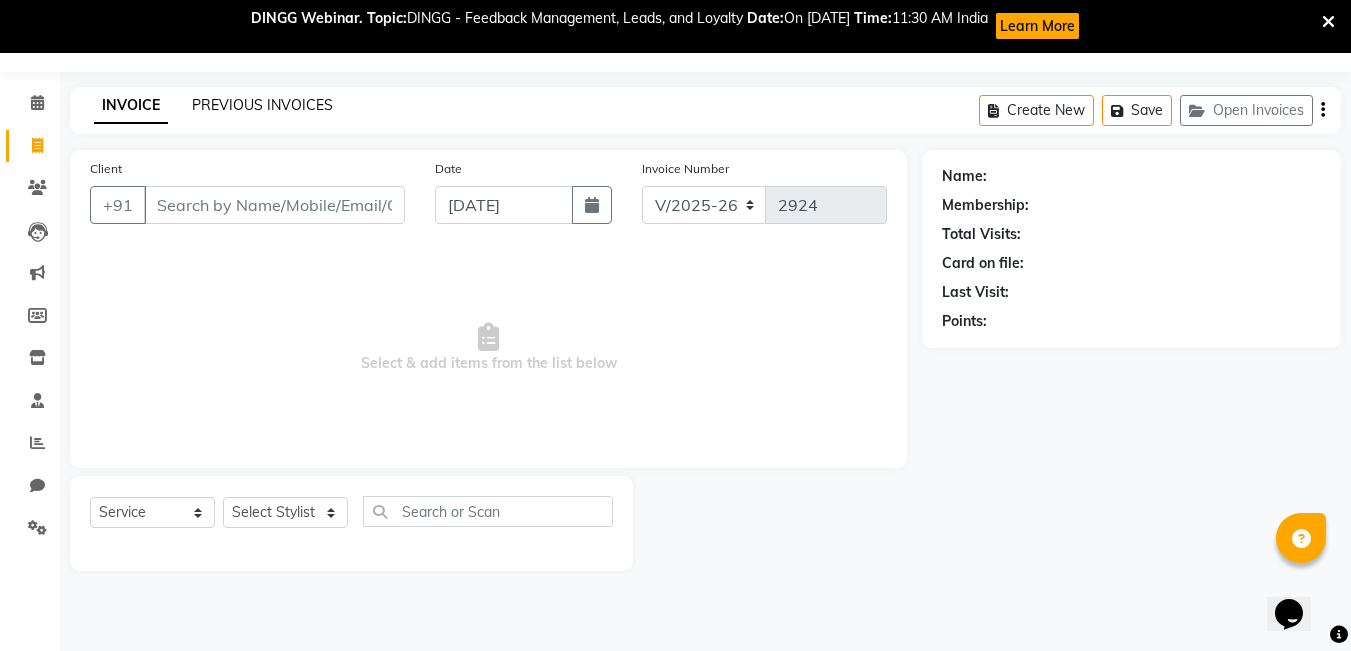 click on "PREVIOUS INVOICES" 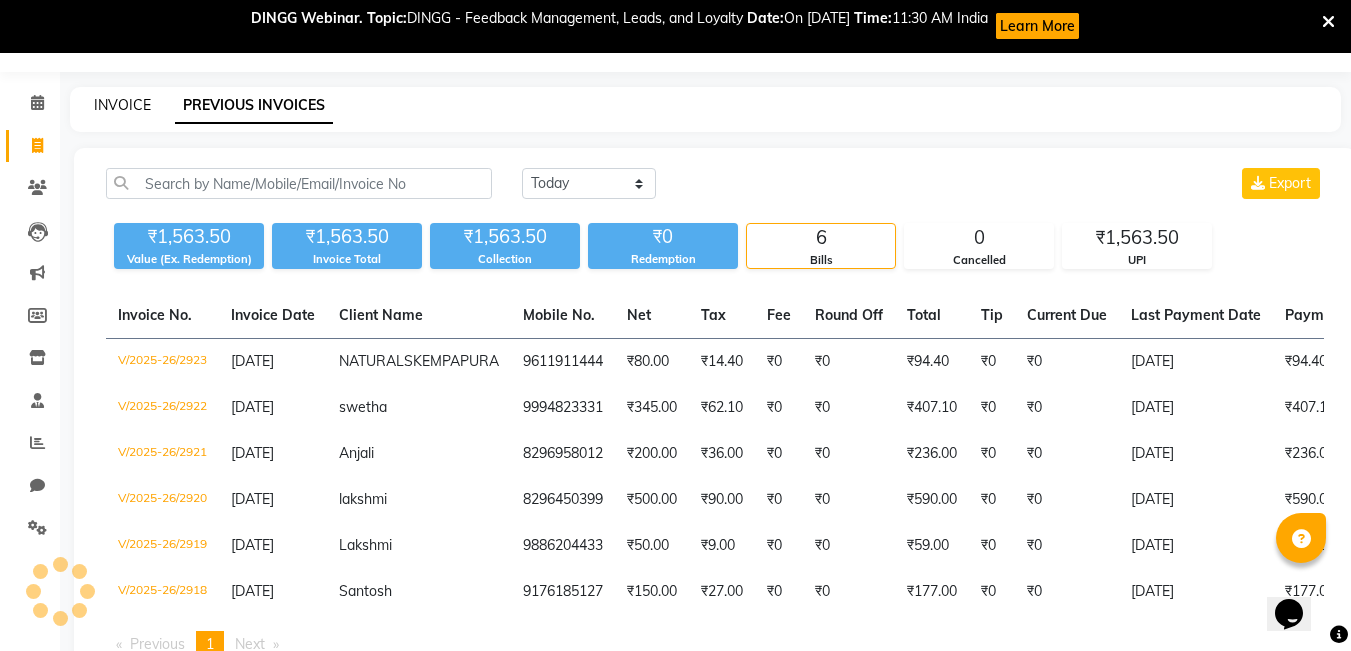 click on "INVOICE" 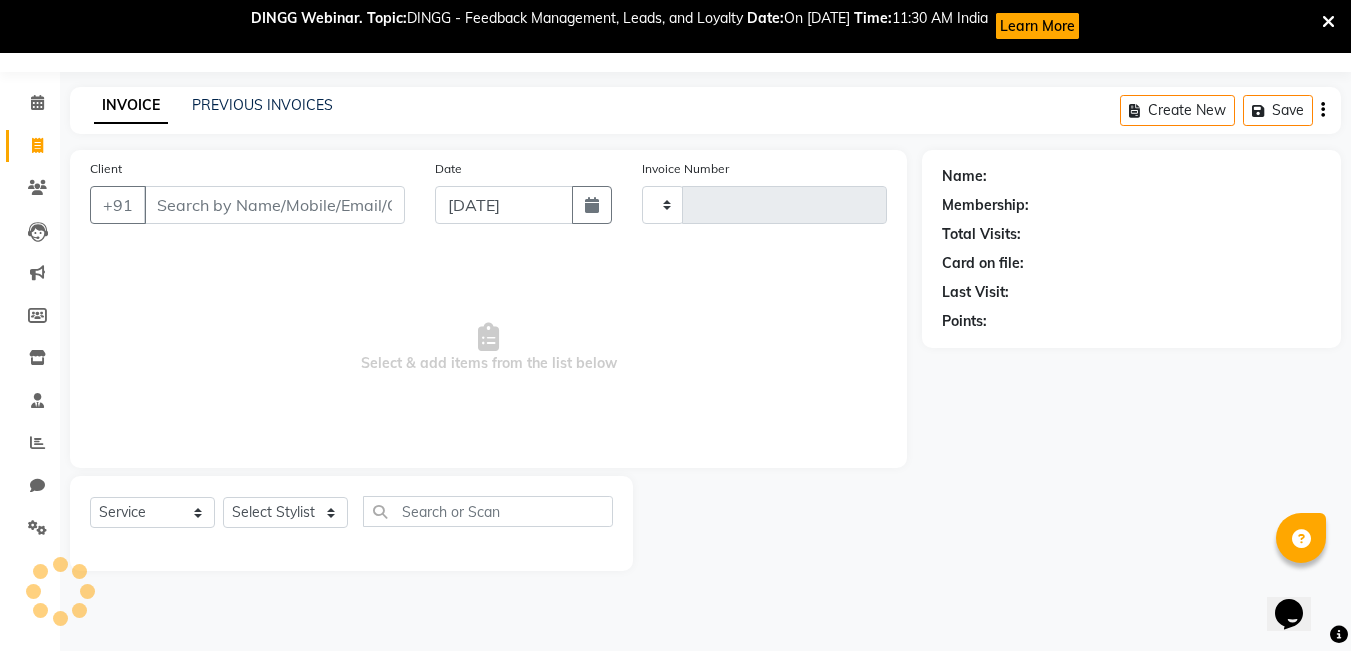 type on "2924" 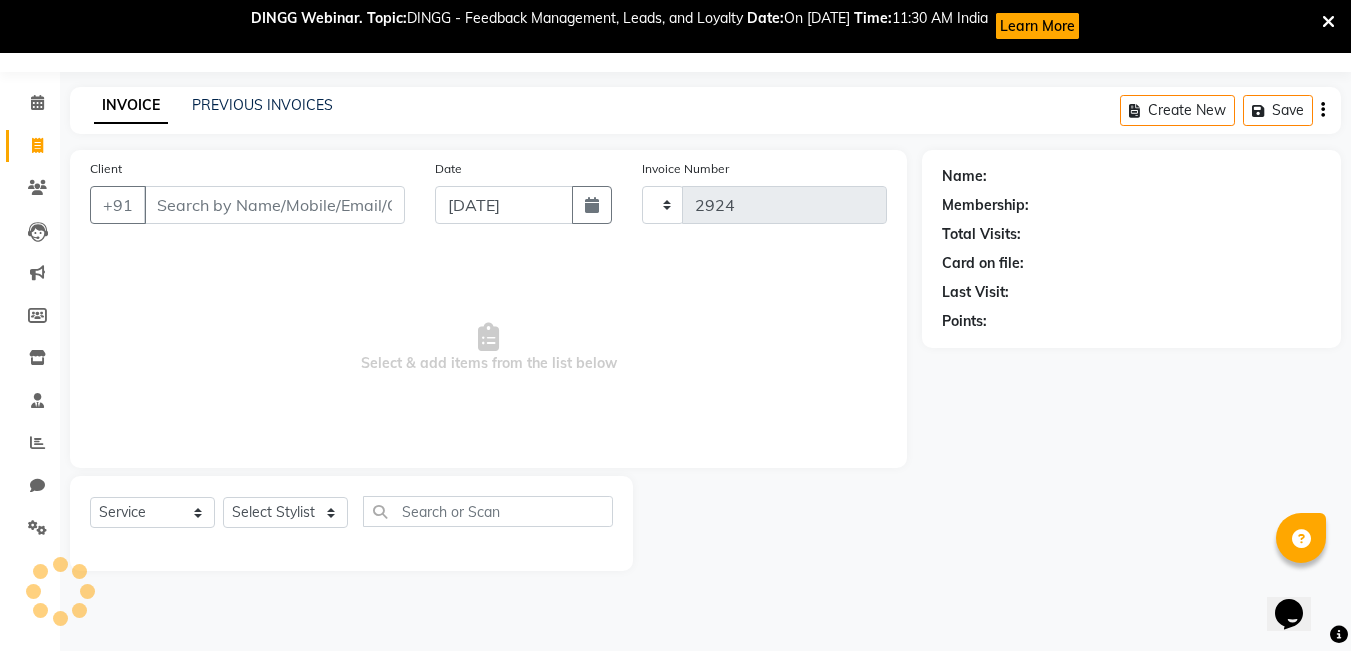 select on "7848" 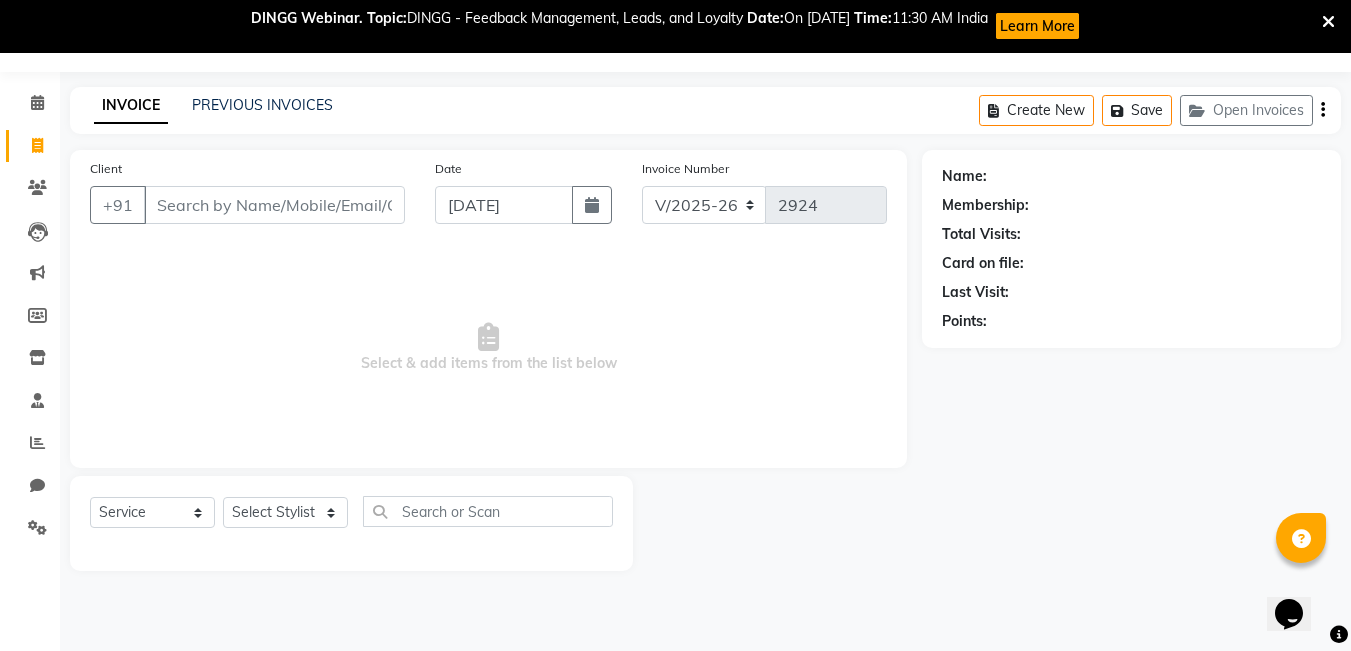 click on "Client" at bounding box center (274, 205) 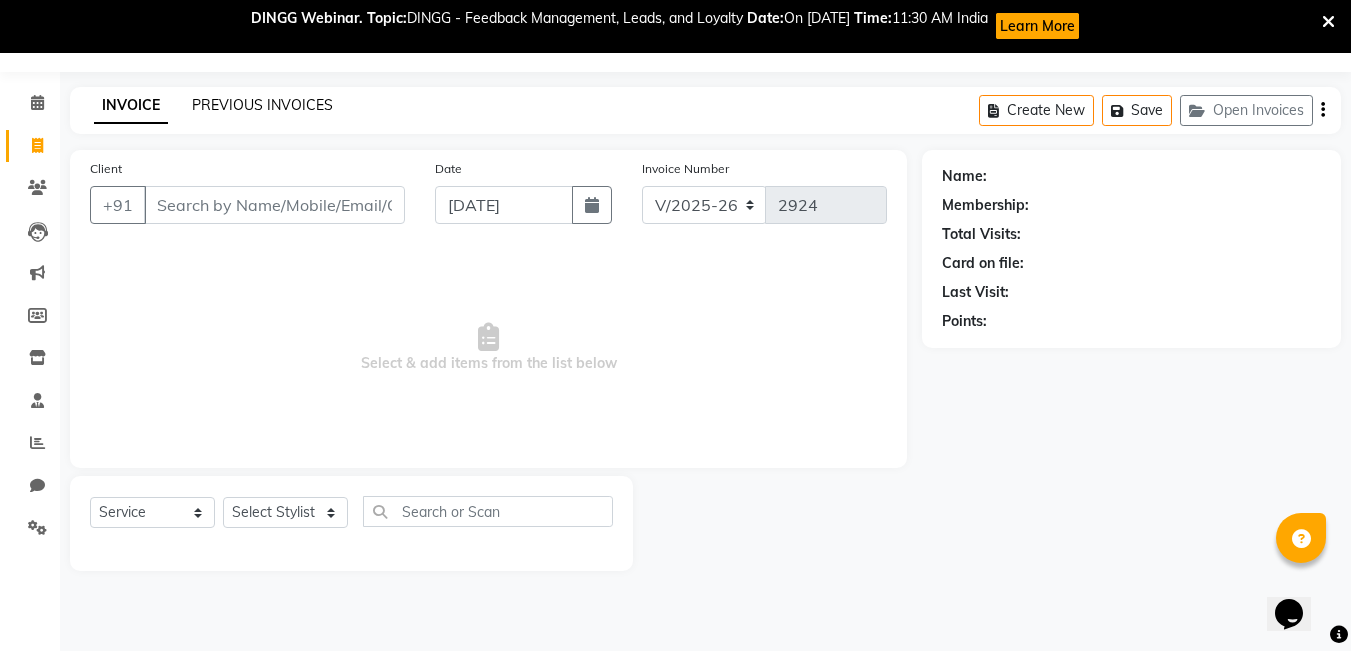 click on "PREVIOUS INVOICES" 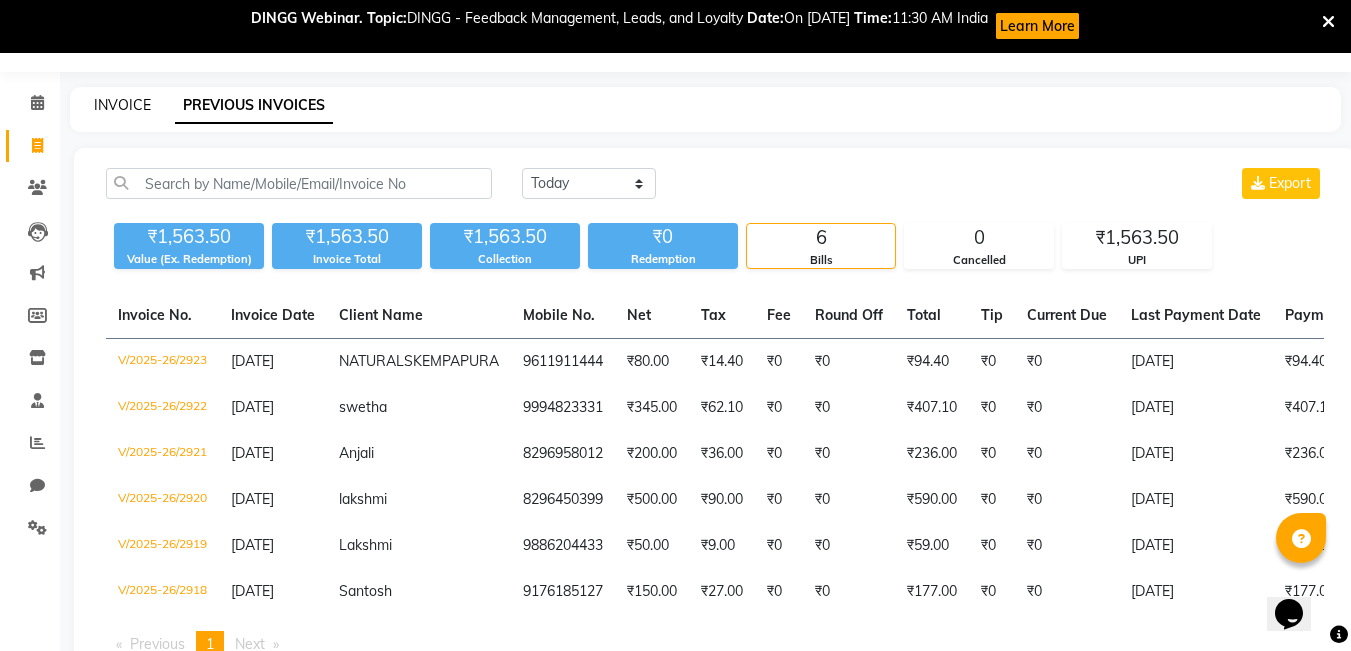 click on "INVOICE" 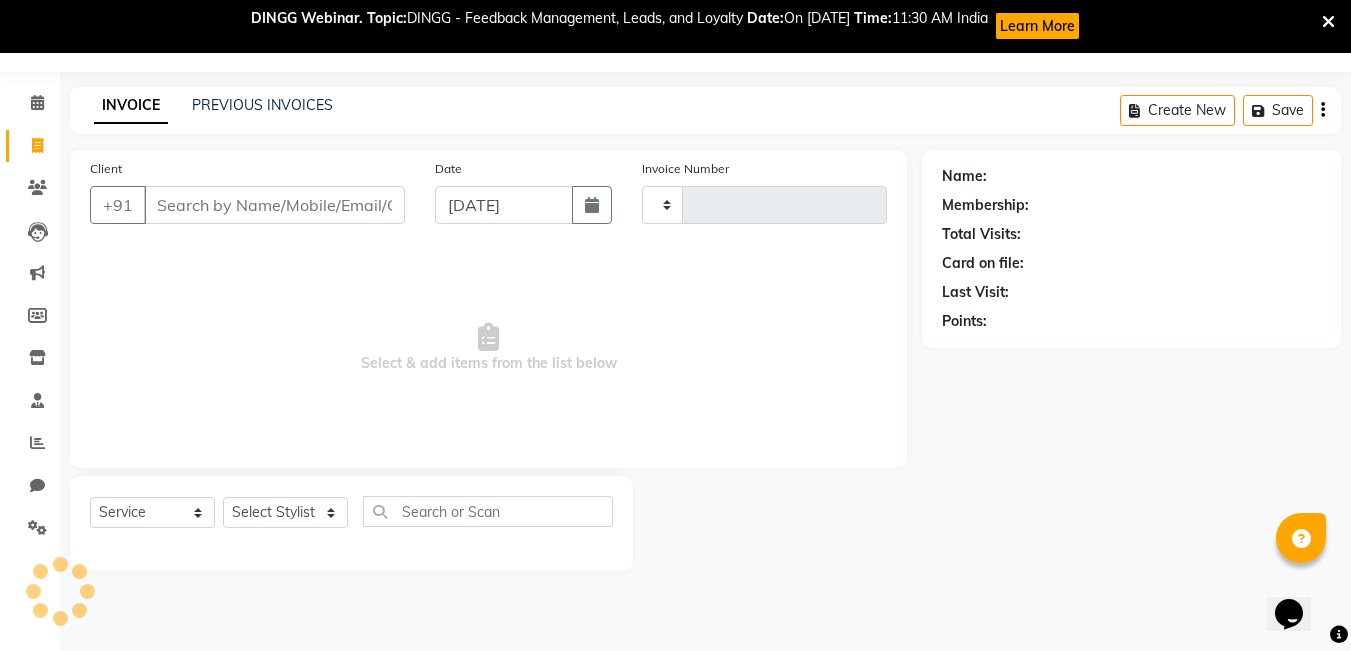 type on "2924" 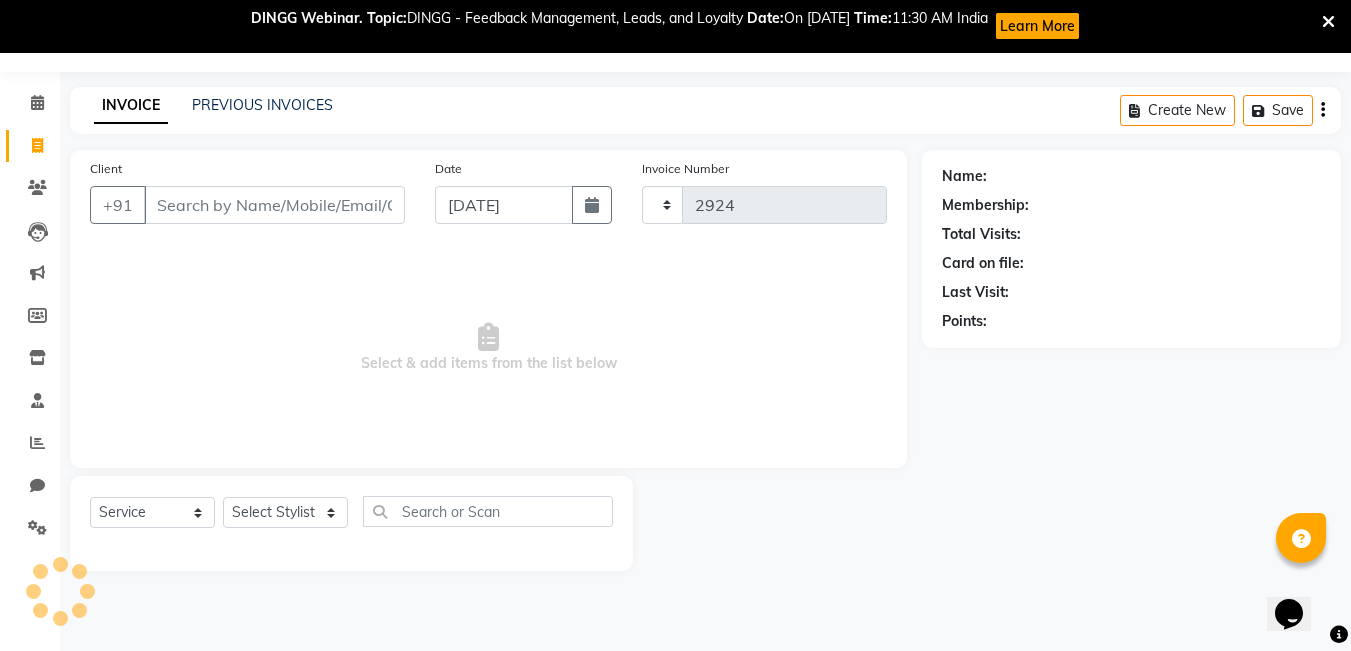 select on "7848" 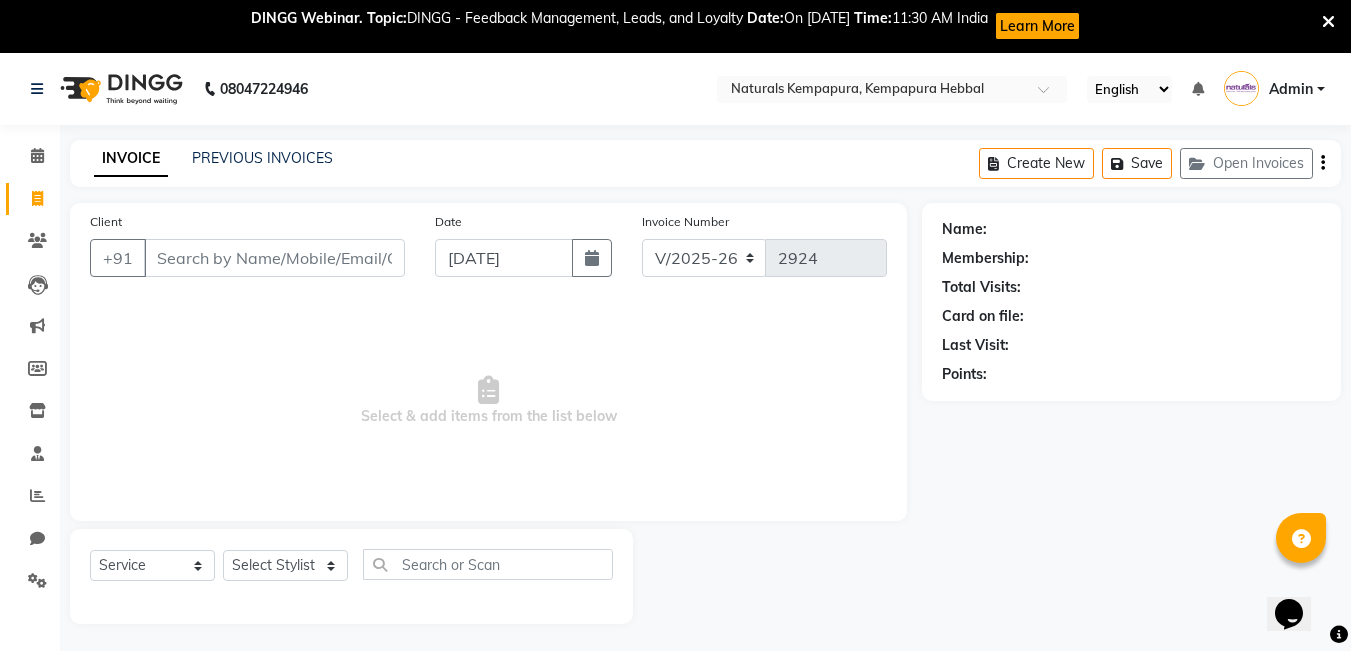 scroll, scrollTop: 53, scrollLeft: 0, axis: vertical 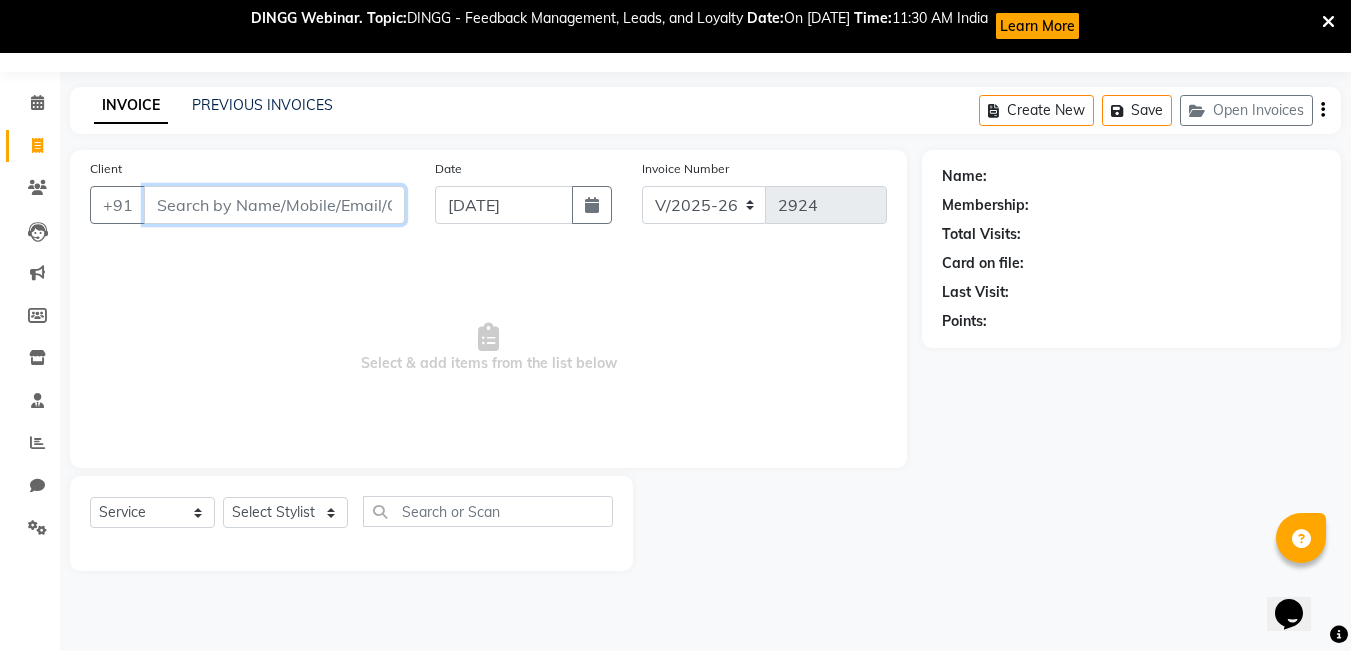 click on "Client" at bounding box center [274, 205] 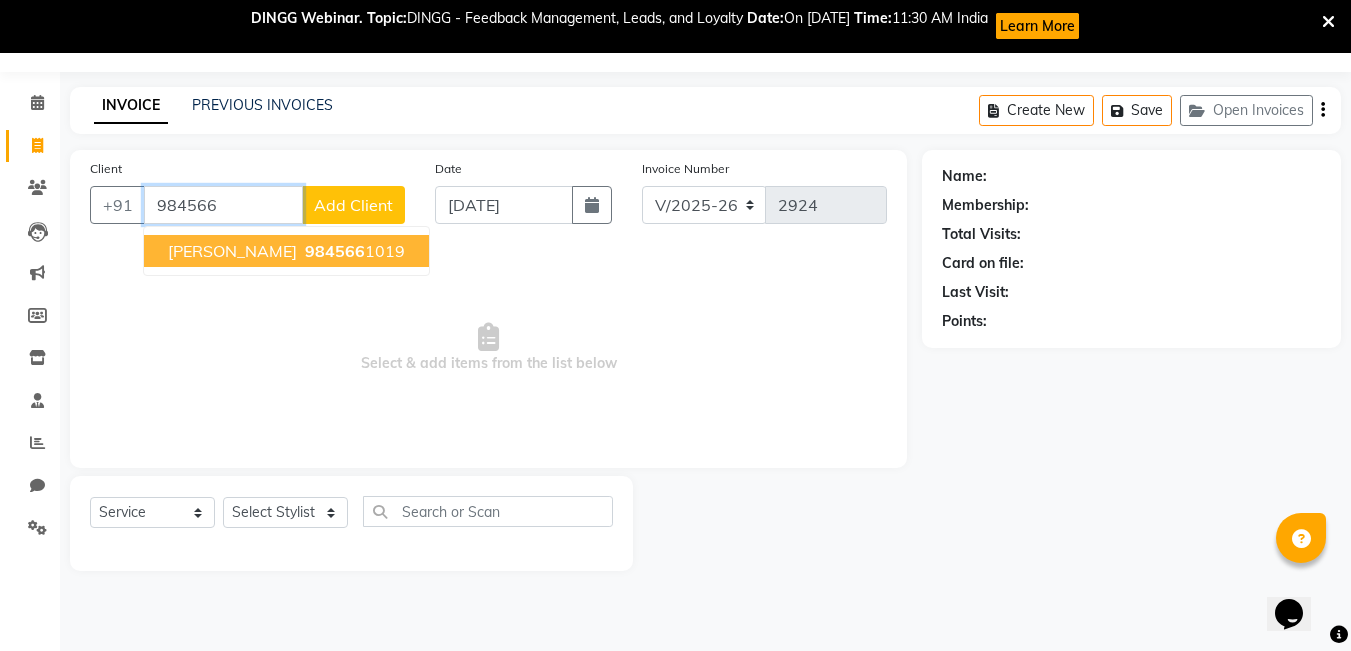 click on "984566" at bounding box center (335, 251) 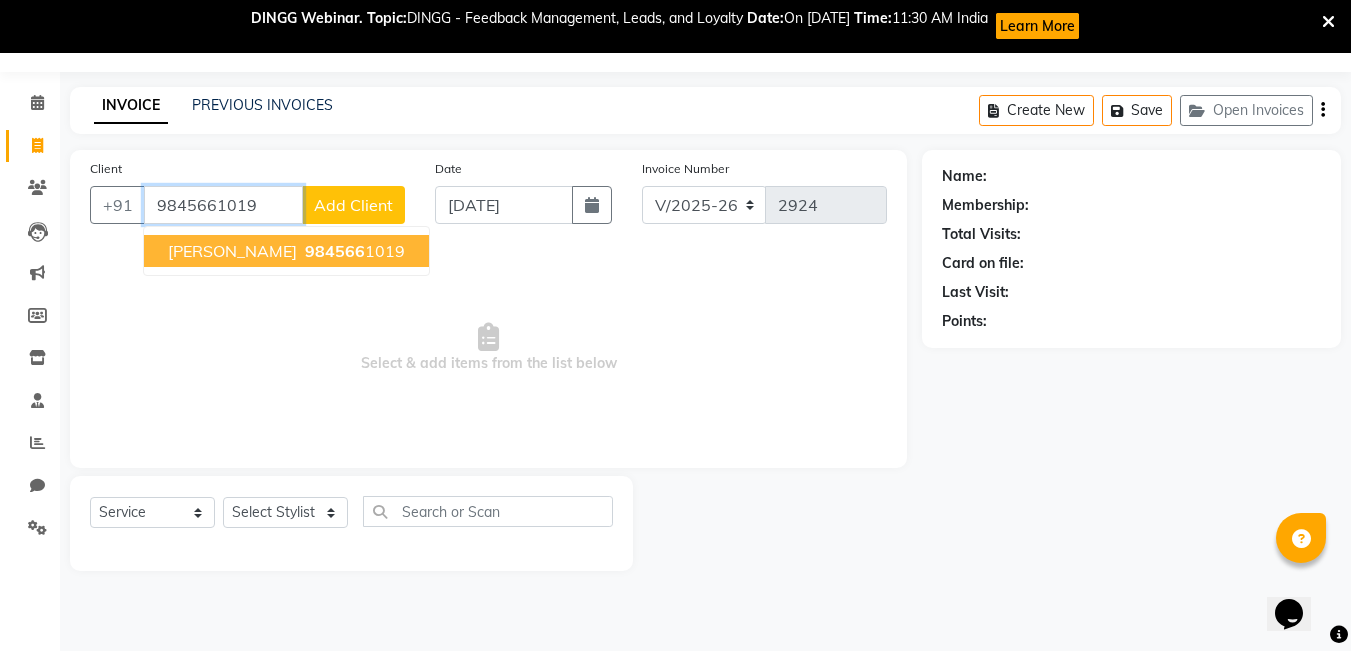 type on "9845661019" 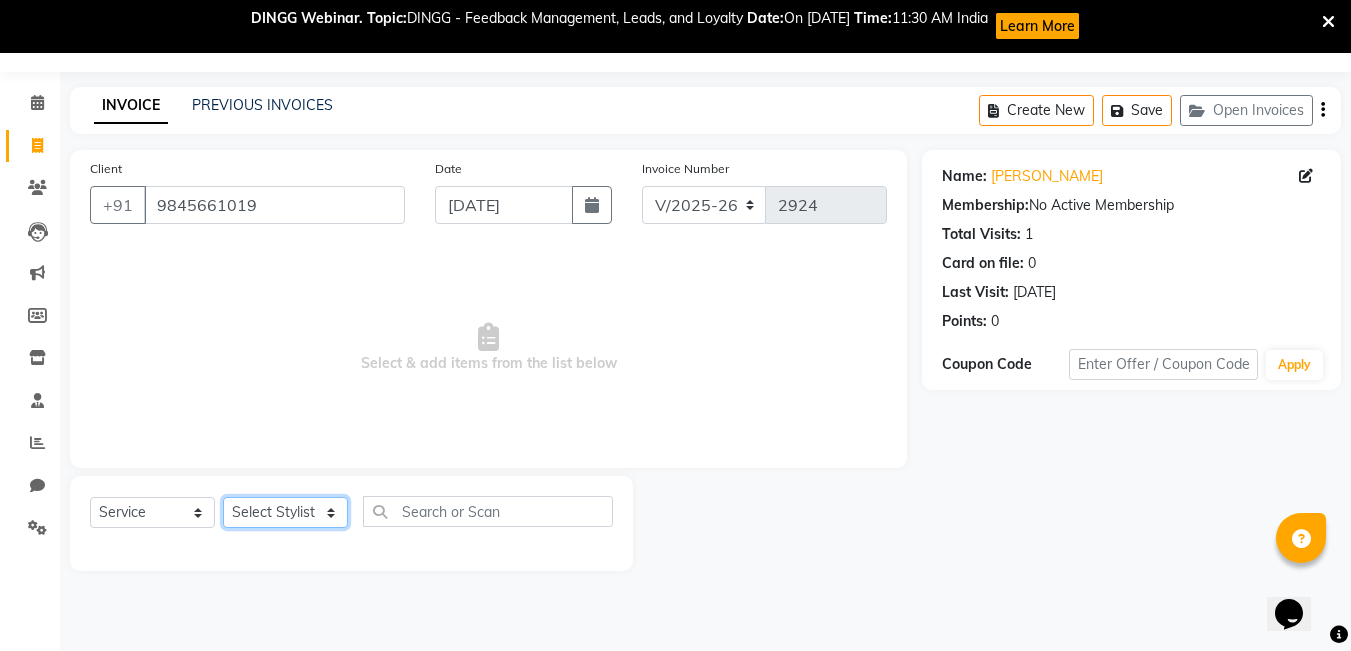 click on "Select Stylist [PERSON_NAME]  DANISH [PERSON_NAME] [PERSON_NAME]  [PERSON_NAME] [PERSON_NAME] [PERSON_NAME] MUSABEER [PERSON_NAME]  POOJA BC PUJA PRADHAN [DATE] [PERSON_NAME]  [PERSON_NAME]  REKHA GV  [PERSON_NAME]  [PERSON_NAME] [PERSON_NAME]" 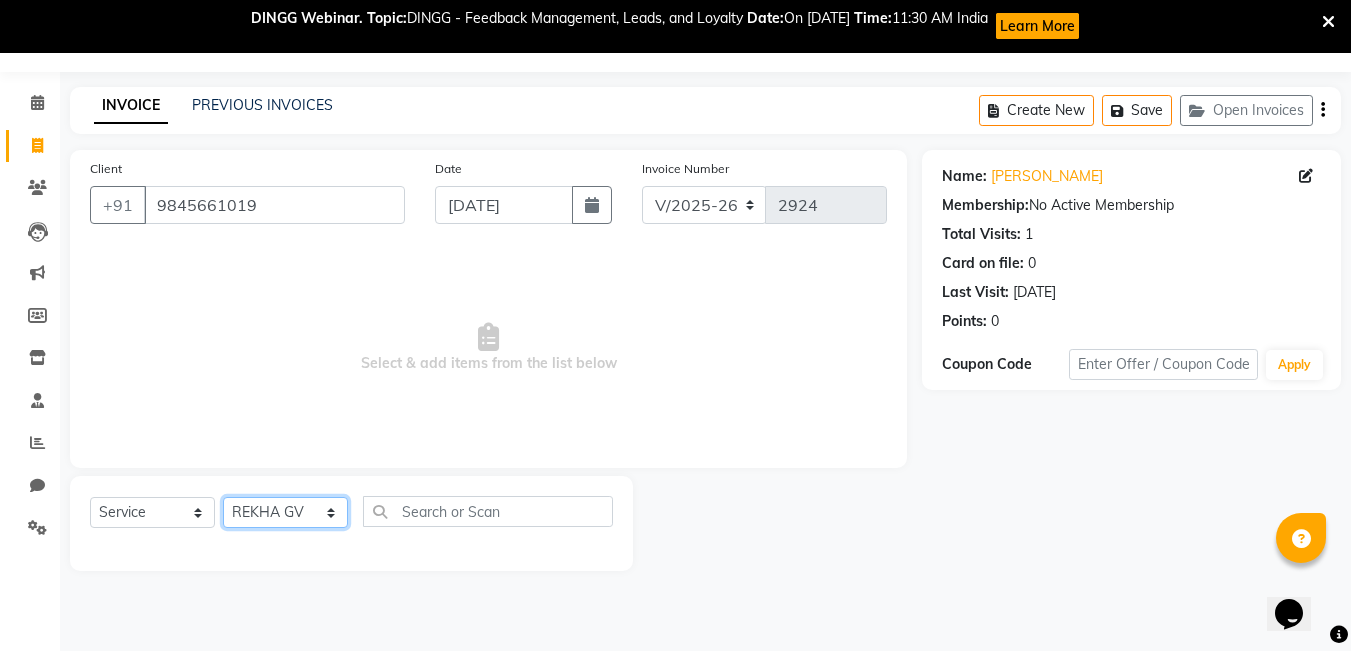 click on "Select Stylist [PERSON_NAME]  DANISH [PERSON_NAME] [PERSON_NAME]  [PERSON_NAME] [PERSON_NAME] [PERSON_NAME] MUSABEER [PERSON_NAME]  POOJA BC PUJA PRADHAN [DATE] [PERSON_NAME]  [PERSON_NAME]  REKHA GV  [PERSON_NAME]  [PERSON_NAME] [PERSON_NAME]" 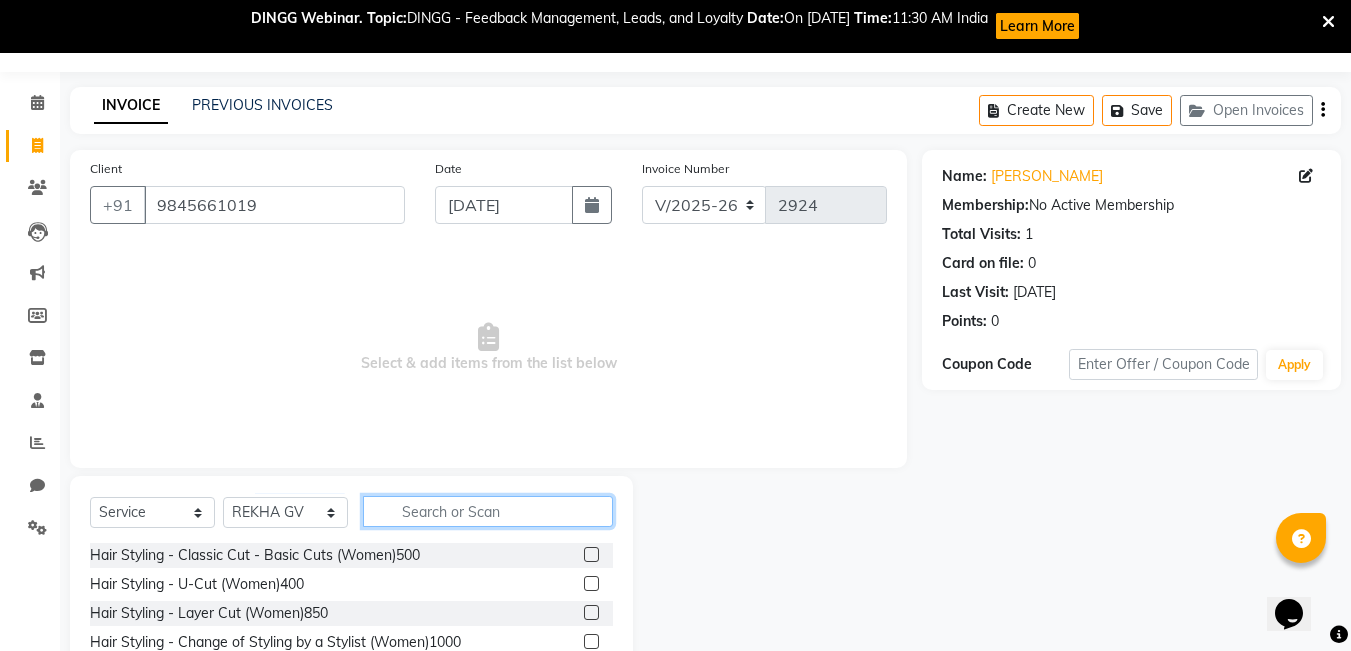 click 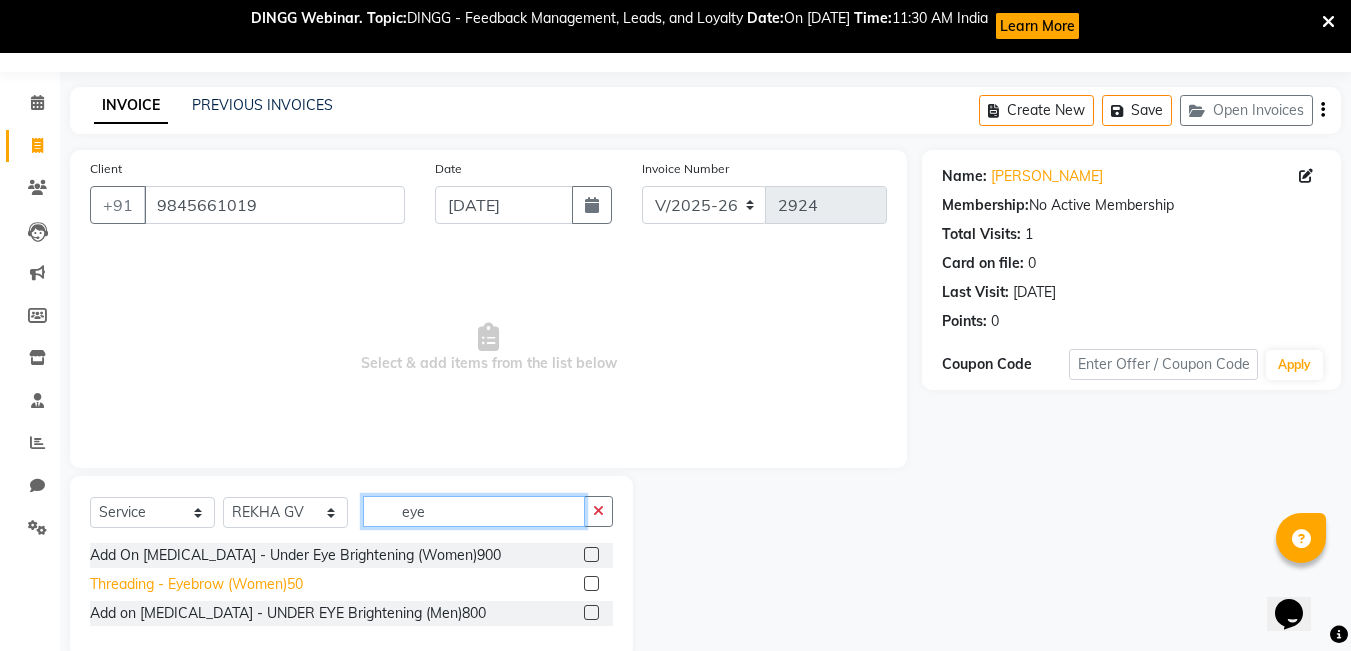 type on "eye" 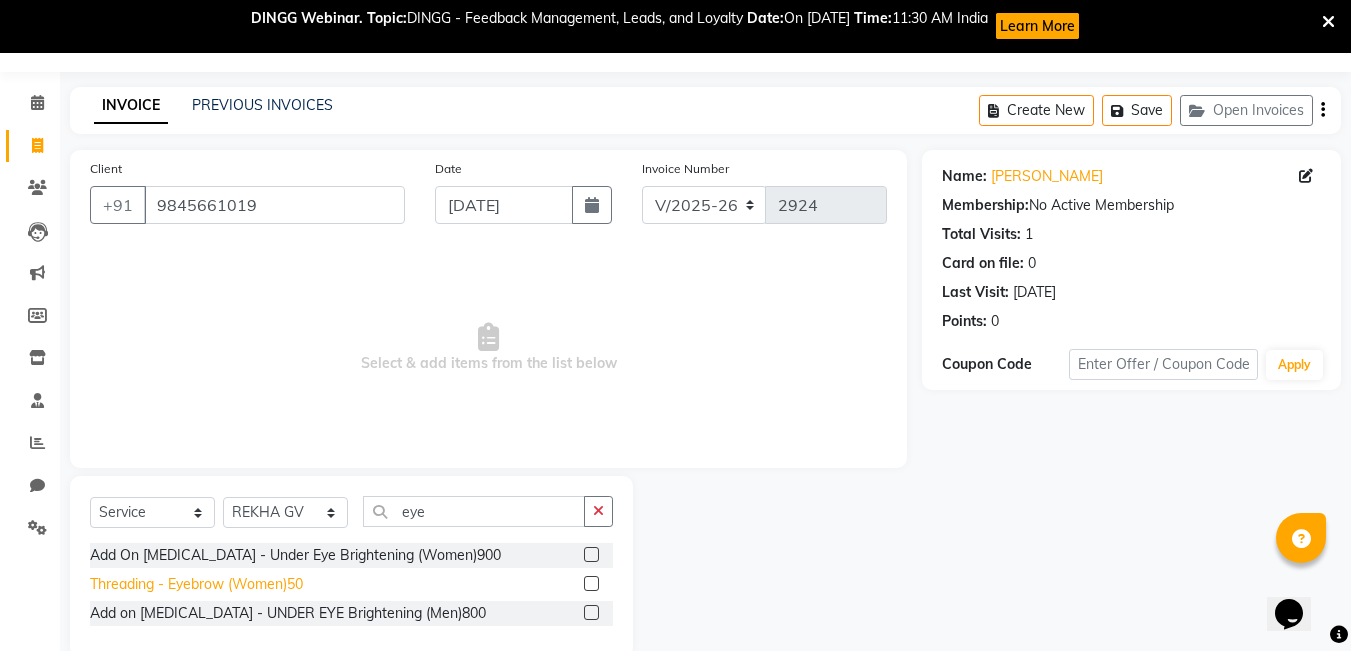 click on "Threading - Eyebrow (Women)50" 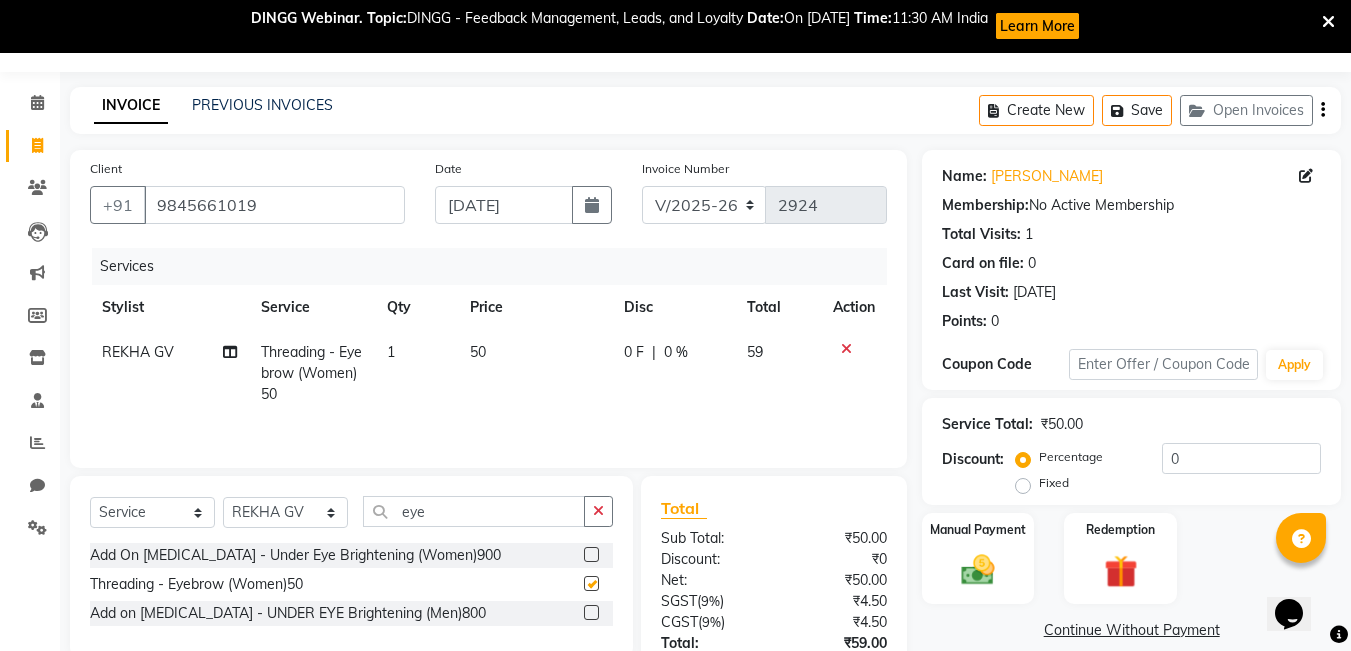 checkbox on "false" 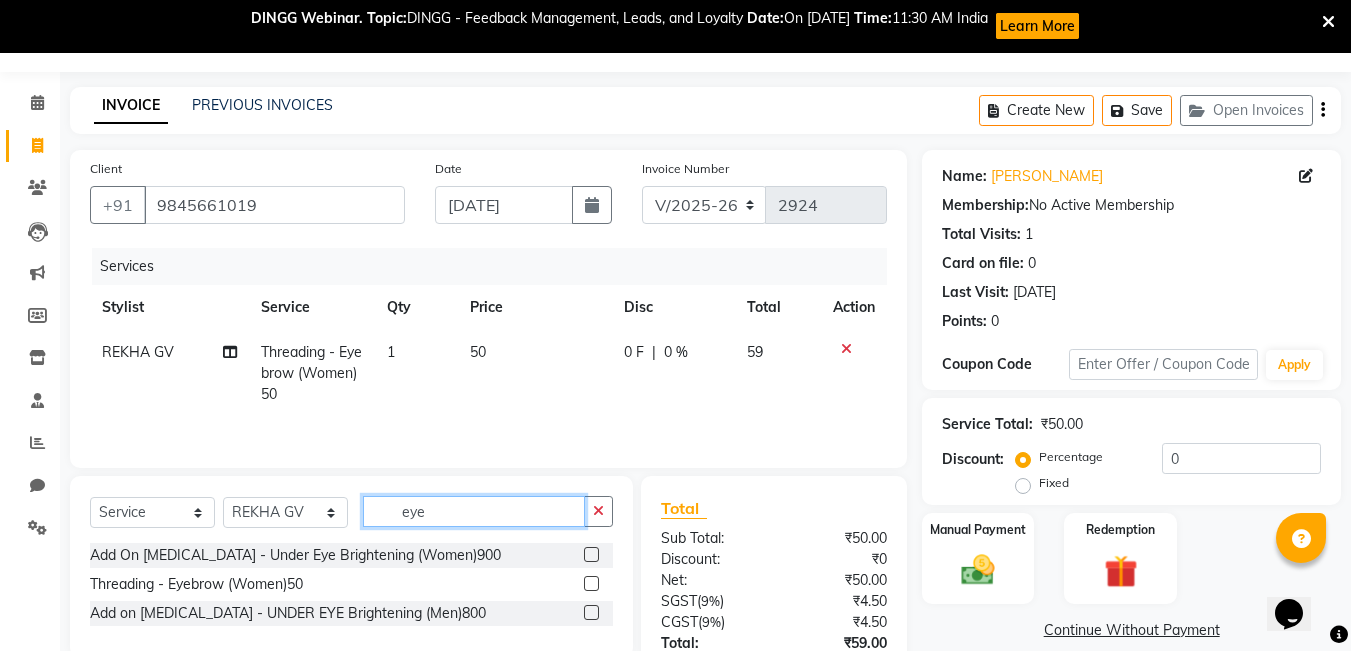 click on "eye" 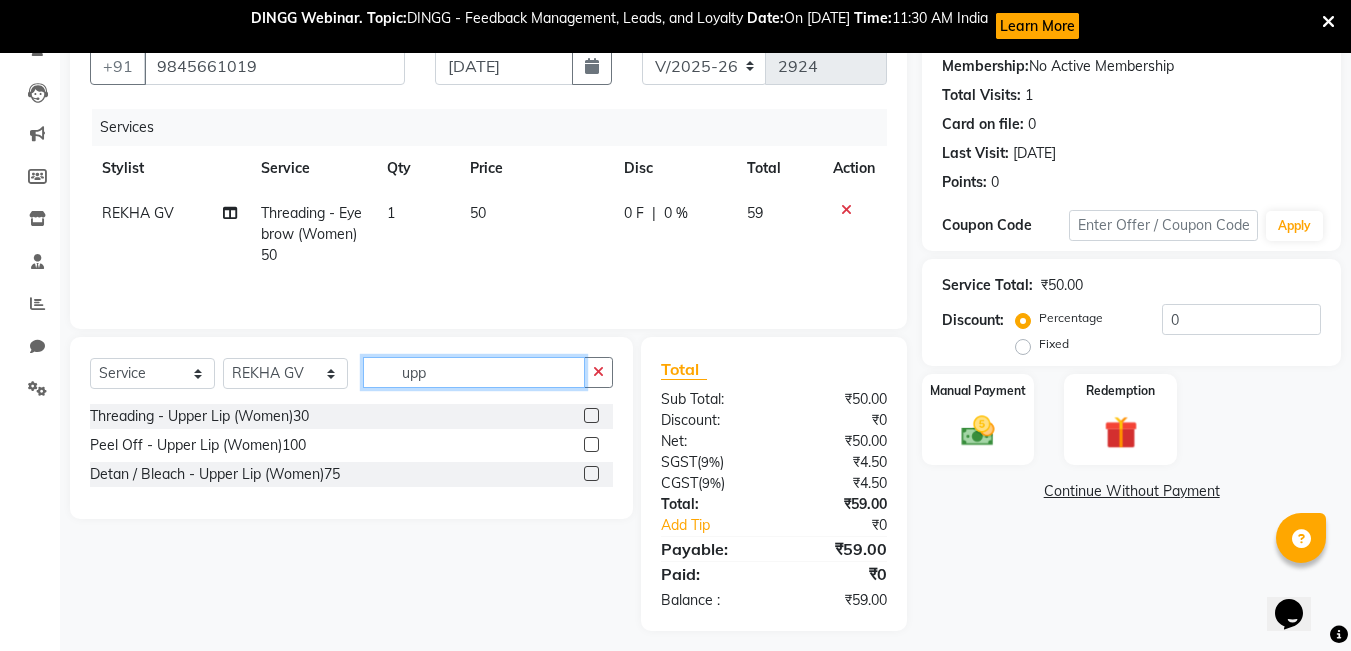 scroll, scrollTop: 202, scrollLeft: 0, axis: vertical 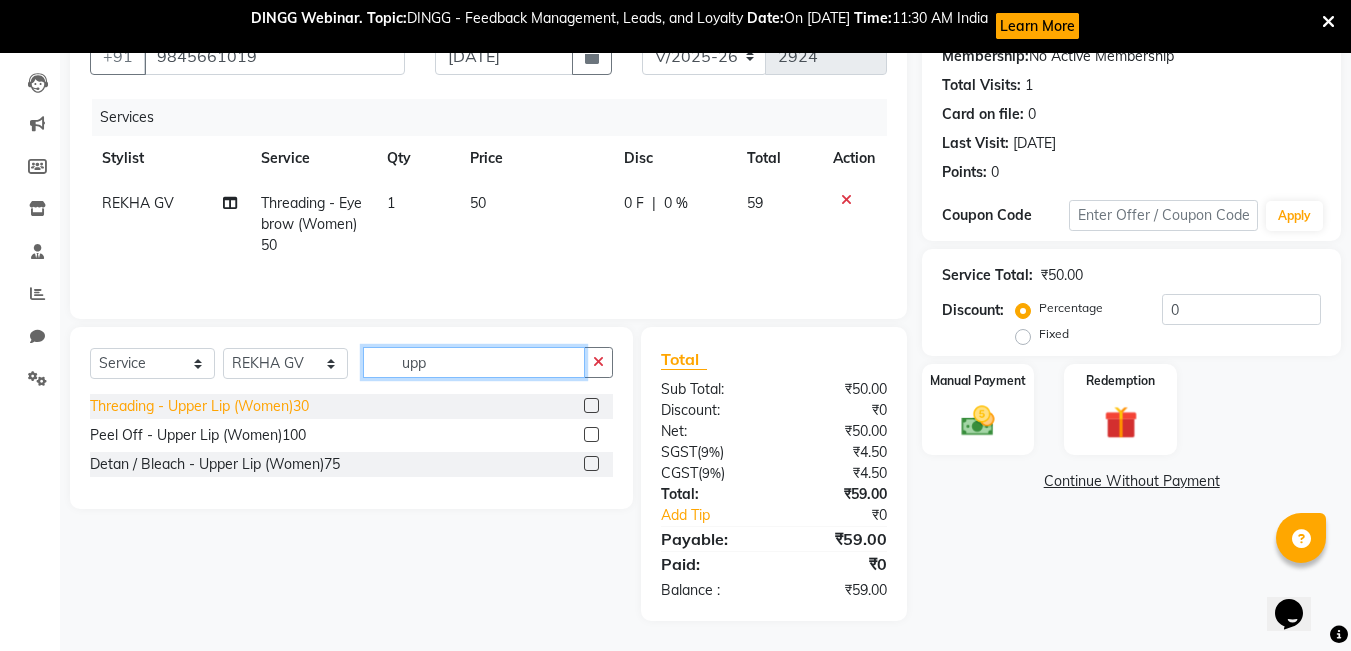 type on "upp" 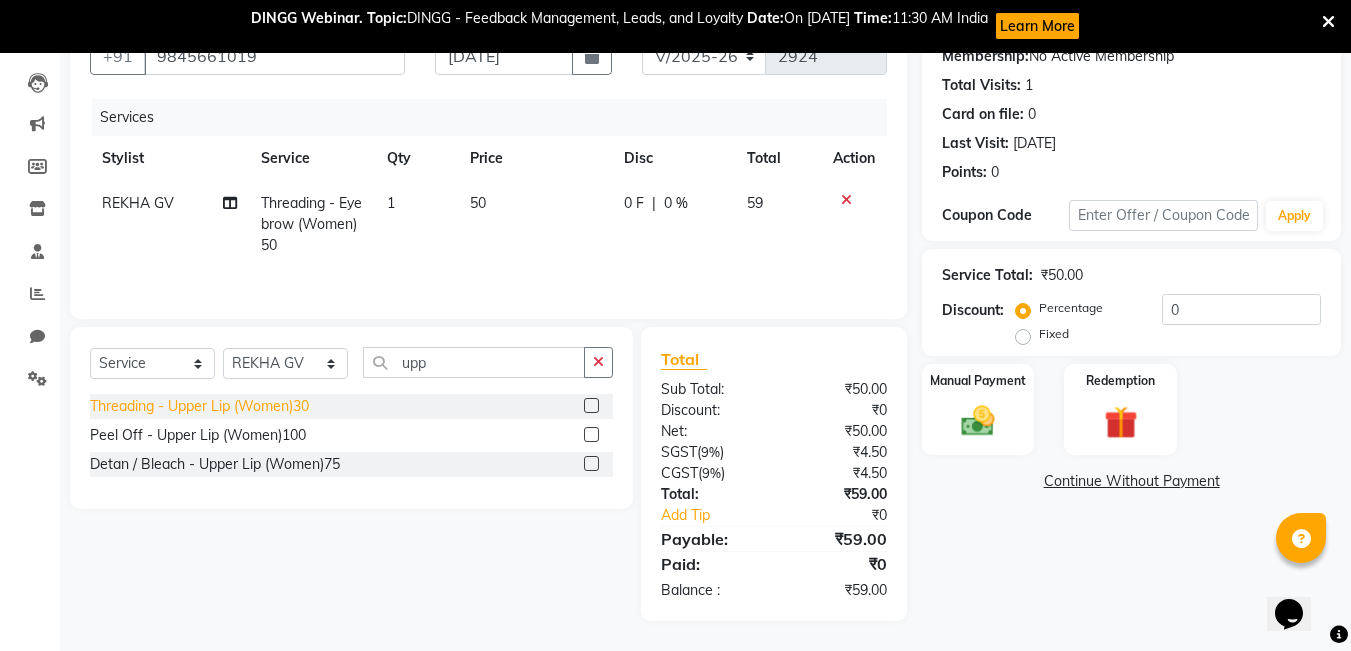click on "Threading - Upper Lip (Women)30" 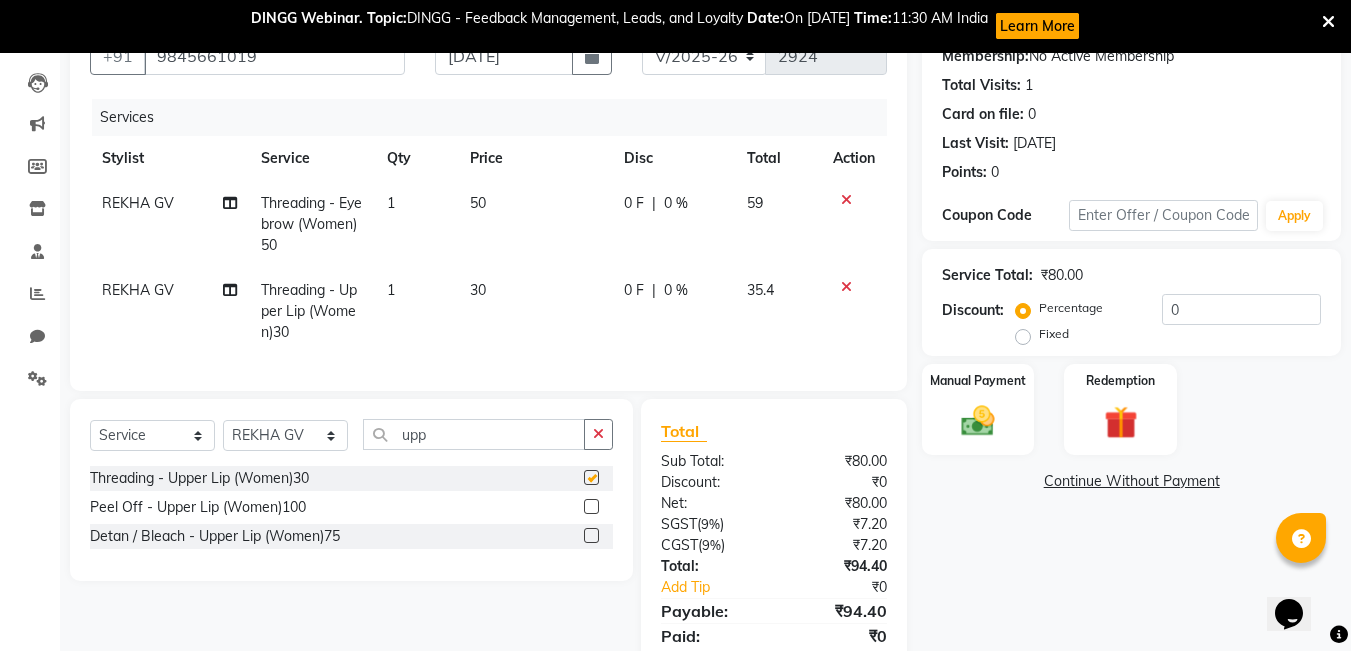 checkbox on "false" 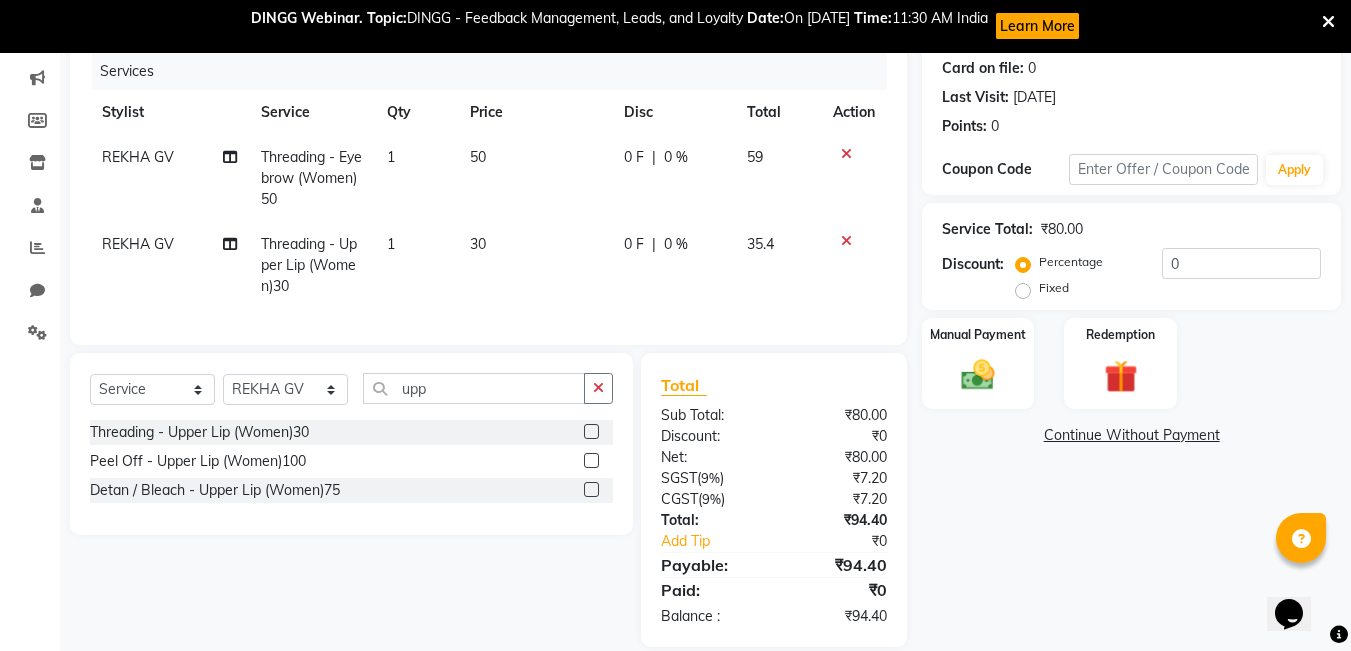 scroll, scrollTop: 289, scrollLeft: 0, axis: vertical 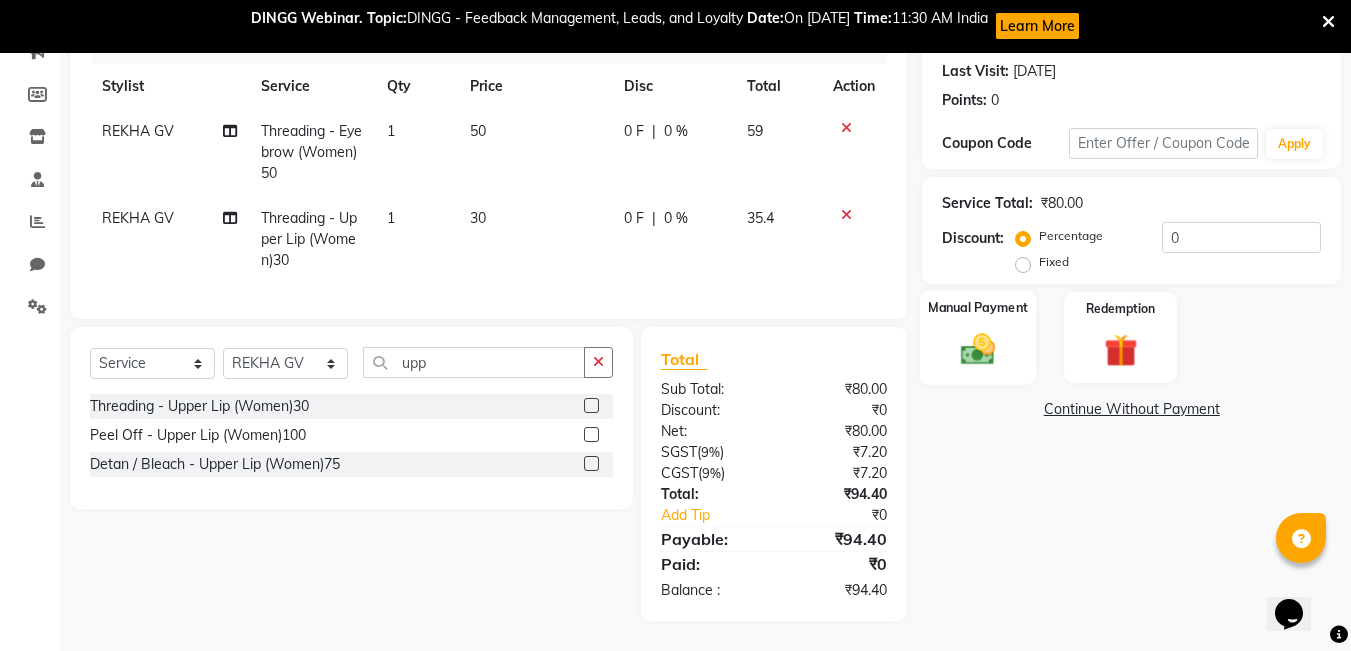 click 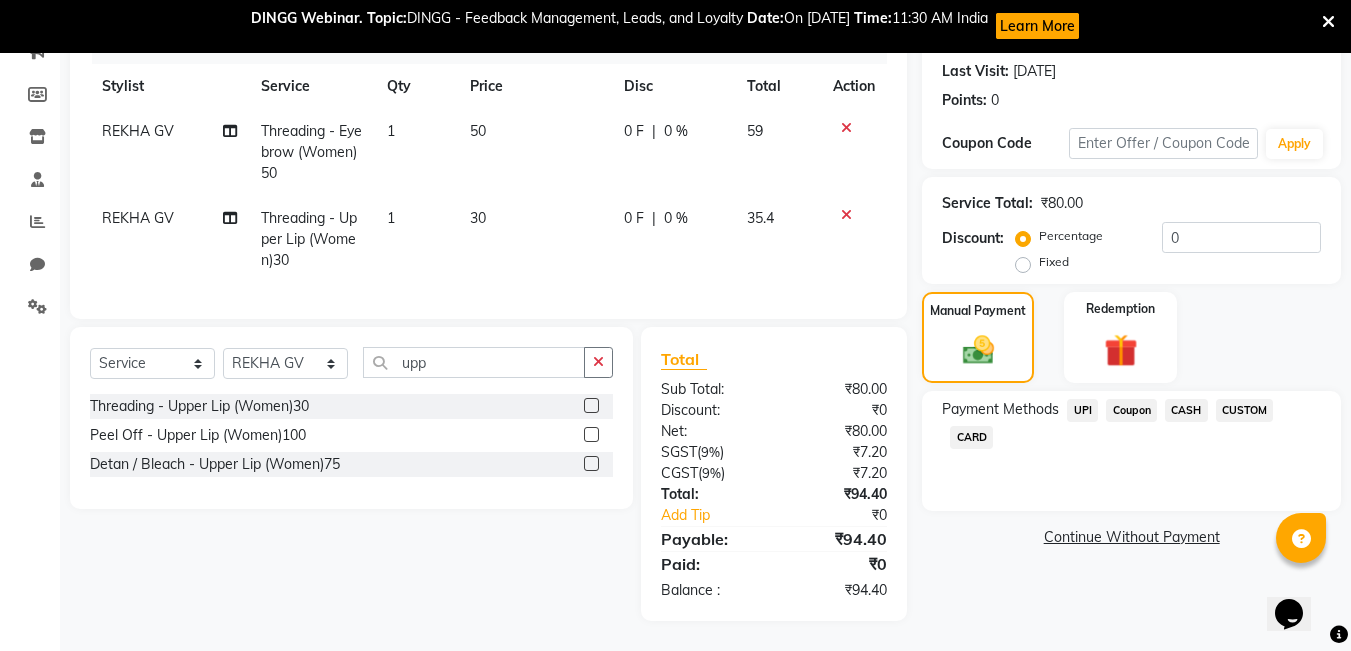 click on "CASH" 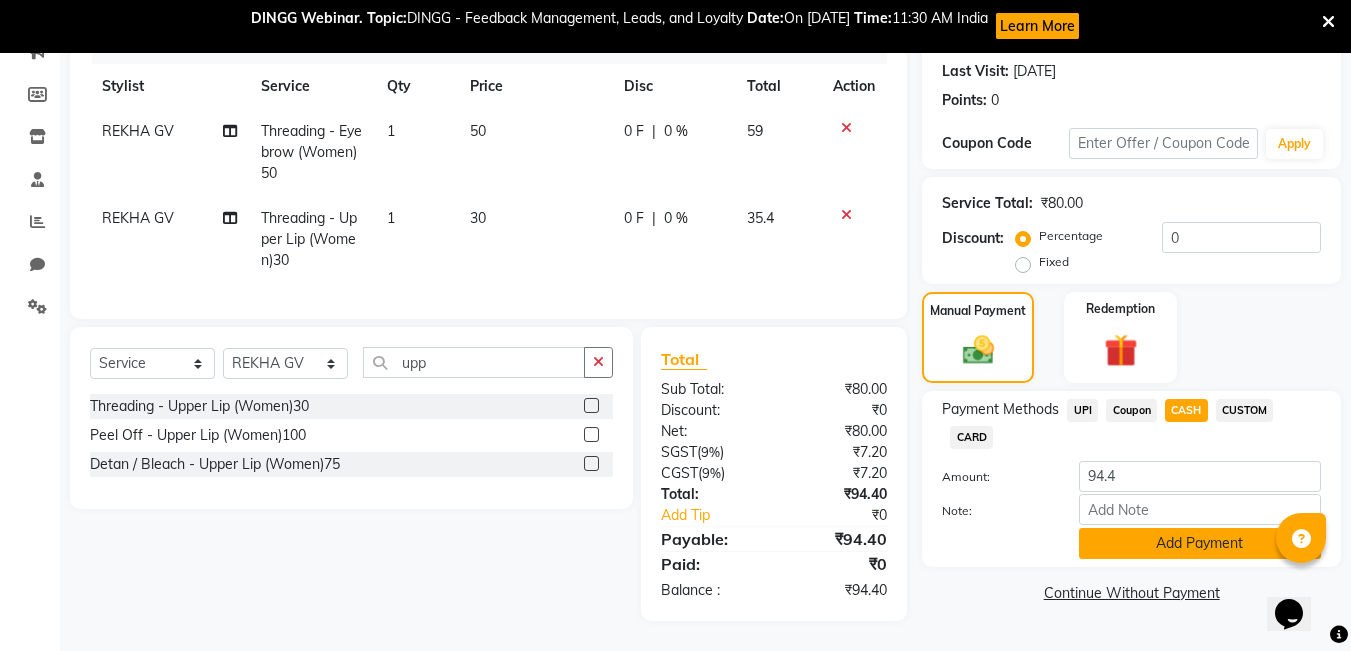 click on "Add Payment" 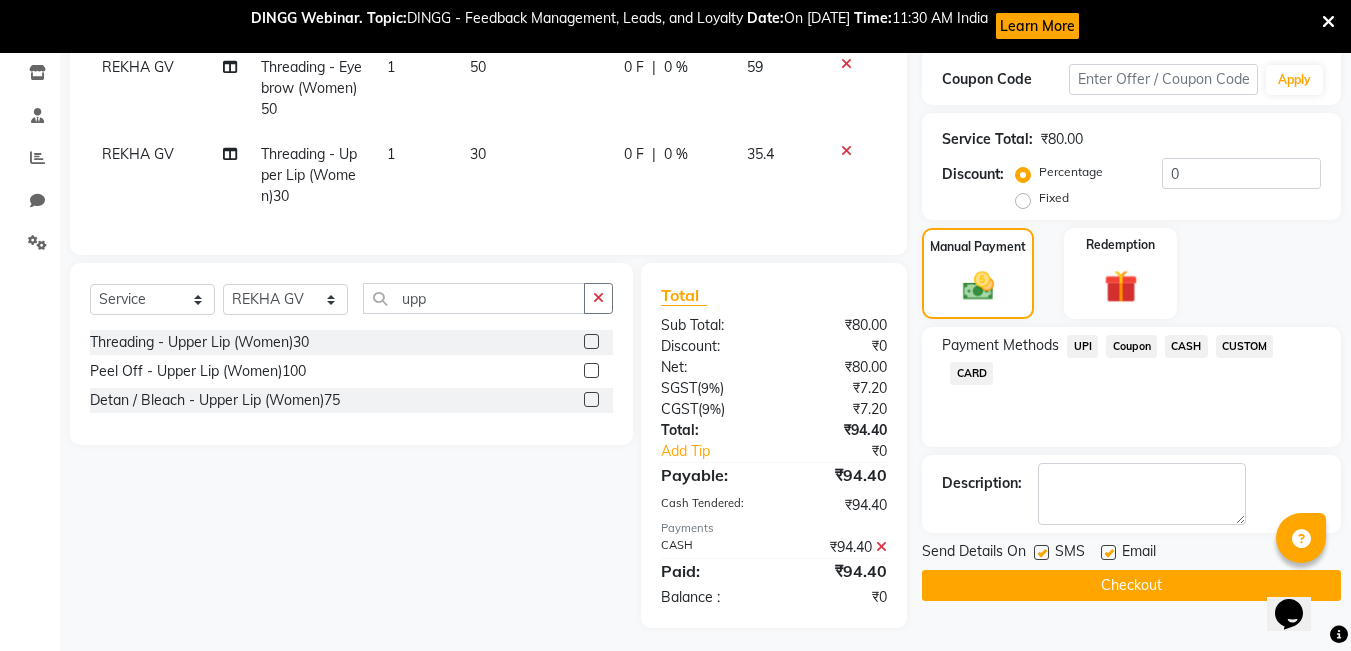 scroll, scrollTop: 360, scrollLeft: 0, axis: vertical 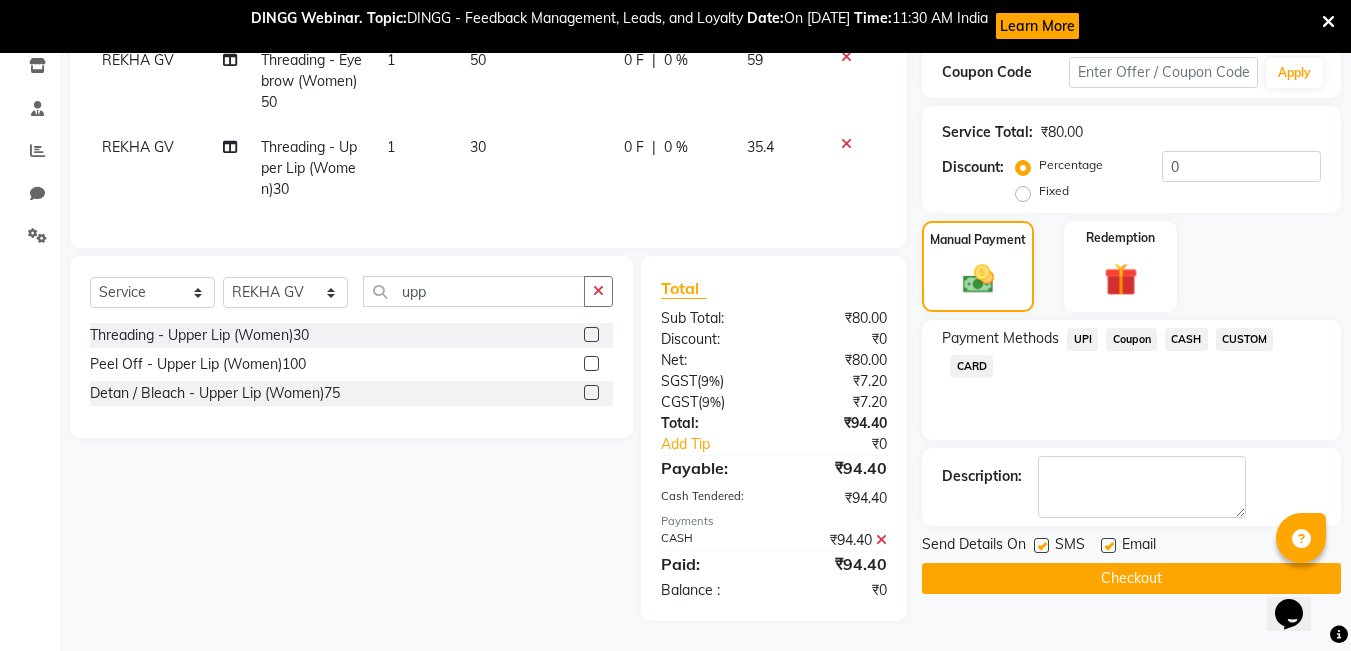 click 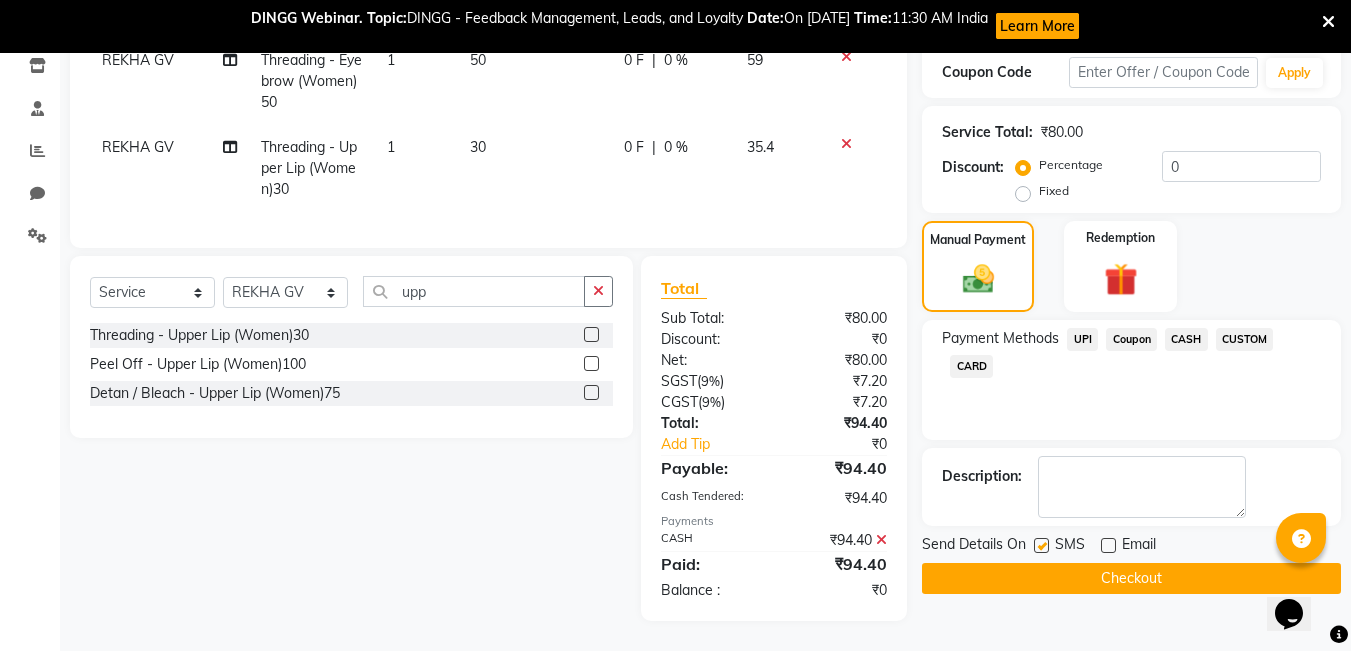 click on "Checkout" 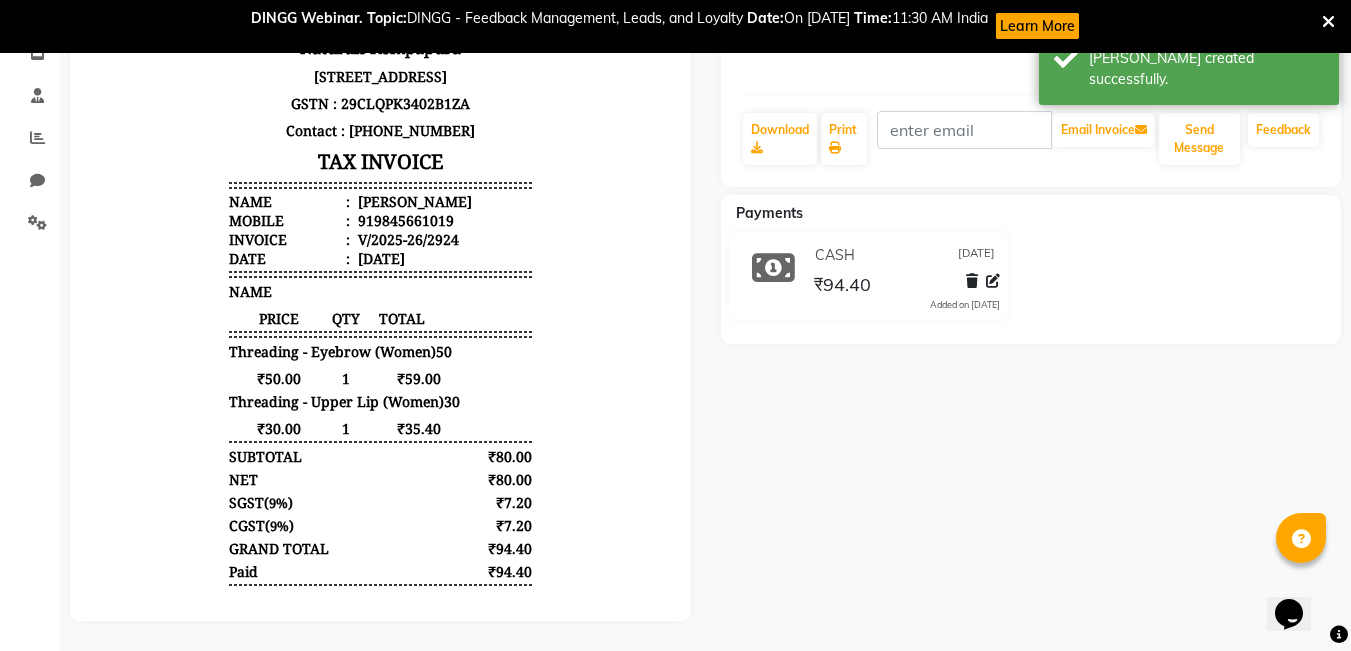 scroll, scrollTop: 0, scrollLeft: 0, axis: both 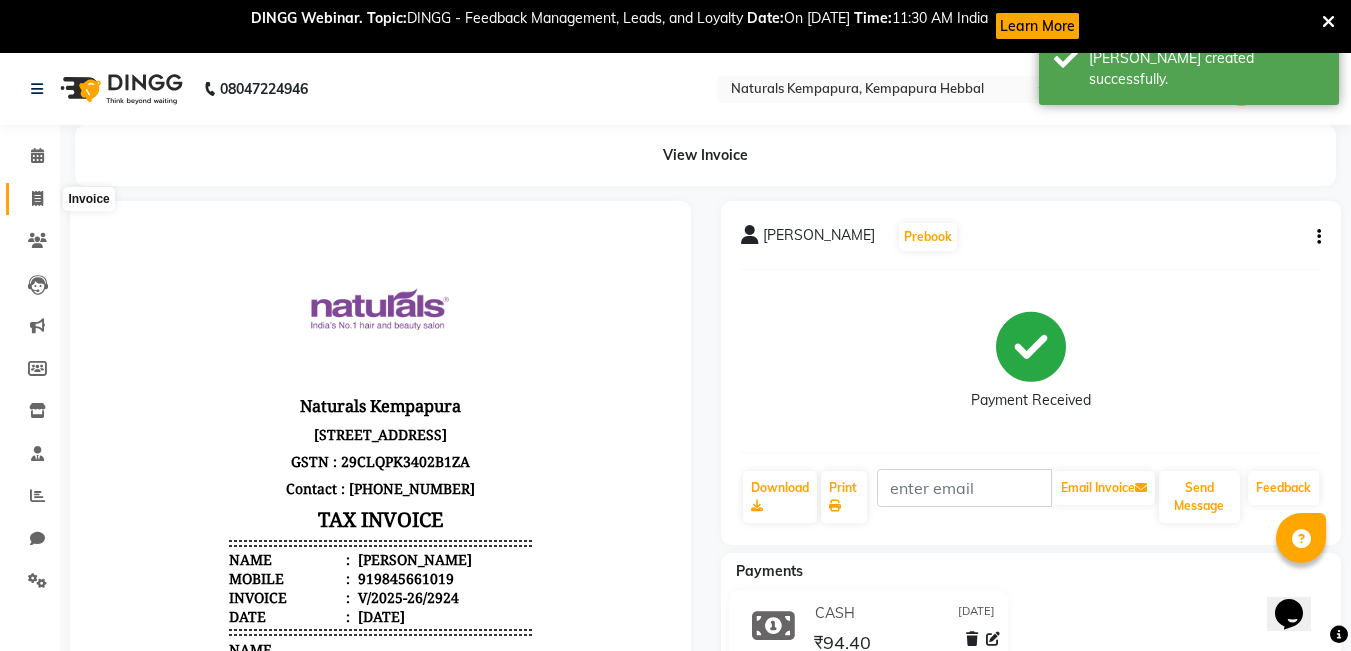 click 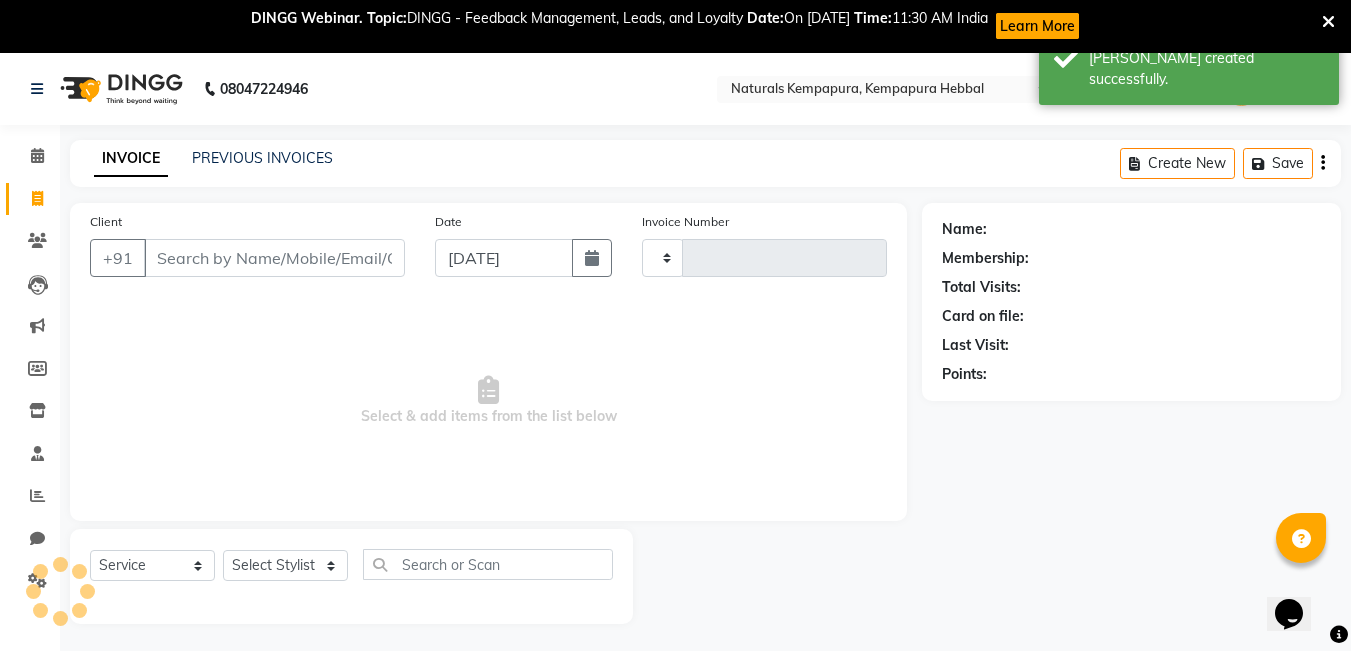 scroll, scrollTop: 53, scrollLeft: 0, axis: vertical 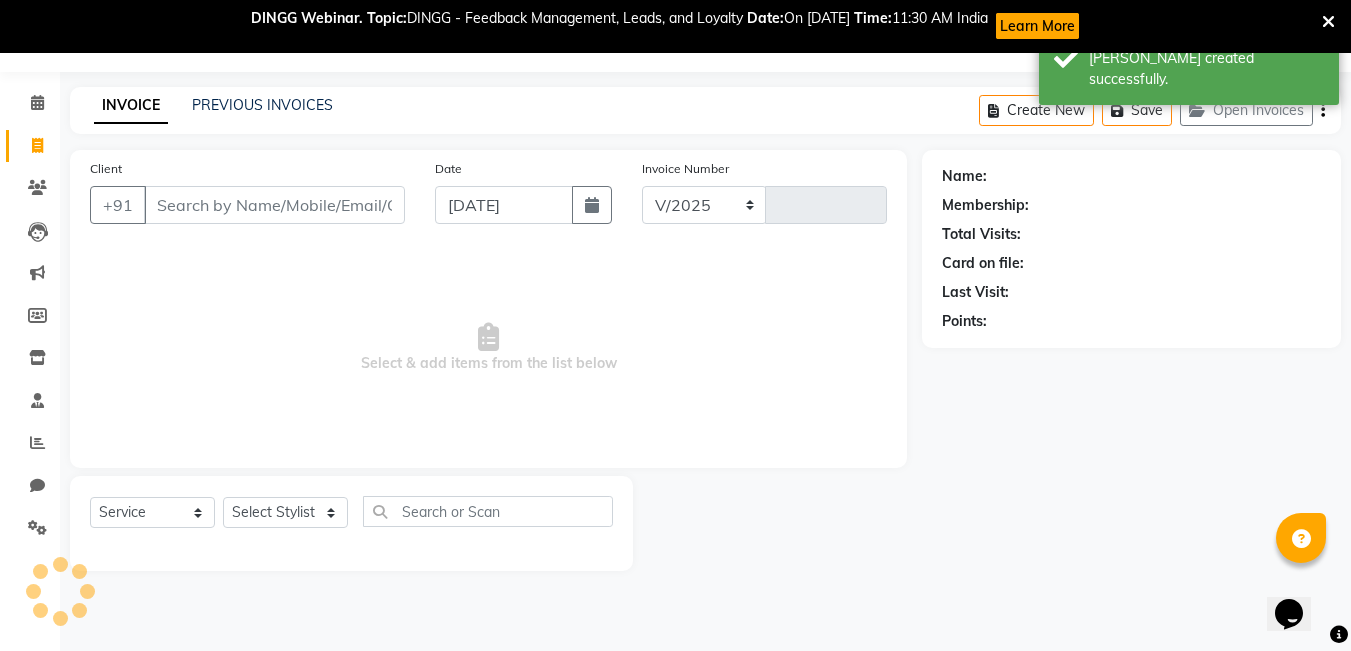 select on "7848" 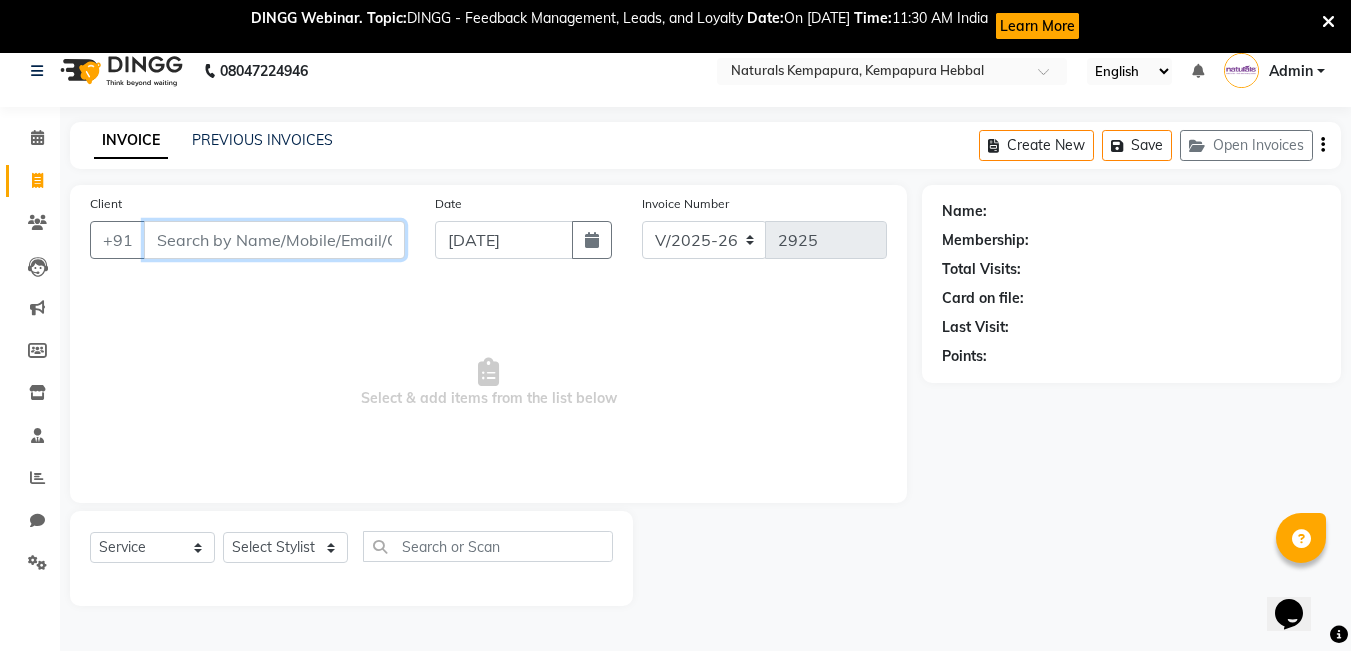 scroll, scrollTop: 0, scrollLeft: 0, axis: both 